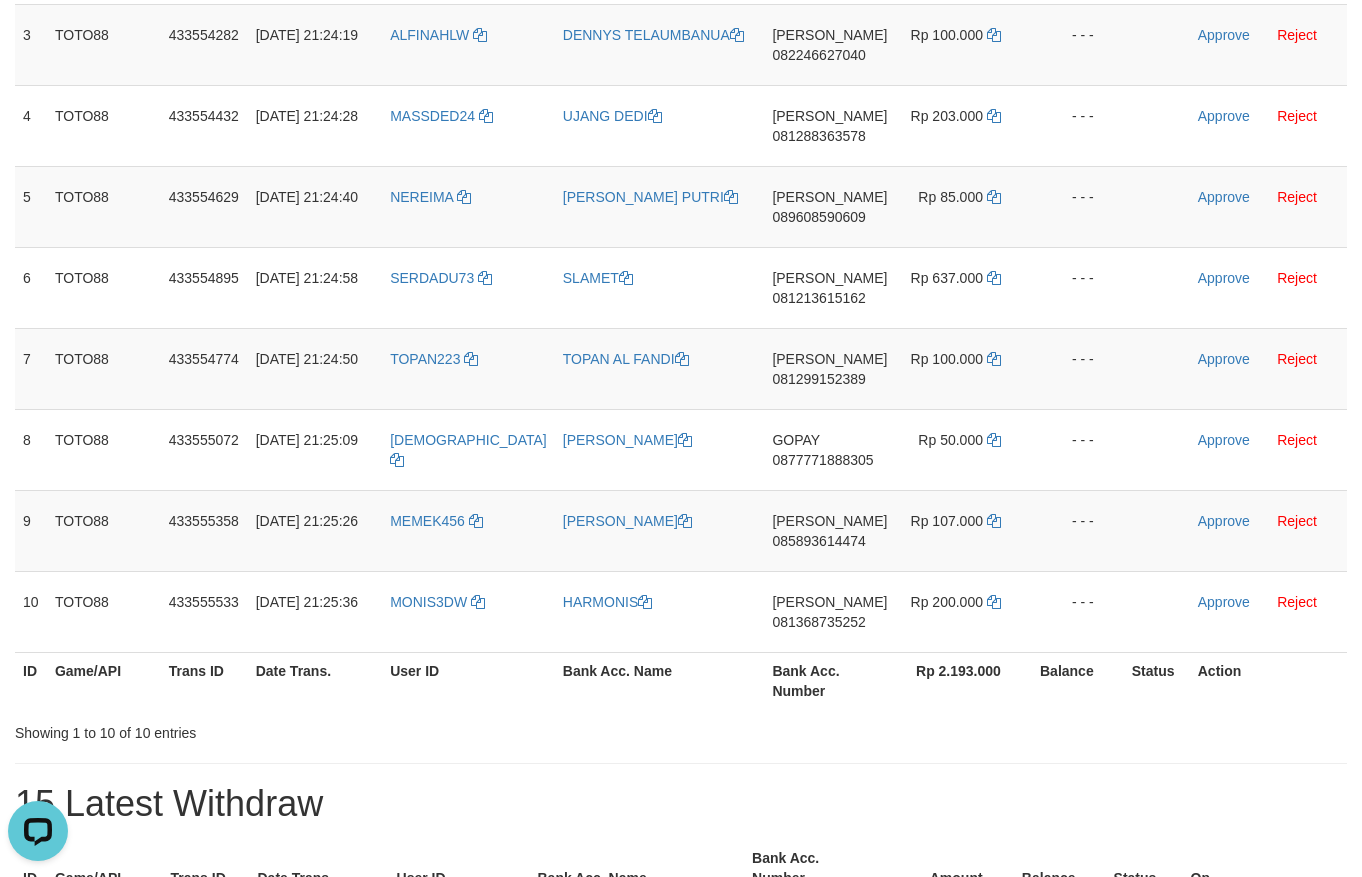scroll, scrollTop: 0, scrollLeft: 0, axis: both 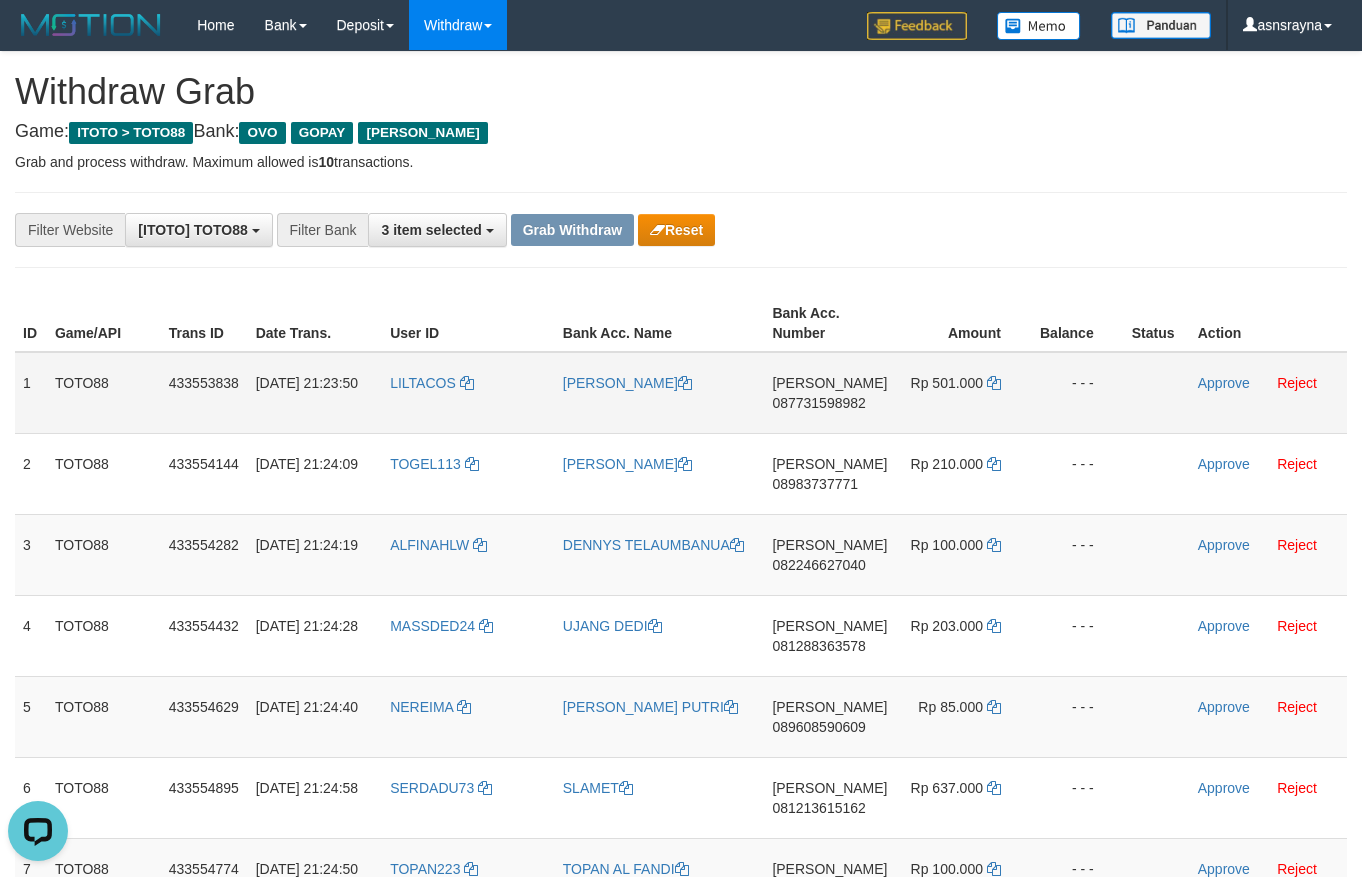 click on "087731598982" at bounding box center [818, 403] 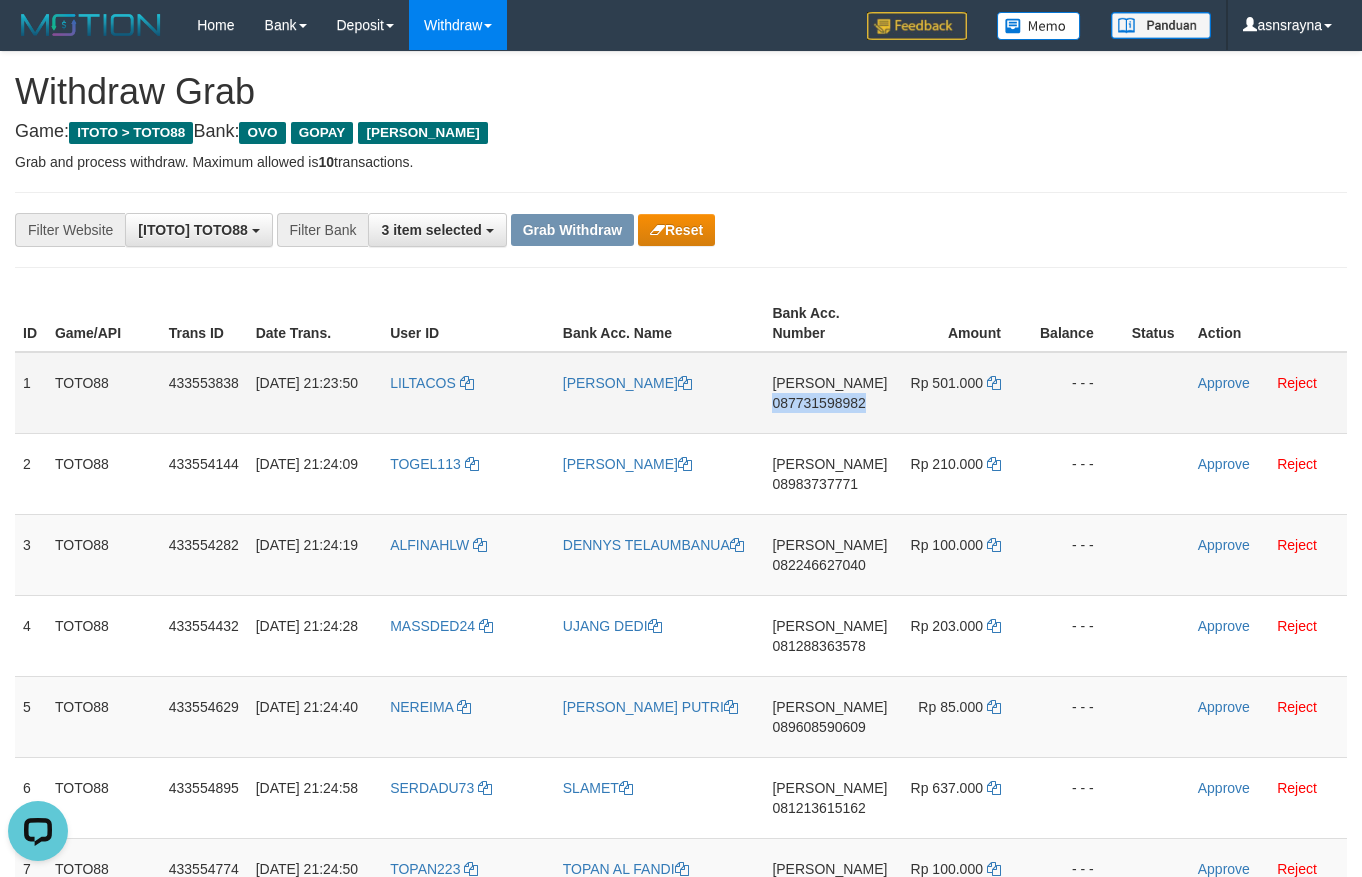 click on "087731598982" at bounding box center [818, 403] 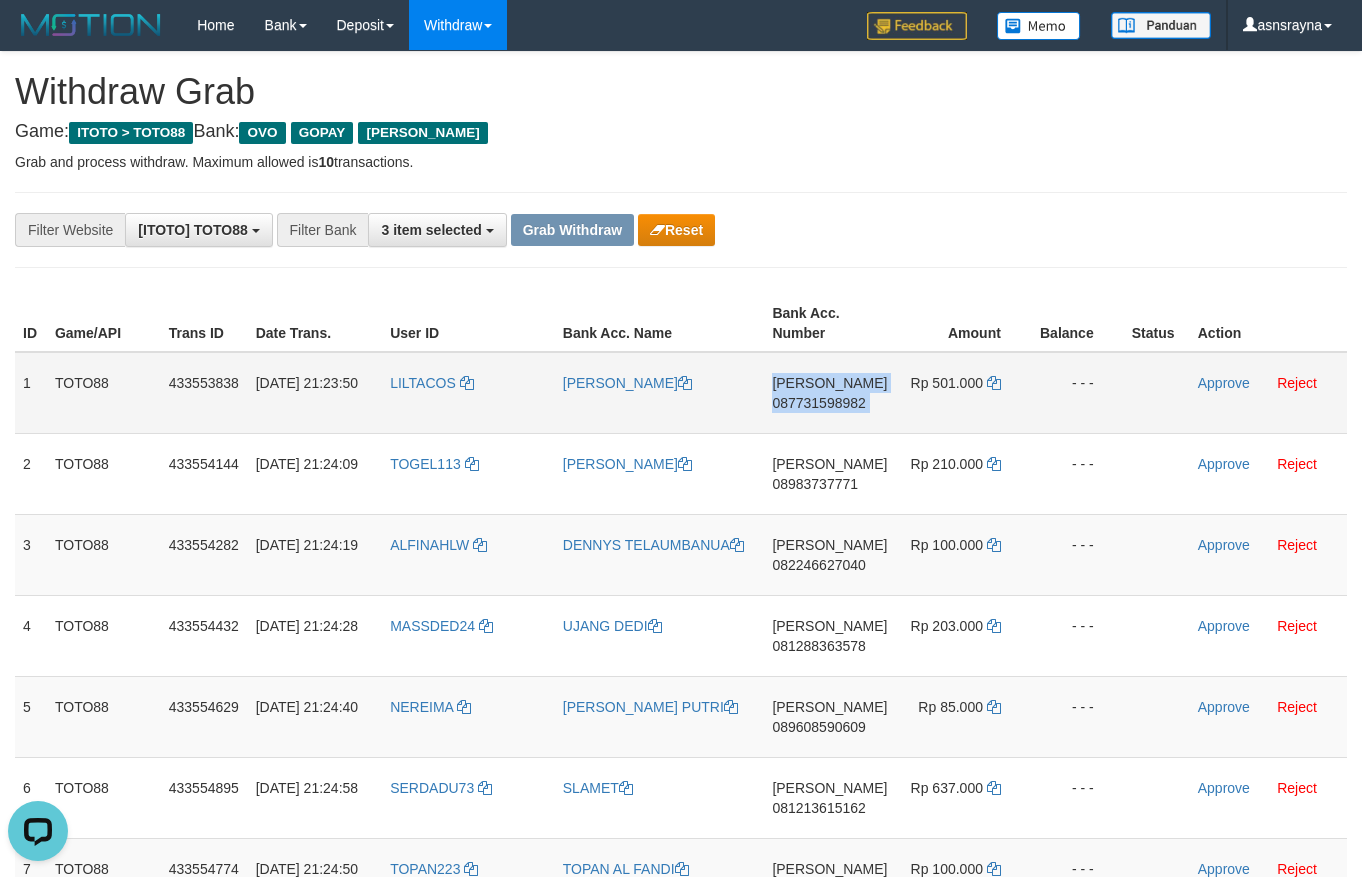 click on "087731598982" at bounding box center [818, 403] 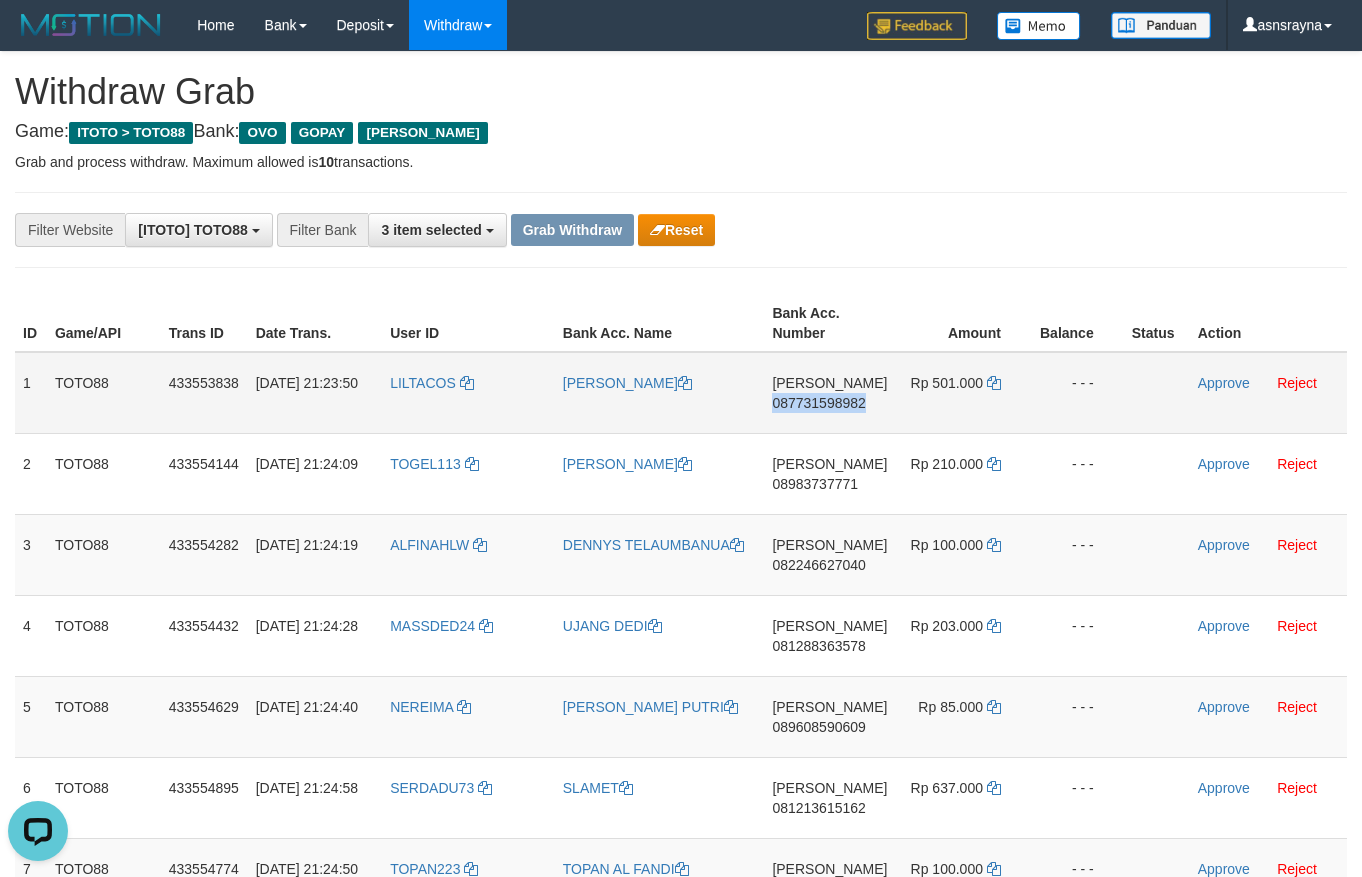 click on "087731598982" at bounding box center (818, 403) 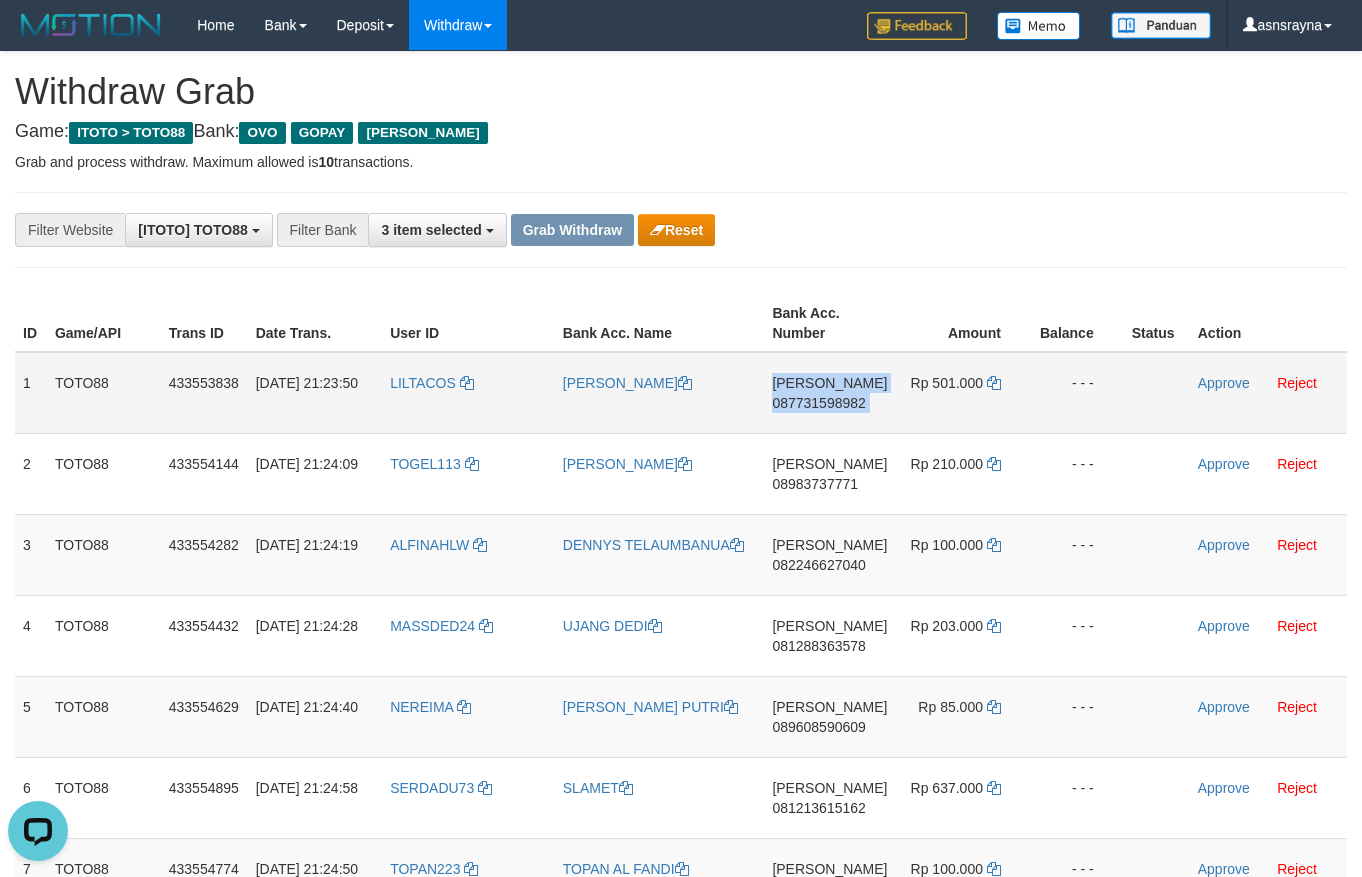 click on "087731598982" at bounding box center (818, 403) 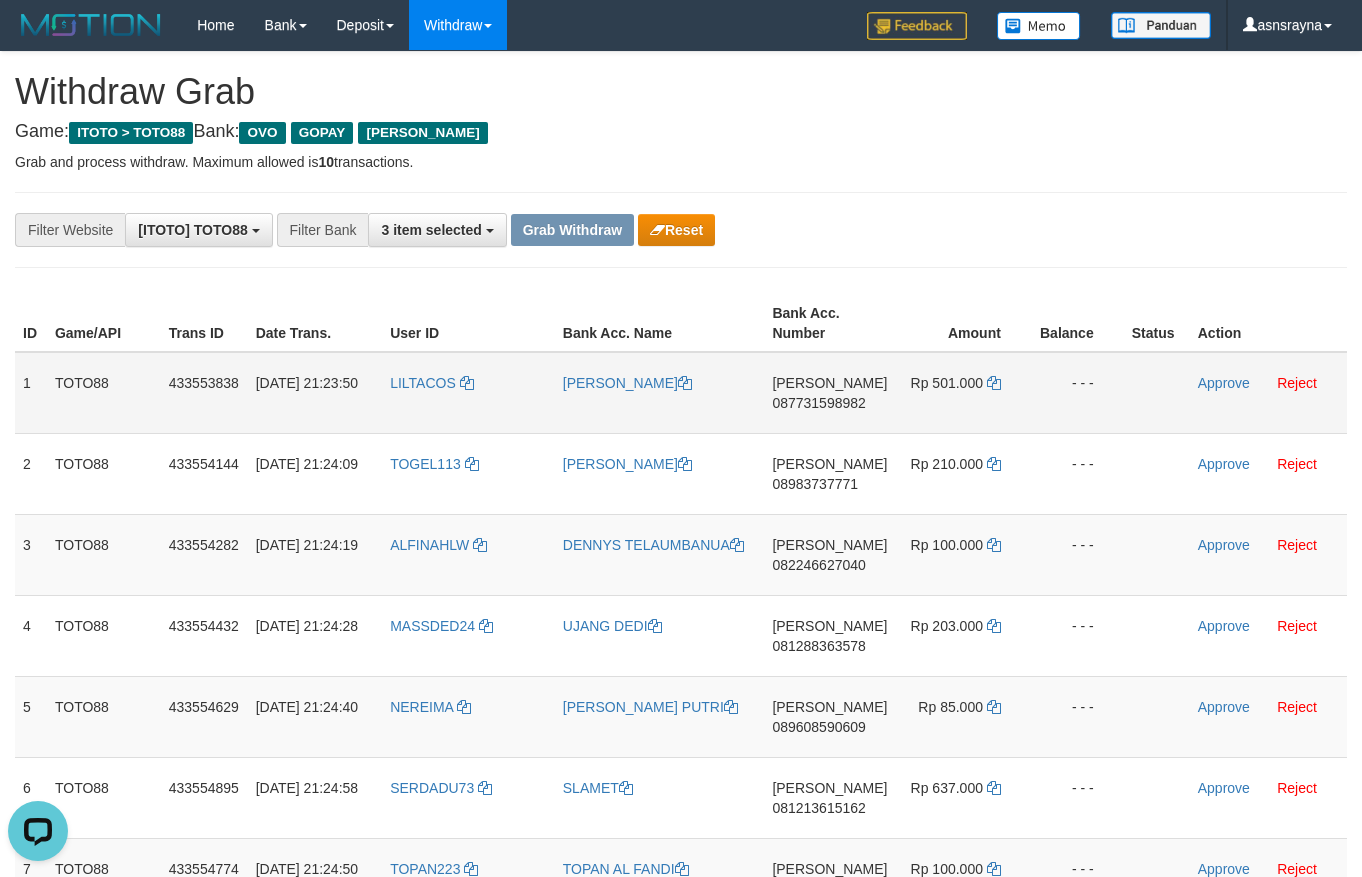 click on "087731598982" at bounding box center (818, 403) 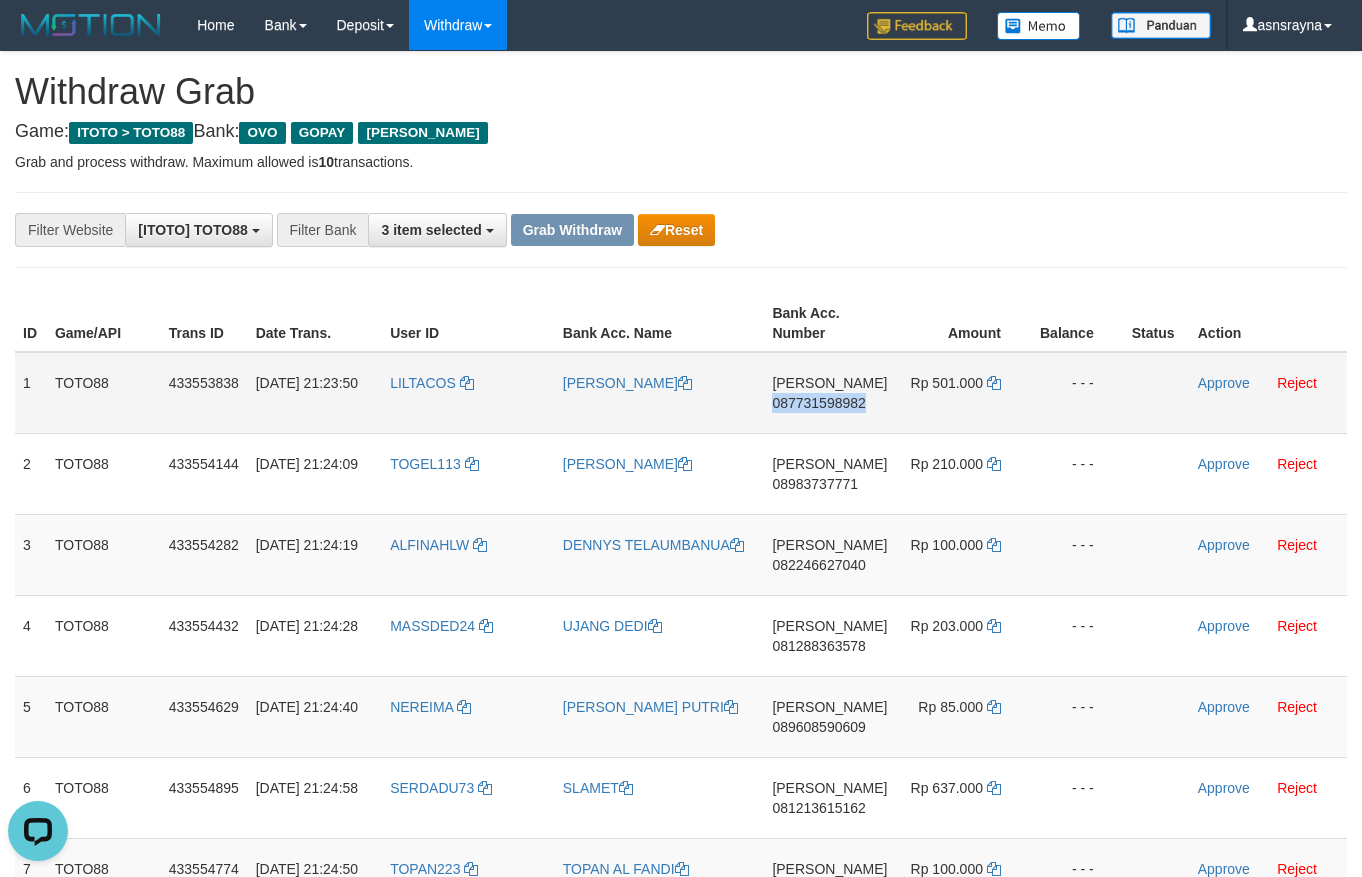 click on "087731598982" at bounding box center (818, 403) 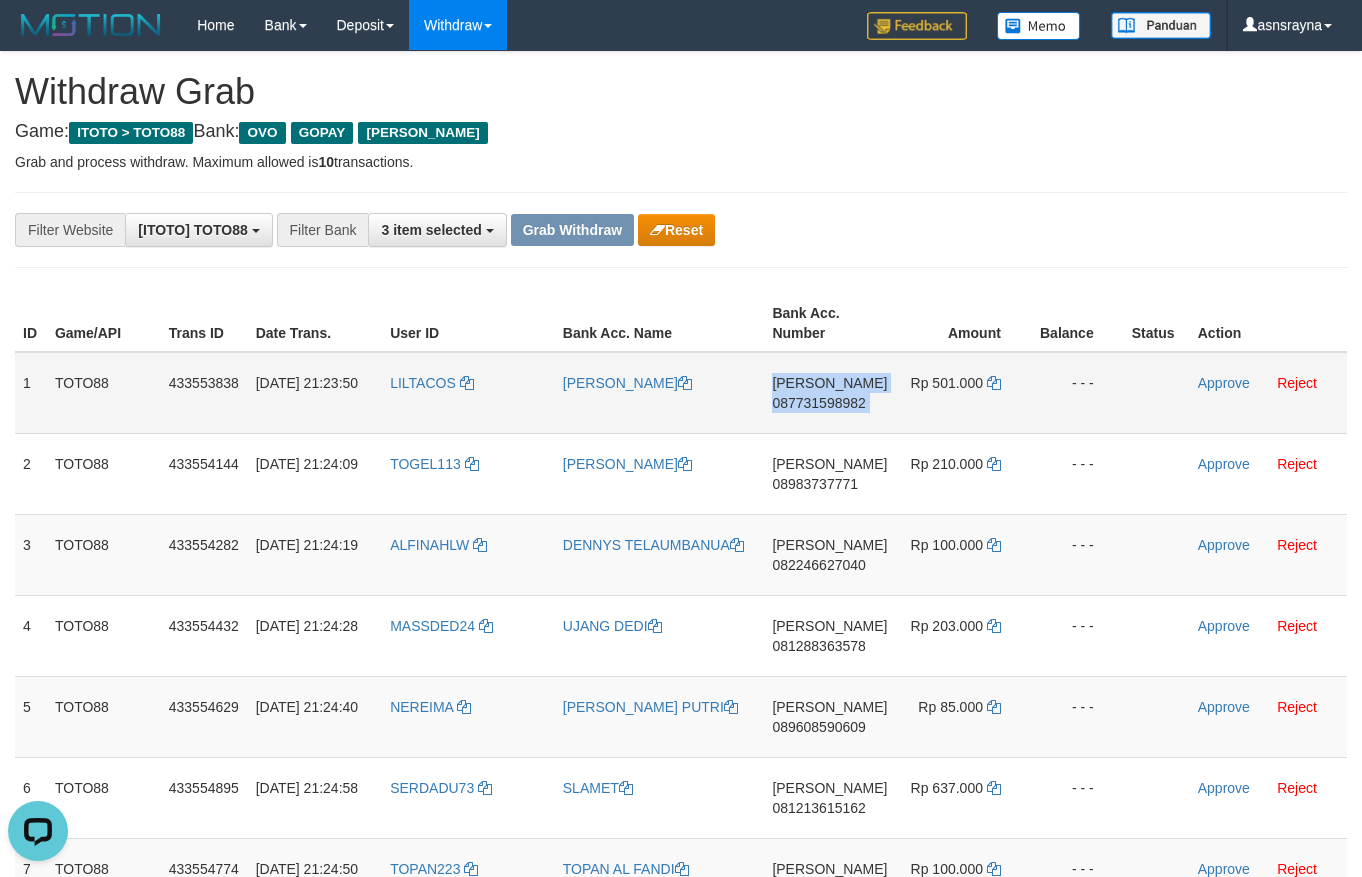 click on "087731598982" at bounding box center (818, 403) 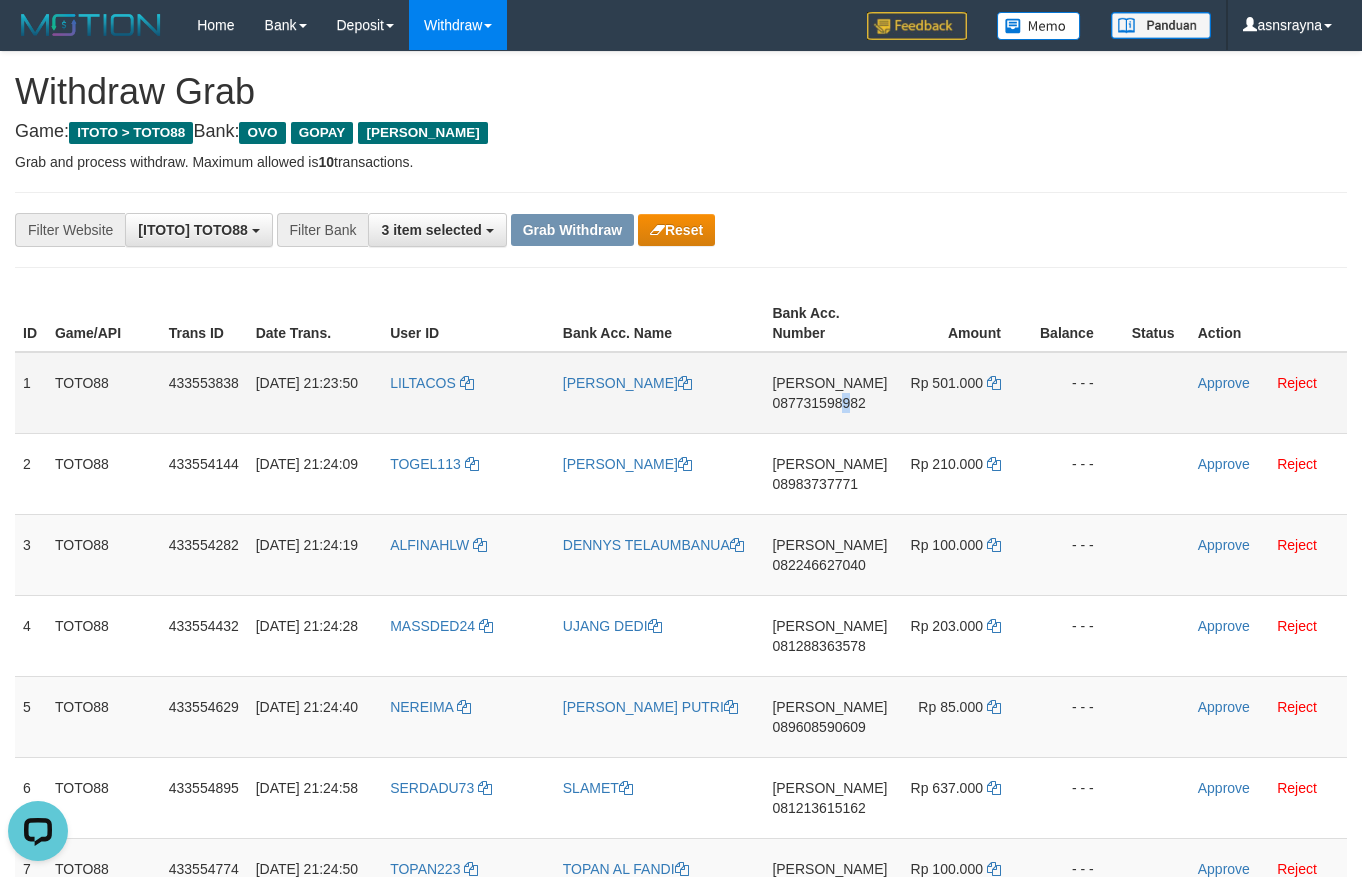 click on "087731598982" at bounding box center (818, 403) 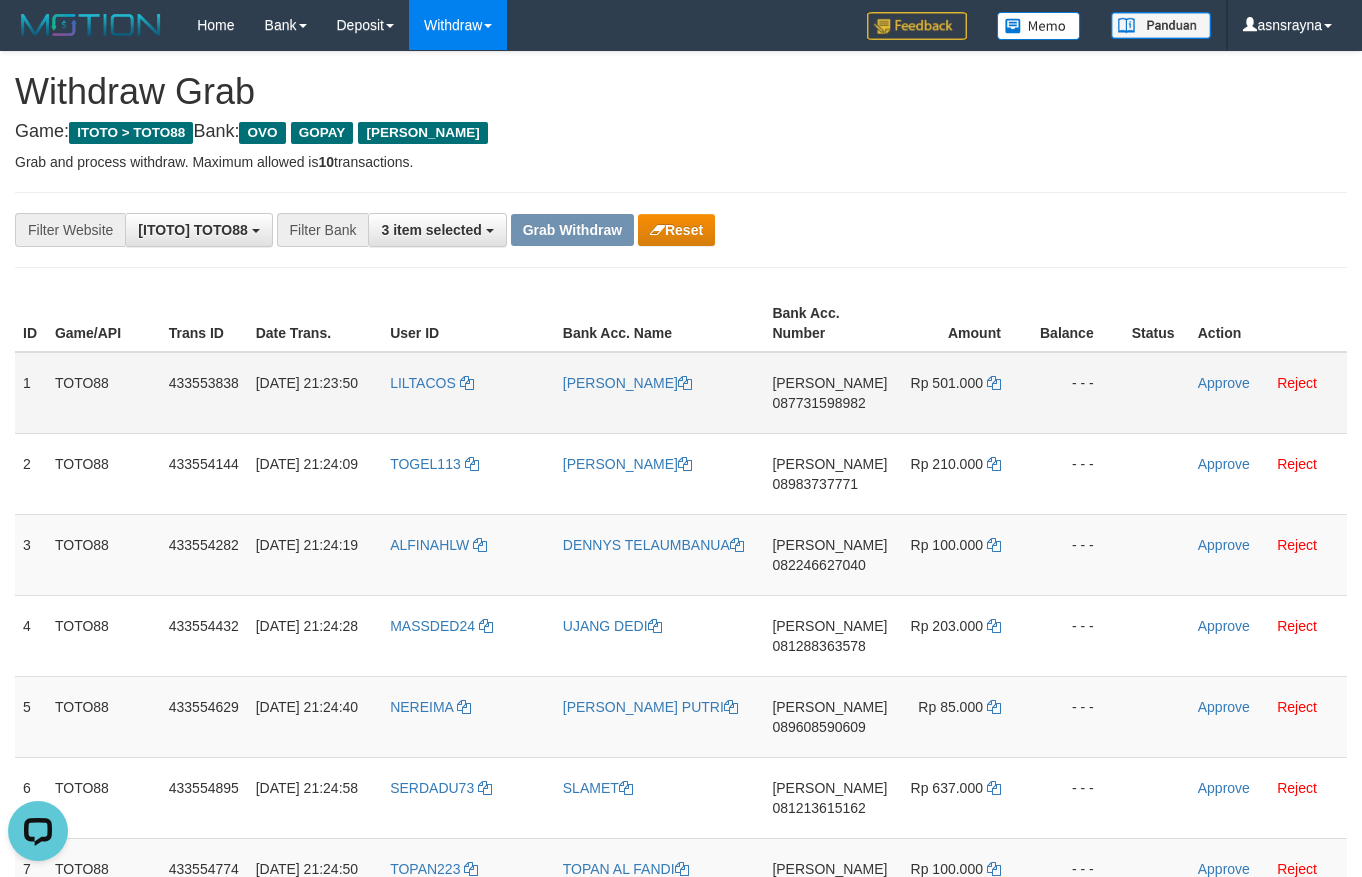 click on "087731598982" at bounding box center [818, 403] 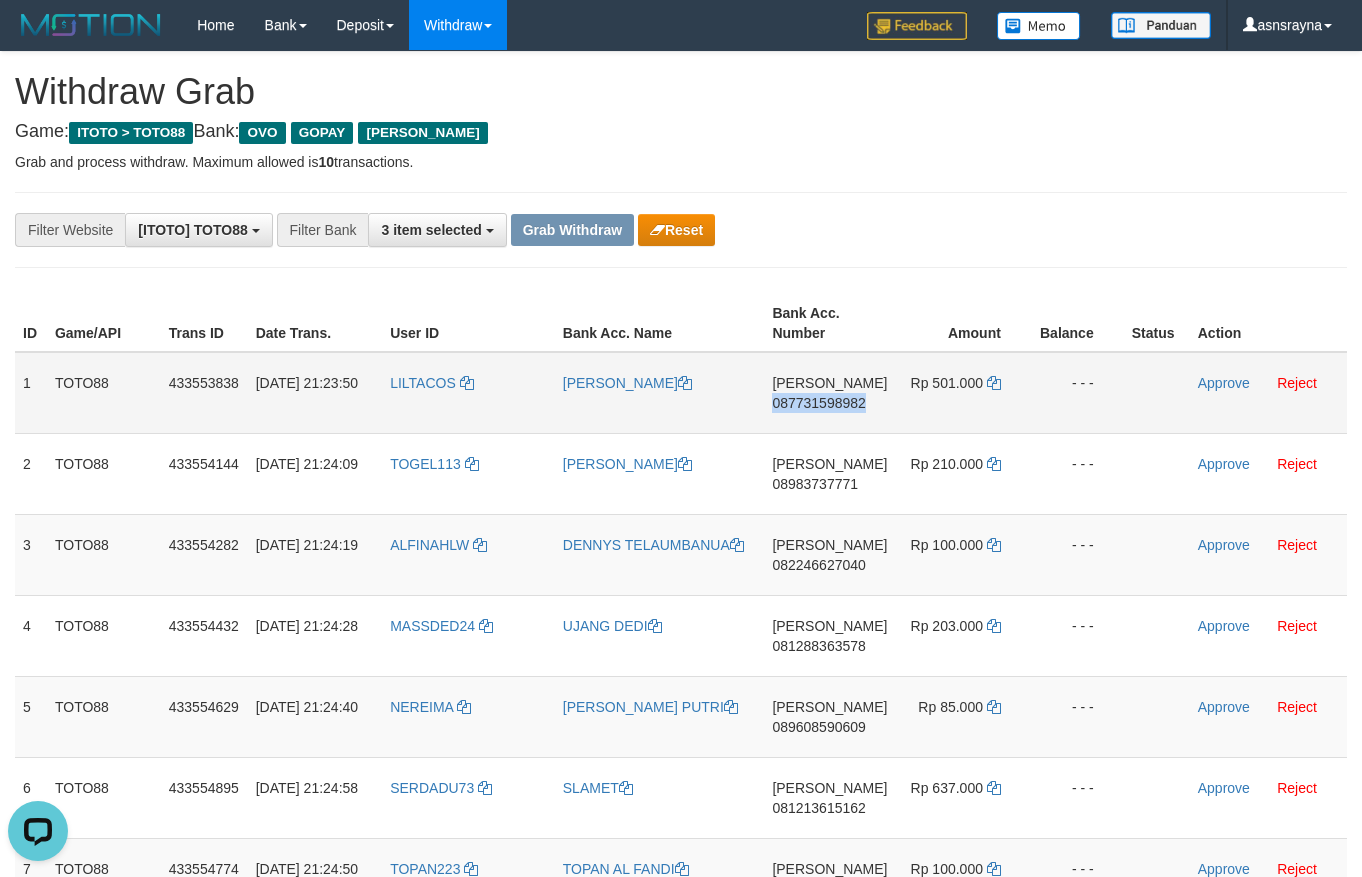 click on "087731598982" at bounding box center (818, 403) 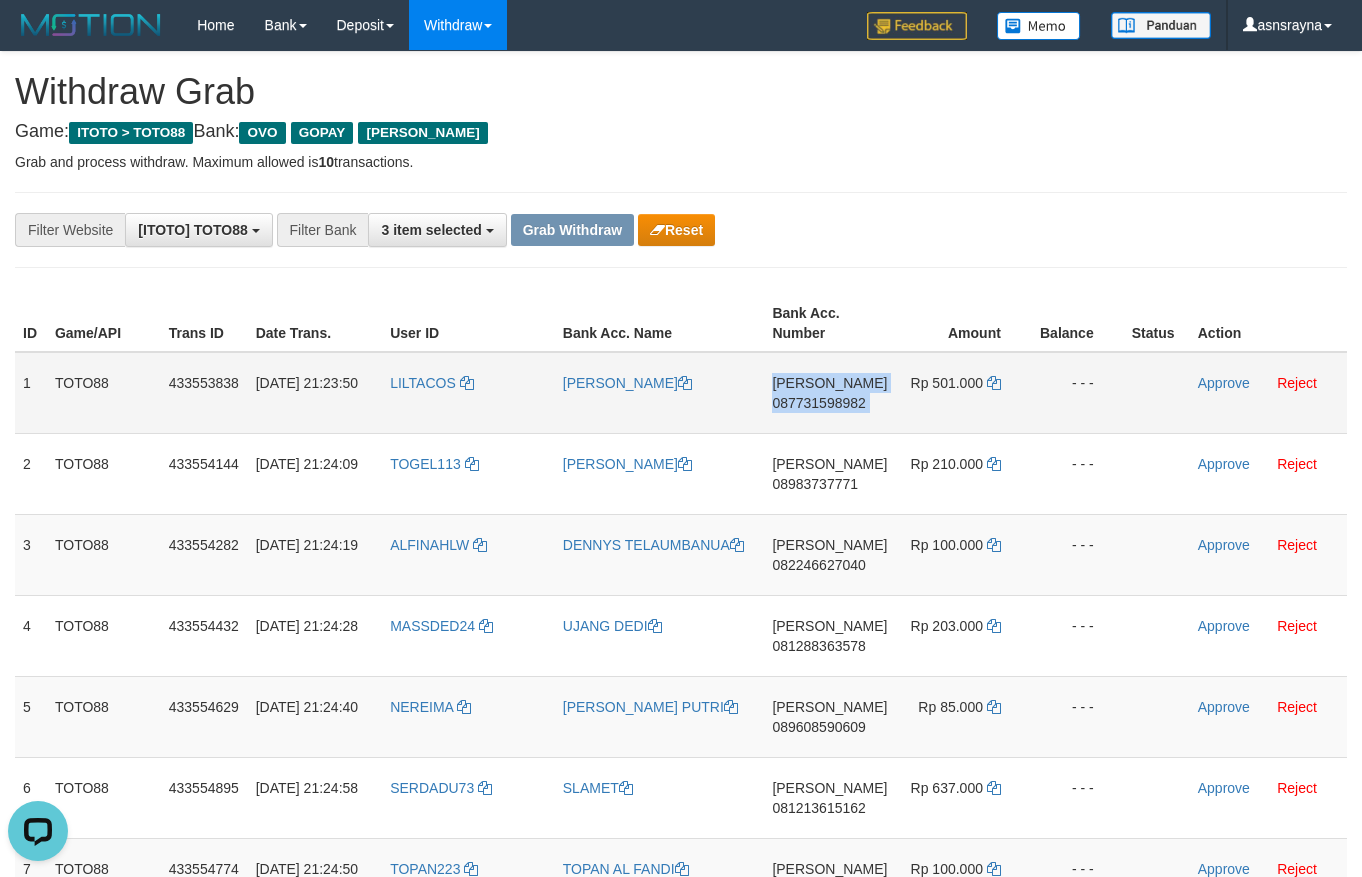 click on "087731598982" at bounding box center [818, 403] 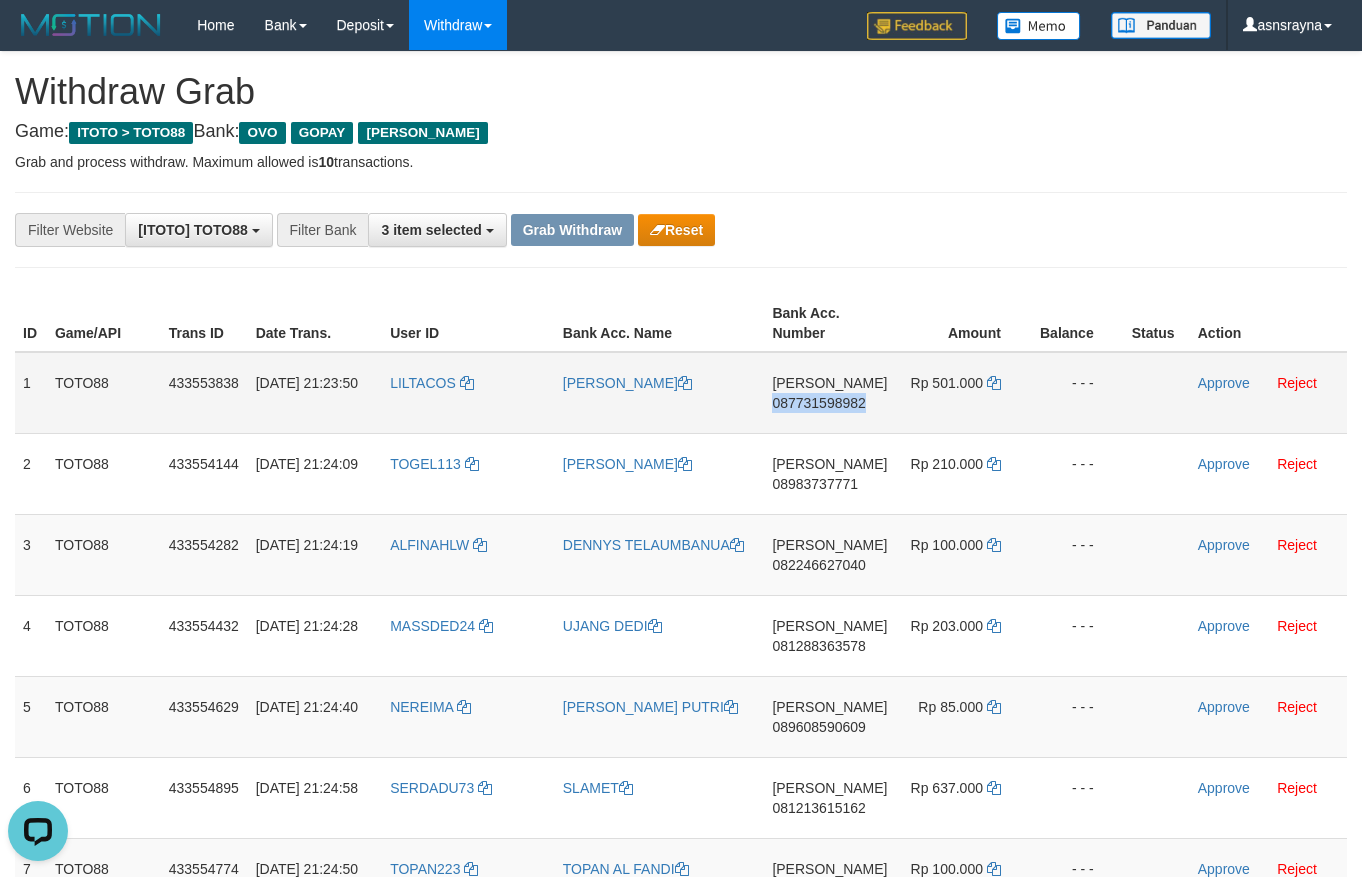 click on "087731598982" at bounding box center (818, 403) 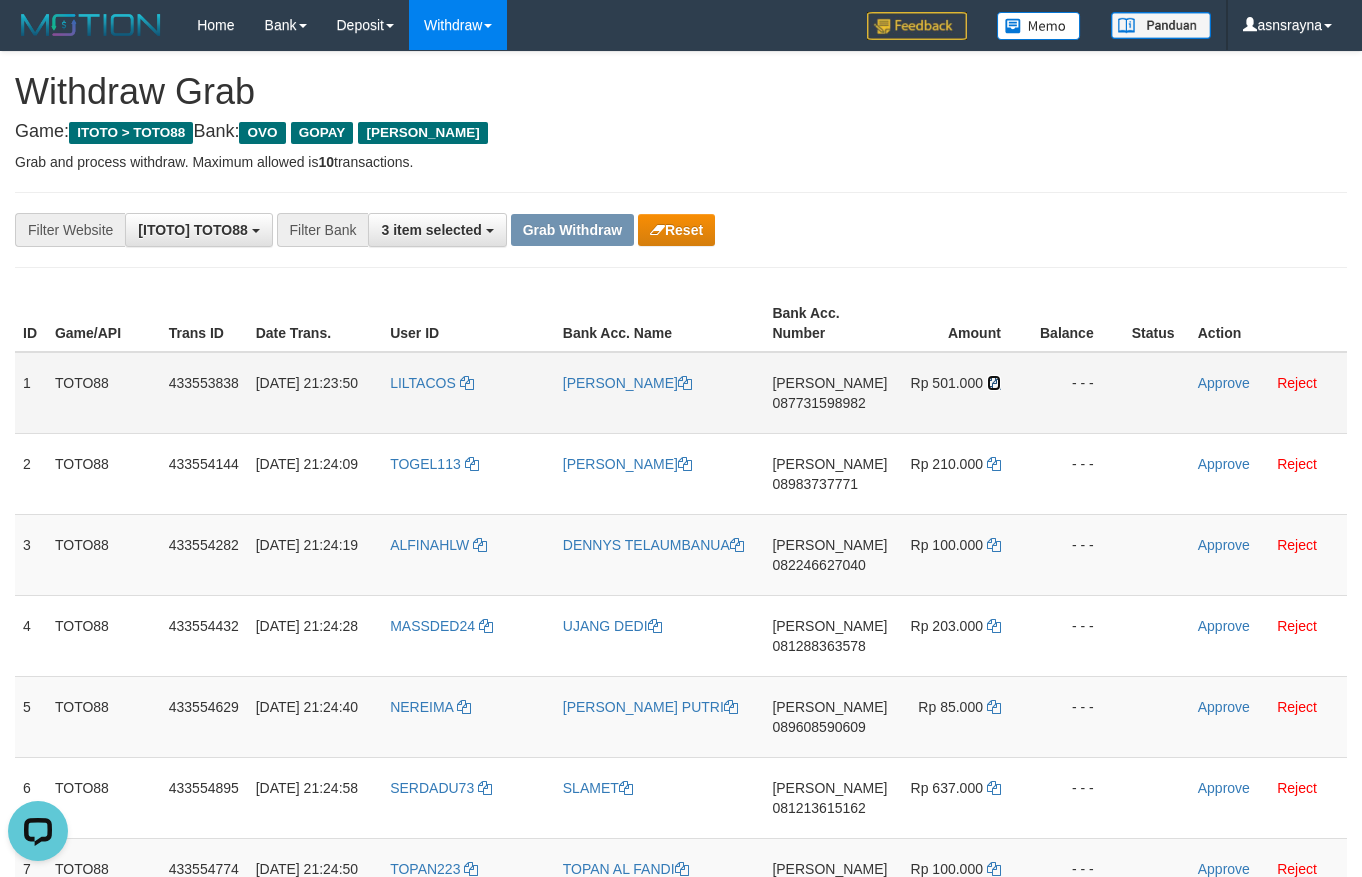 click at bounding box center [994, 383] 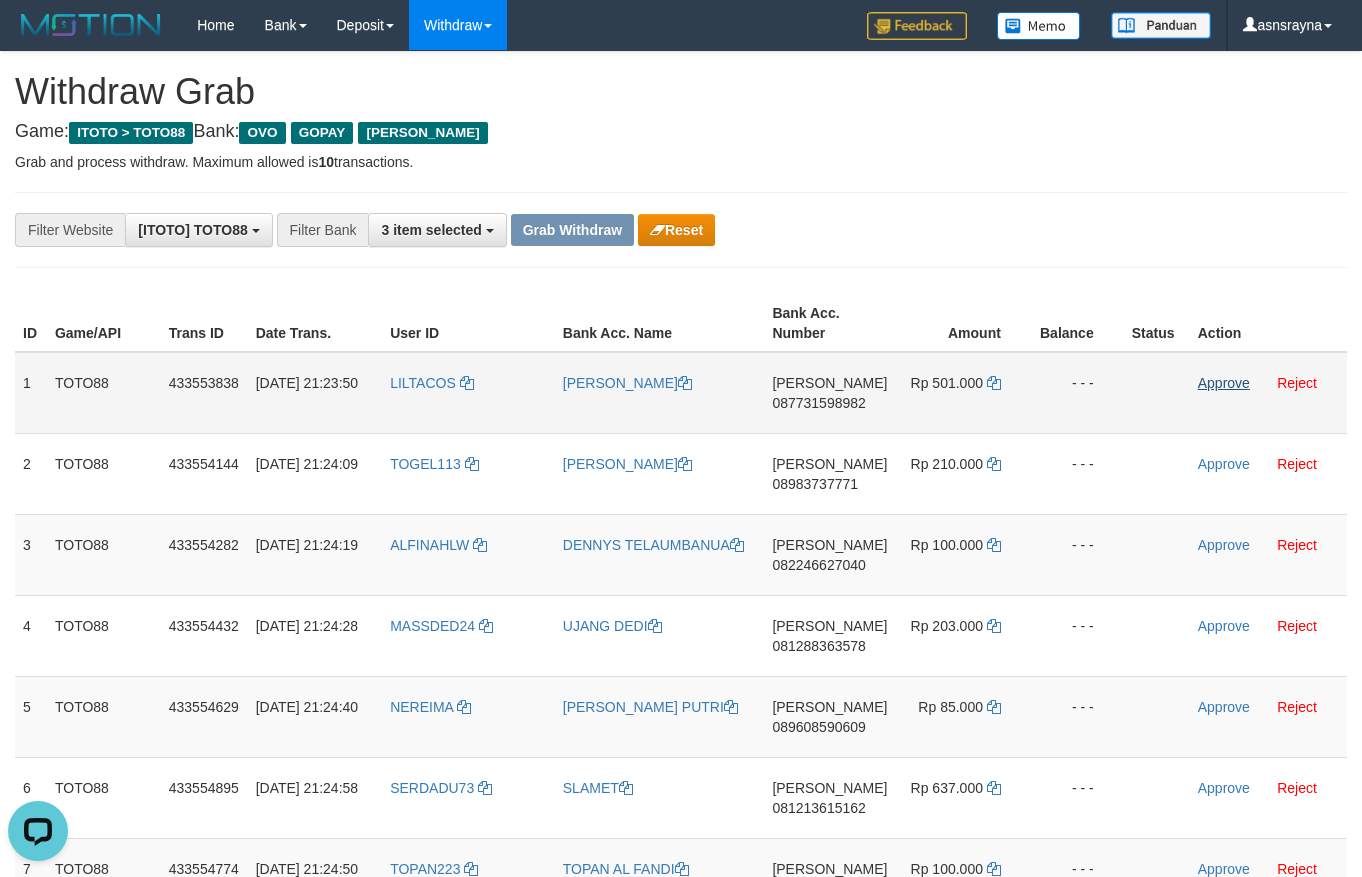 click on "Approve
Reject" at bounding box center [1268, 393] 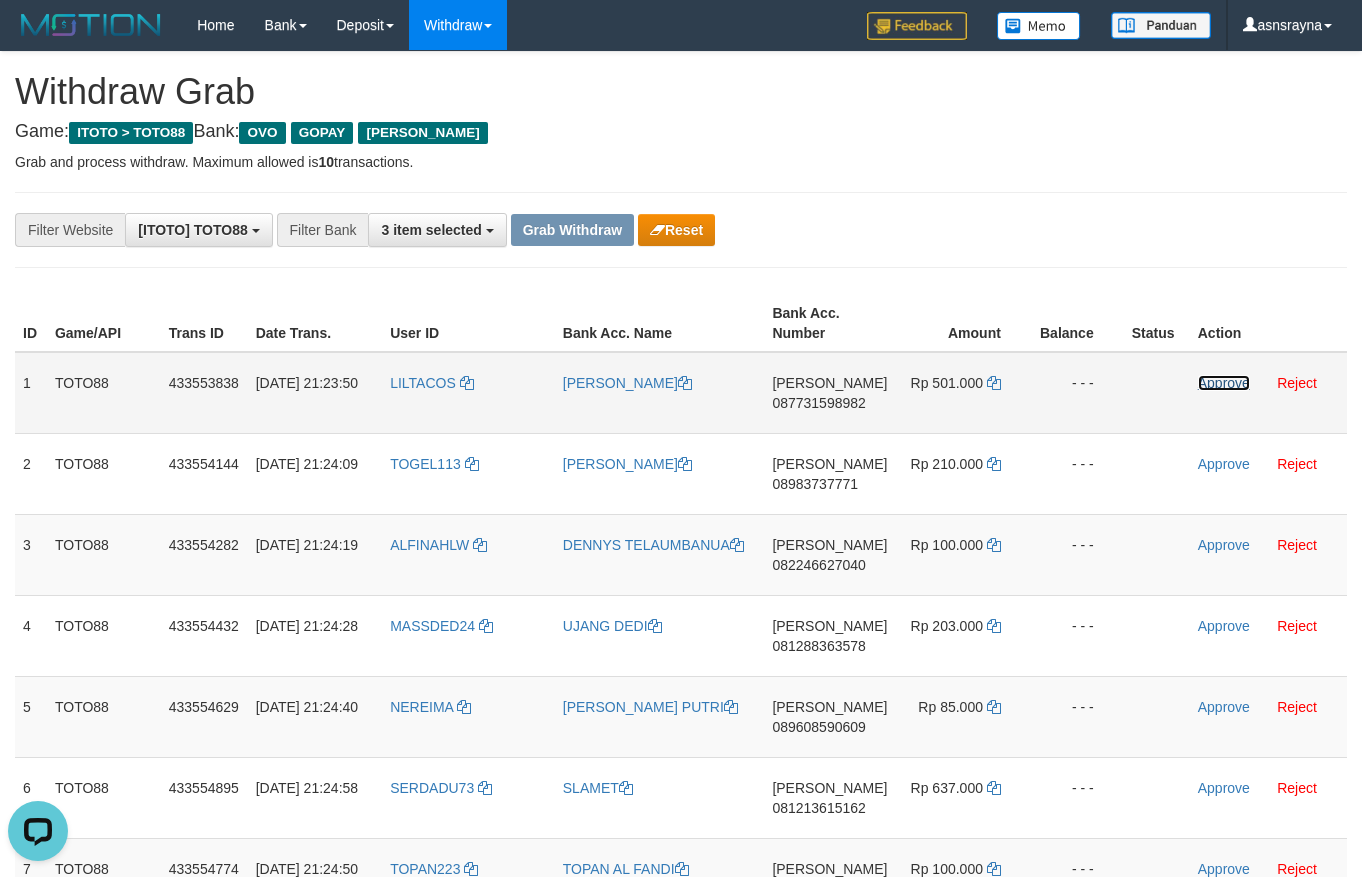 click on "Approve" at bounding box center [1224, 383] 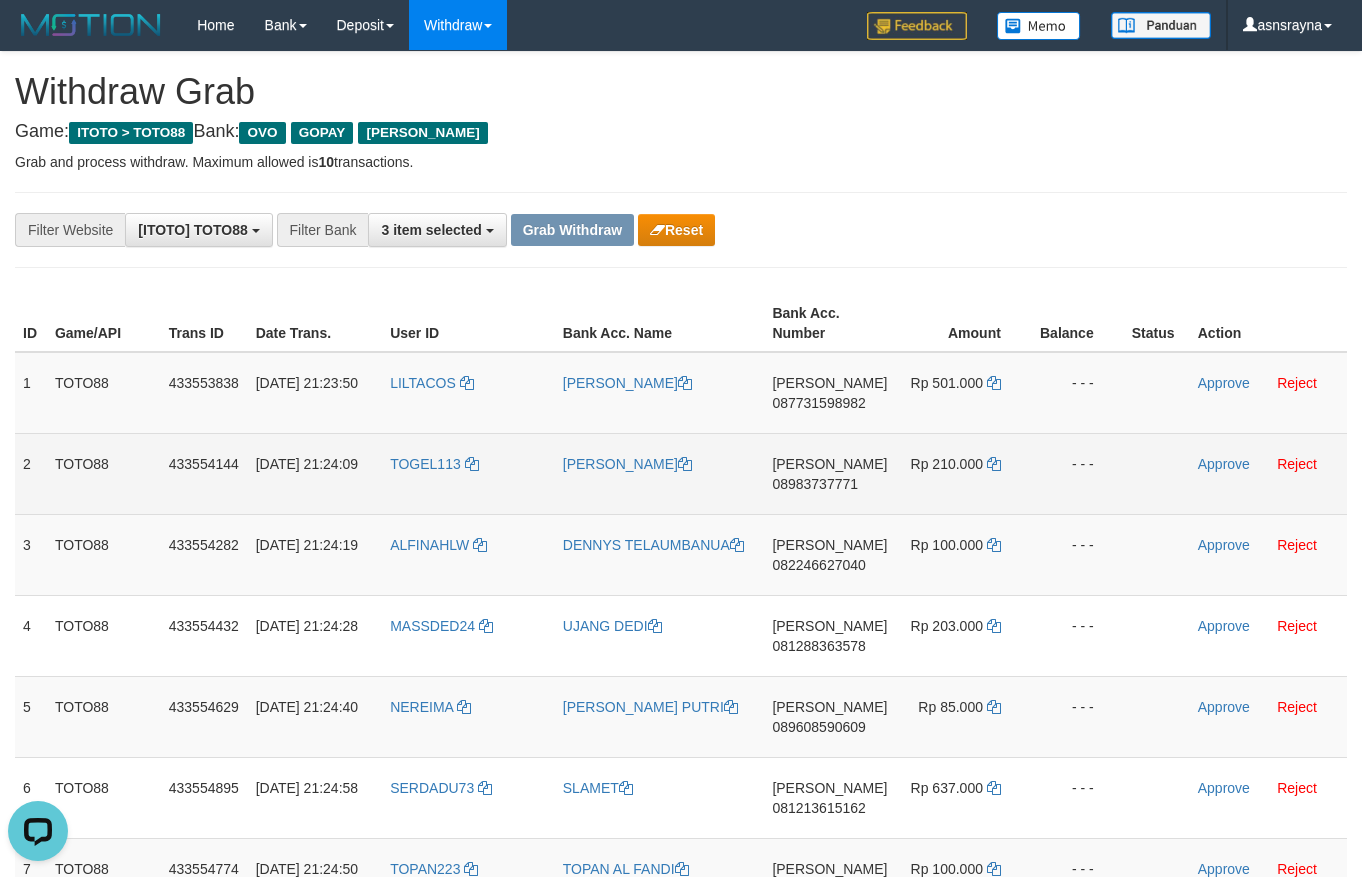 click on "08983737771" at bounding box center (815, 484) 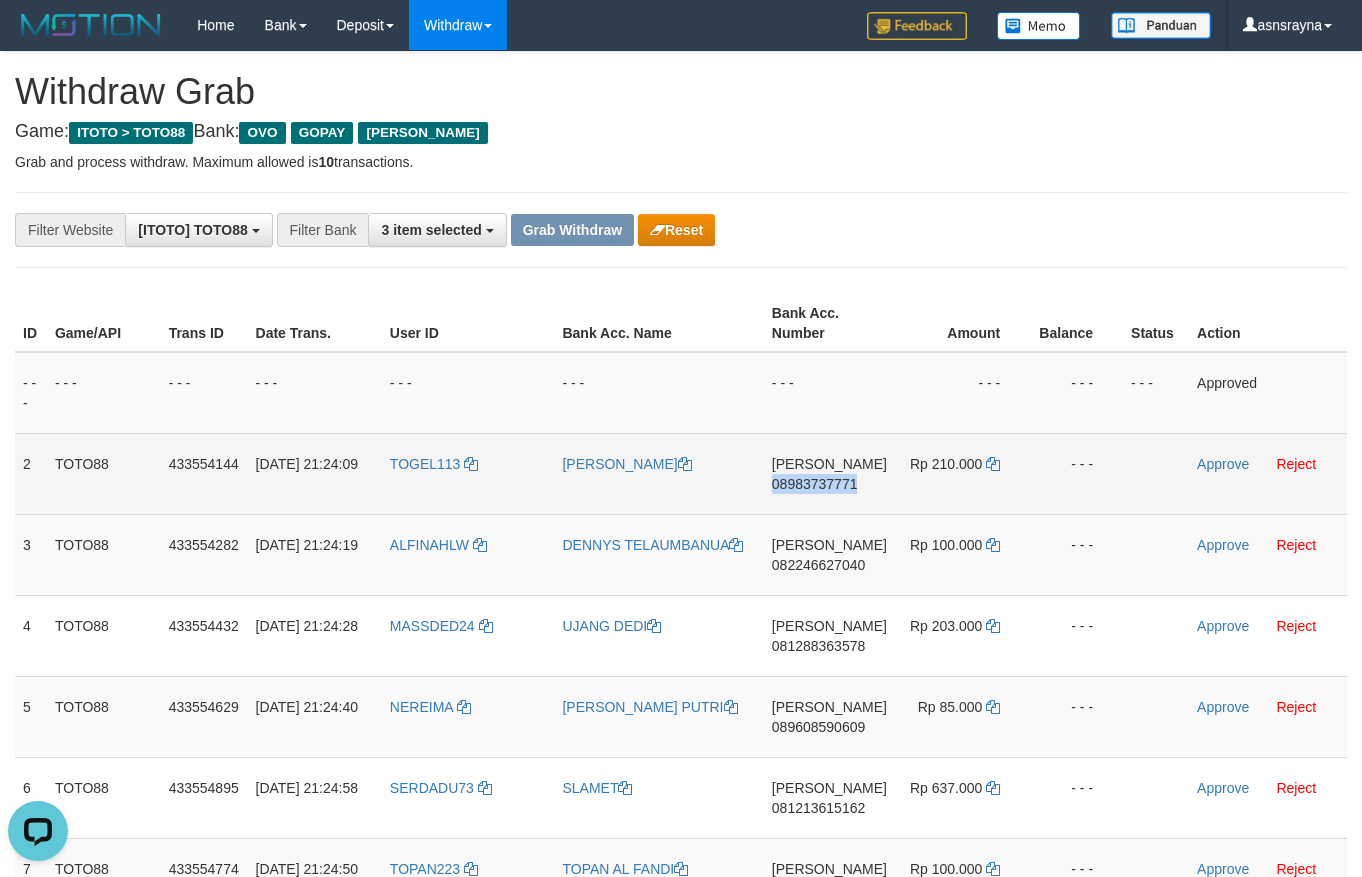 click on "08983737771" at bounding box center (815, 484) 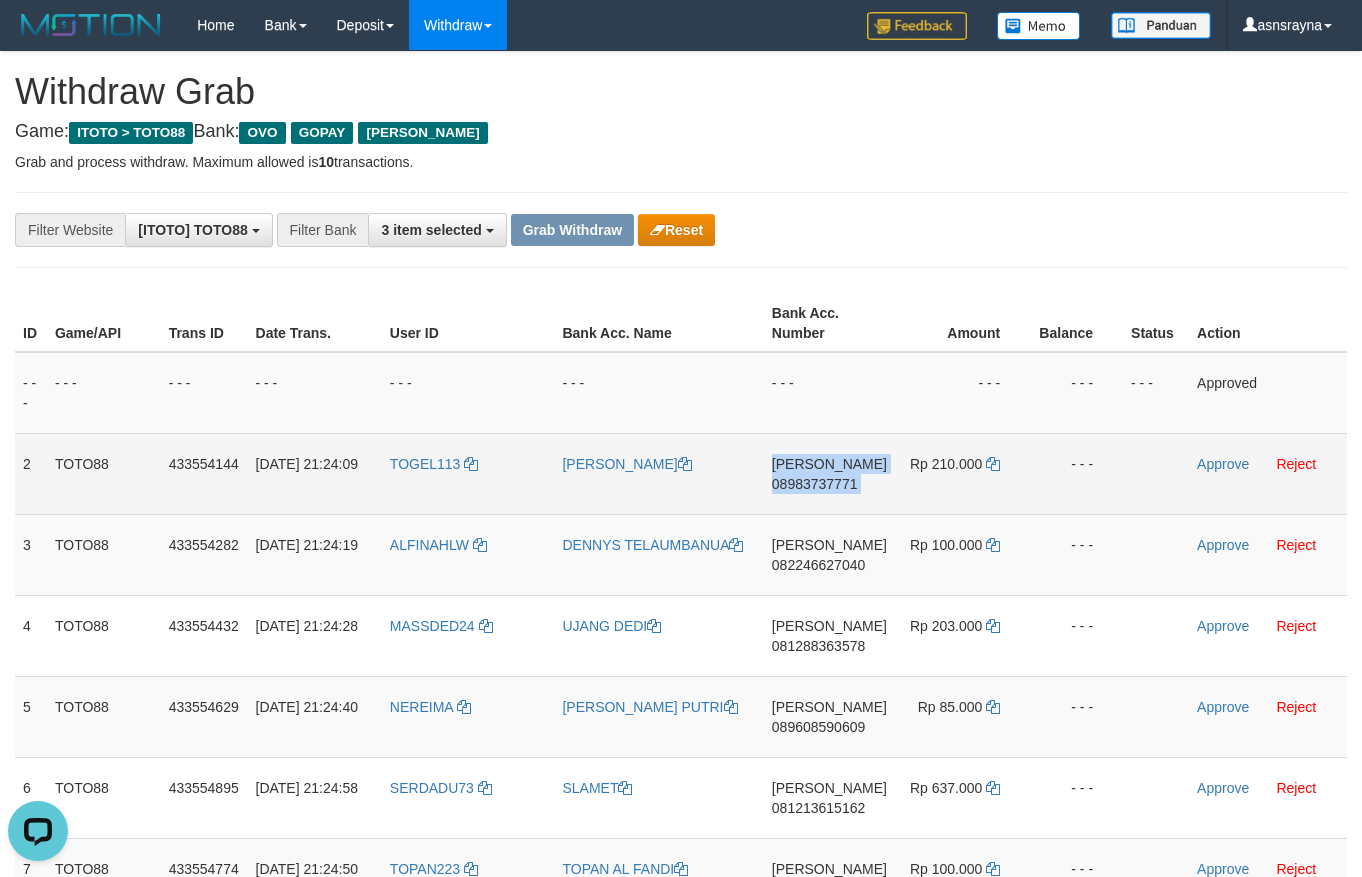 click on "08983737771" at bounding box center (815, 484) 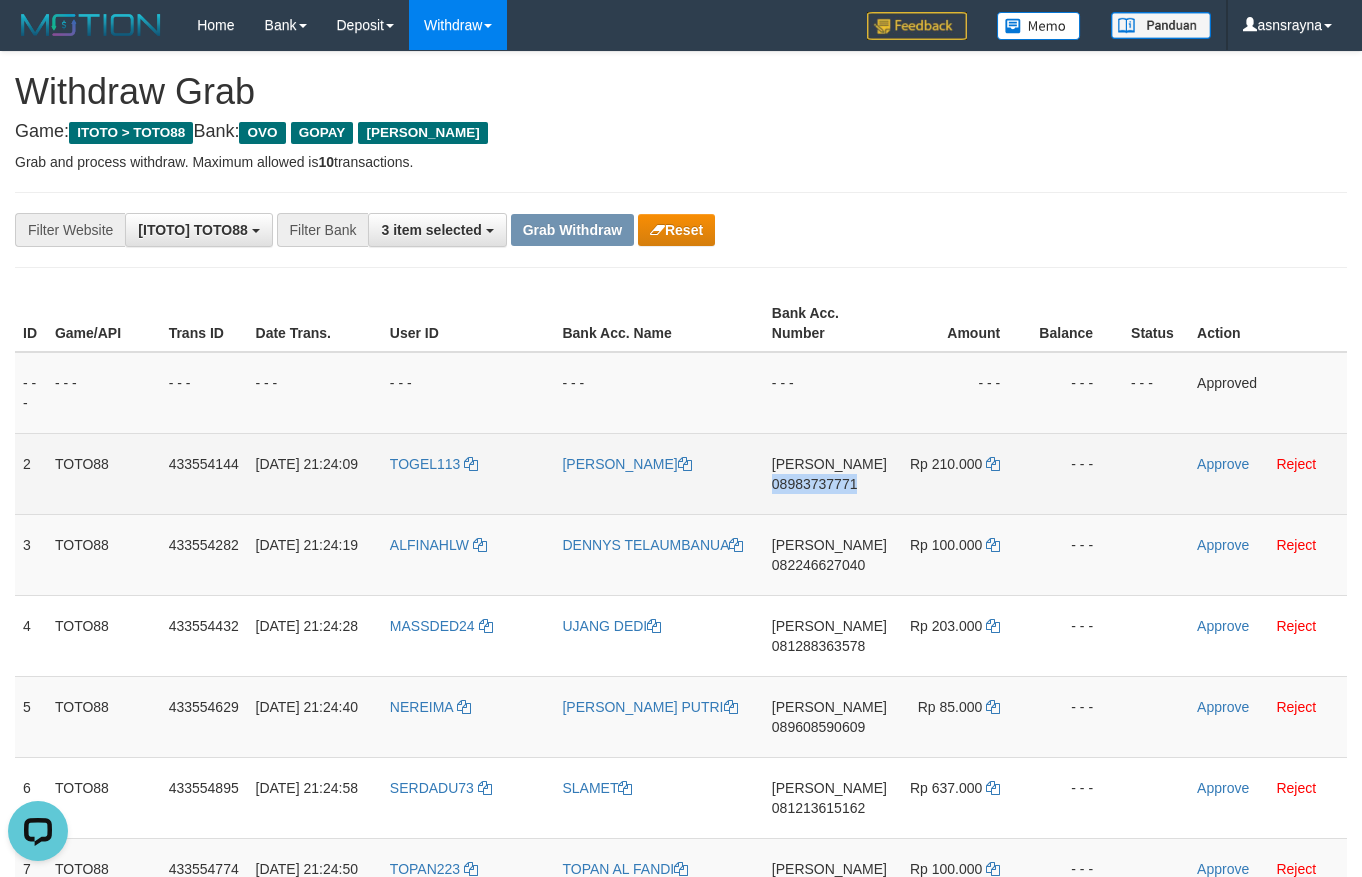 click on "08983737771" at bounding box center [815, 484] 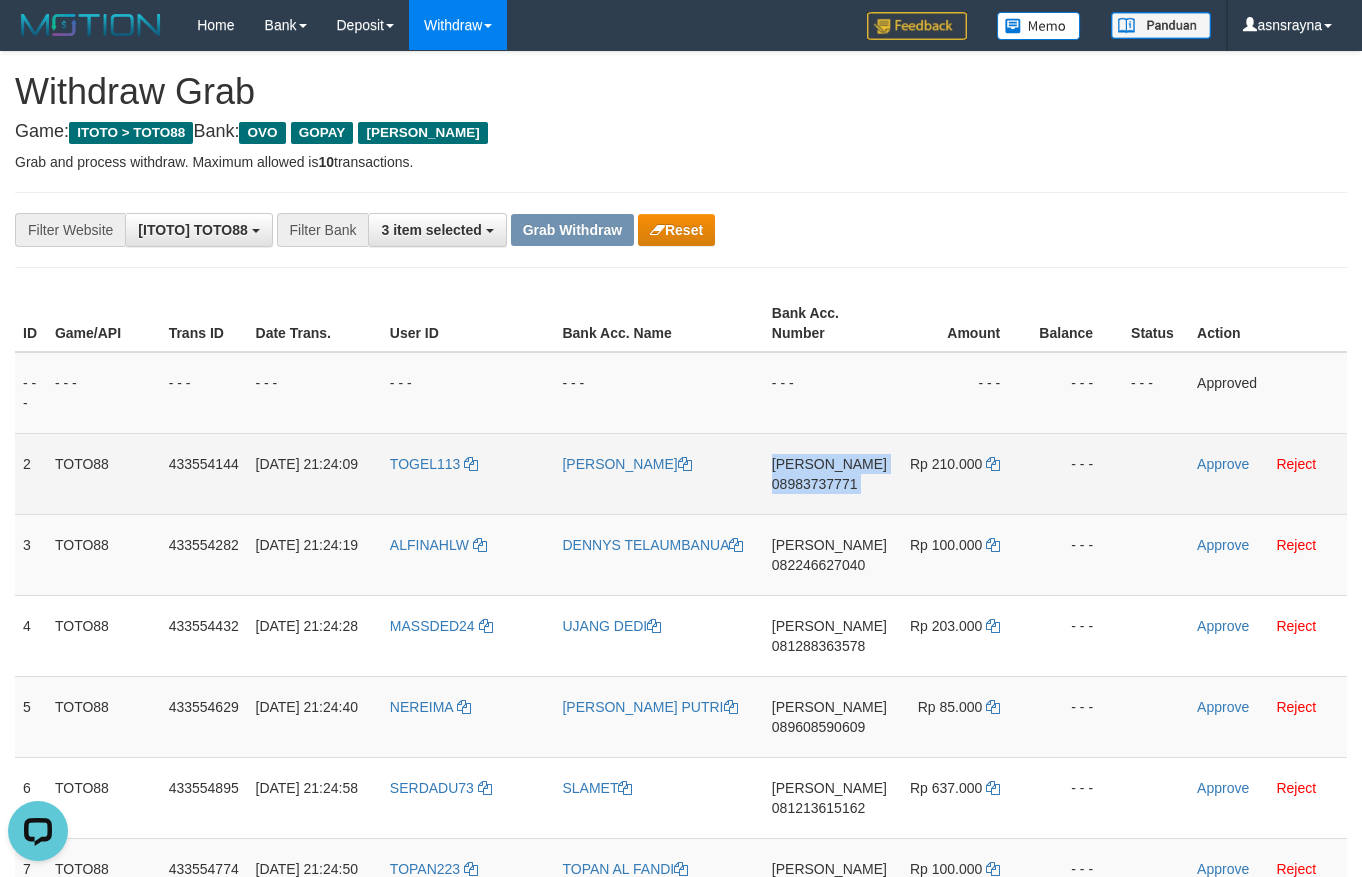 click on "08983737771" at bounding box center (815, 484) 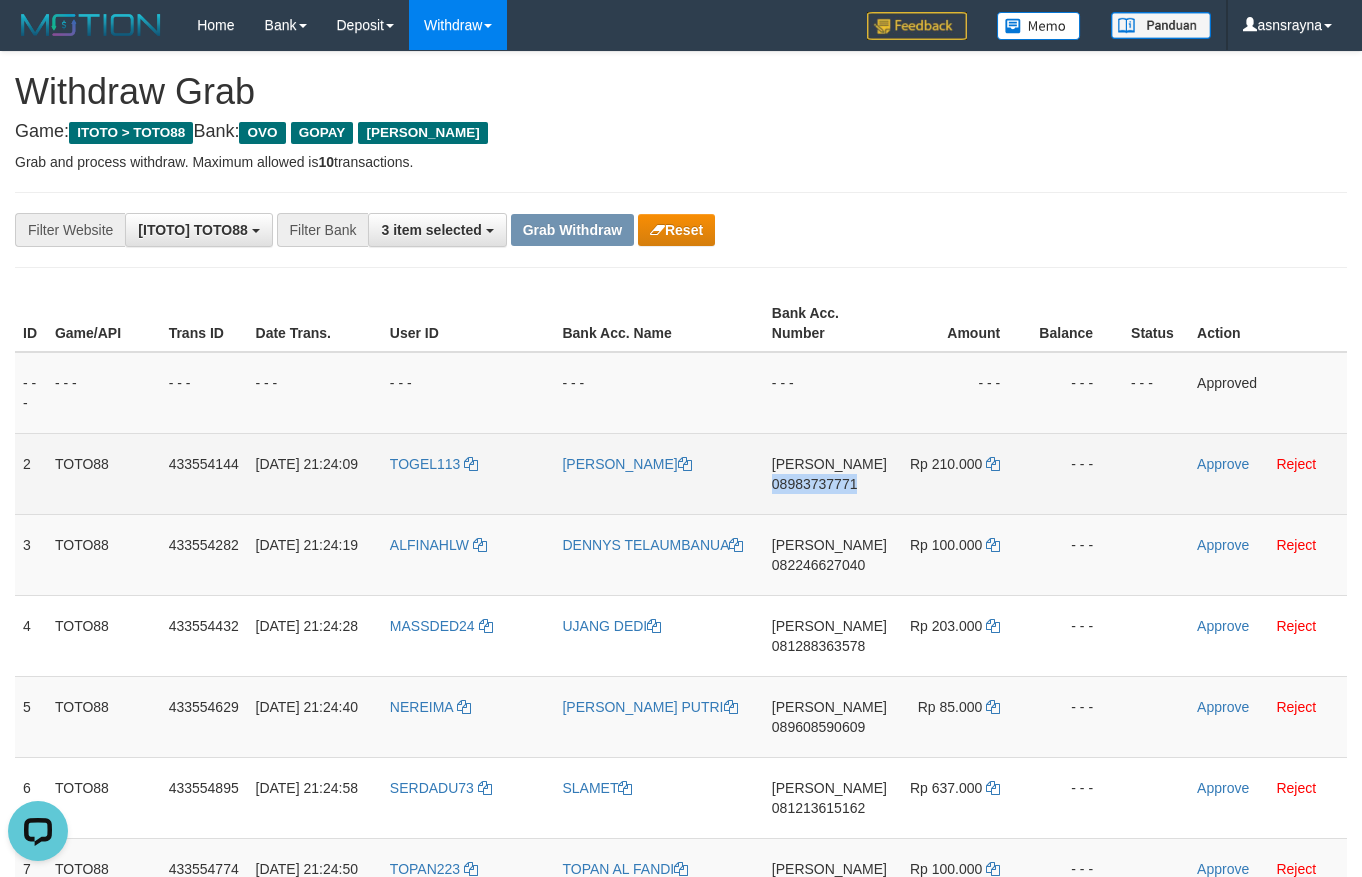 click on "08983737771" at bounding box center [815, 484] 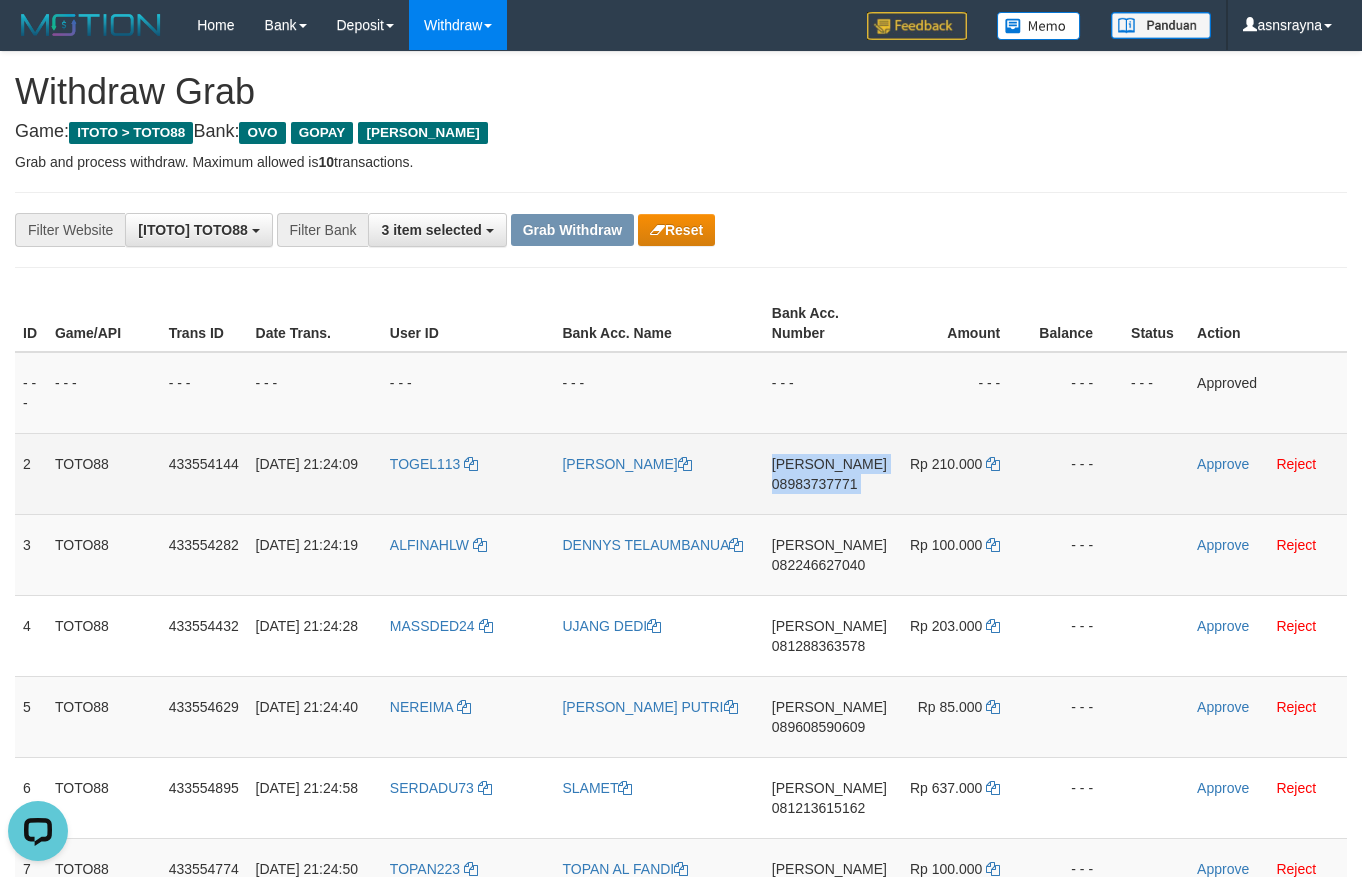 click on "08983737771" at bounding box center (815, 484) 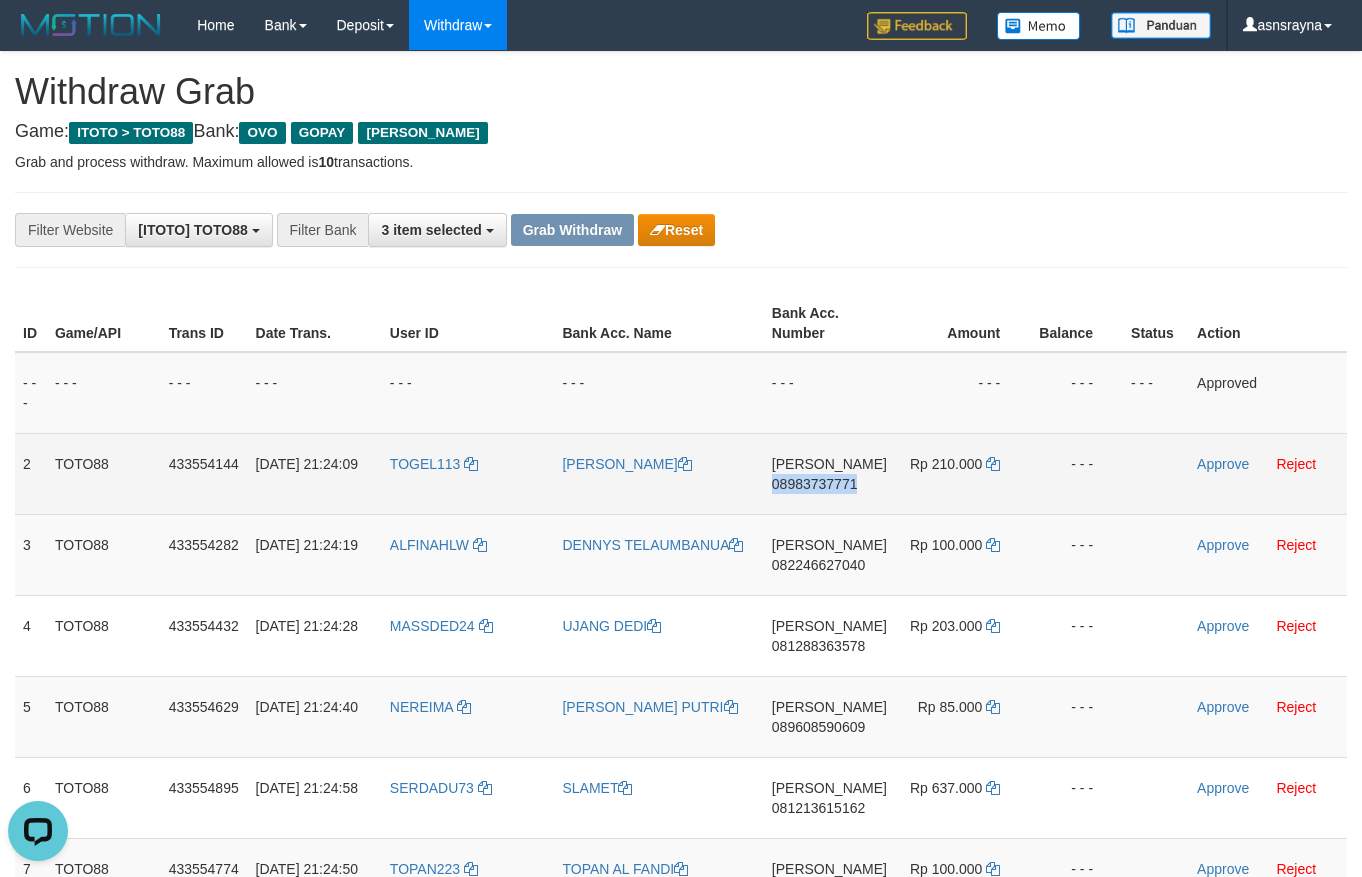 click on "08983737771" at bounding box center [815, 484] 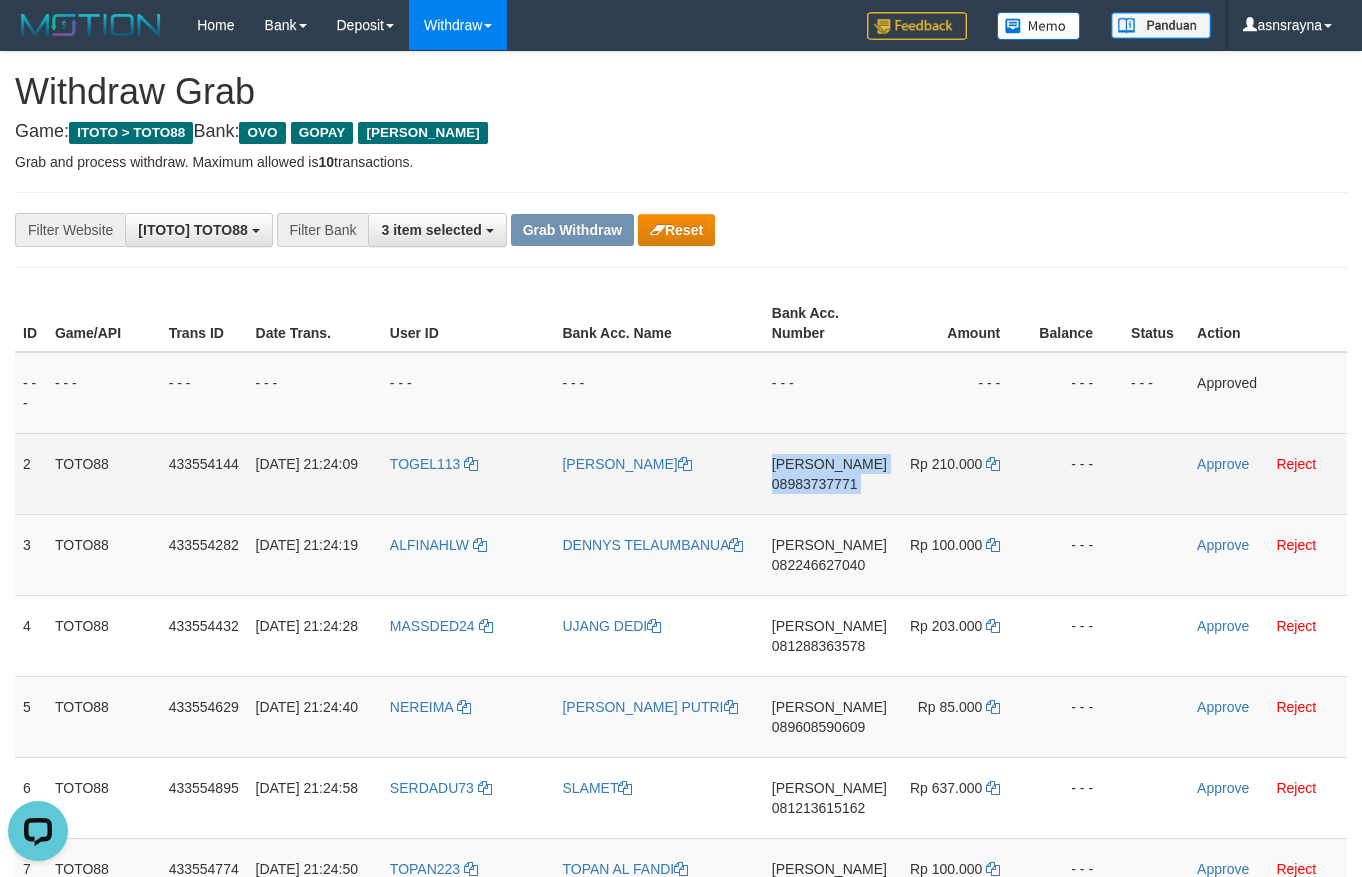 click on "08983737771" at bounding box center [815, 484] 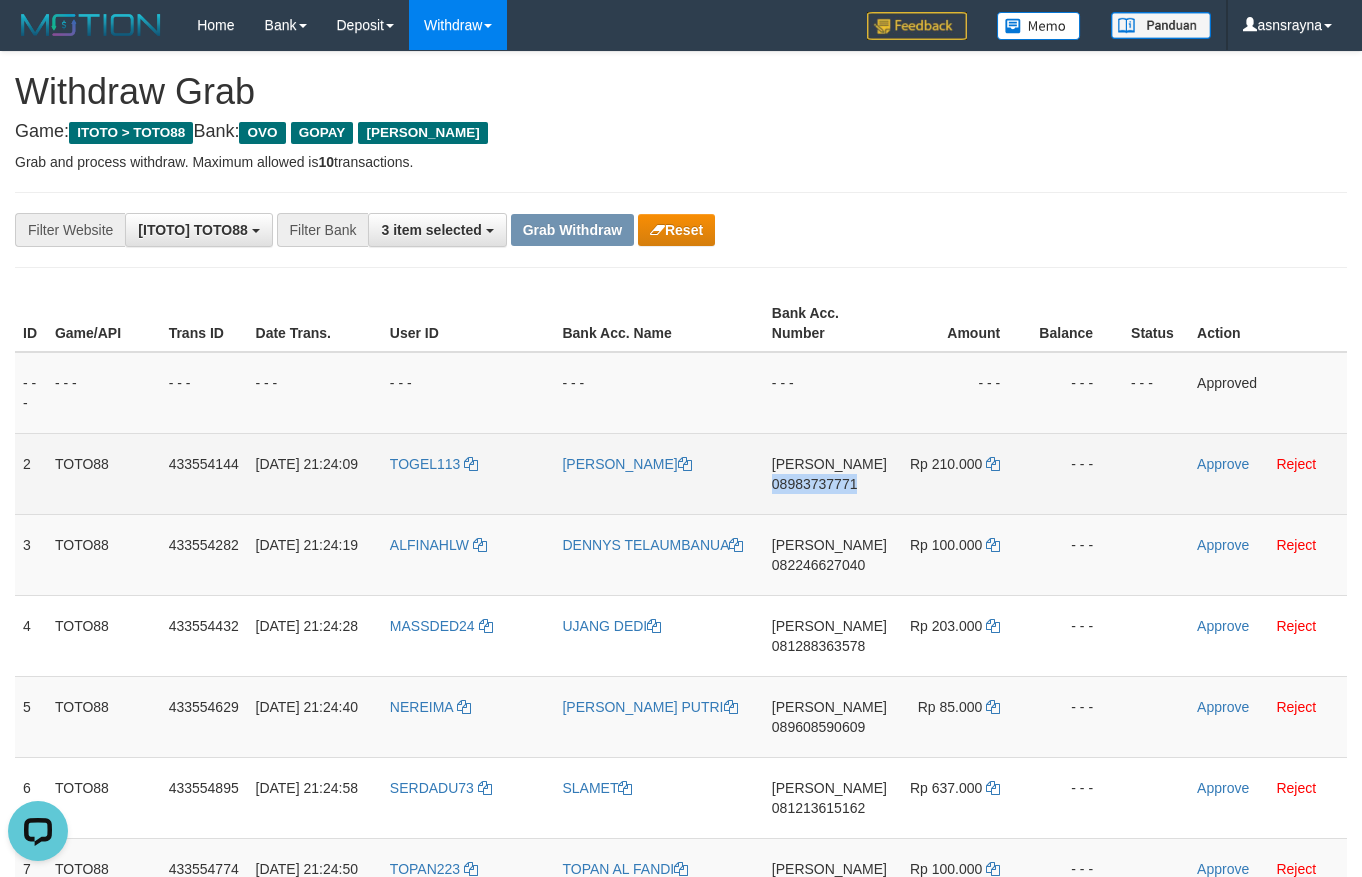 click on "08983737771" at bounding box center [815, 484] 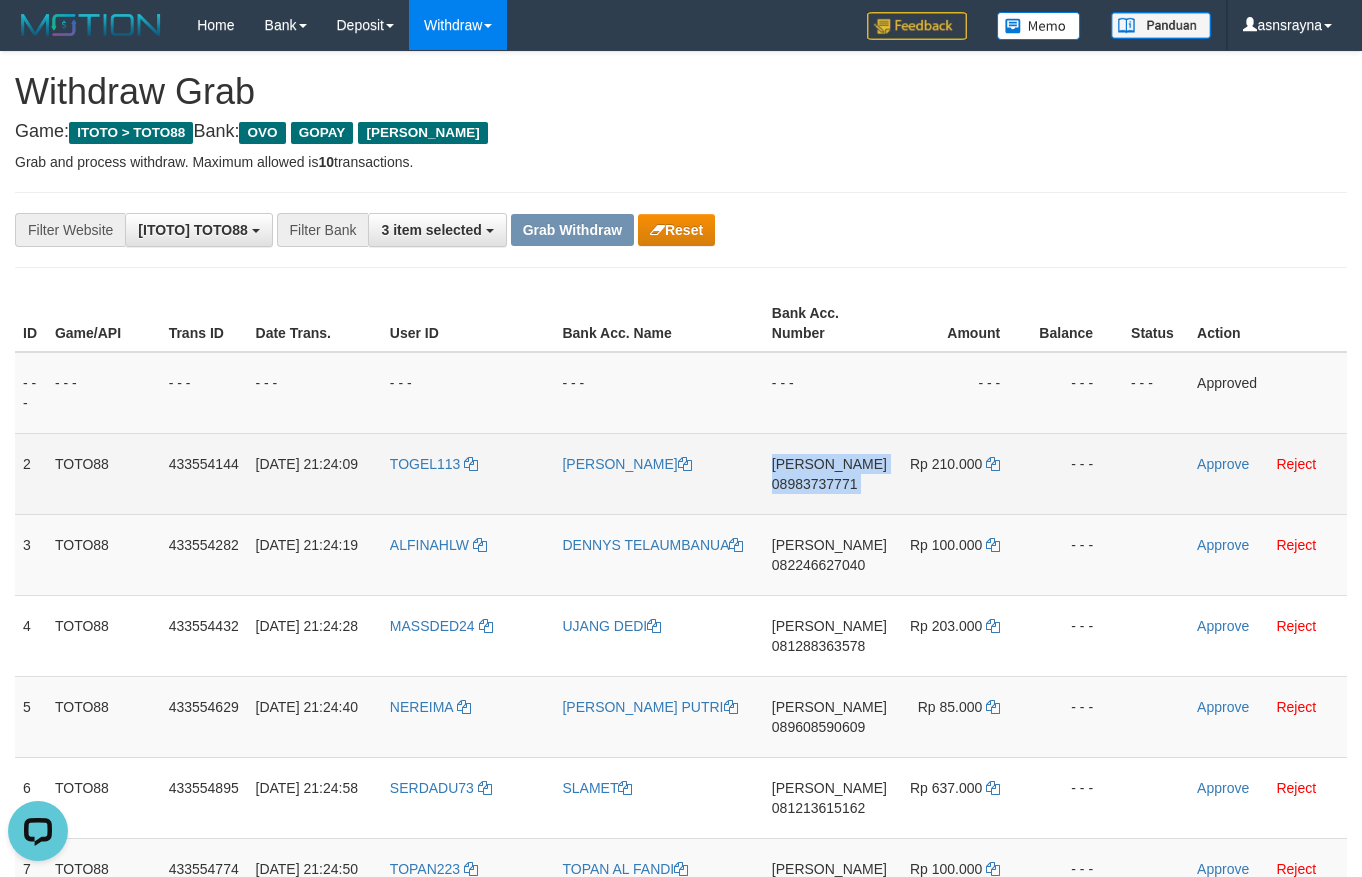 click on "08983737771" at bounding box center (815, 484) 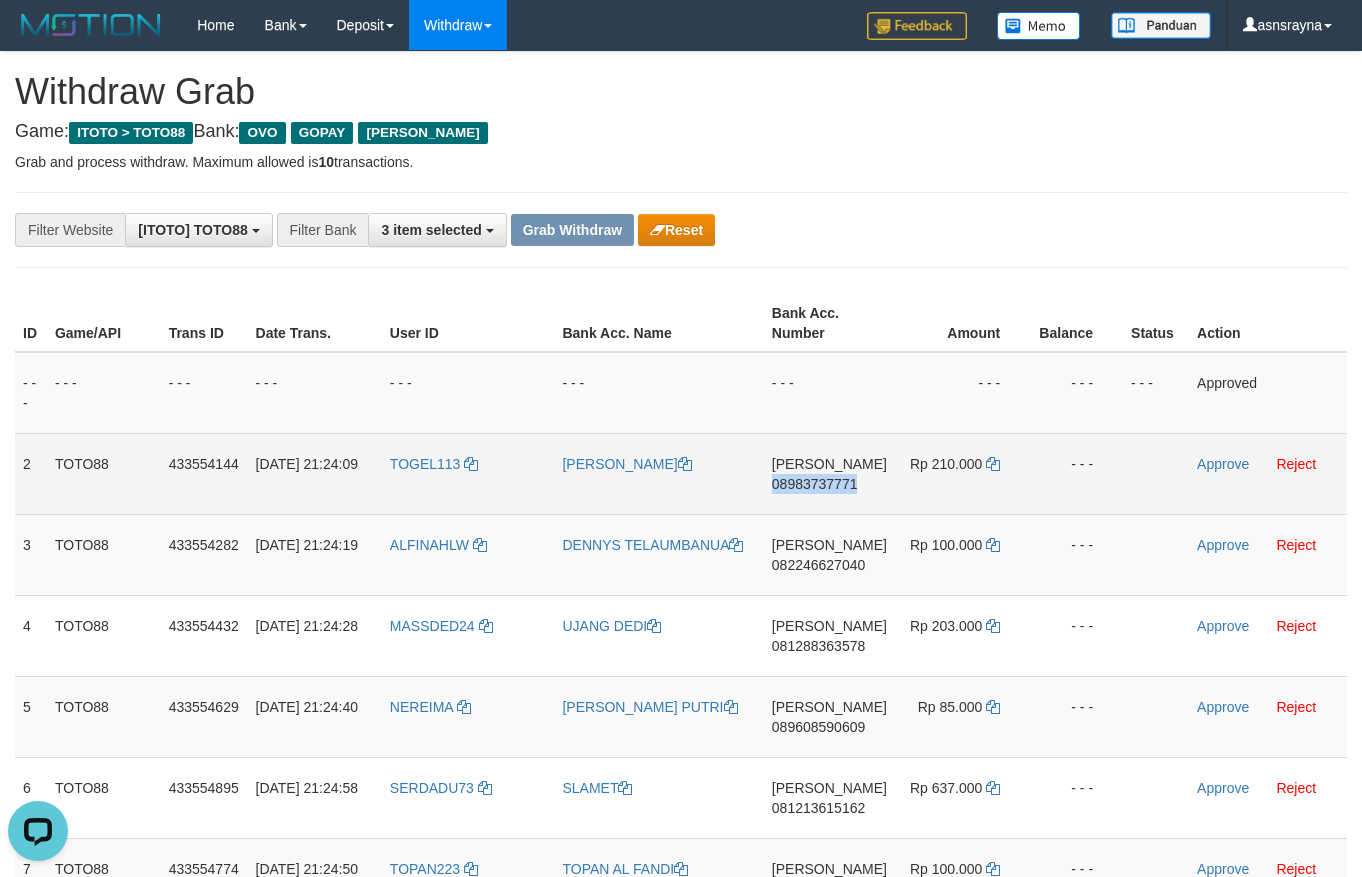 click on "08983737771" at bounding box center (815, 484) 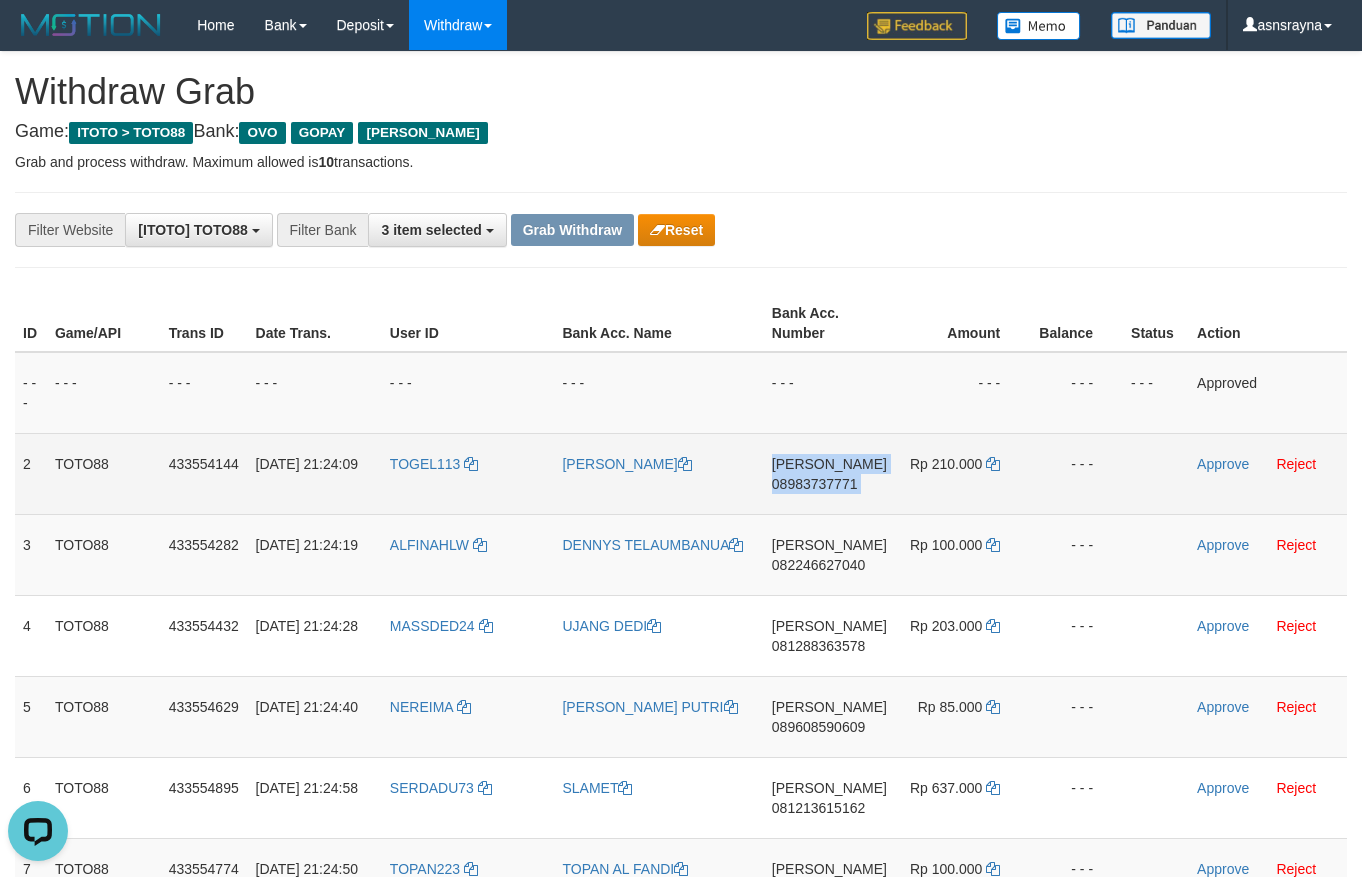 click on "08983737771" at bounding box center (815, 484) 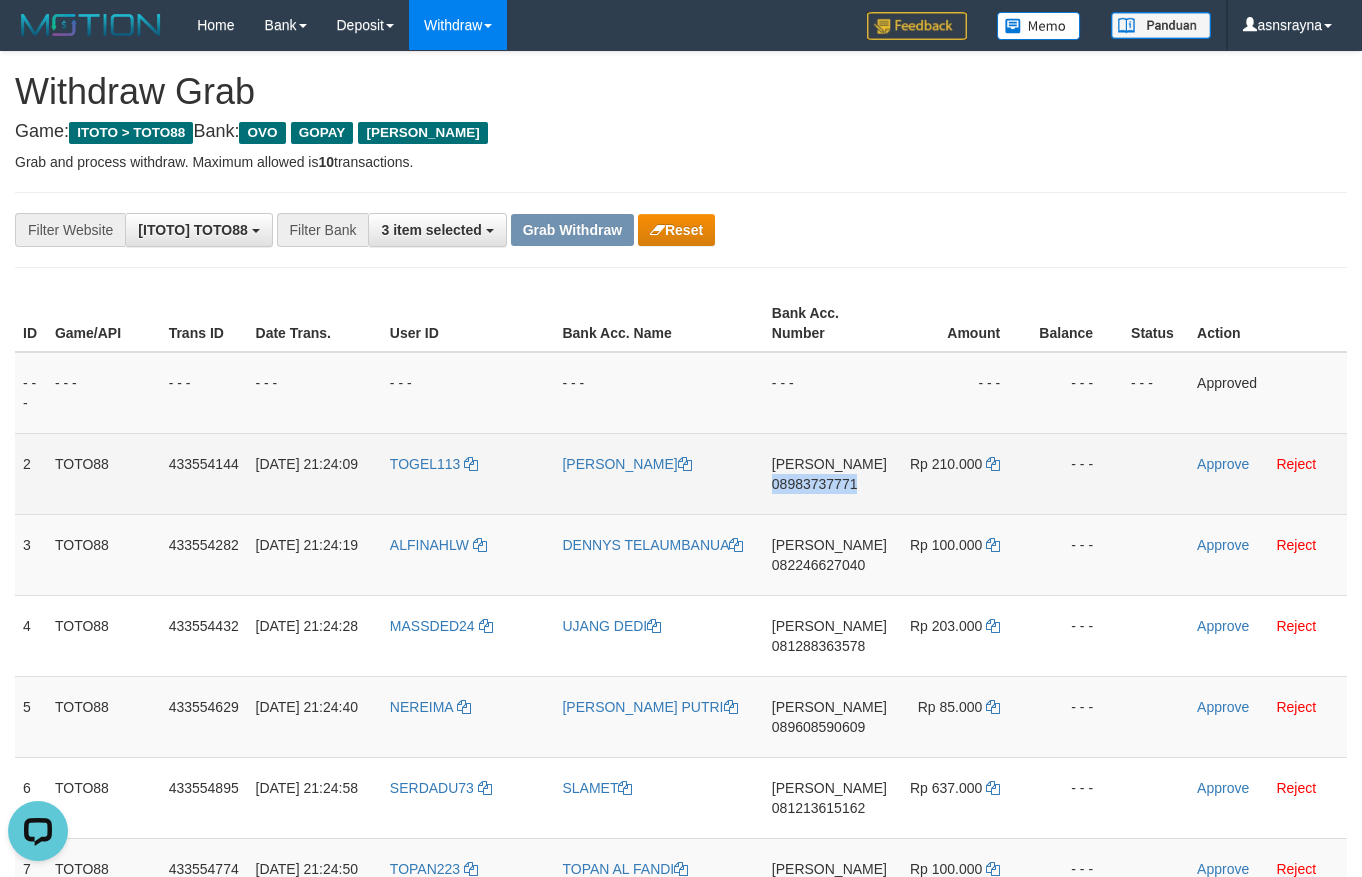 click on "08983737771" at bounding box center [815, 484] 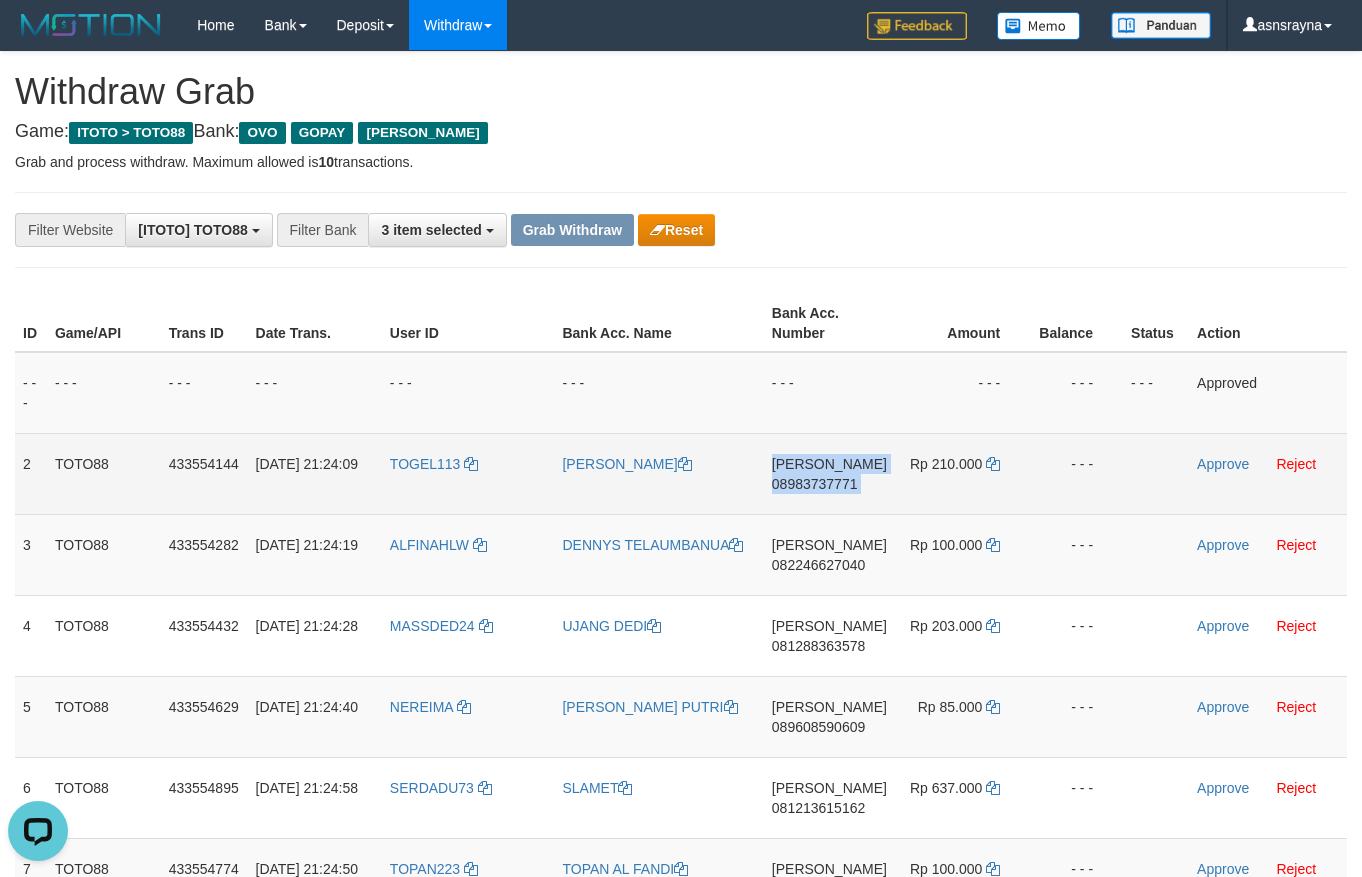 click on "08983737771" at bounding box center [815, 484] 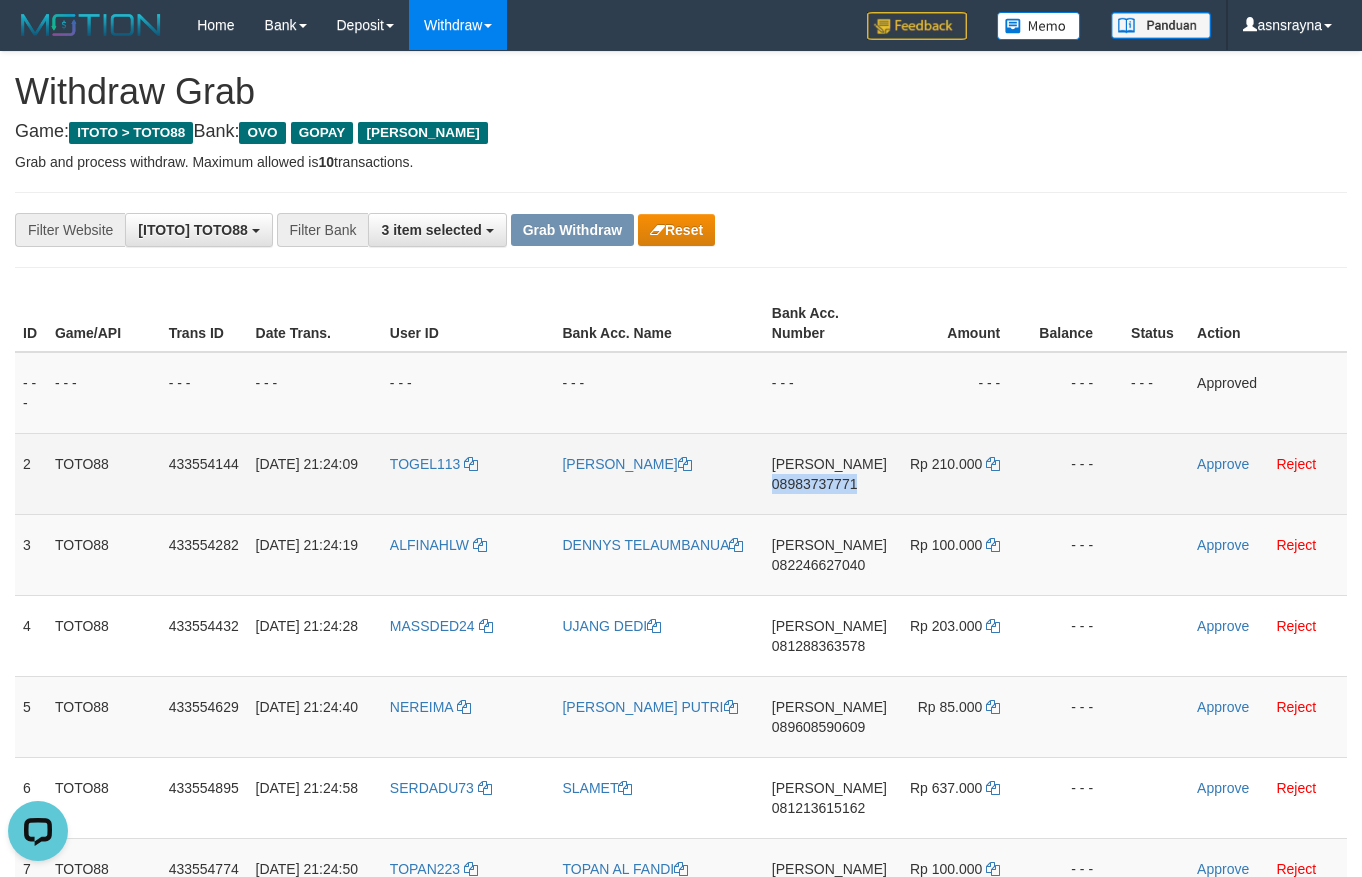 click on "08983737771" at bounding box center [815, 484] 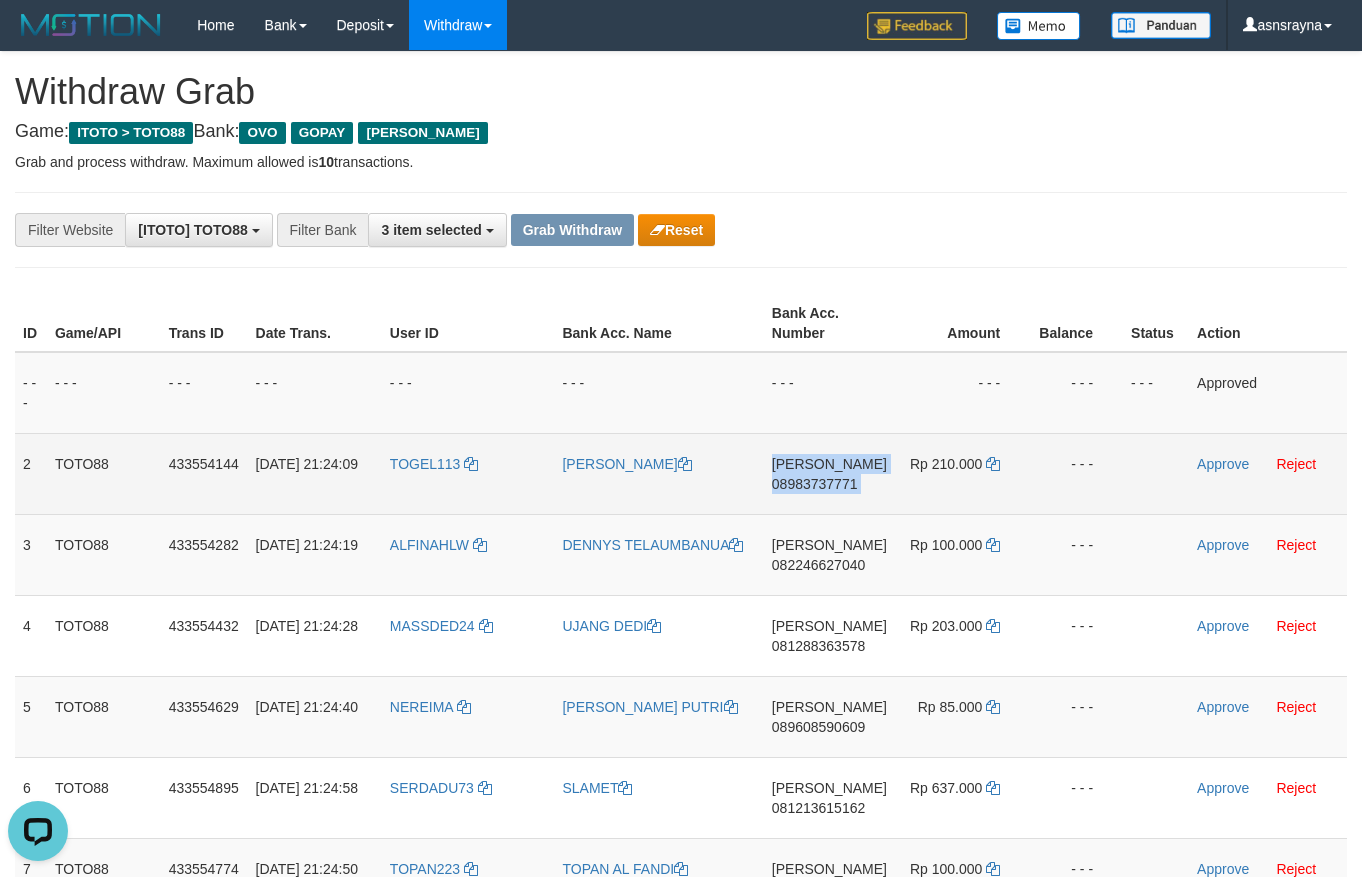 click on "08983737771" at bounding box center [815, 484] 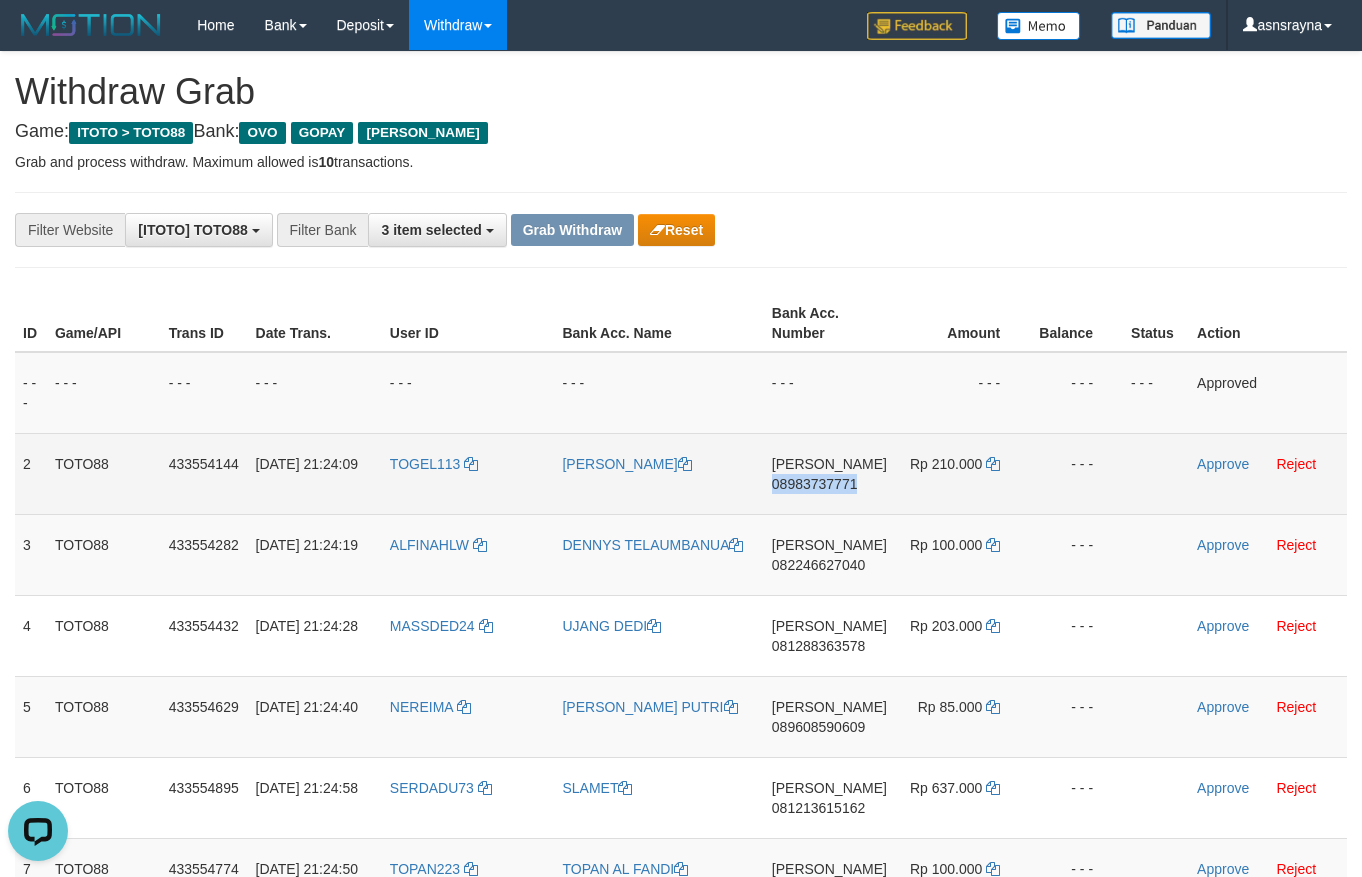 click on "08983737771" at bounding box center (815, 484) 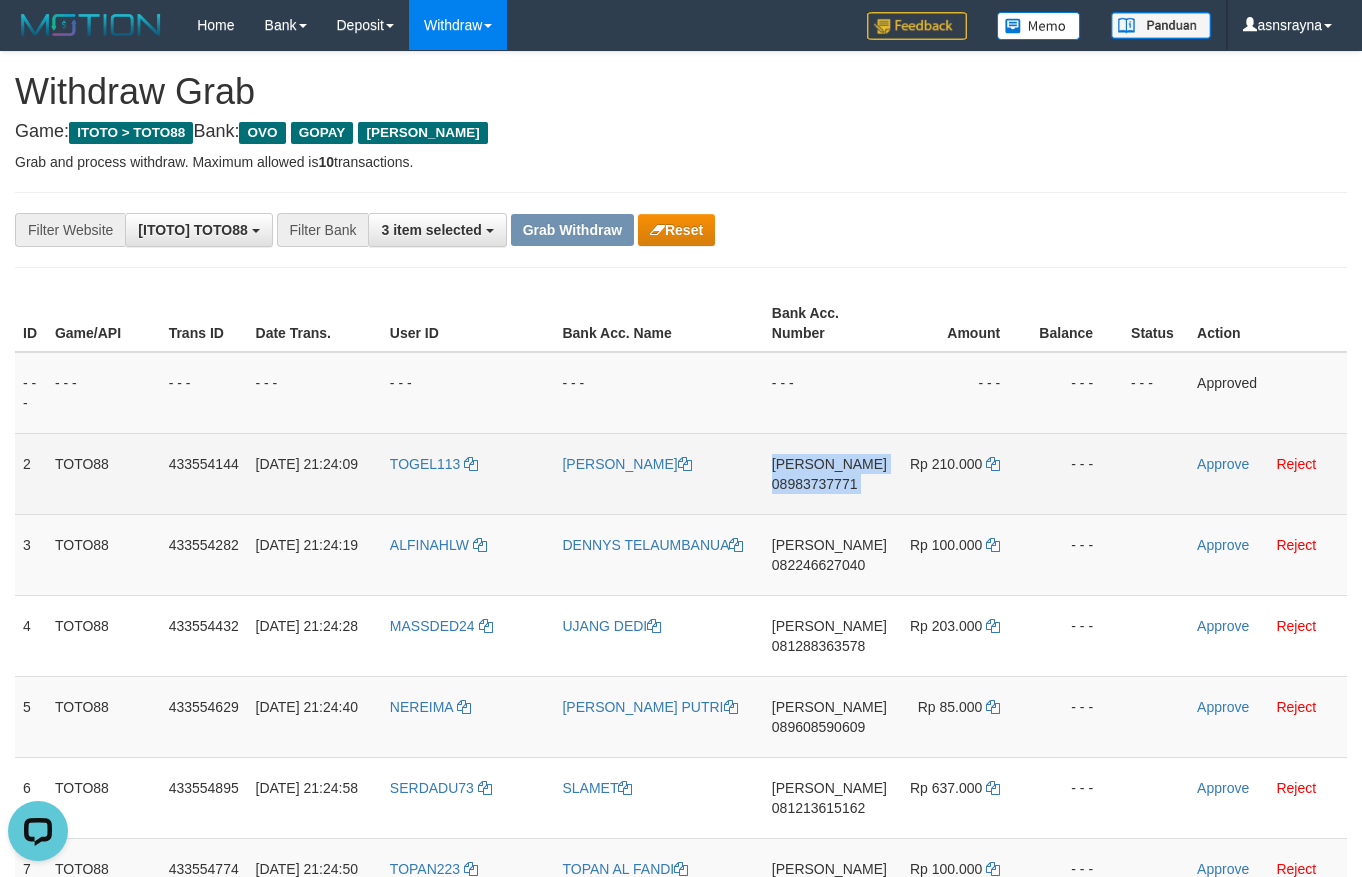 click on "08983737771" at bounding box center (815, 484) 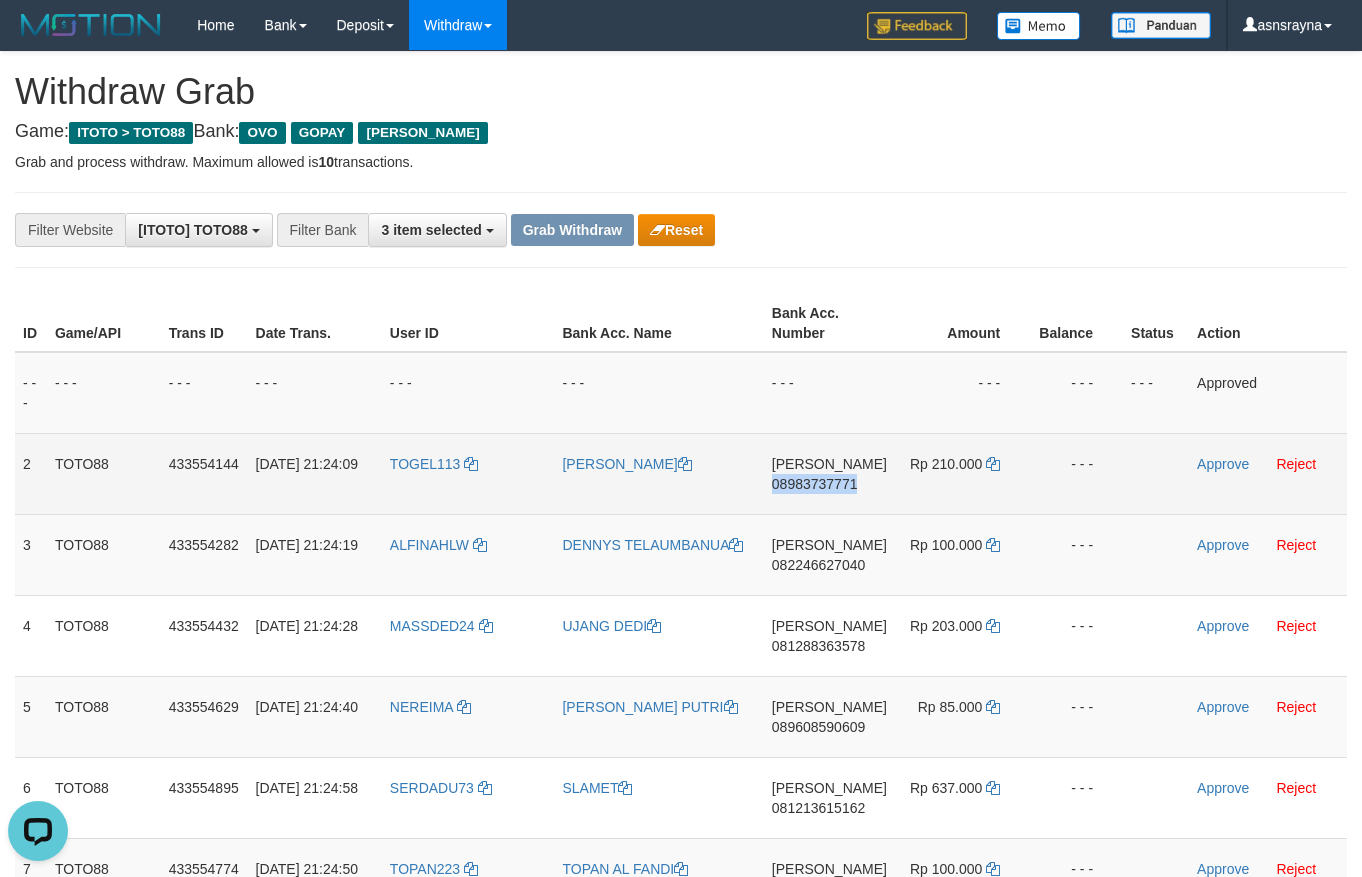 click on "08983737771" at bounding box center (815, 484) 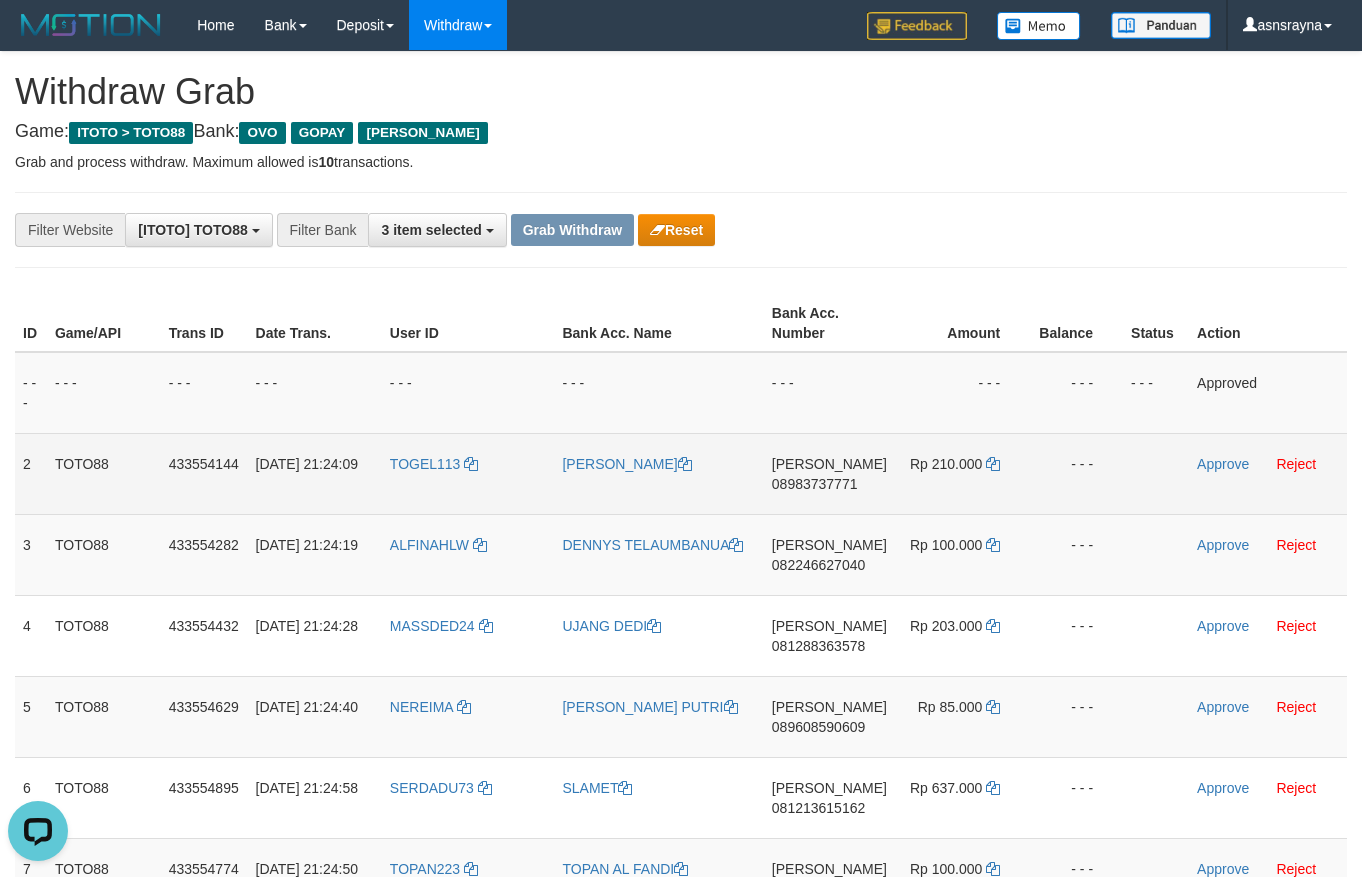 click on "08983737771" at bounding box center (815, 484) 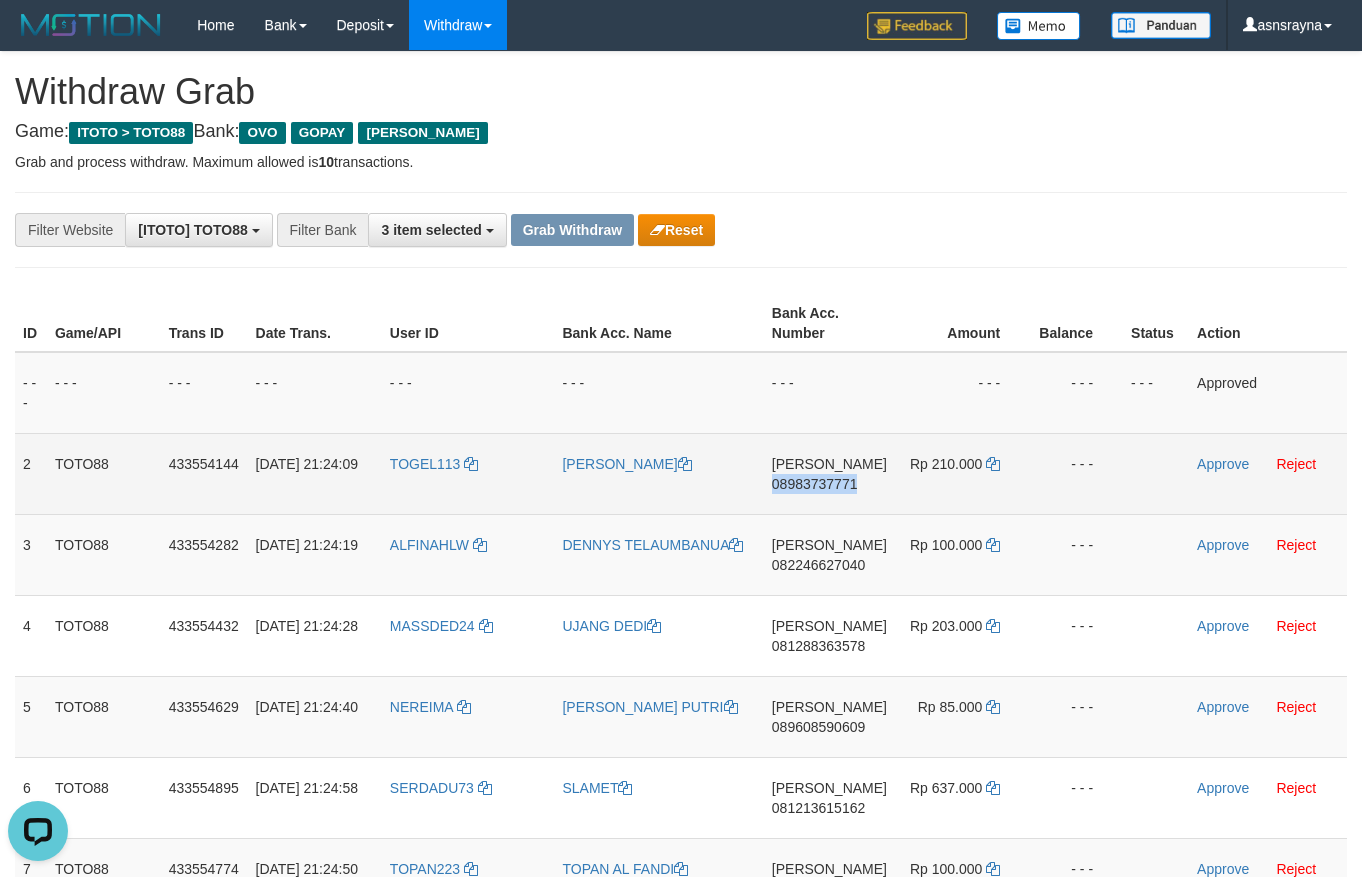 click on "[PERSON_NAME]
08983737771" at bounding box center [829, 473] 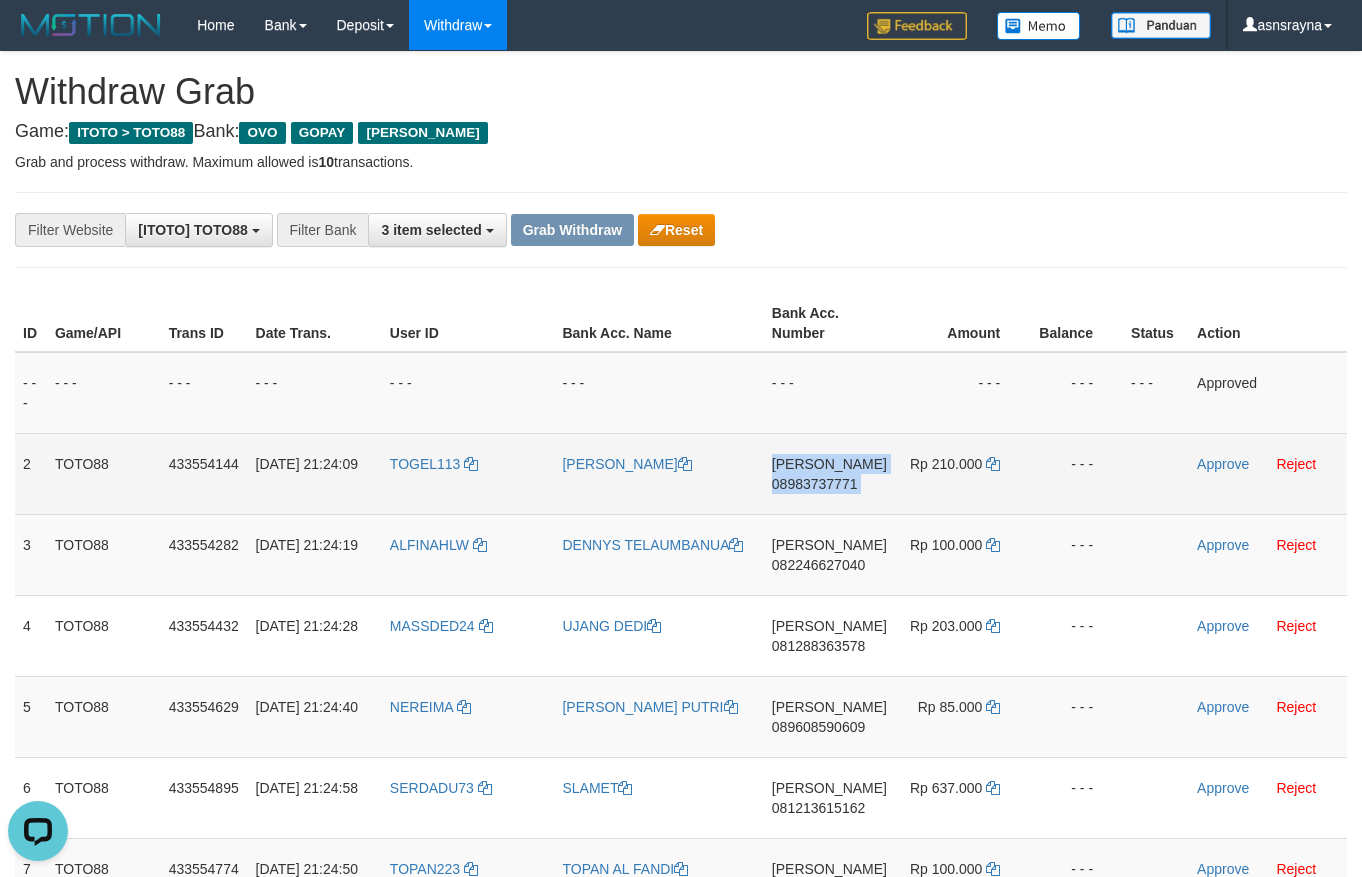 click on "[PERSON_NAME]
08983737771" at bounding box center (829, 473) 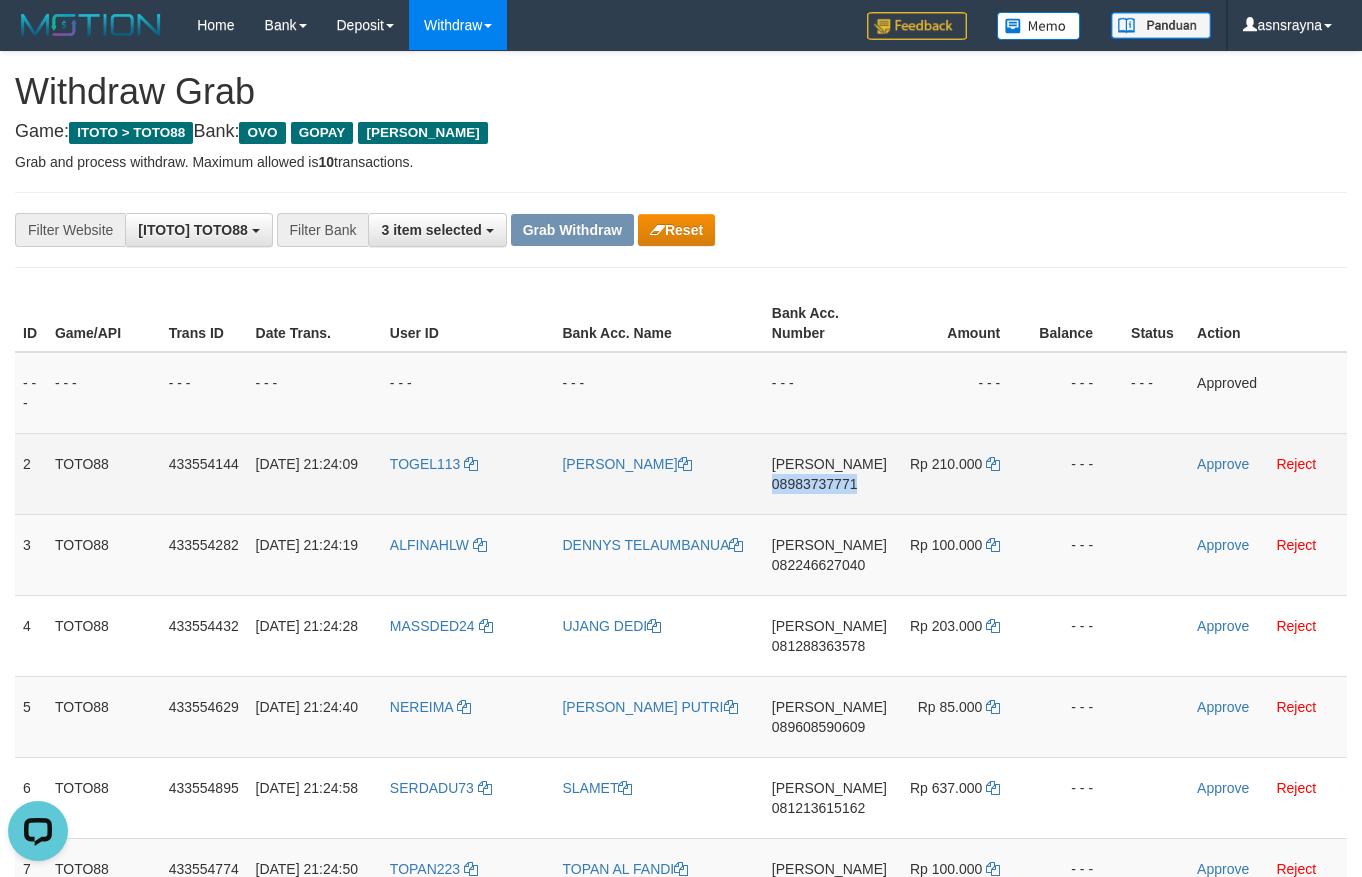 click on "[PERSON_NAME]
08983737771" at bounding box center [829, 473] 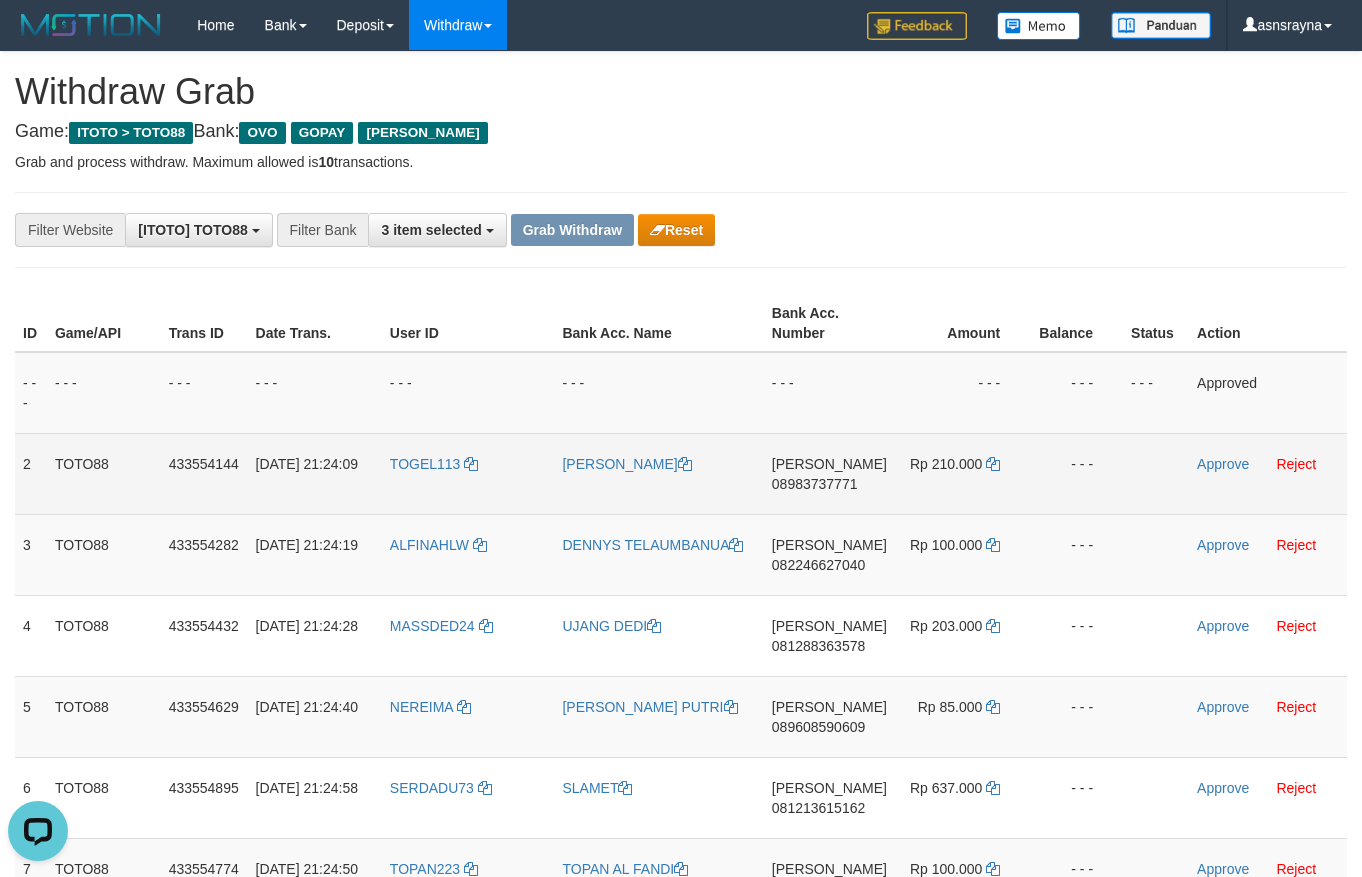 click on "[PERSON_NAME]
08983737771" at bounding box center [829, 473] 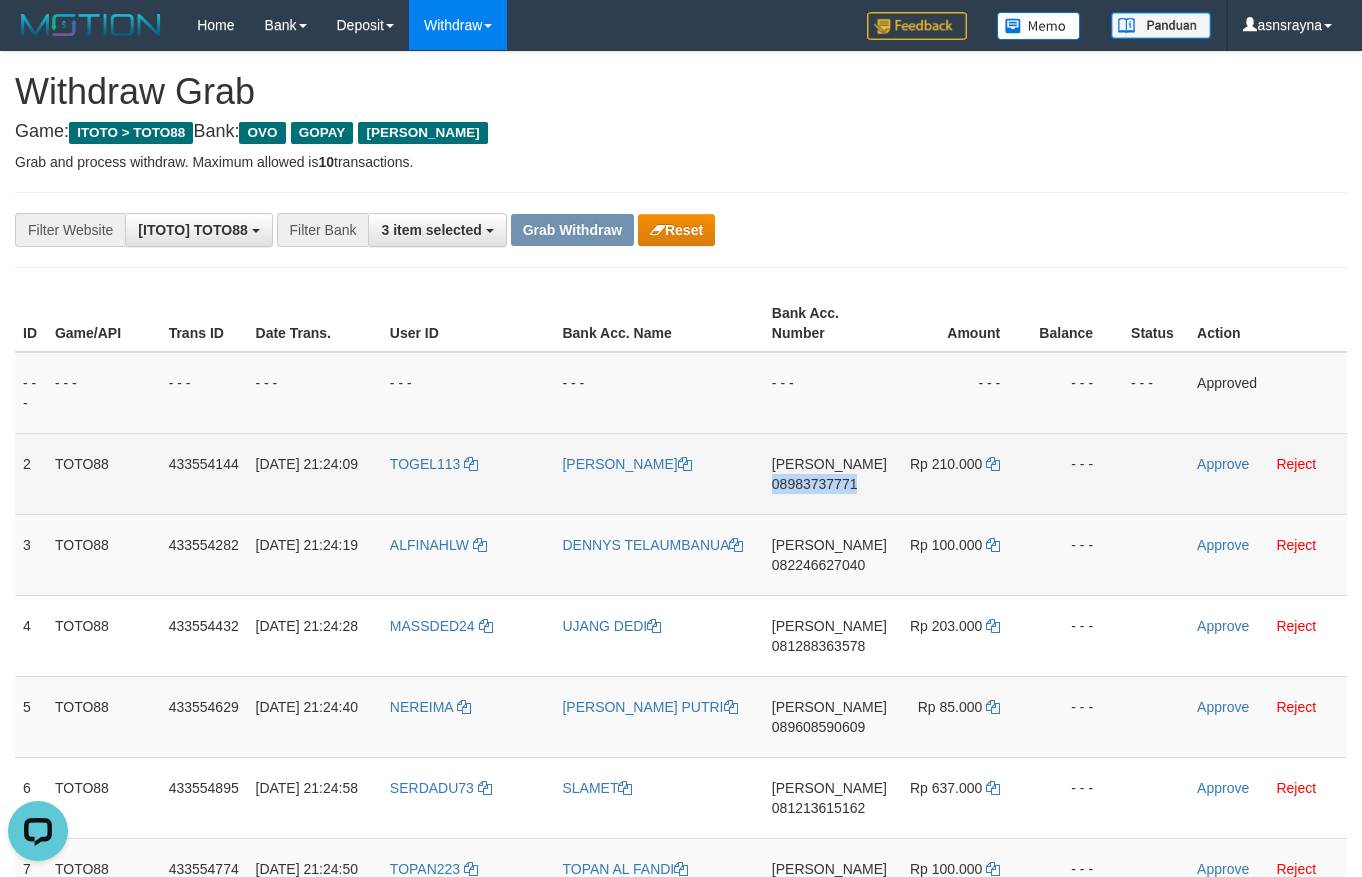 click on "[PERSON_NAME]
08983737771" at bounding box center [829, 473] 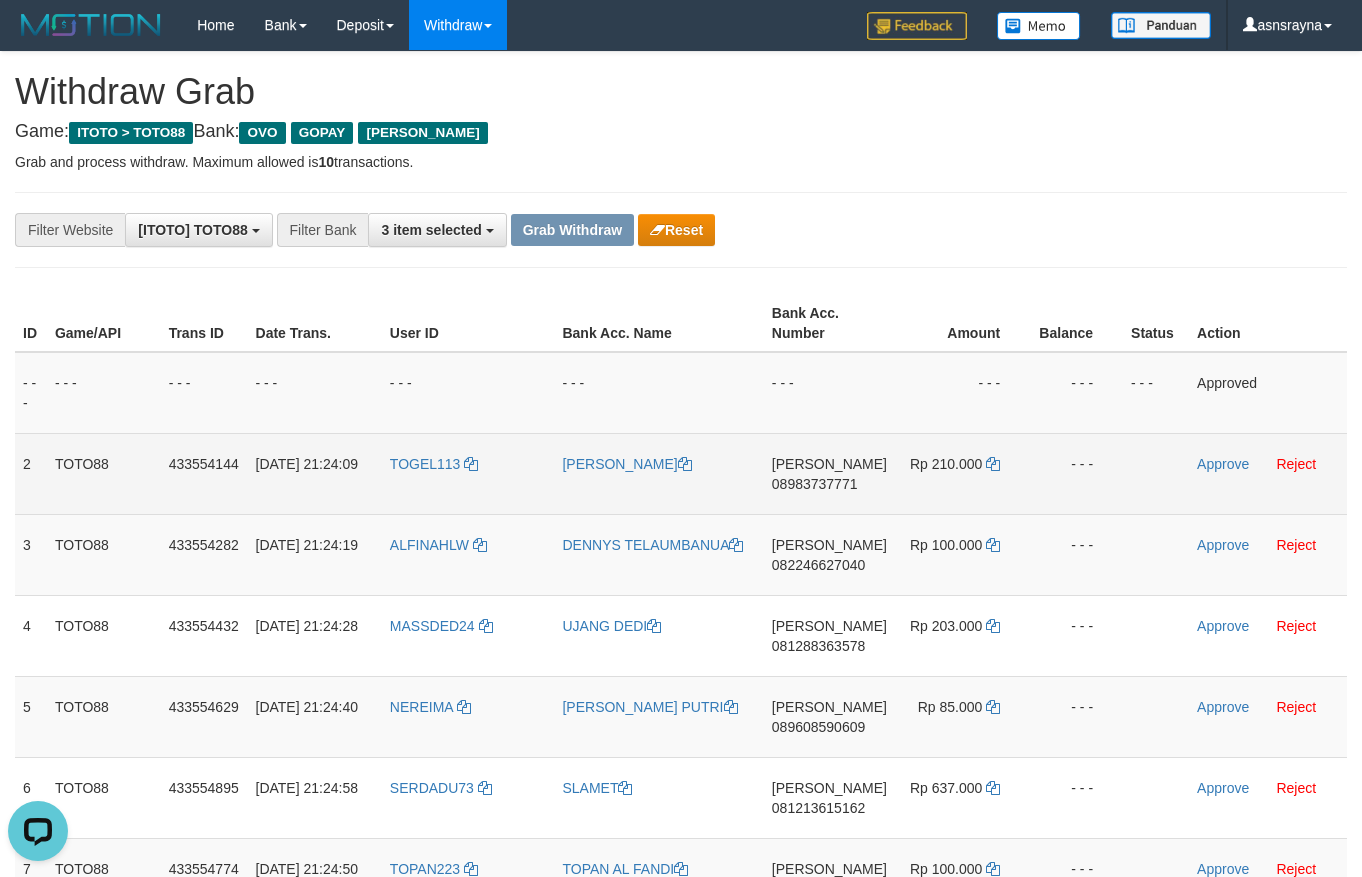 click on "08983737771" at bounding box center (815, 484) 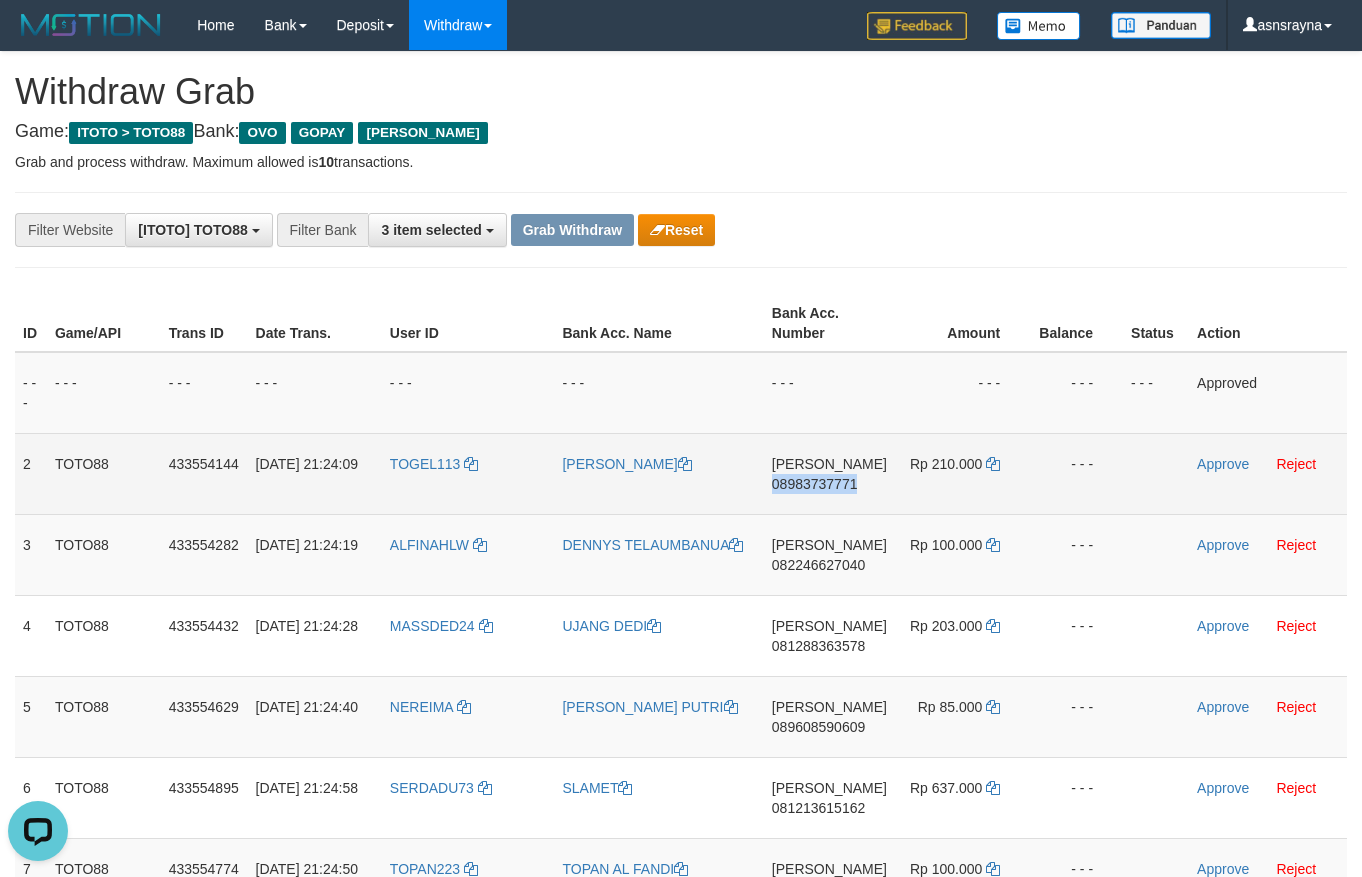 click on "08983737771" at bounding box center [815, 484] 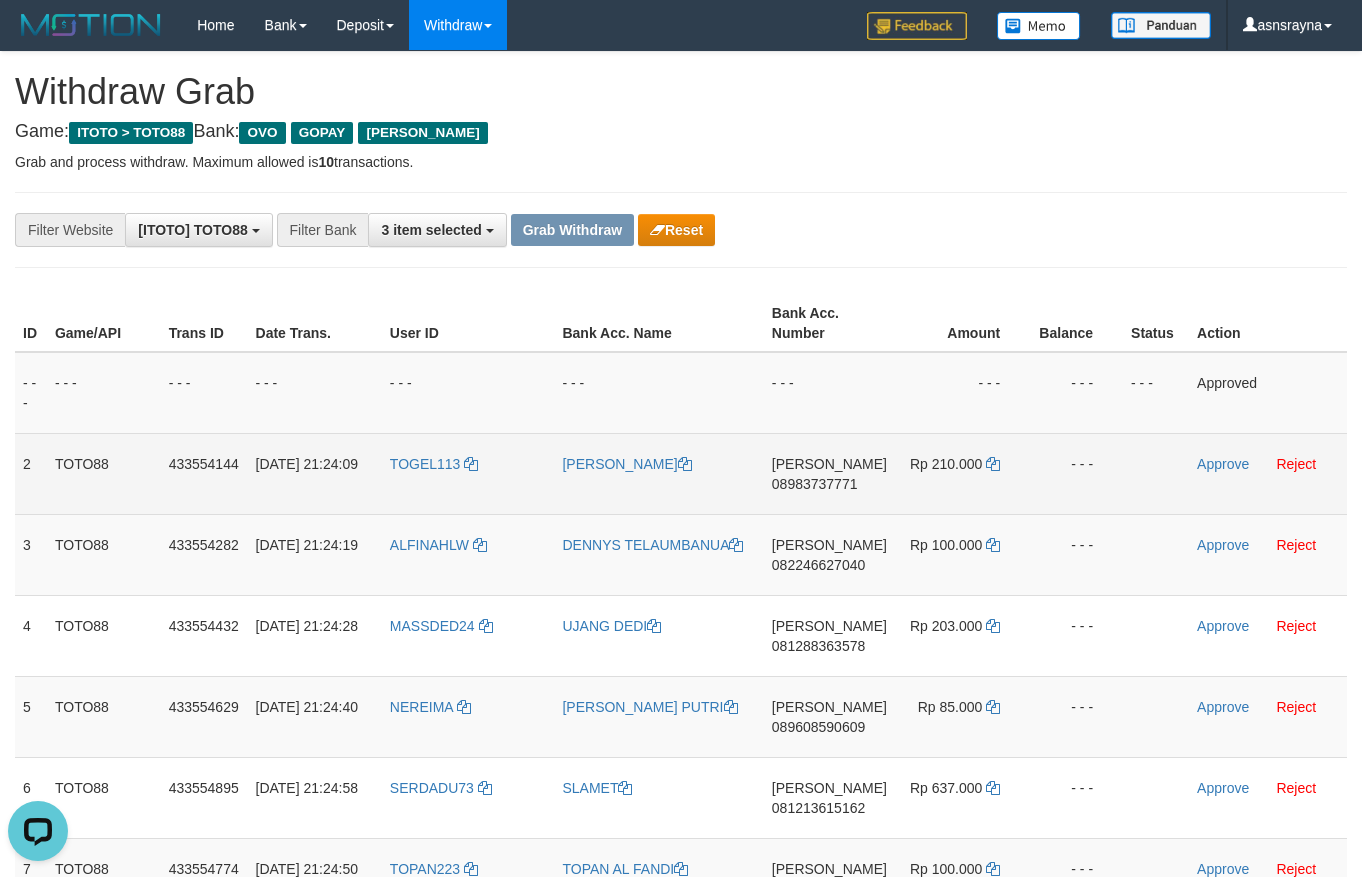 click on "08983737771" at bounding box center (815, 484) 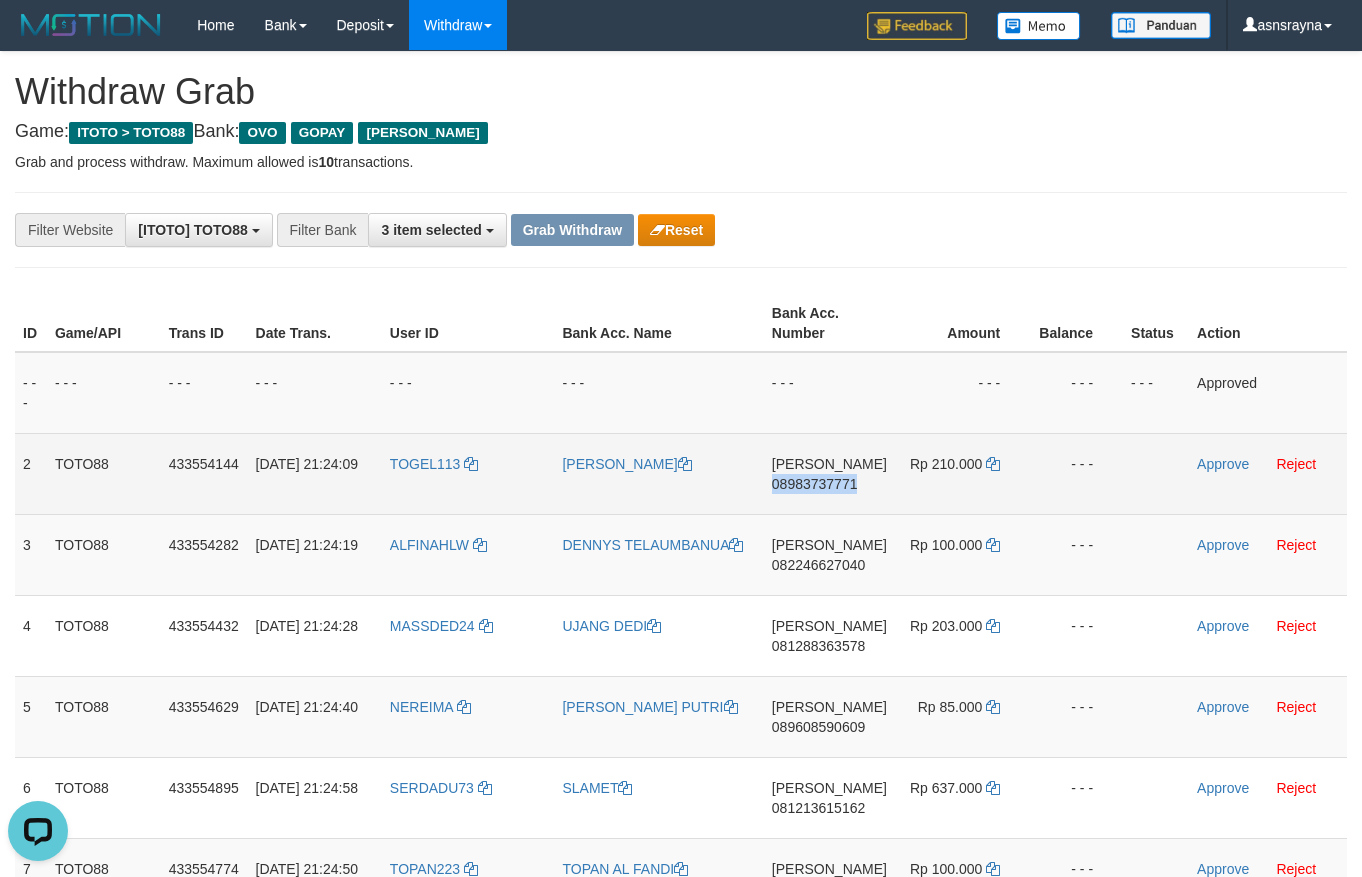click on "08983737771" at bounding box center [815, 484] 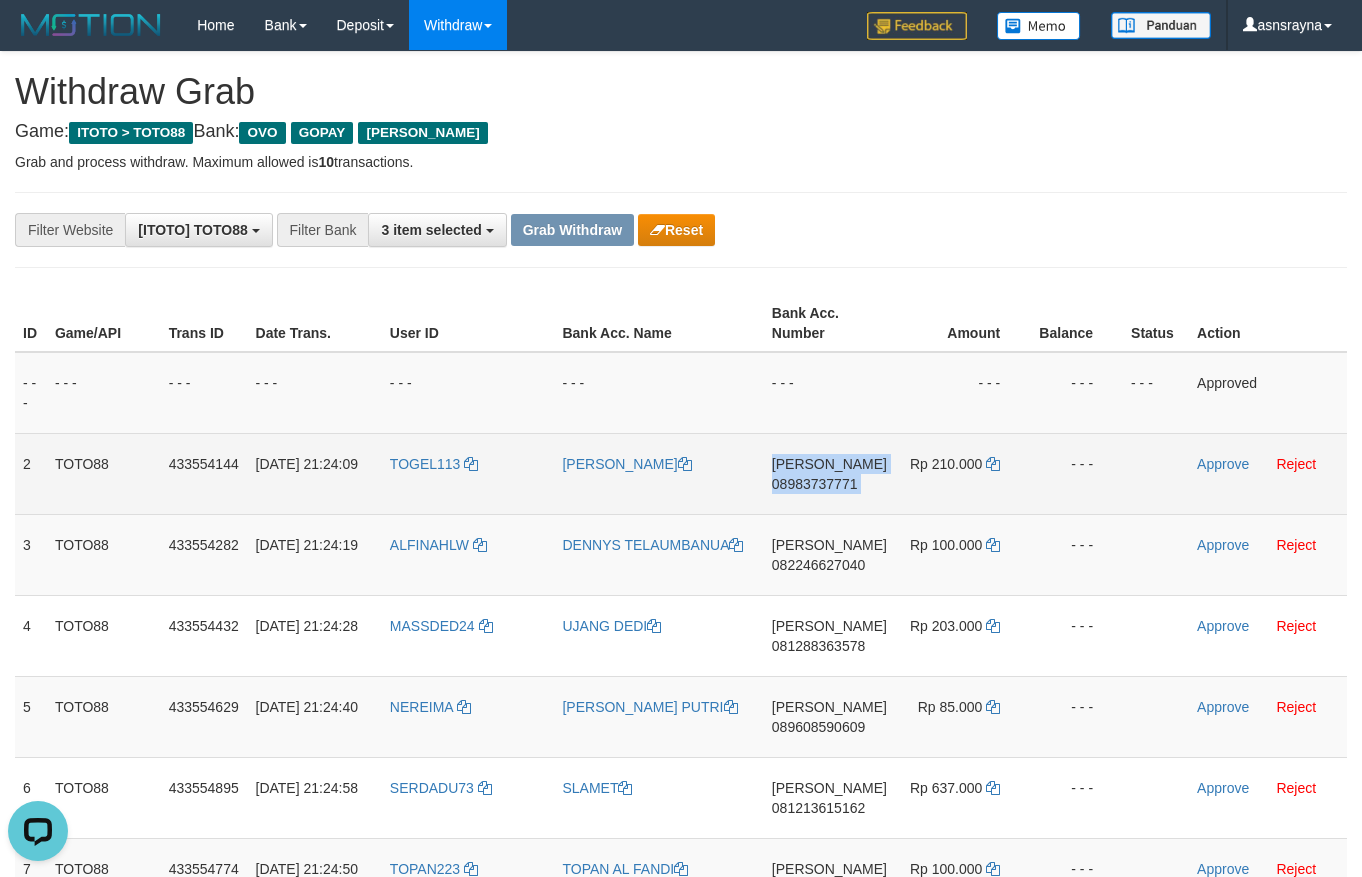 click on "08983737771" at bounding box center [815, 484] 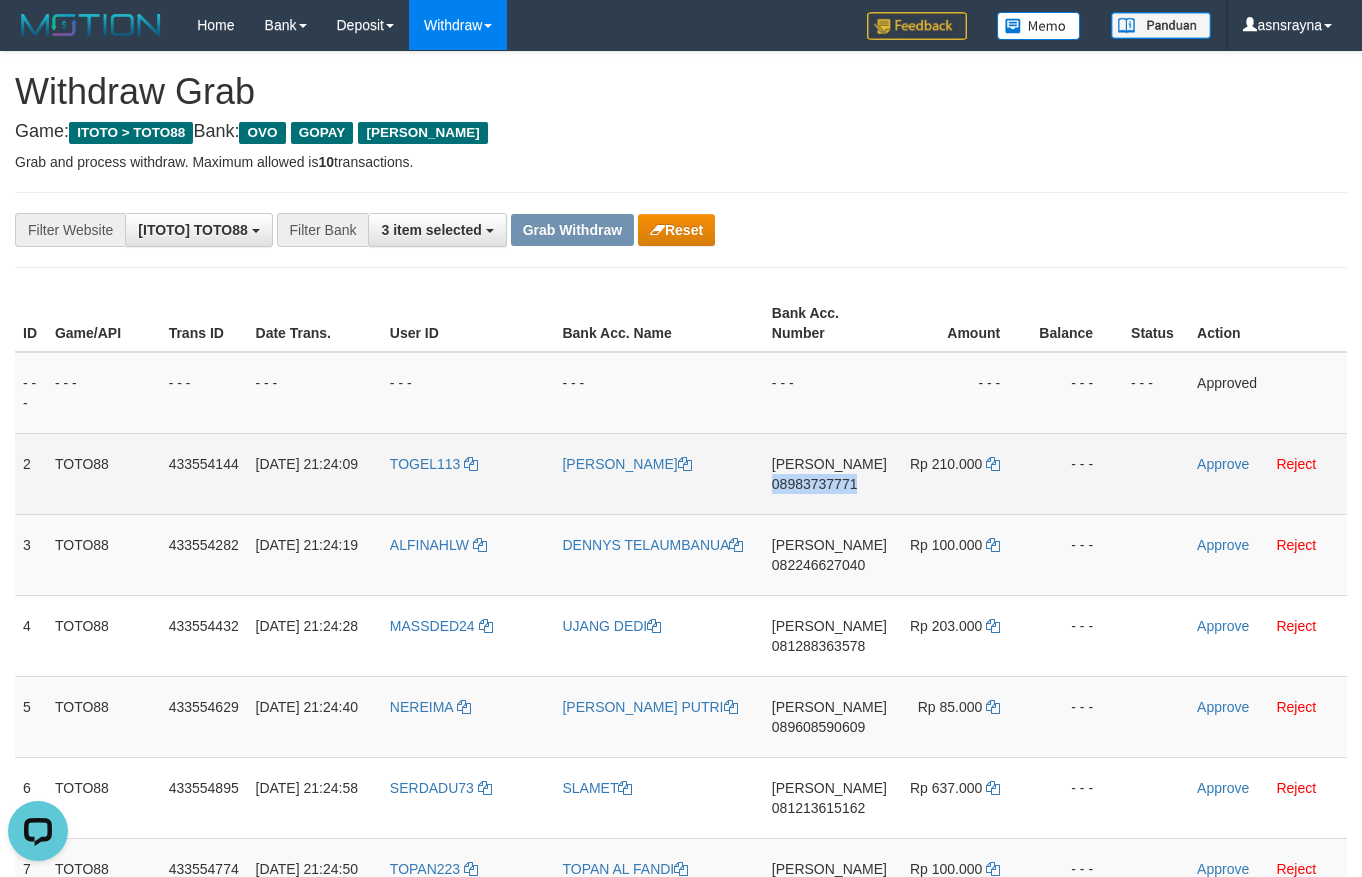 click on "08983737771" at bounding box center (815, 484) 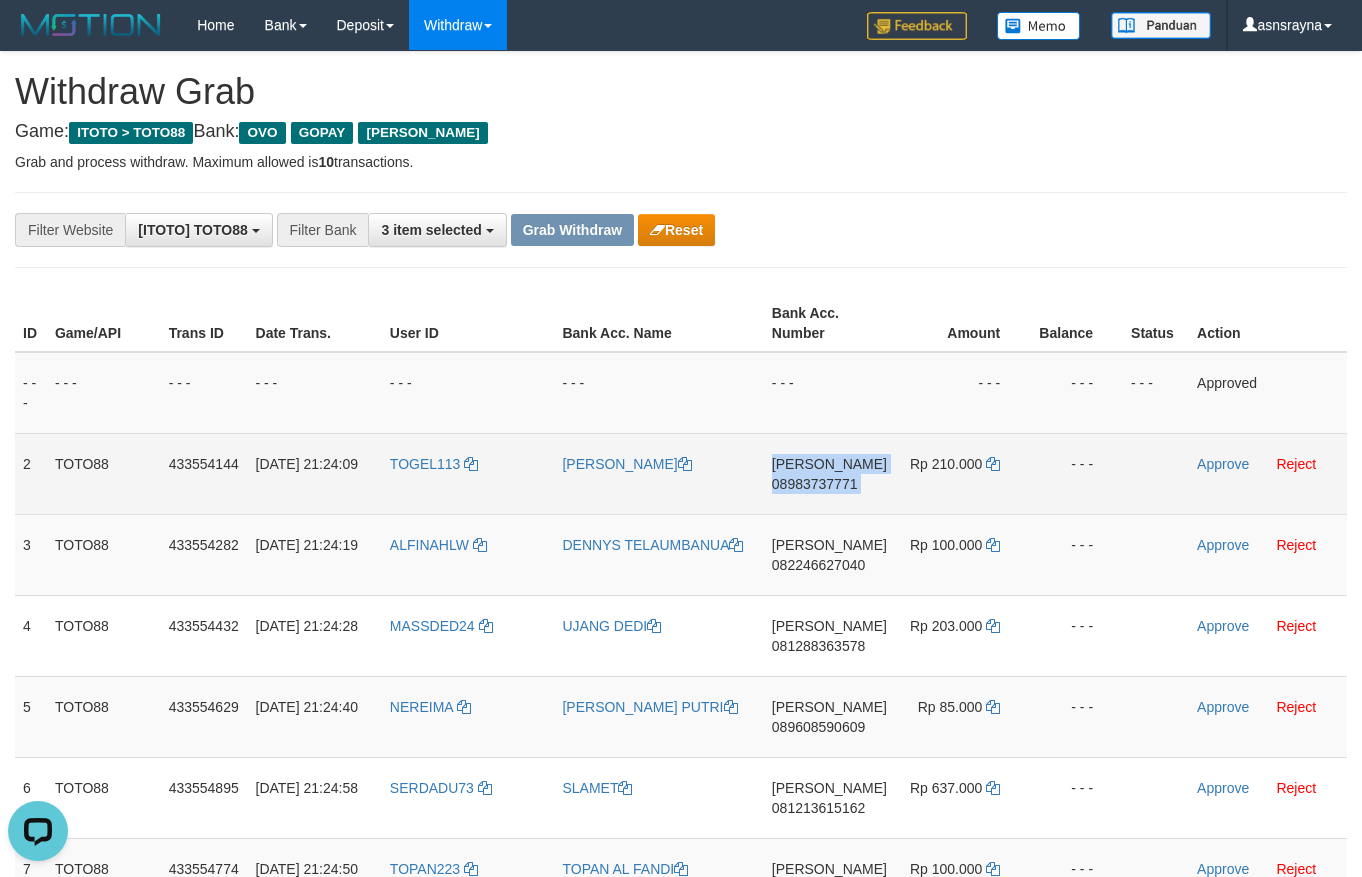 click on "08983737771" at bounding box center (815, 484) 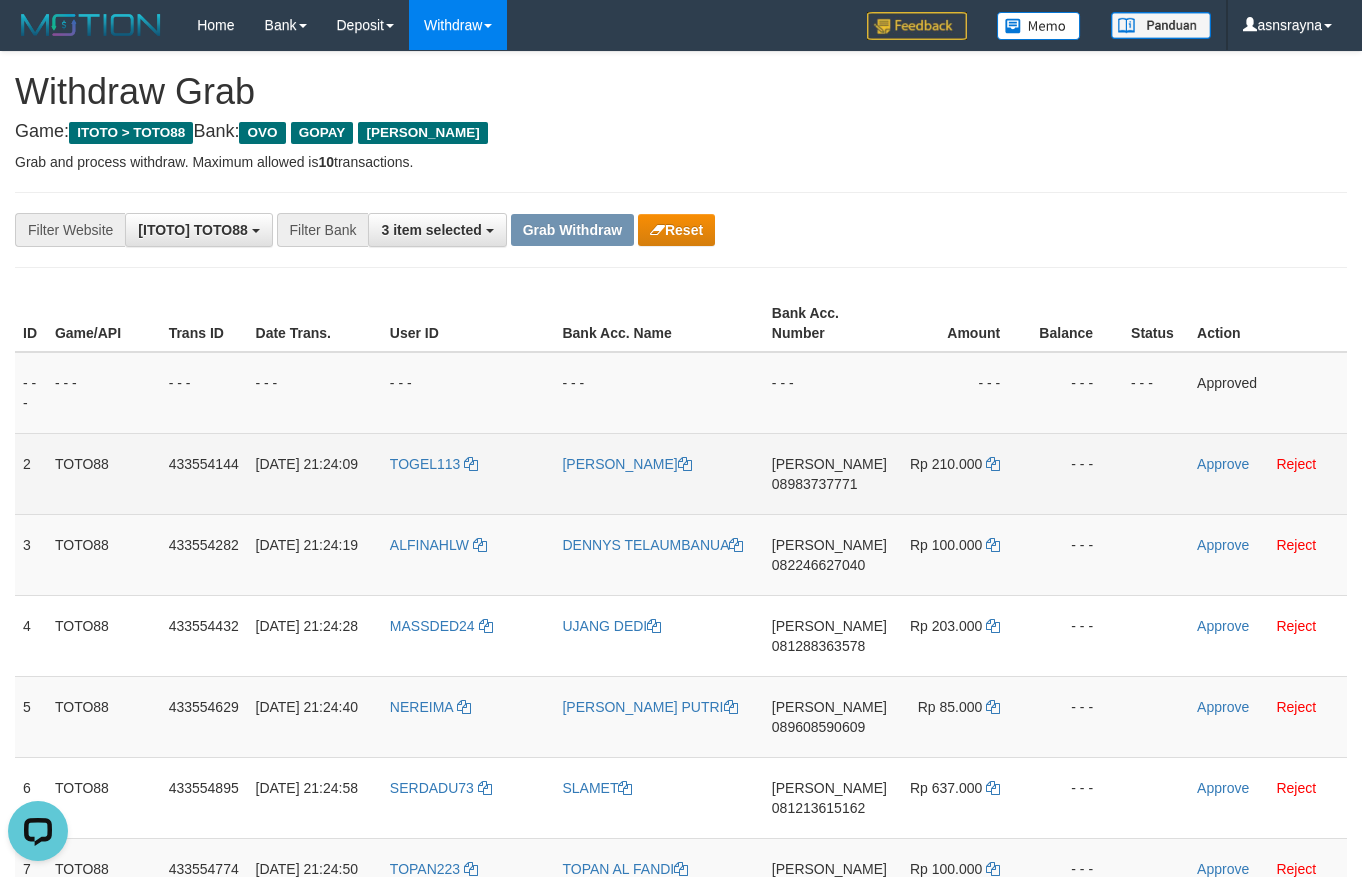click on "08983737771" at bounding box center [815, 484] 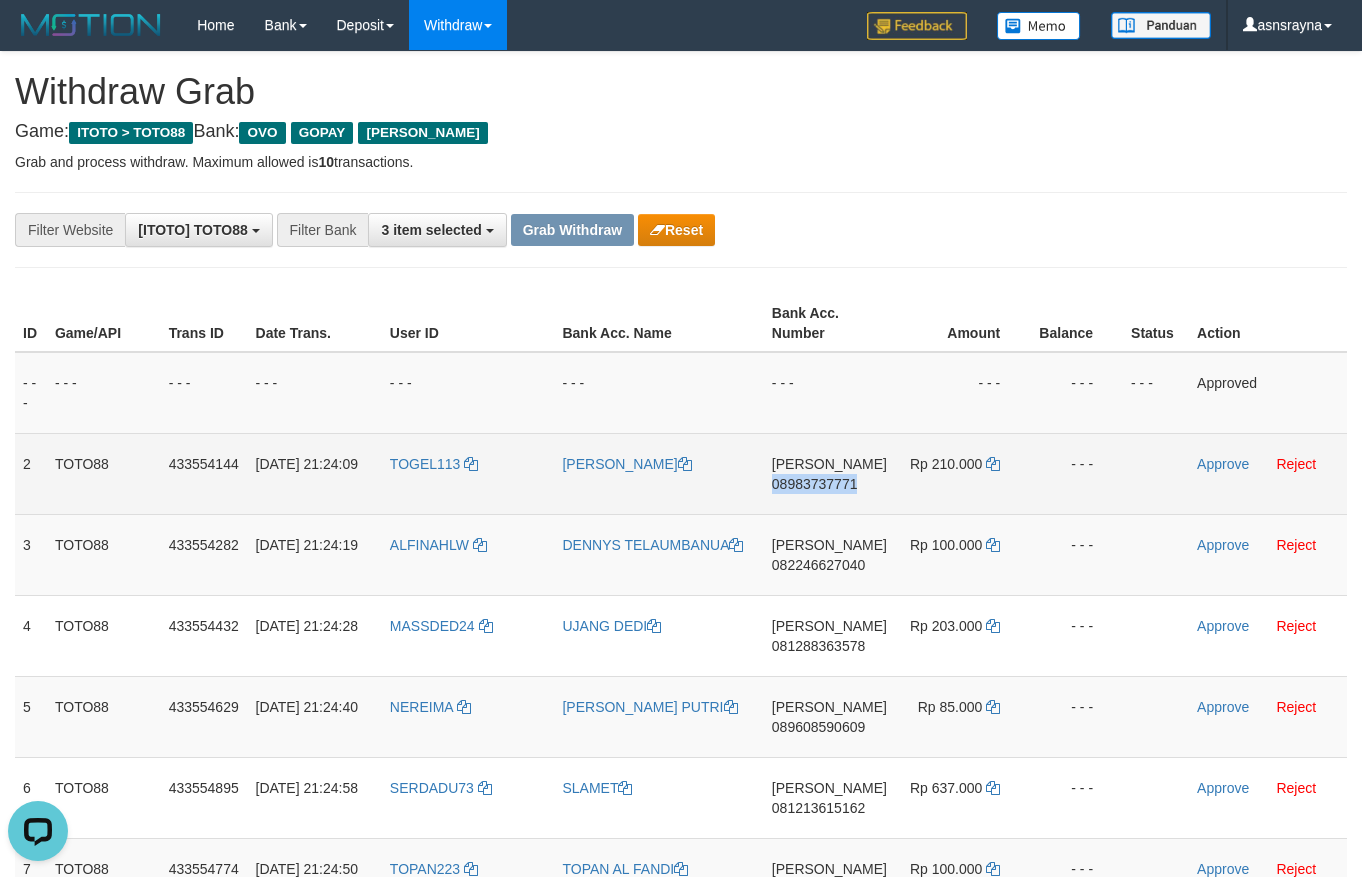 click on "08983737771" at bounding box center (815, 484) 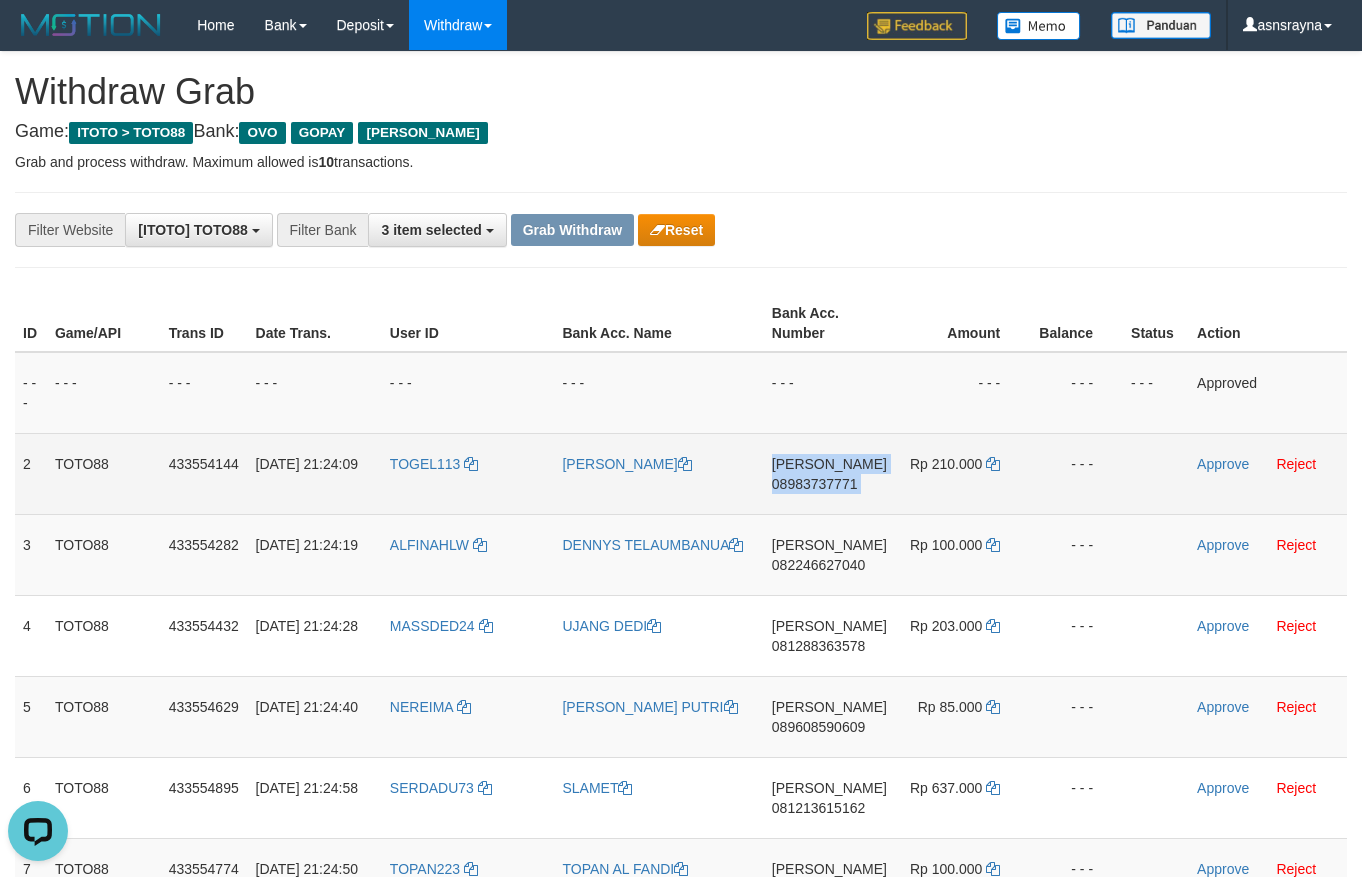click on "08983737771" at bounding box center [815, 484] 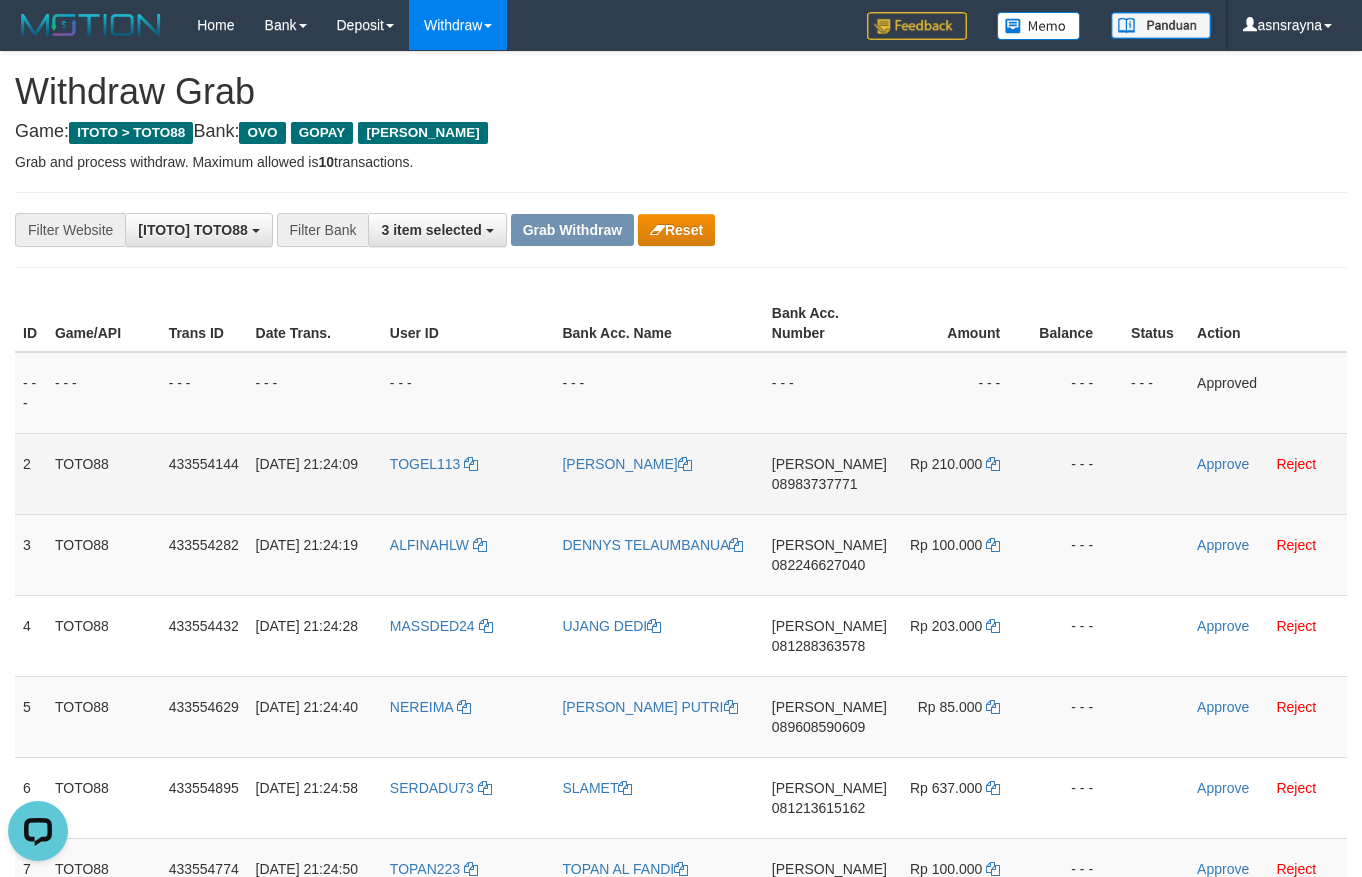 click on "Rp 210.000" at bounding box center [962, 473] 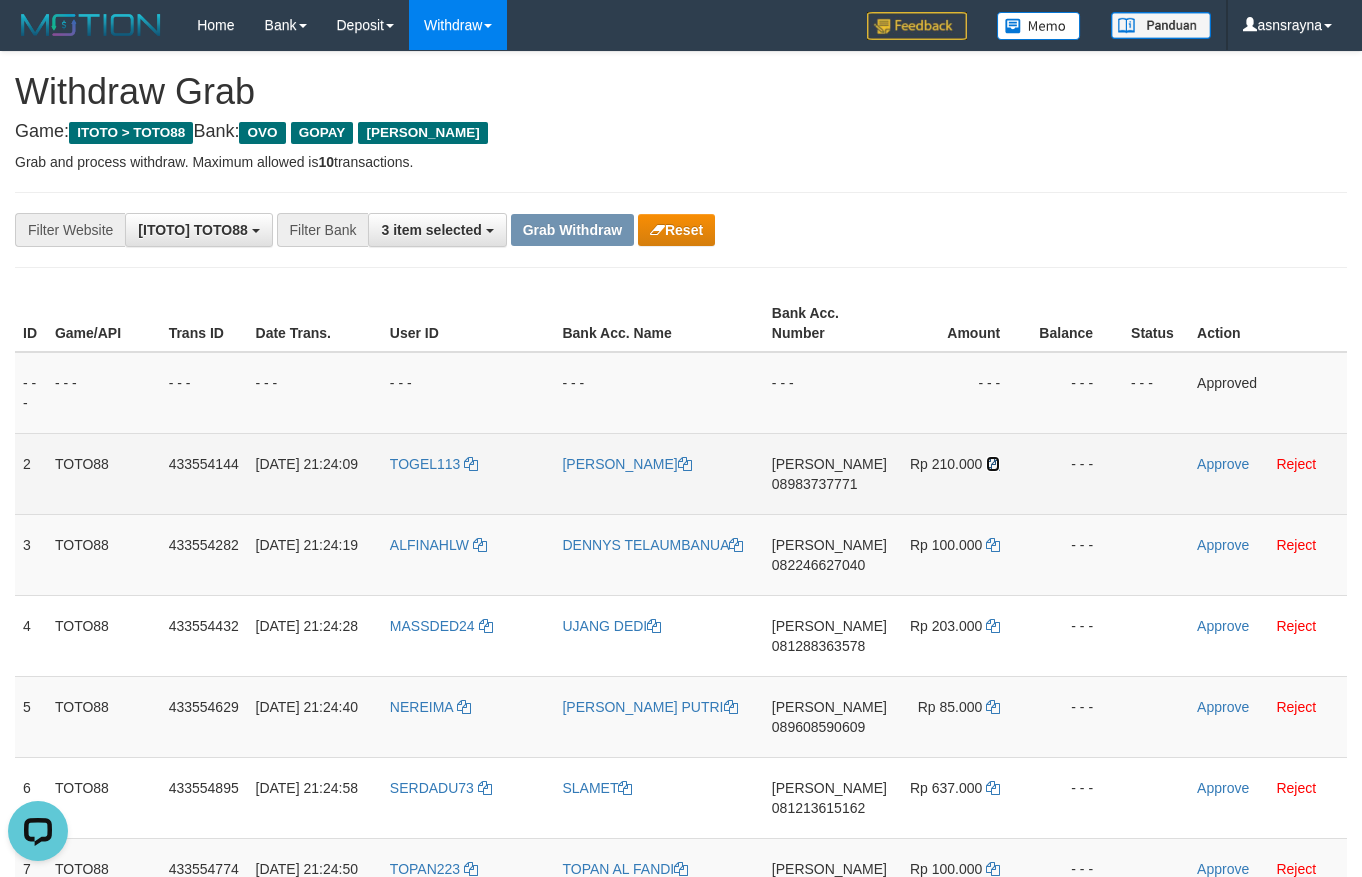 click at bounding box center [993, 464] 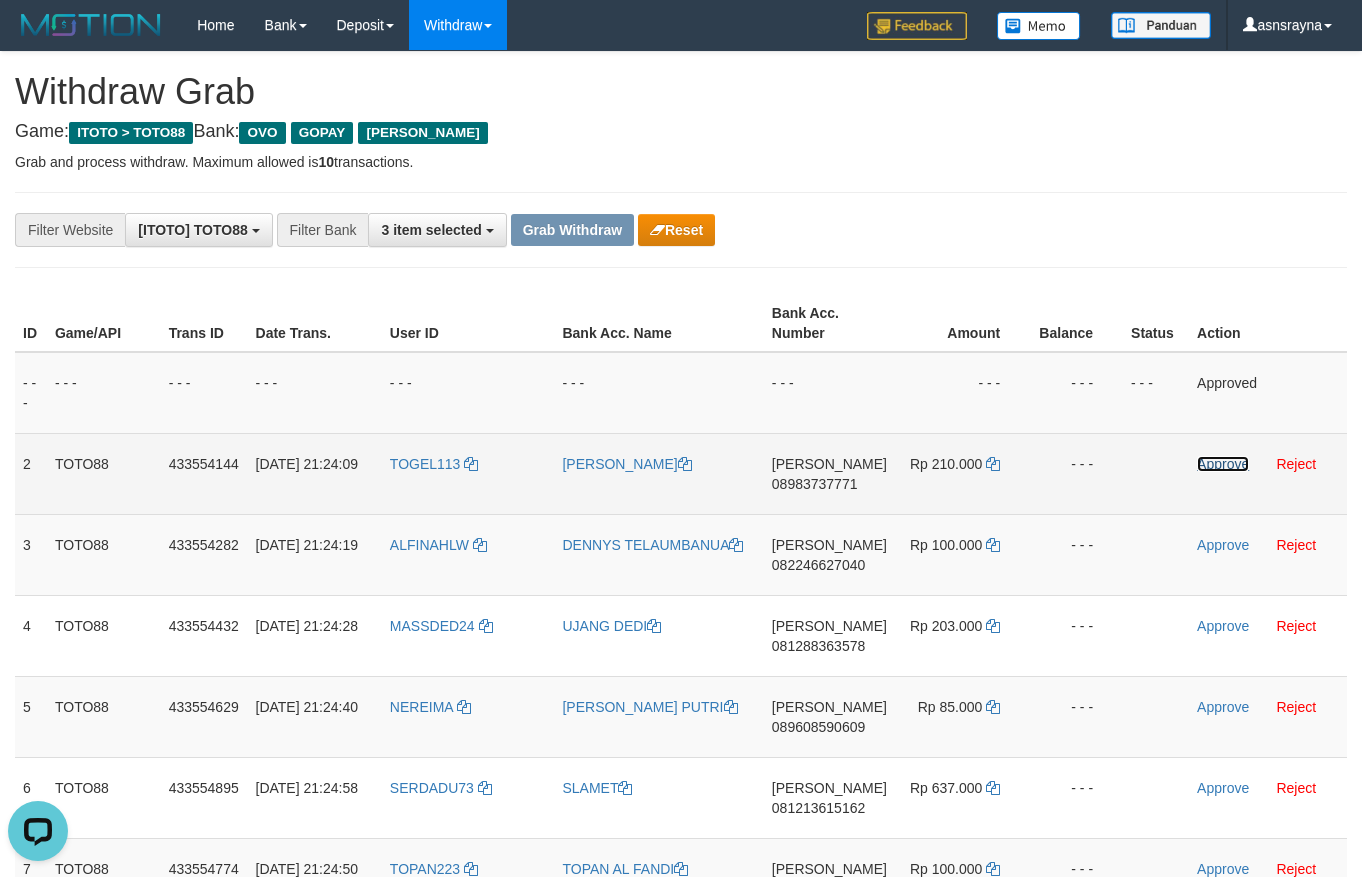 click on "Approve" at bounding box center (1223, 464) 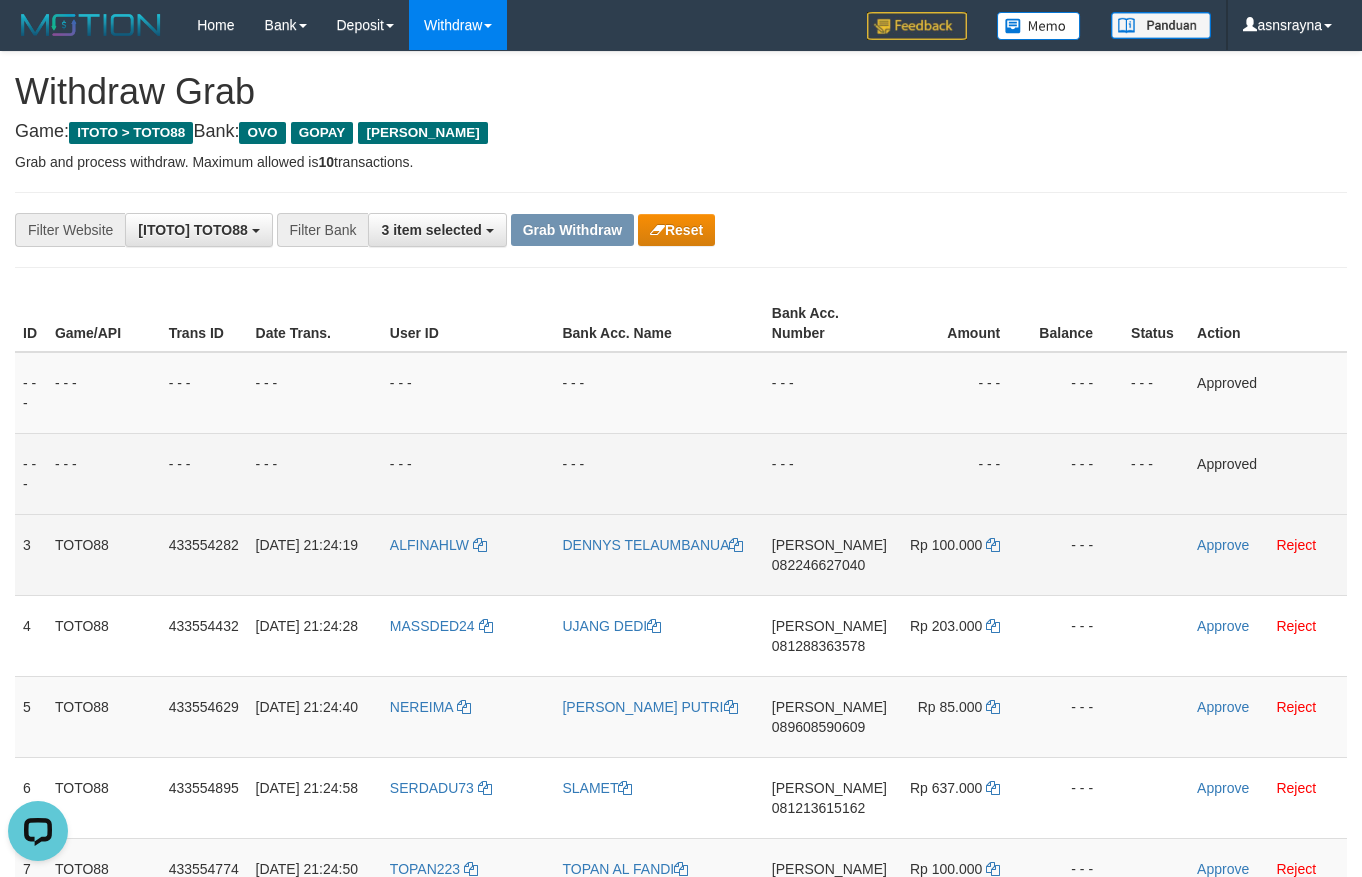 click on "082246627040" at bounding box center (818, 565) 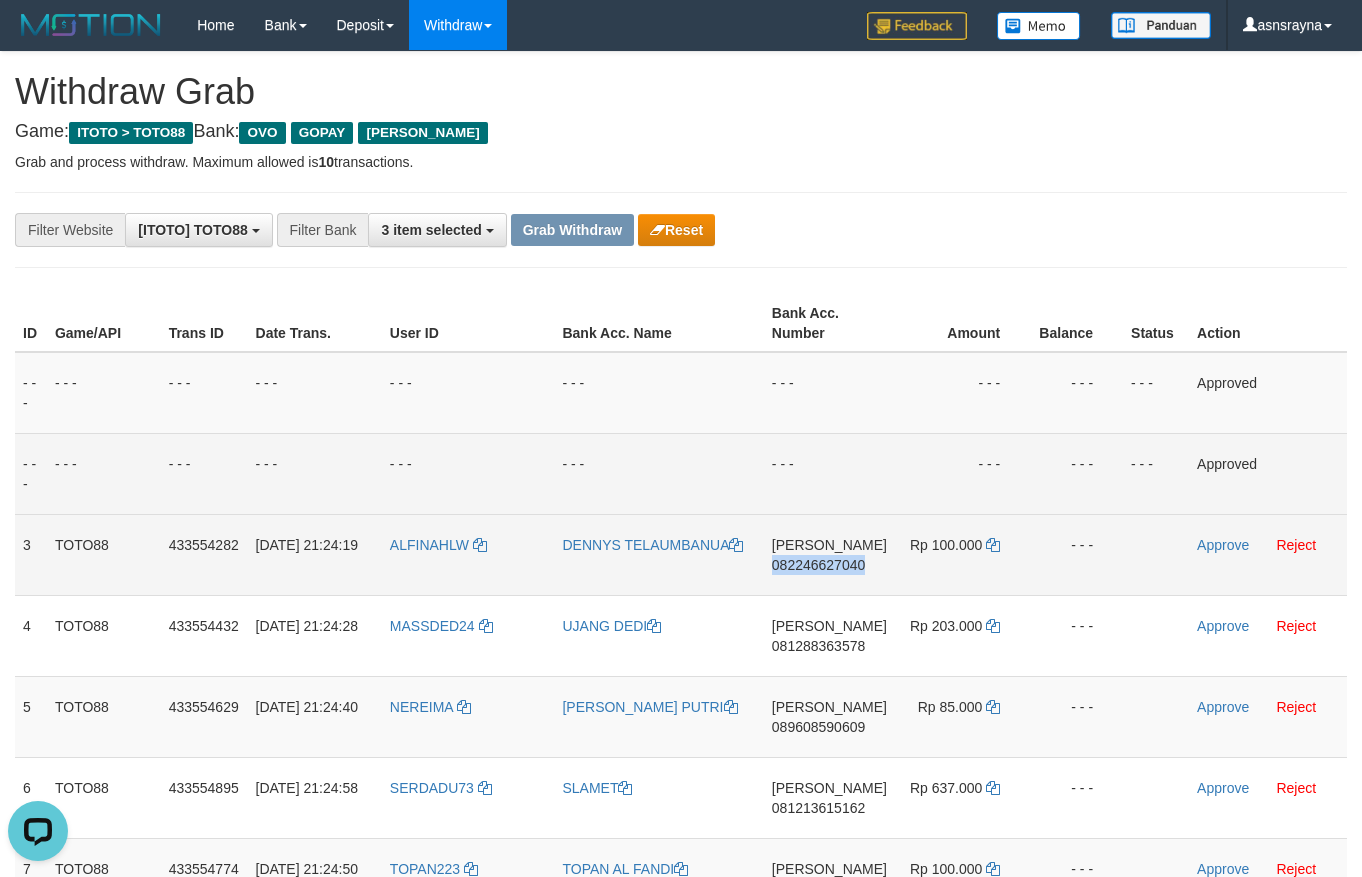 click on "082246627040" at bounding box center [818, 565] 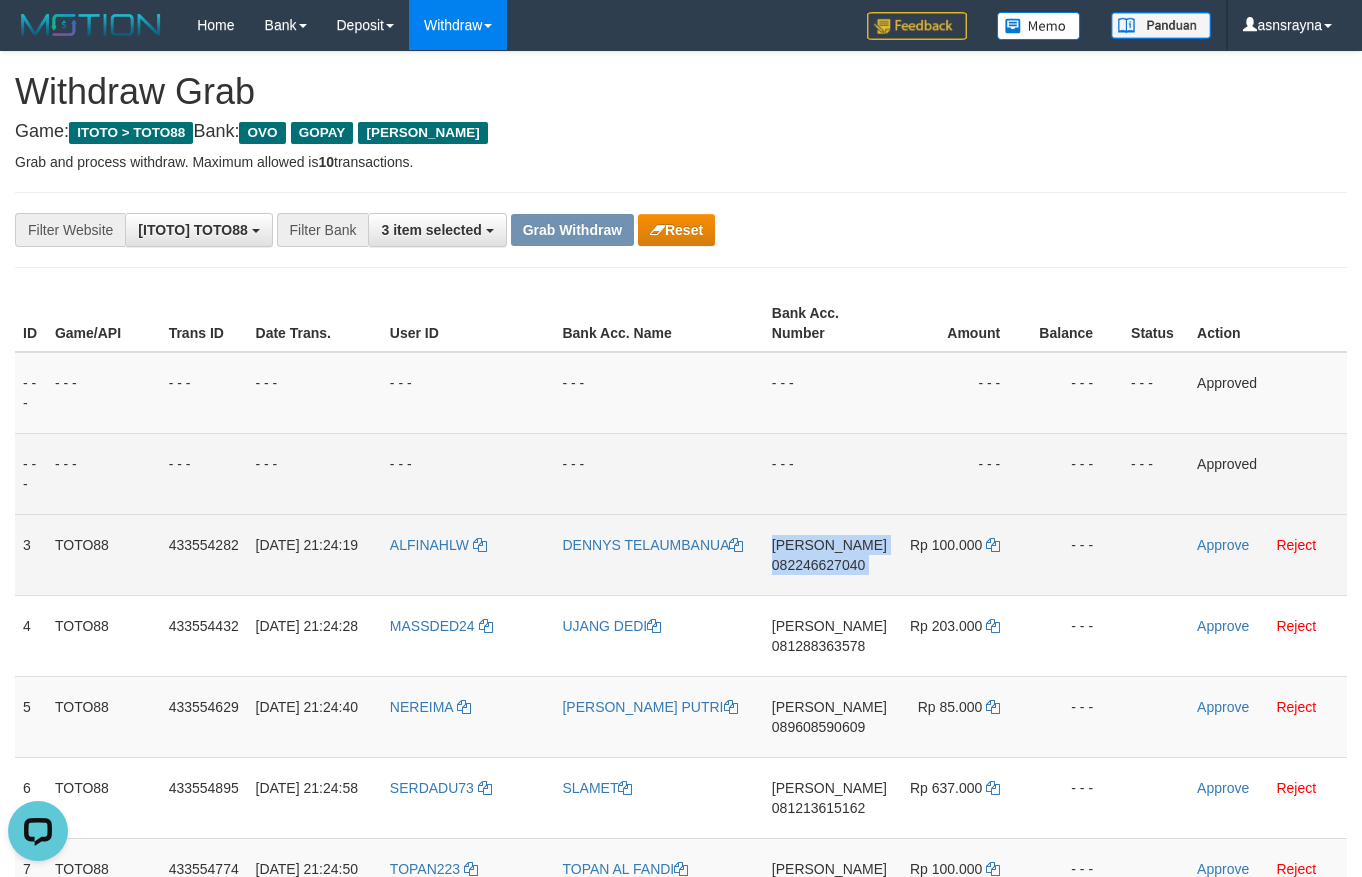 click on "082246627040" at bounding box center (818, 565) 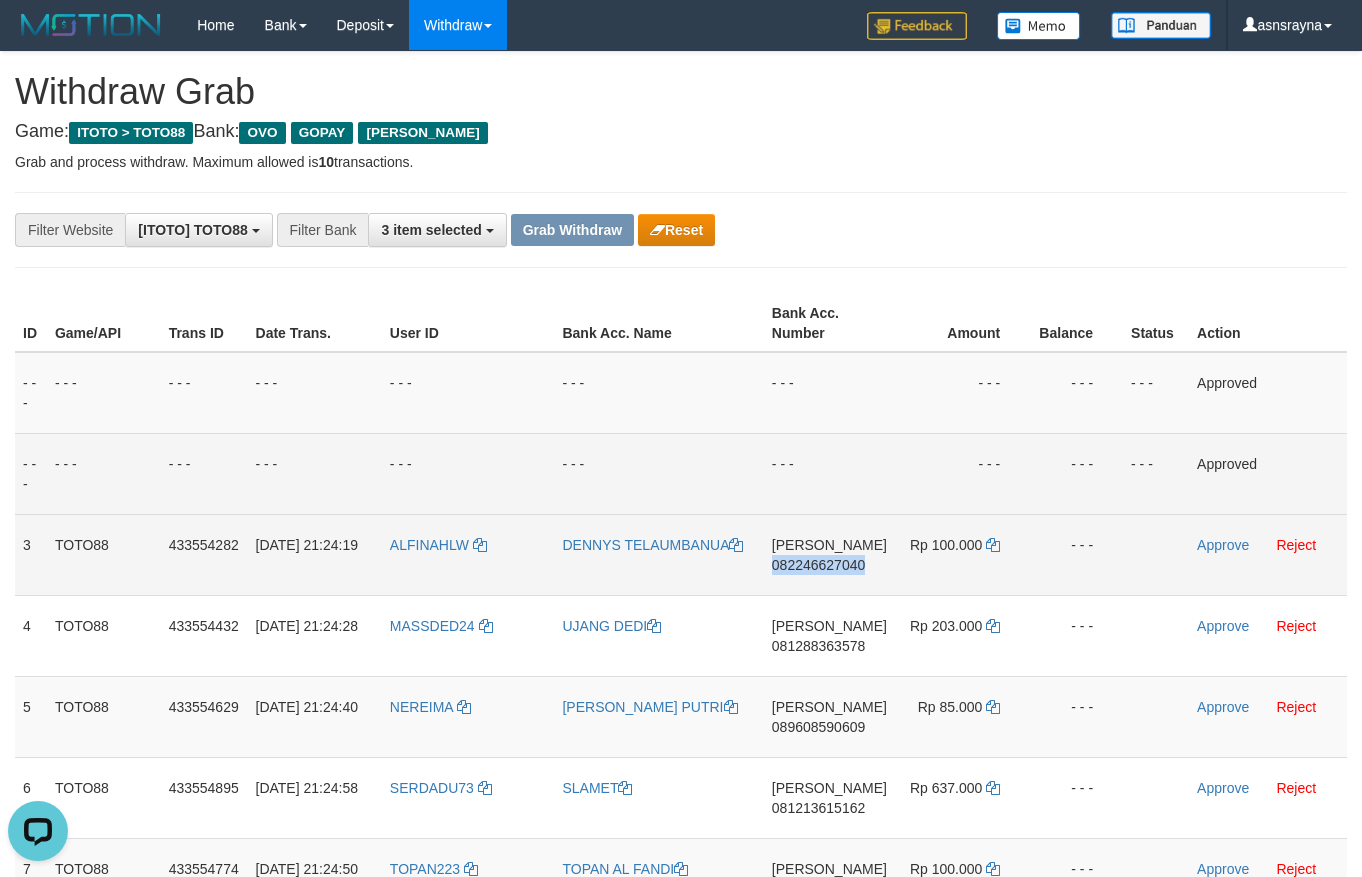 click on "082246627040" at bounding box center [818, 565] 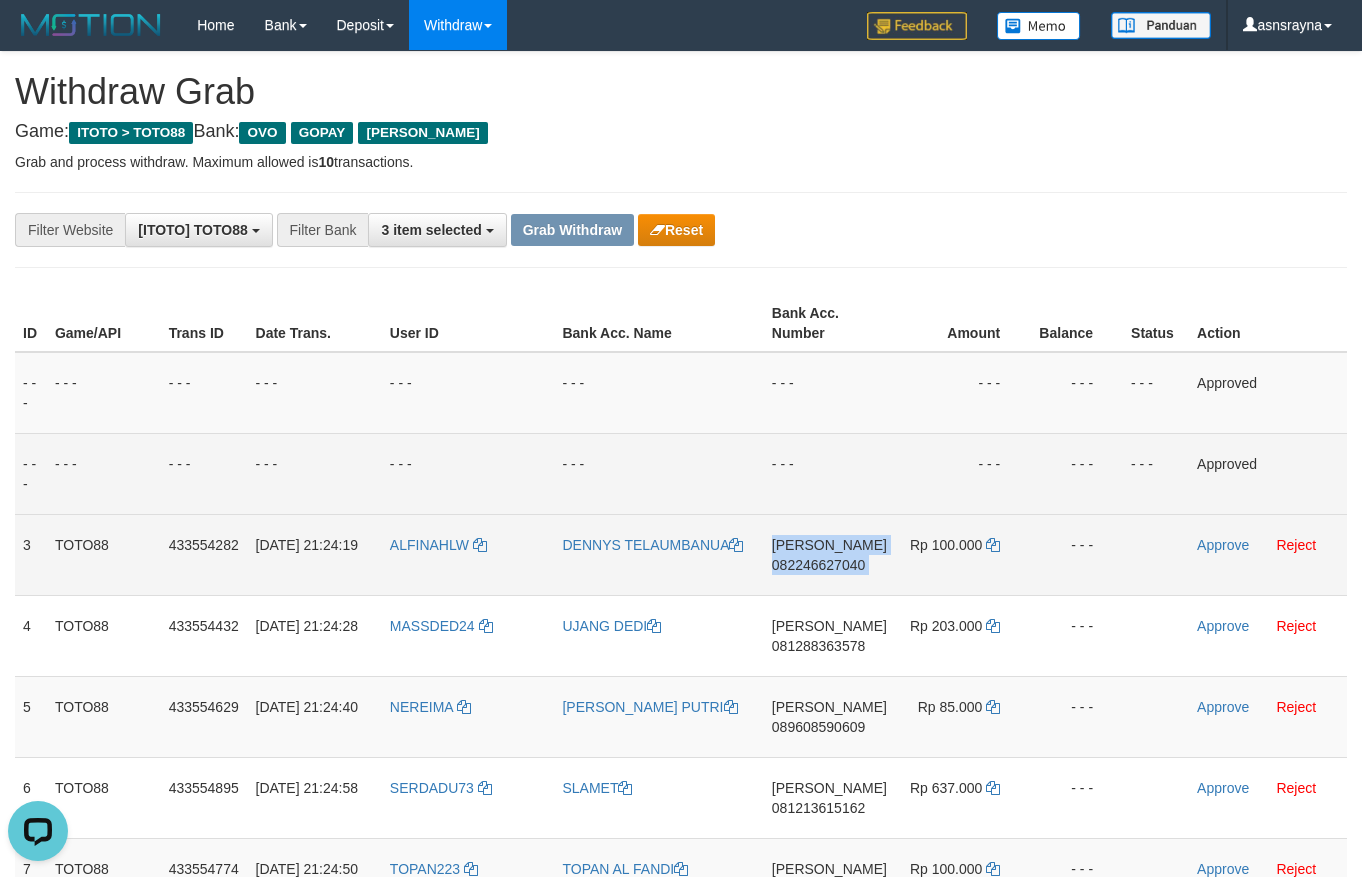 click on "082246627040" at bounding box center [818, 565] 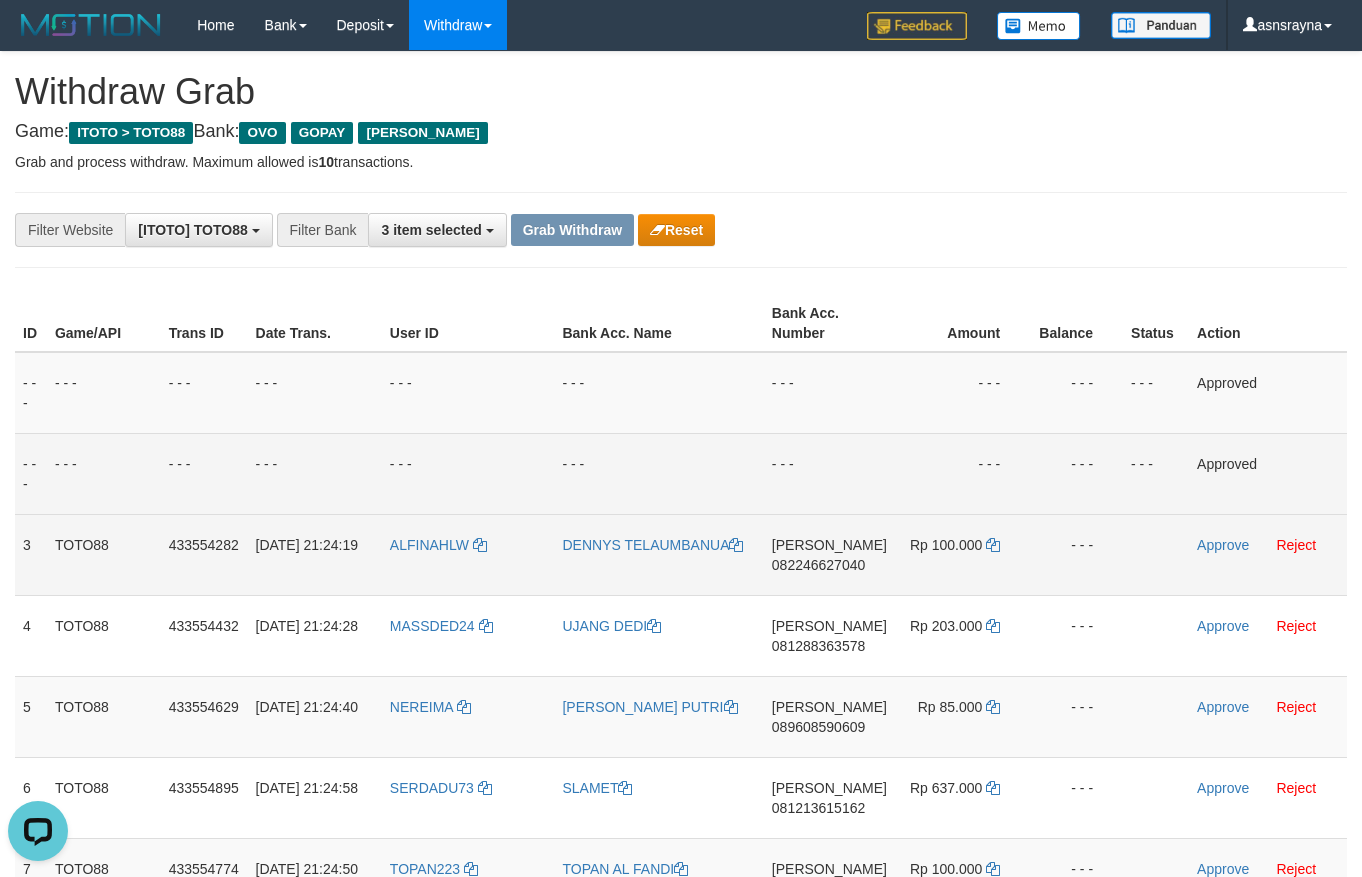 click on "082246627040" at bounding box center [818, 565] 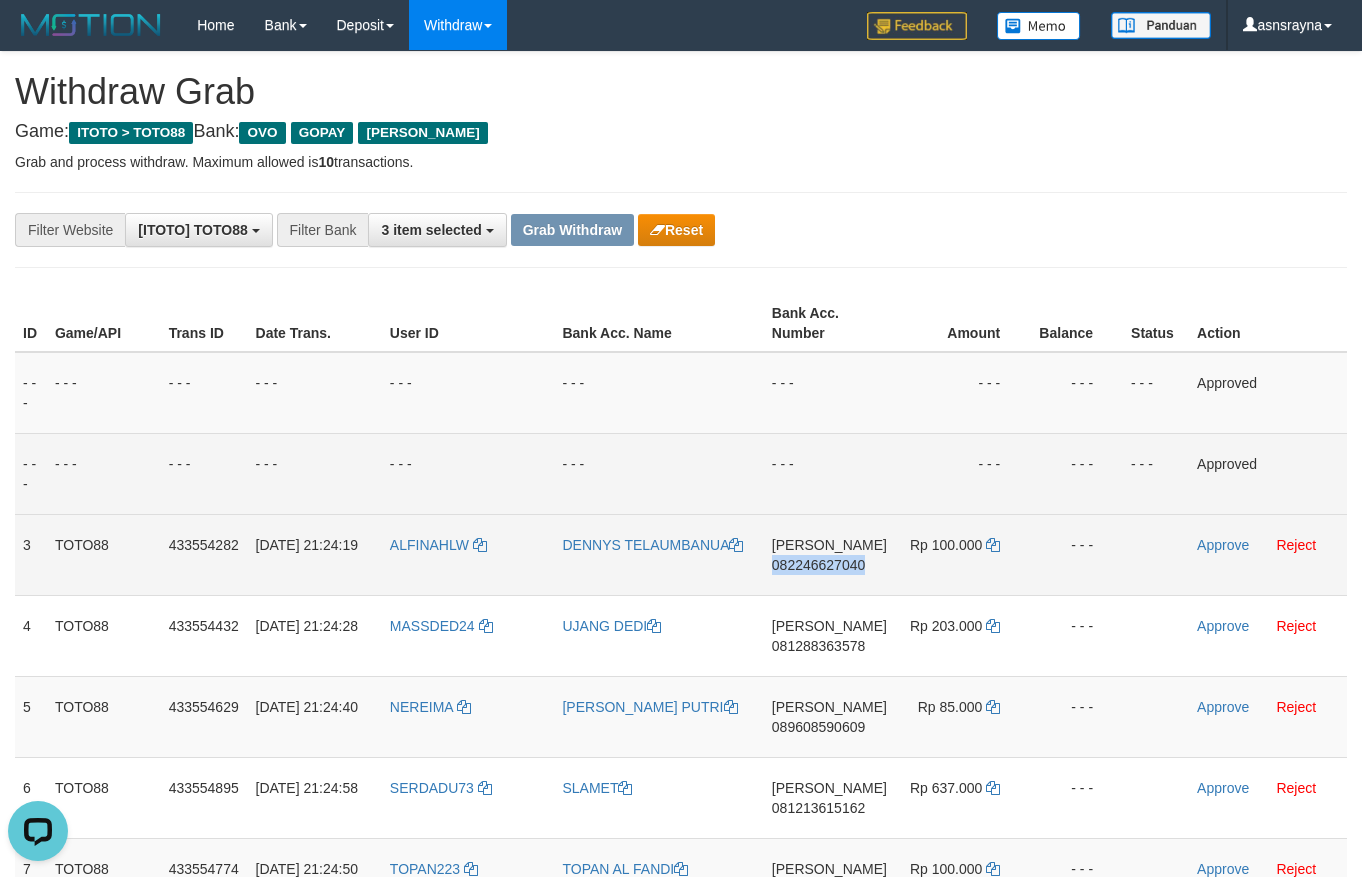 click on "082246627040" at bounding box center (818, 565) 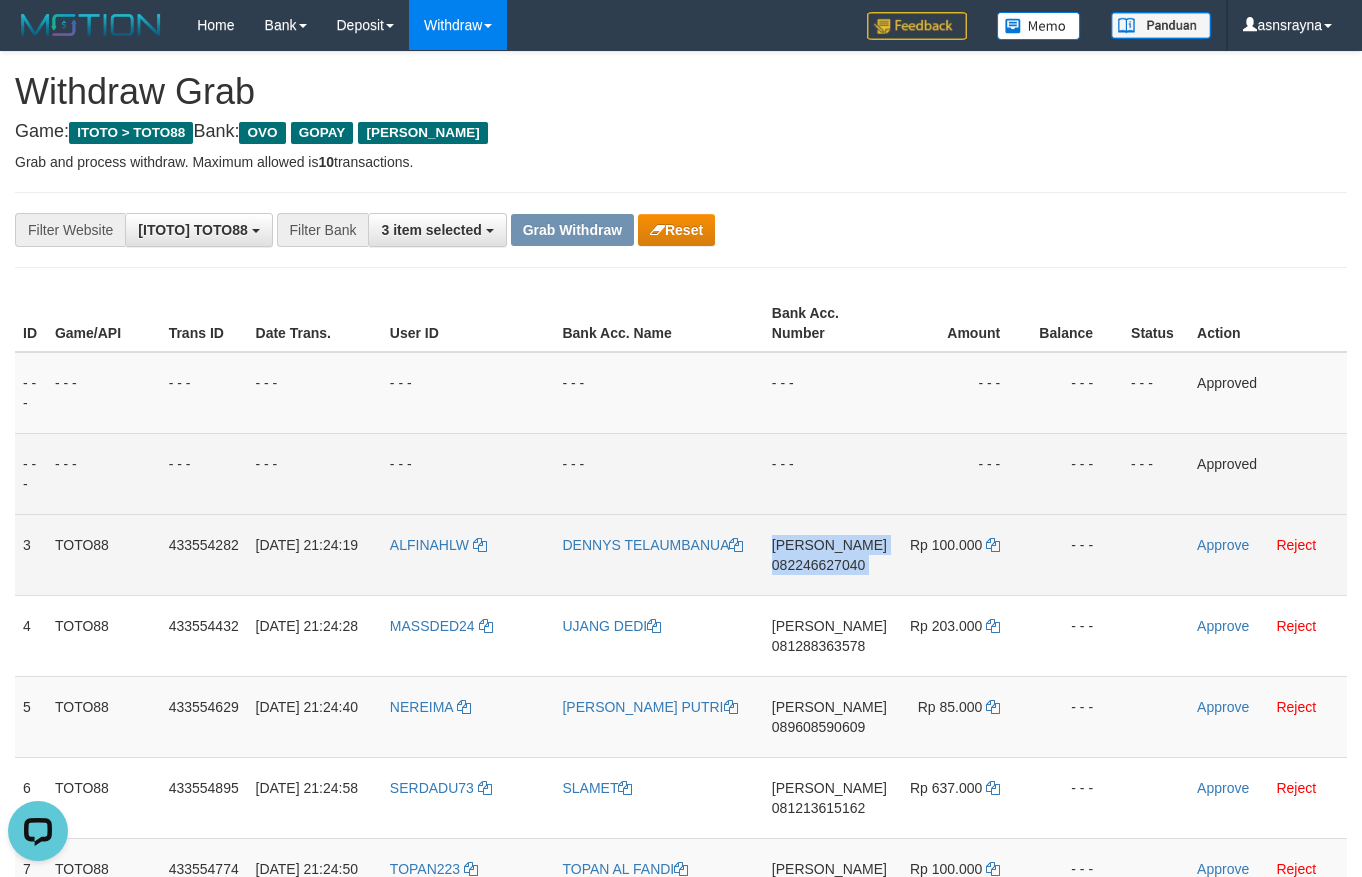 click on "082246627040" at bounding box center (818, 565) 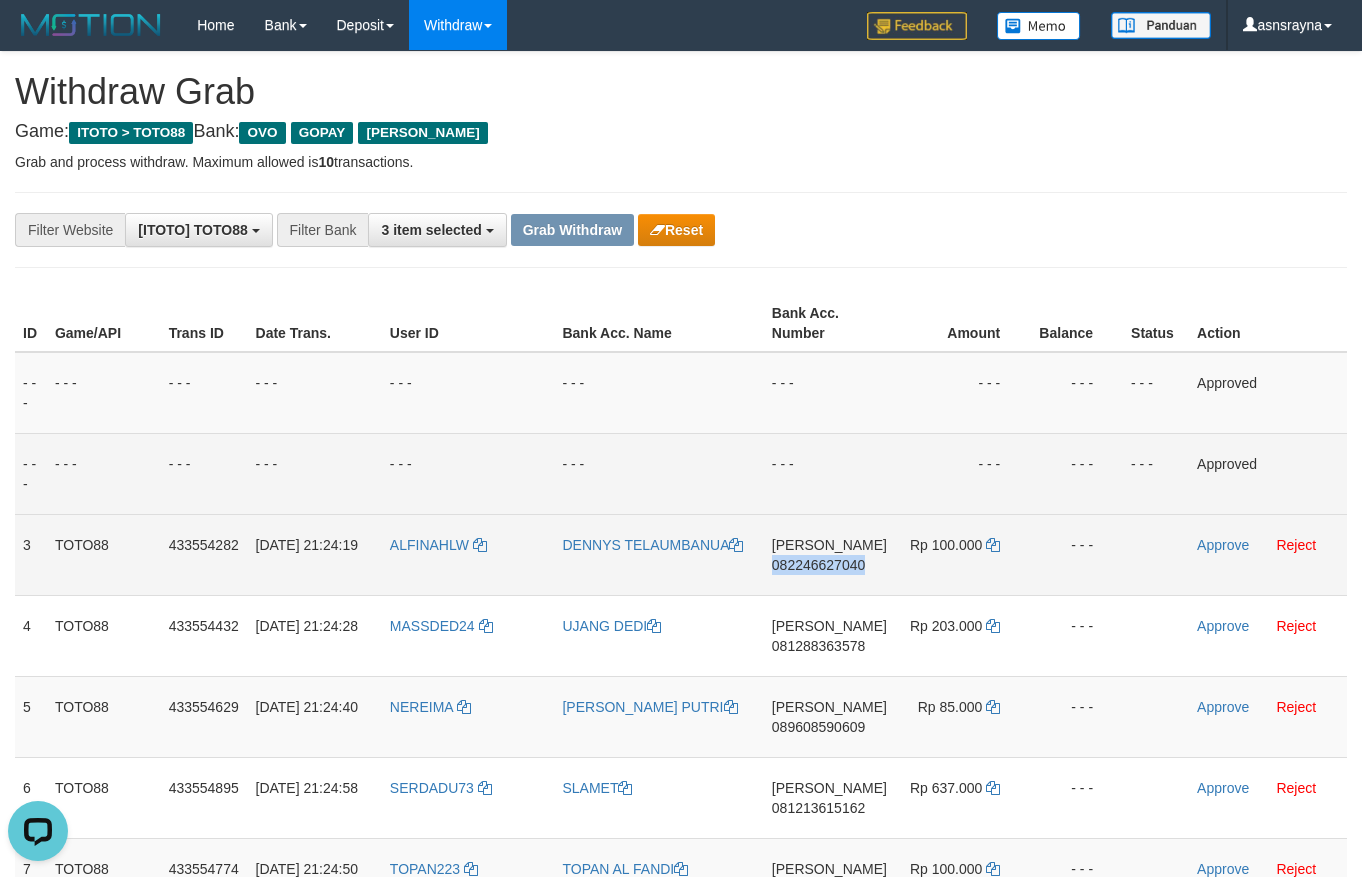click on "082246627040" at bounding box center [818, 565] 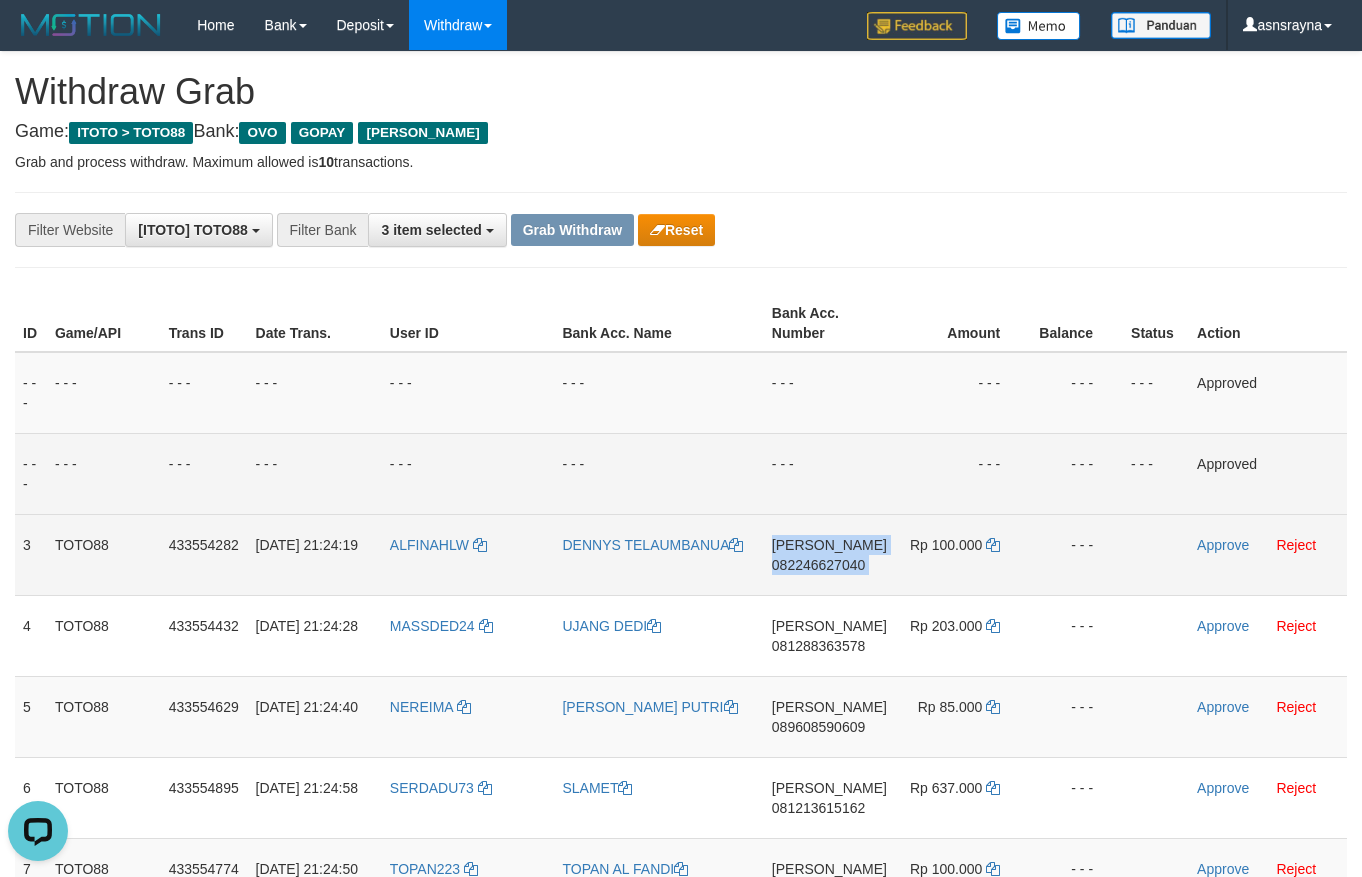 click on "082246627040" at bounding box center (818, 565) 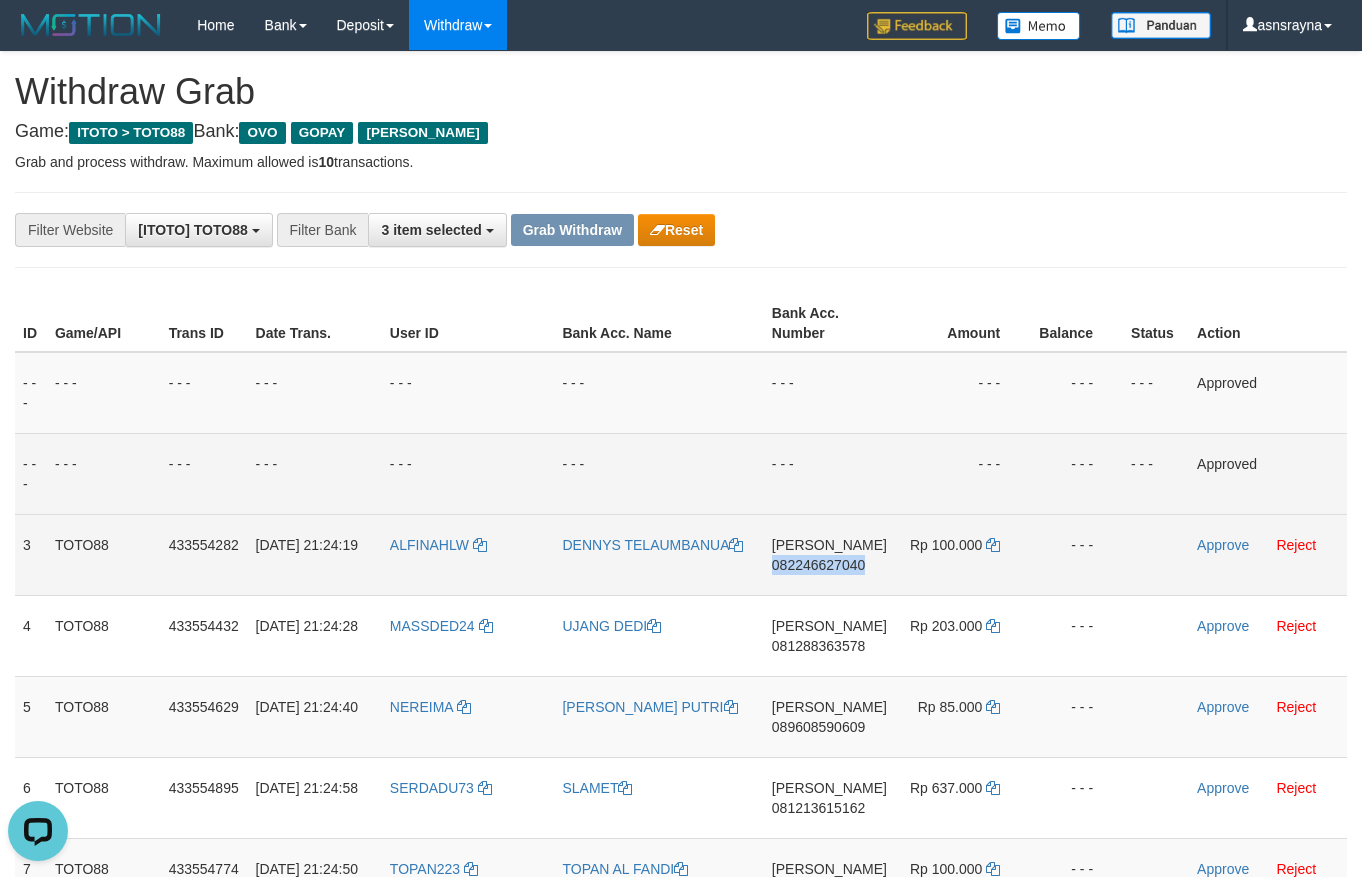 click on "082246627040" at bounding box center (818, 565) 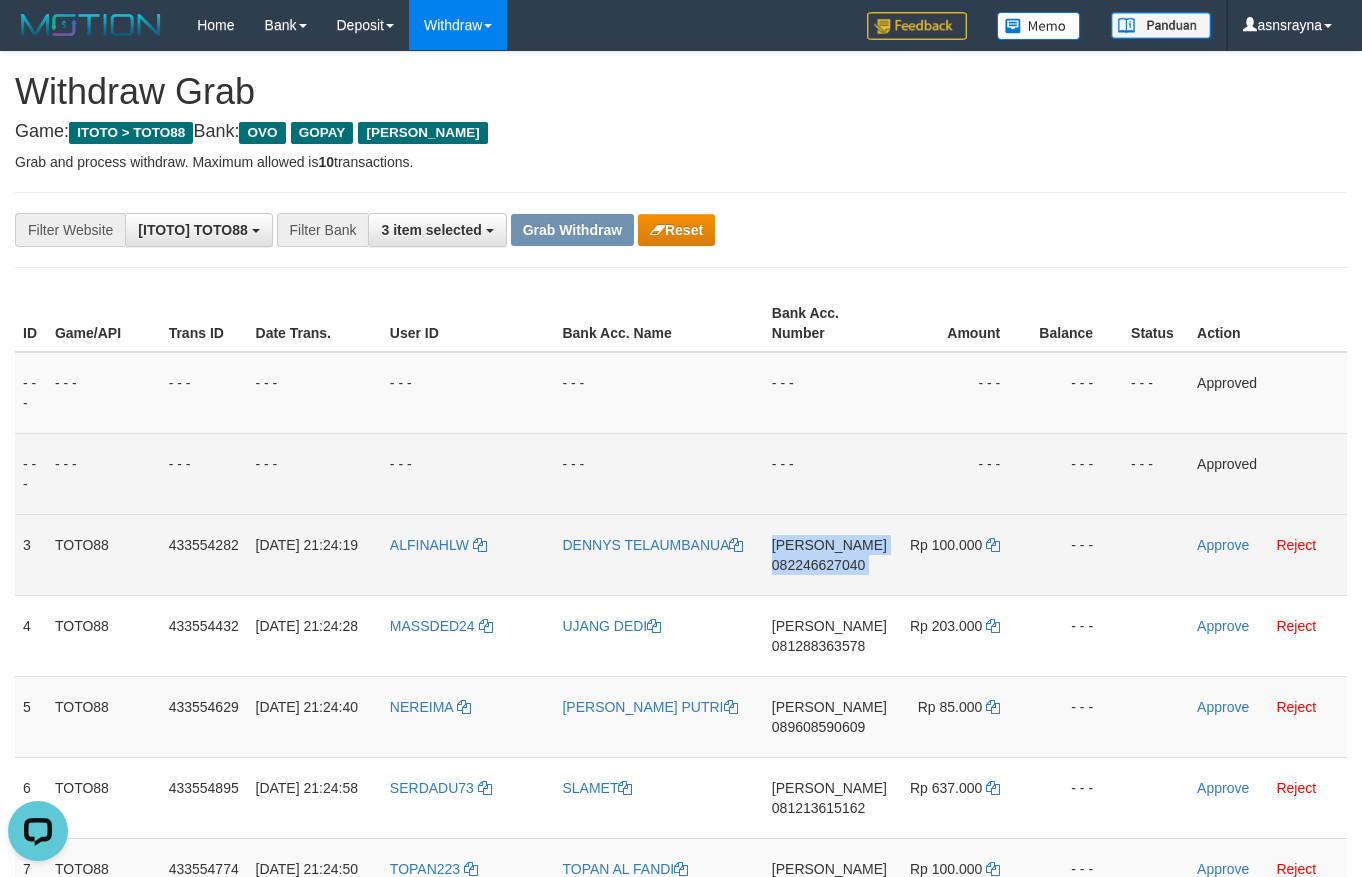 click on "082246627040" at bounding box center [818, 565] 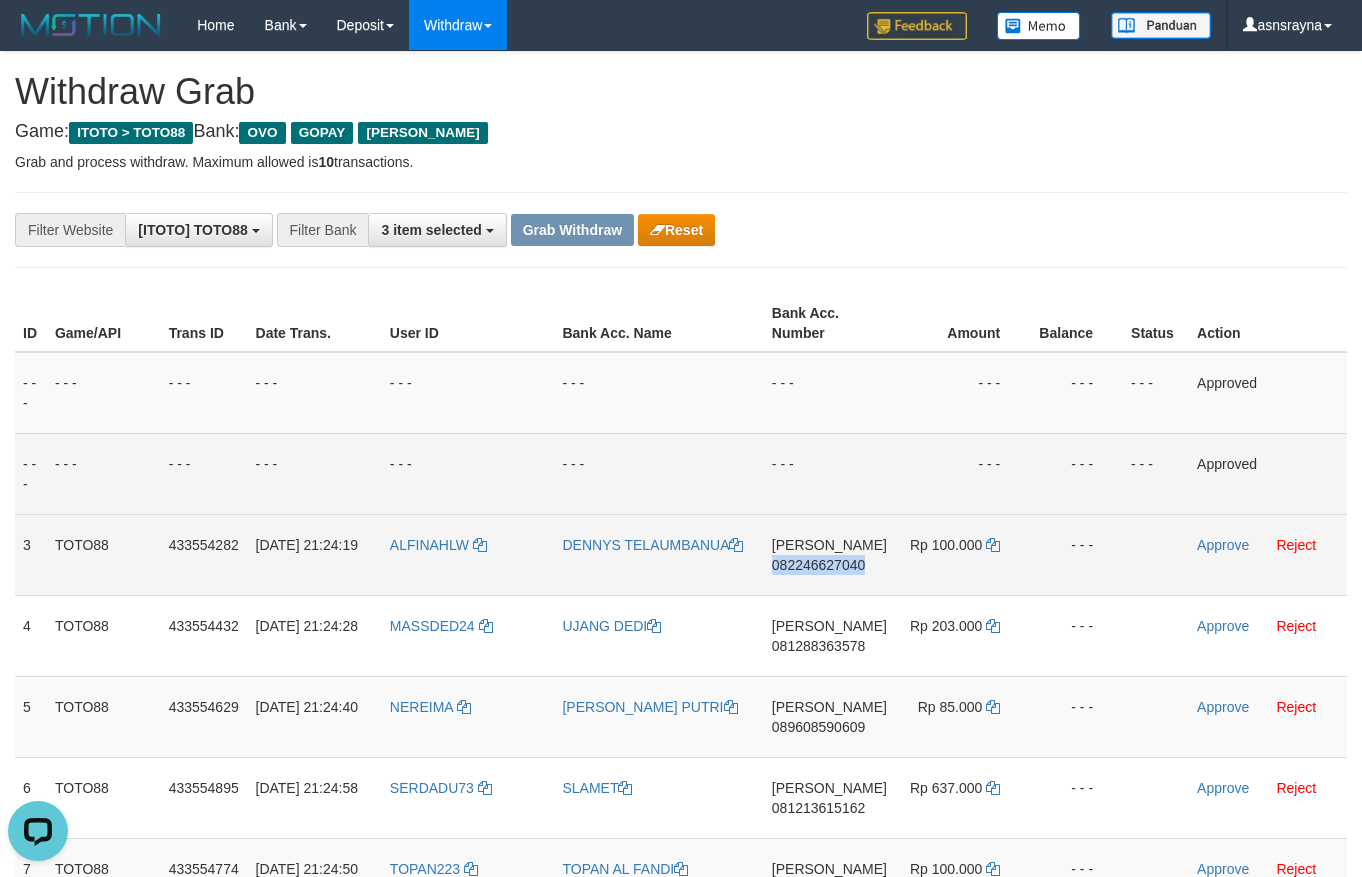 click on "082246627040" at bounding box center (818, 565) 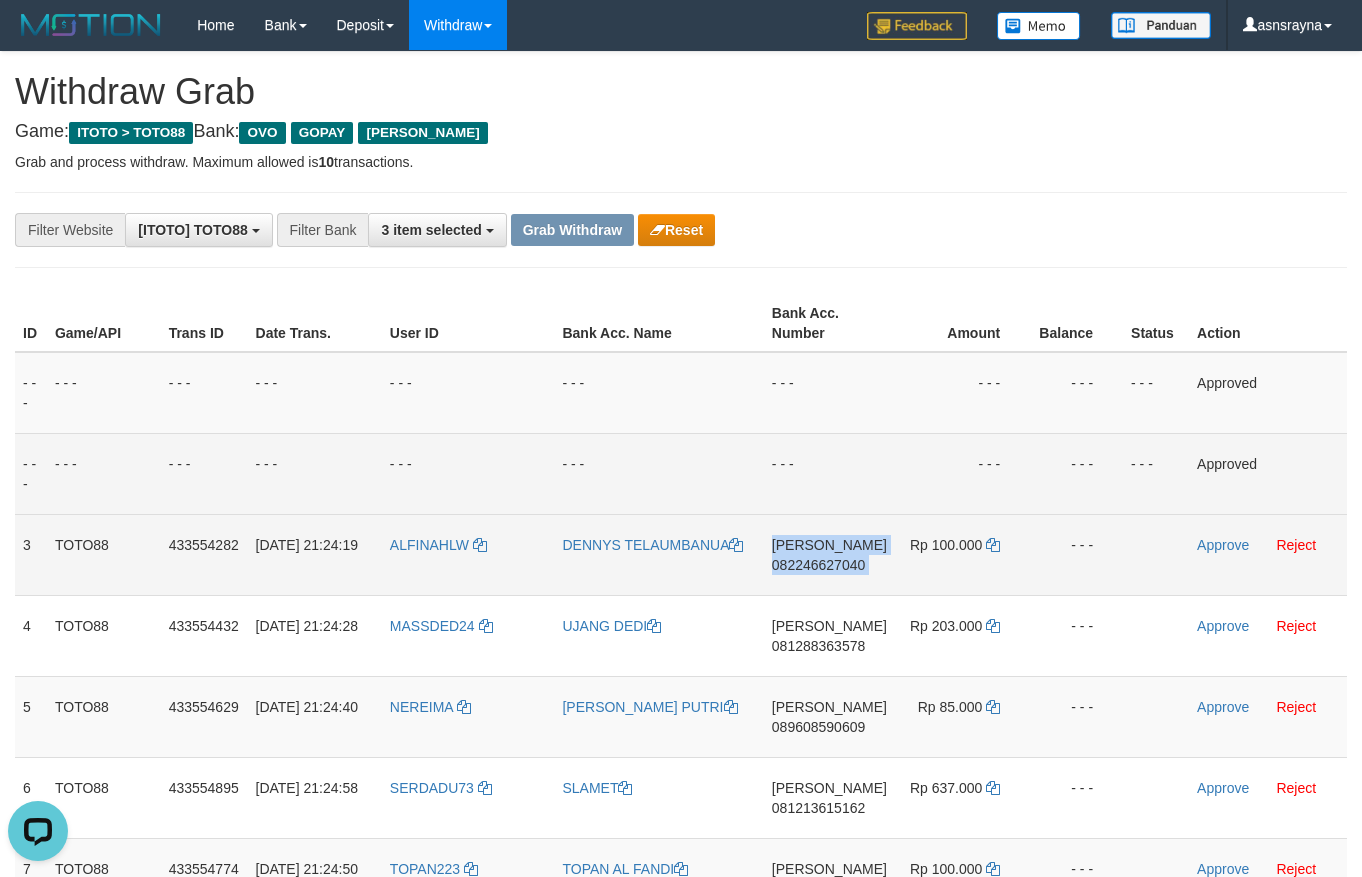 click on "082246627040" at bounding box center (818, 565) 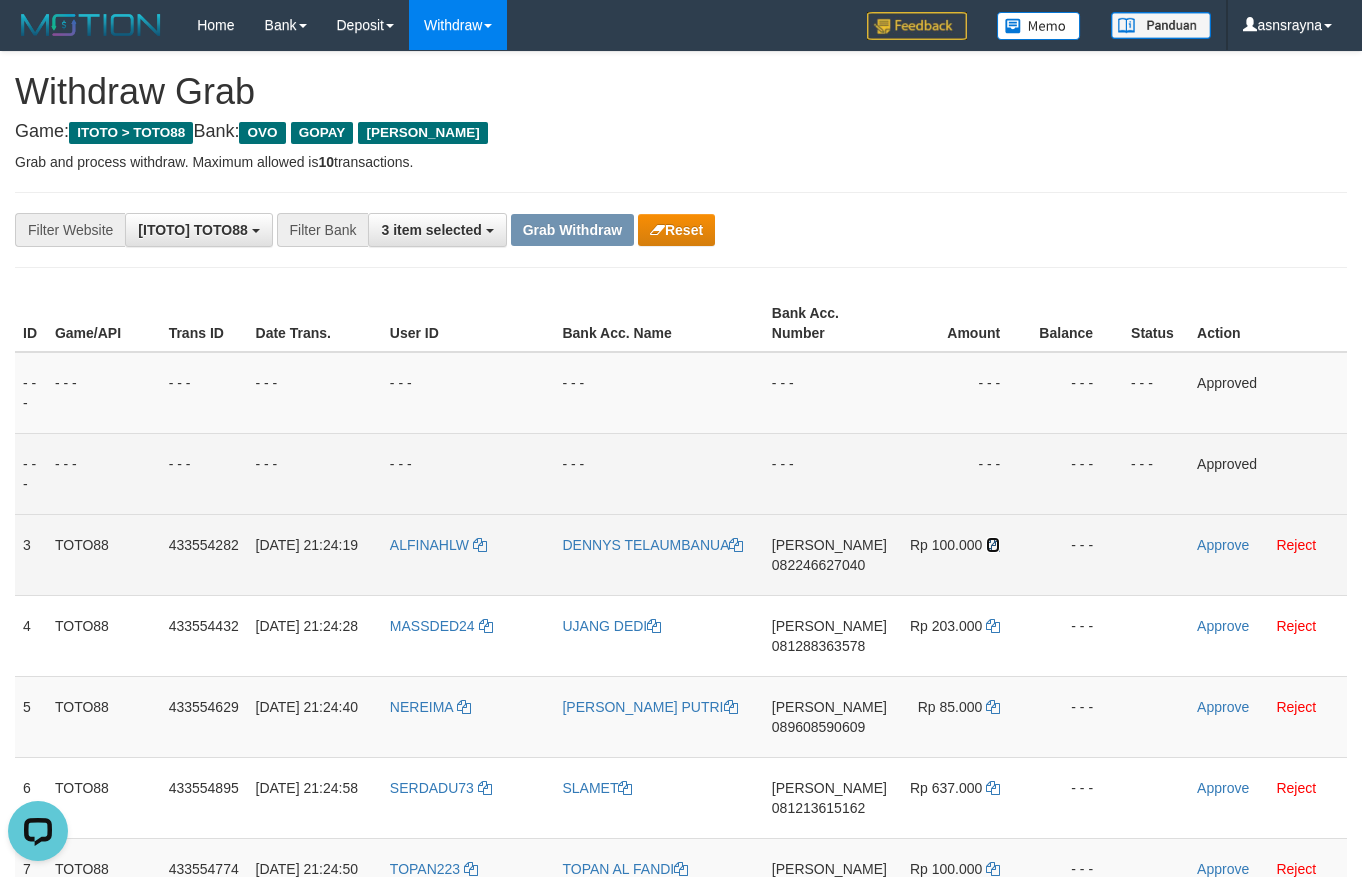 click at bounding box center [993, 545] 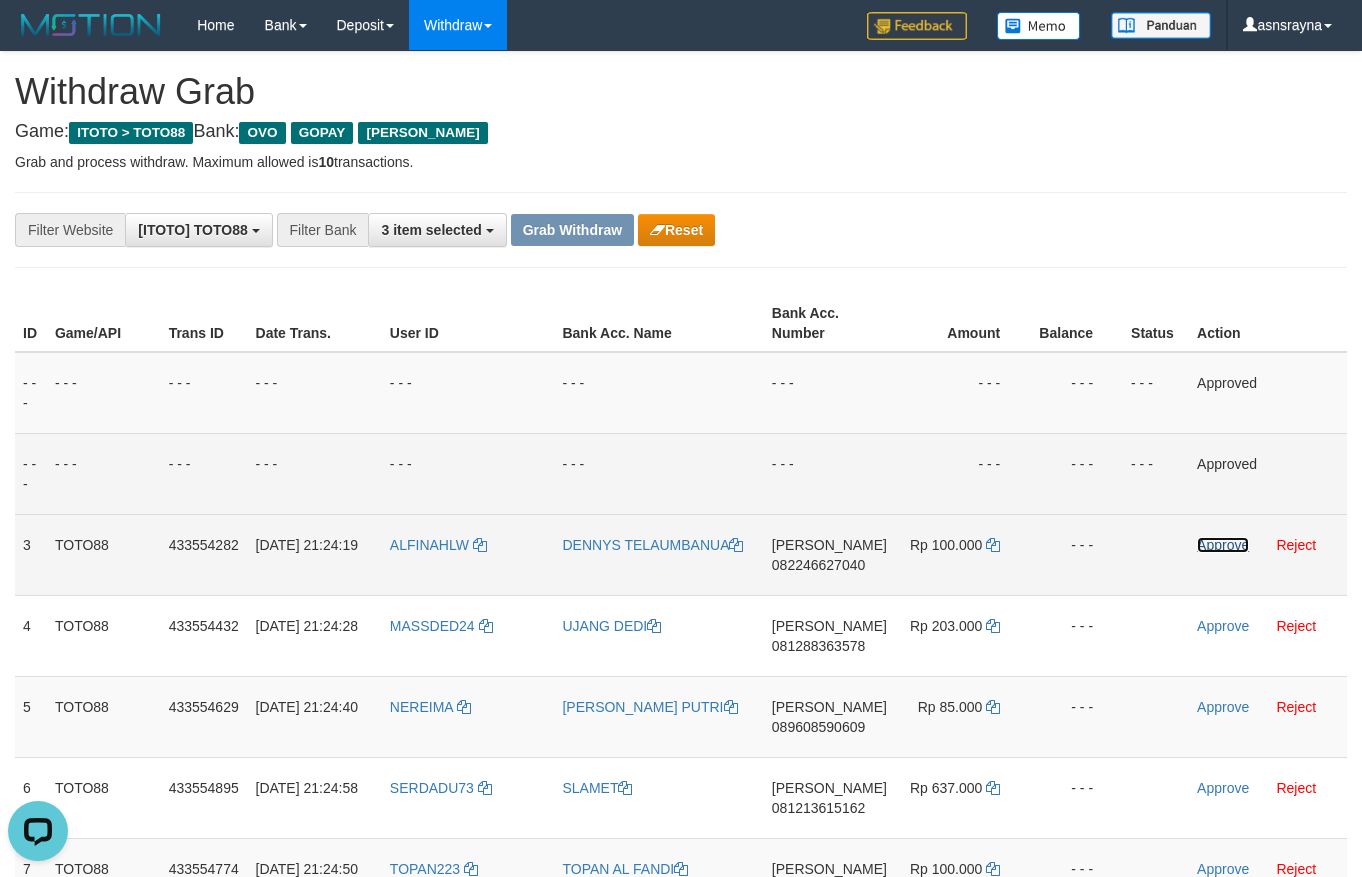click on "Approve" at bounding box center [1223, 545] 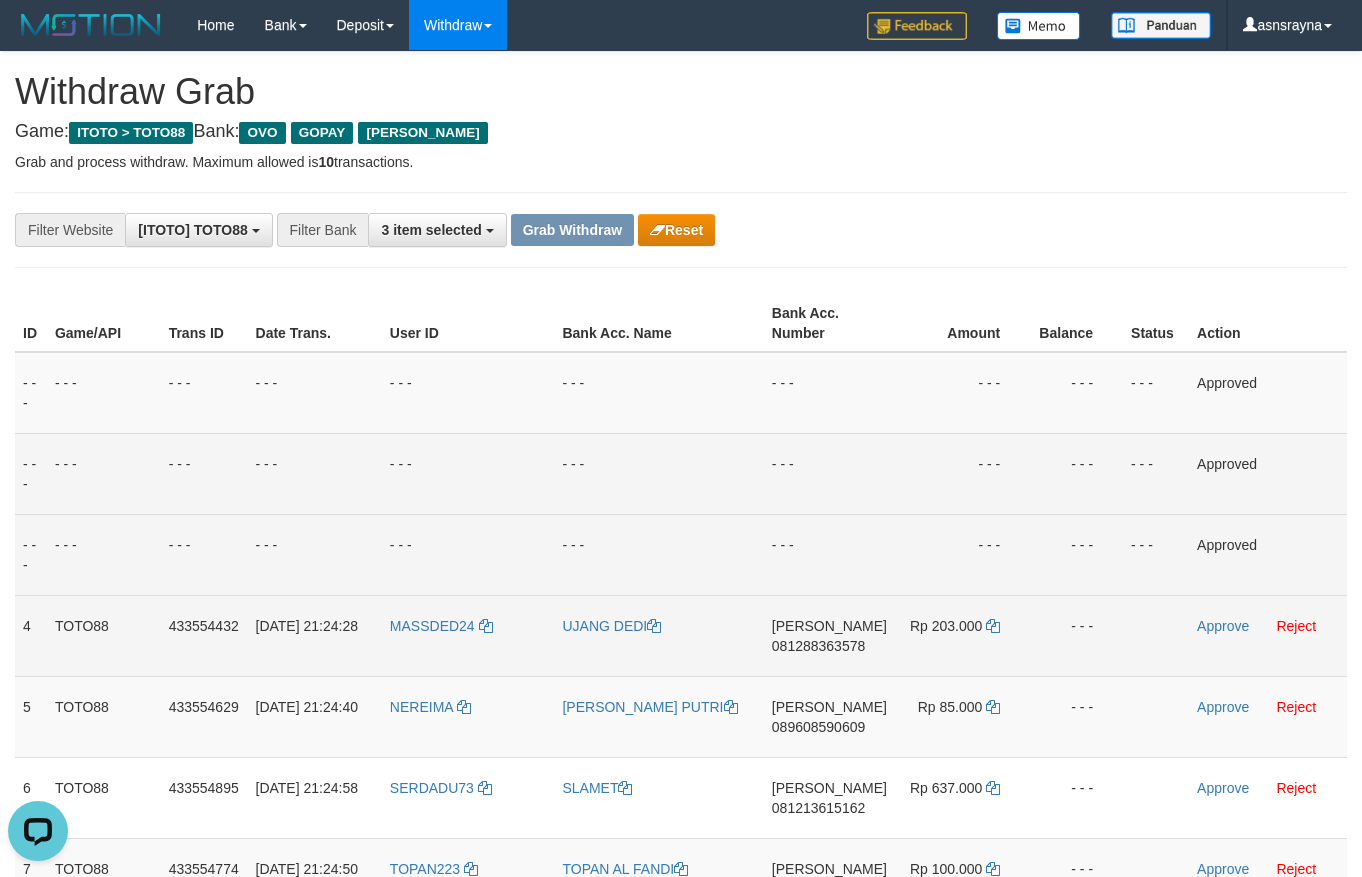 click on "081288363578" at bounding box center [818, 646] 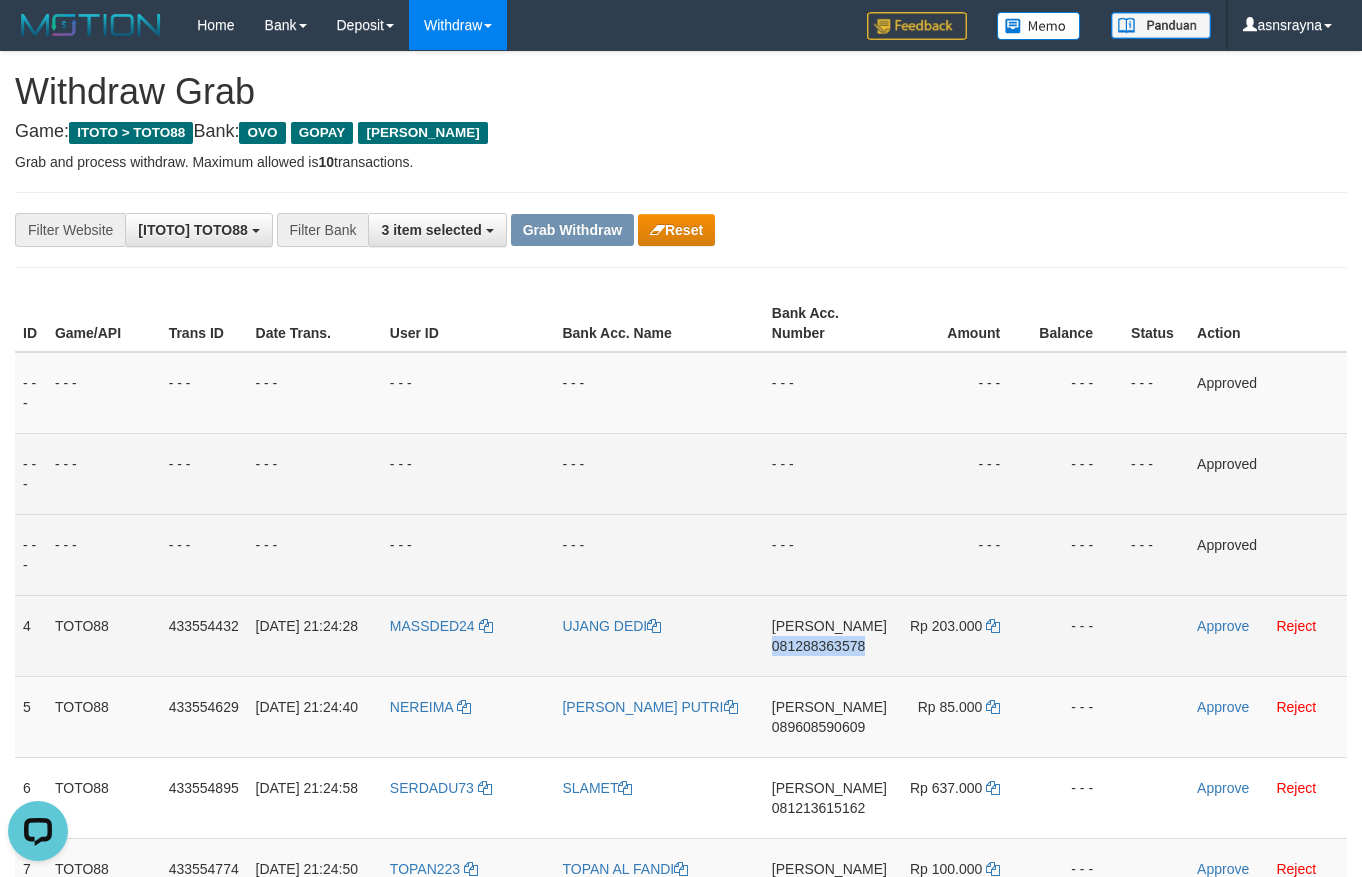 click on "081288363578" at bounding box center [818, 646] 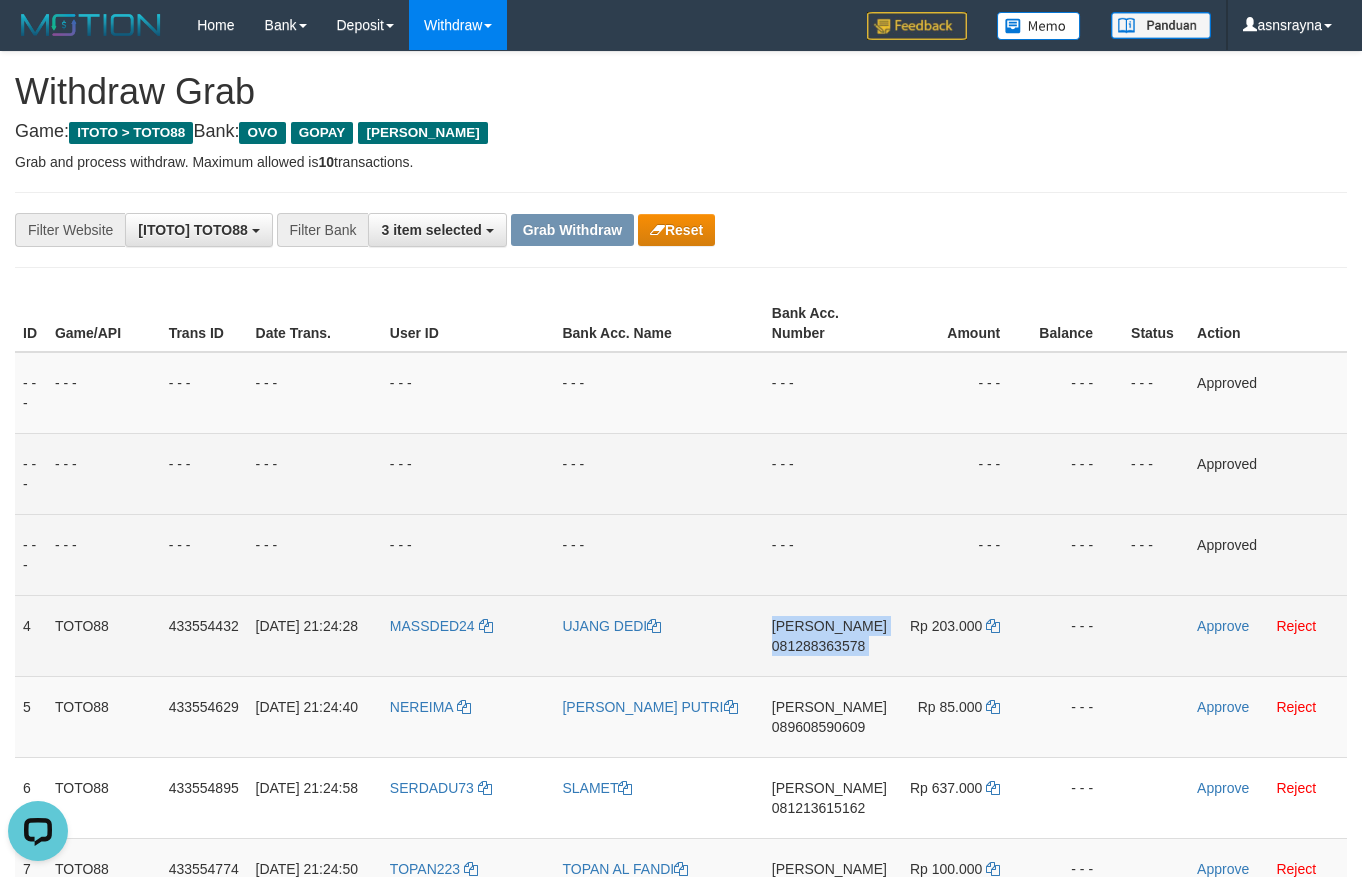 click on "081288363578" at bounding box center (818, 646) 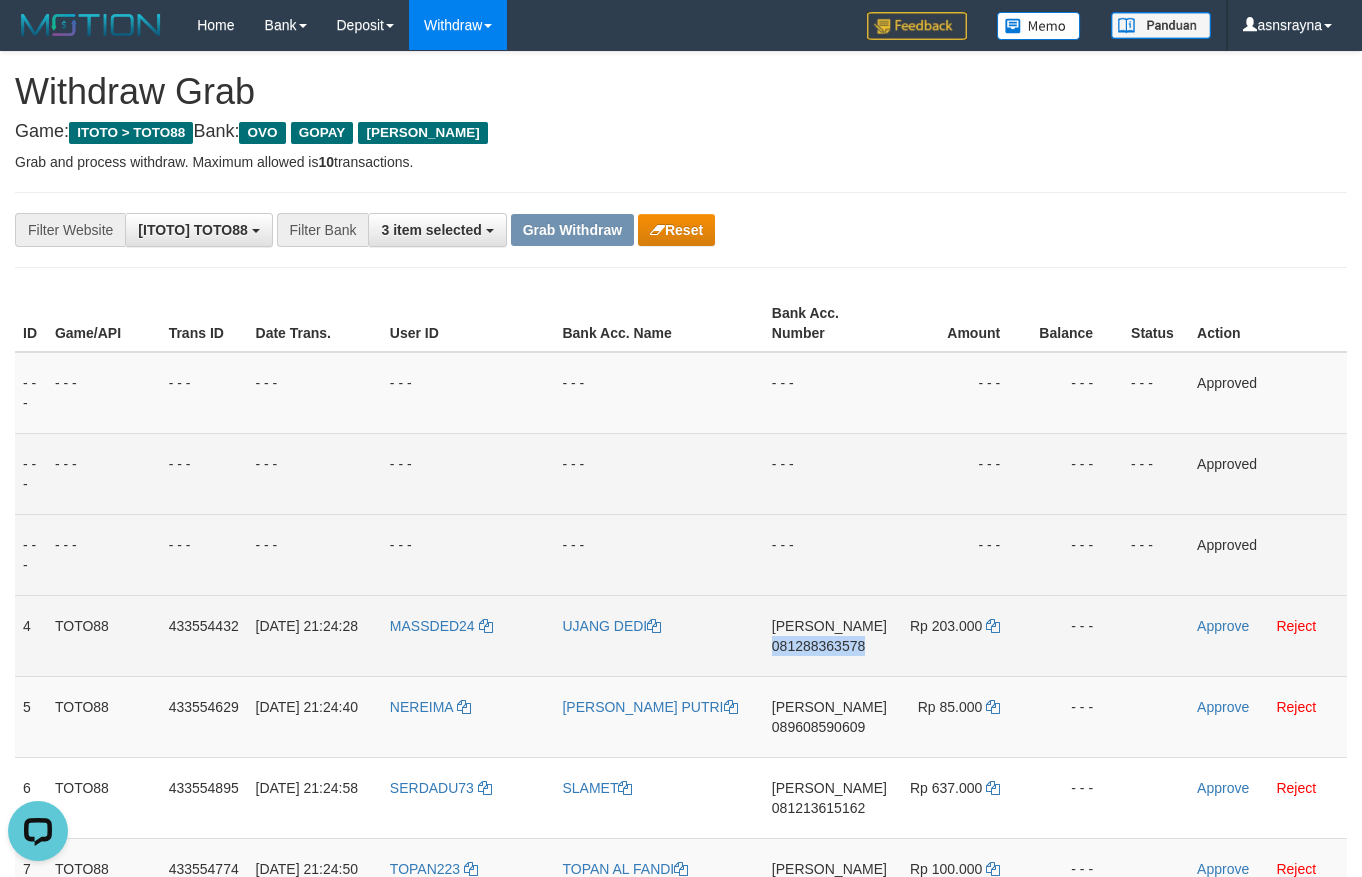 click on "081288363578" at bounding box center (818, 646) 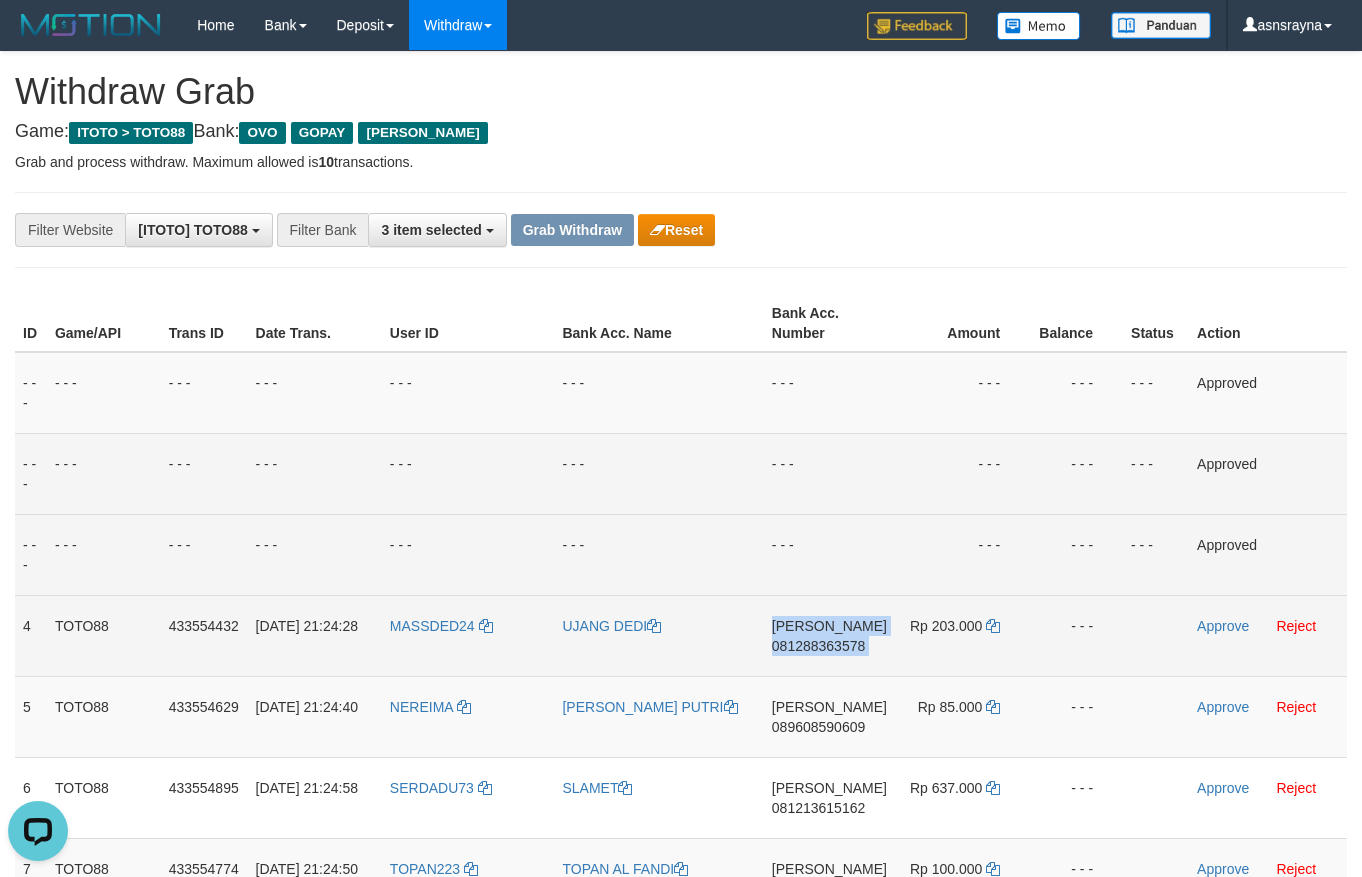 click on "081288363578" at bounding box center (818, 646) 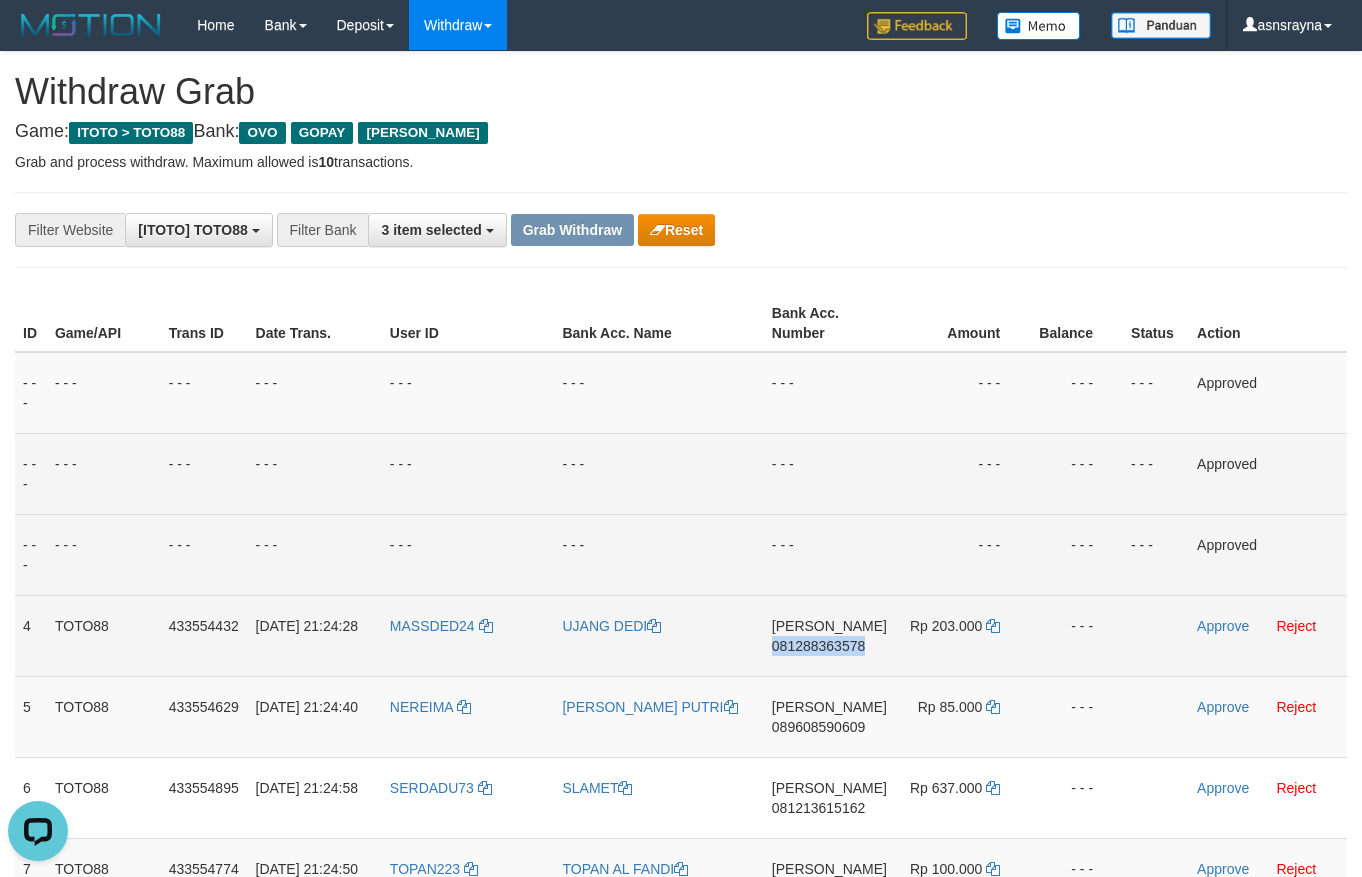 click on "081288363578" at bounding box center (818, 646) 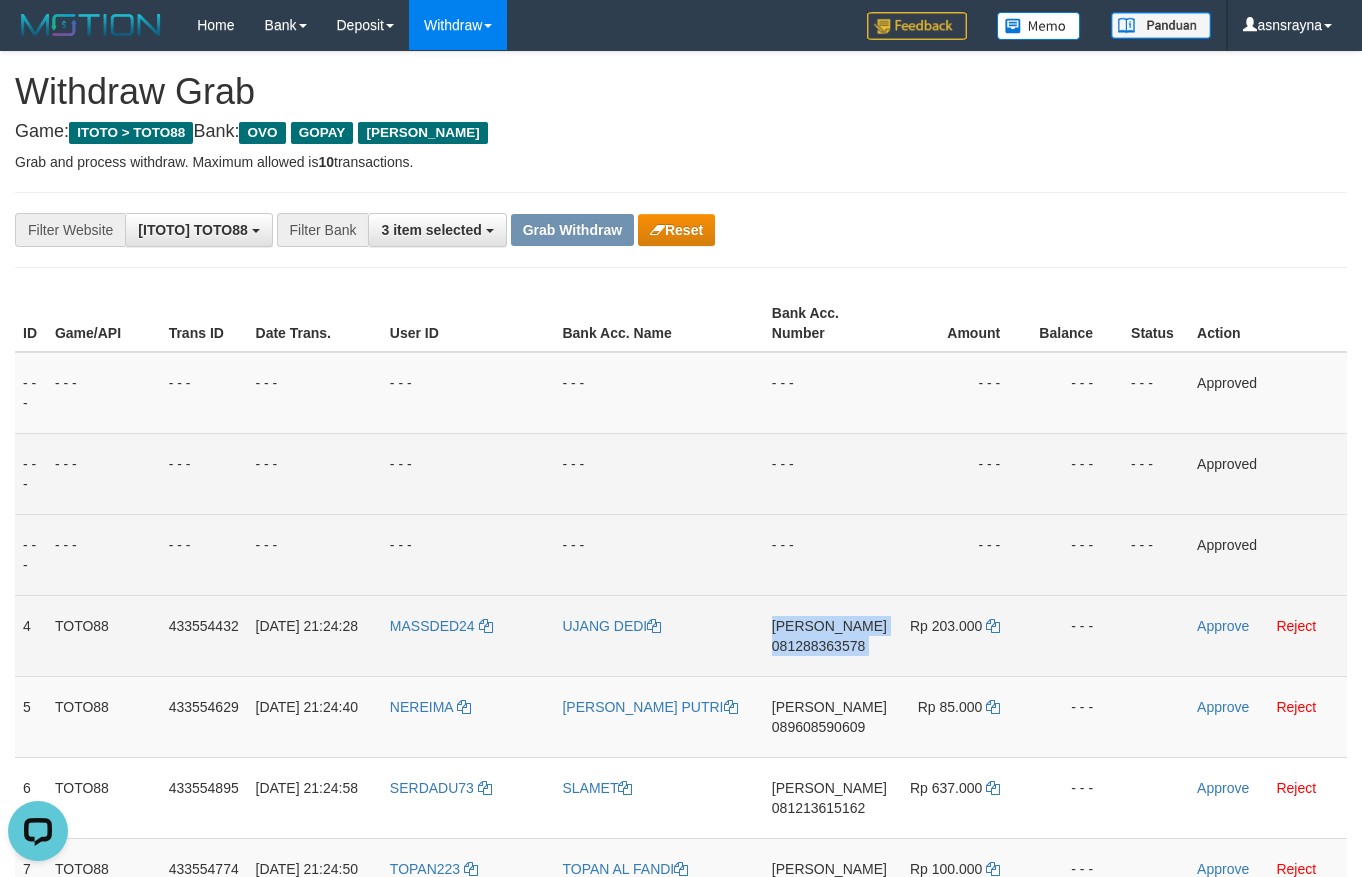 click on "081288363578" at bounding box center (818, 646) 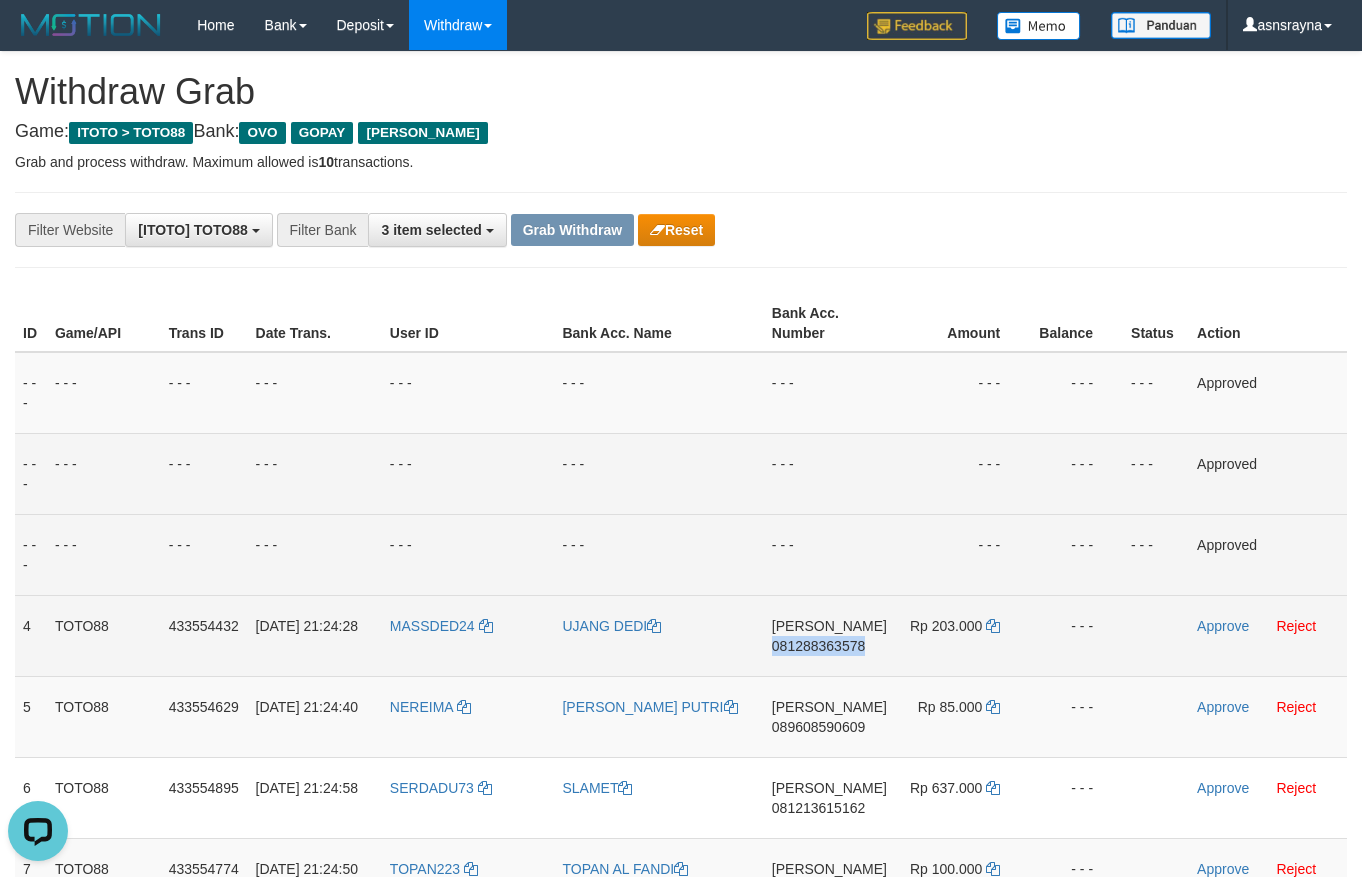 click on "081288363578" at bounding box center [818, 646] 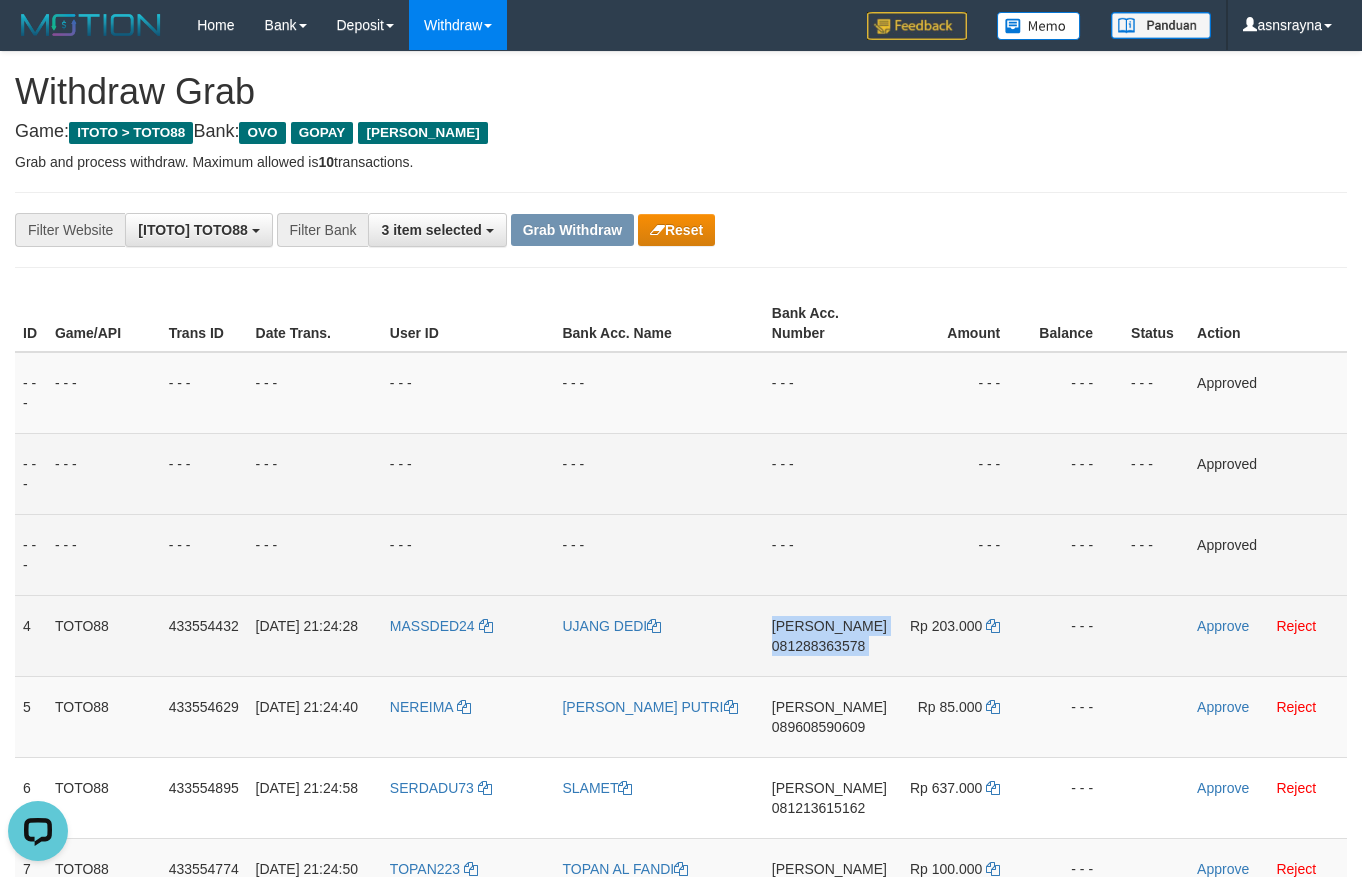 click on "081288363578" at bounding box center (818, 646) 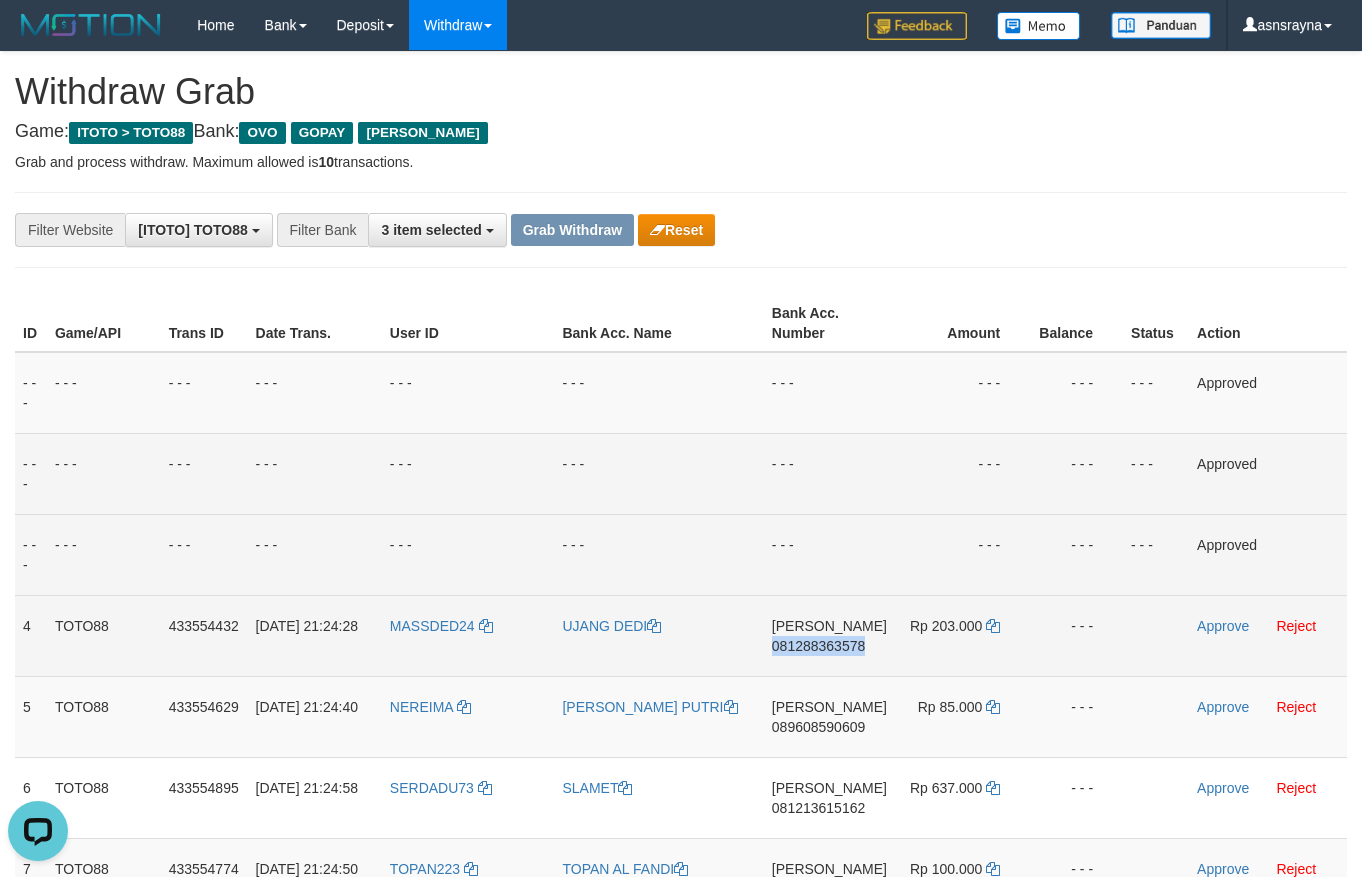 click on "081288363578" at bounding box center [818, 646] 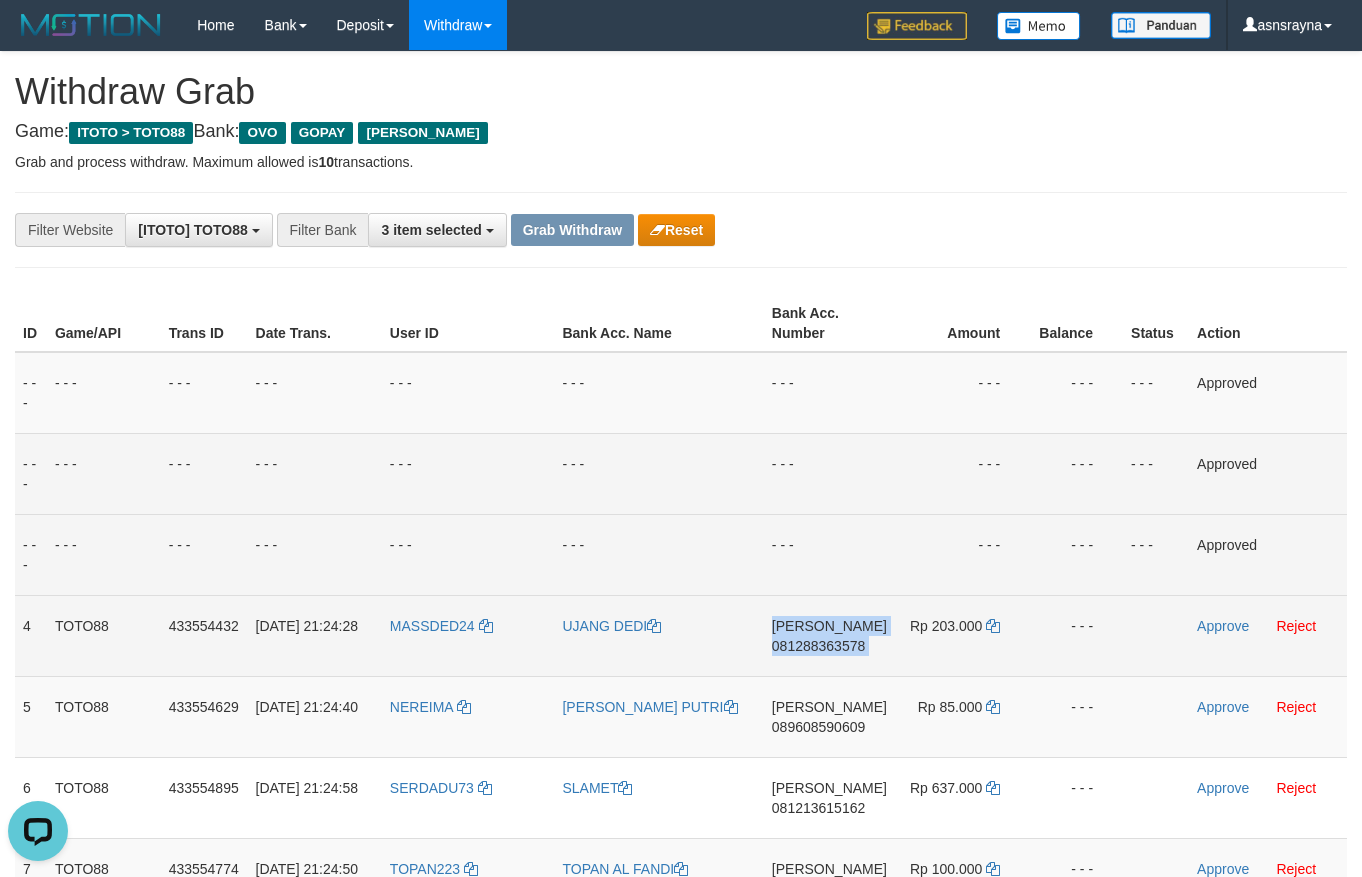 click on "081288363578" at bounding box center (818, 646) 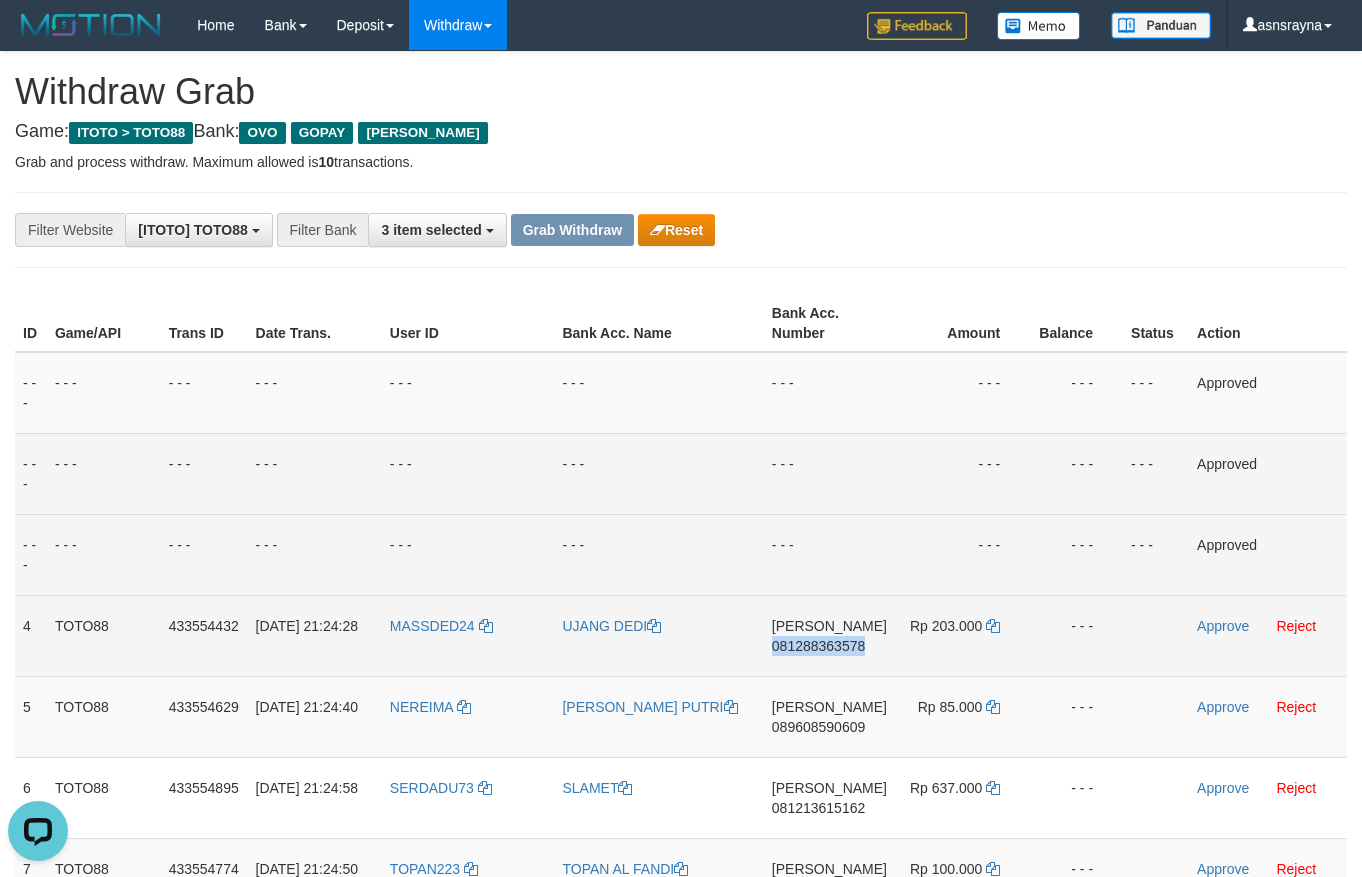 click on "081288363578" at bounding box center (818, 646) 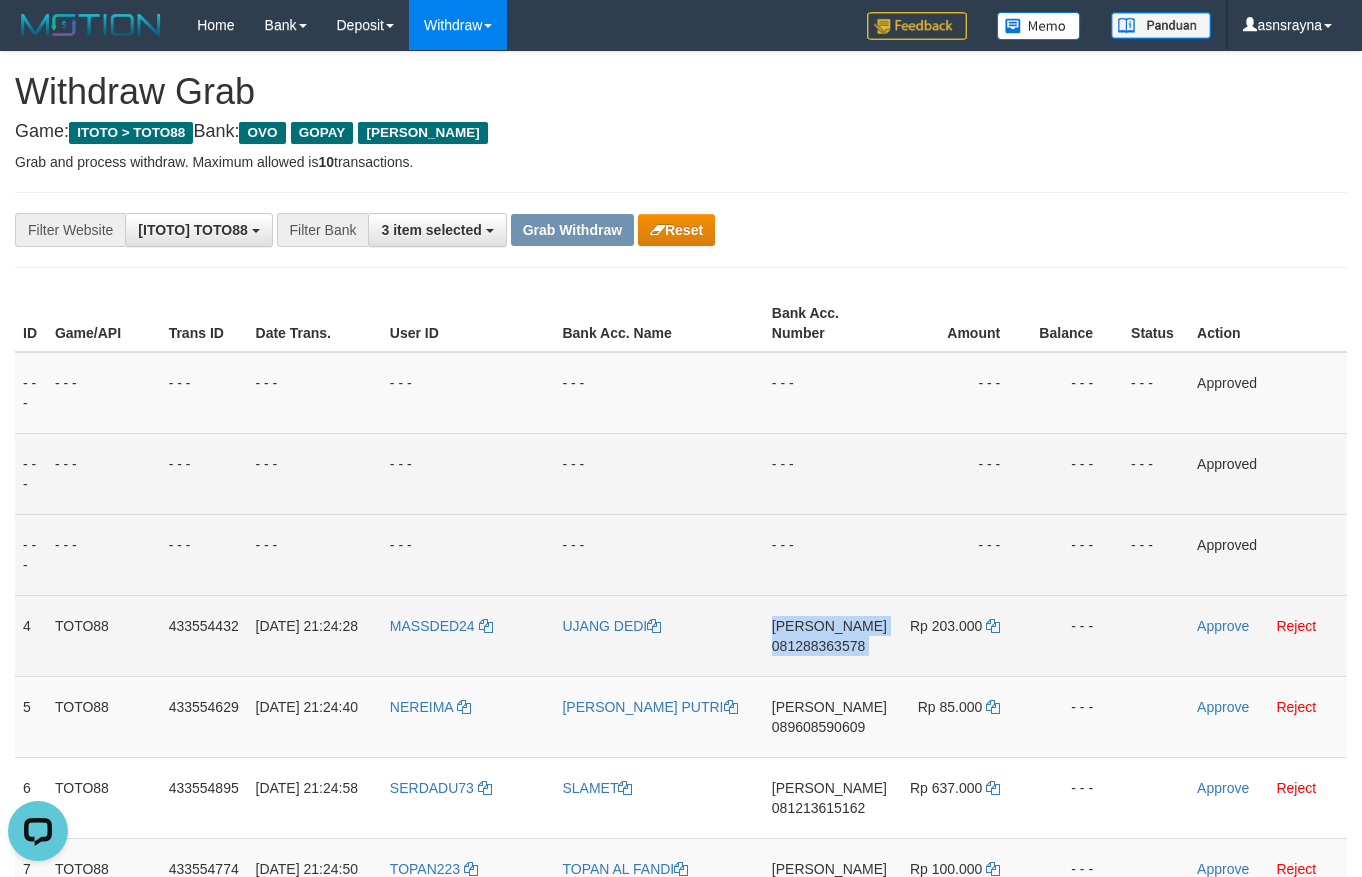 click on "081288363578" at bounding box center (818, 646) 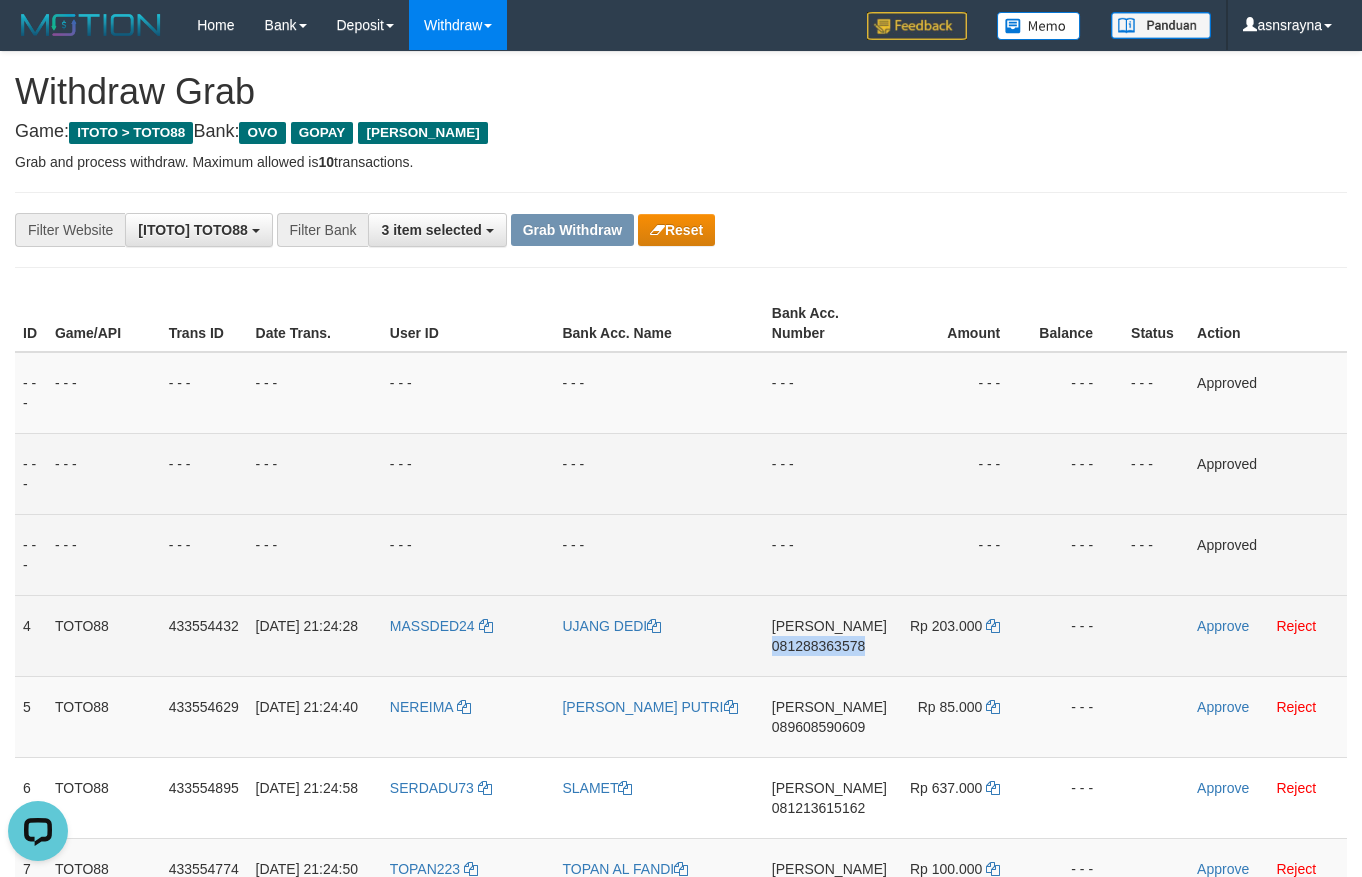 click on "081288363578" at bounding box center (818, 646) 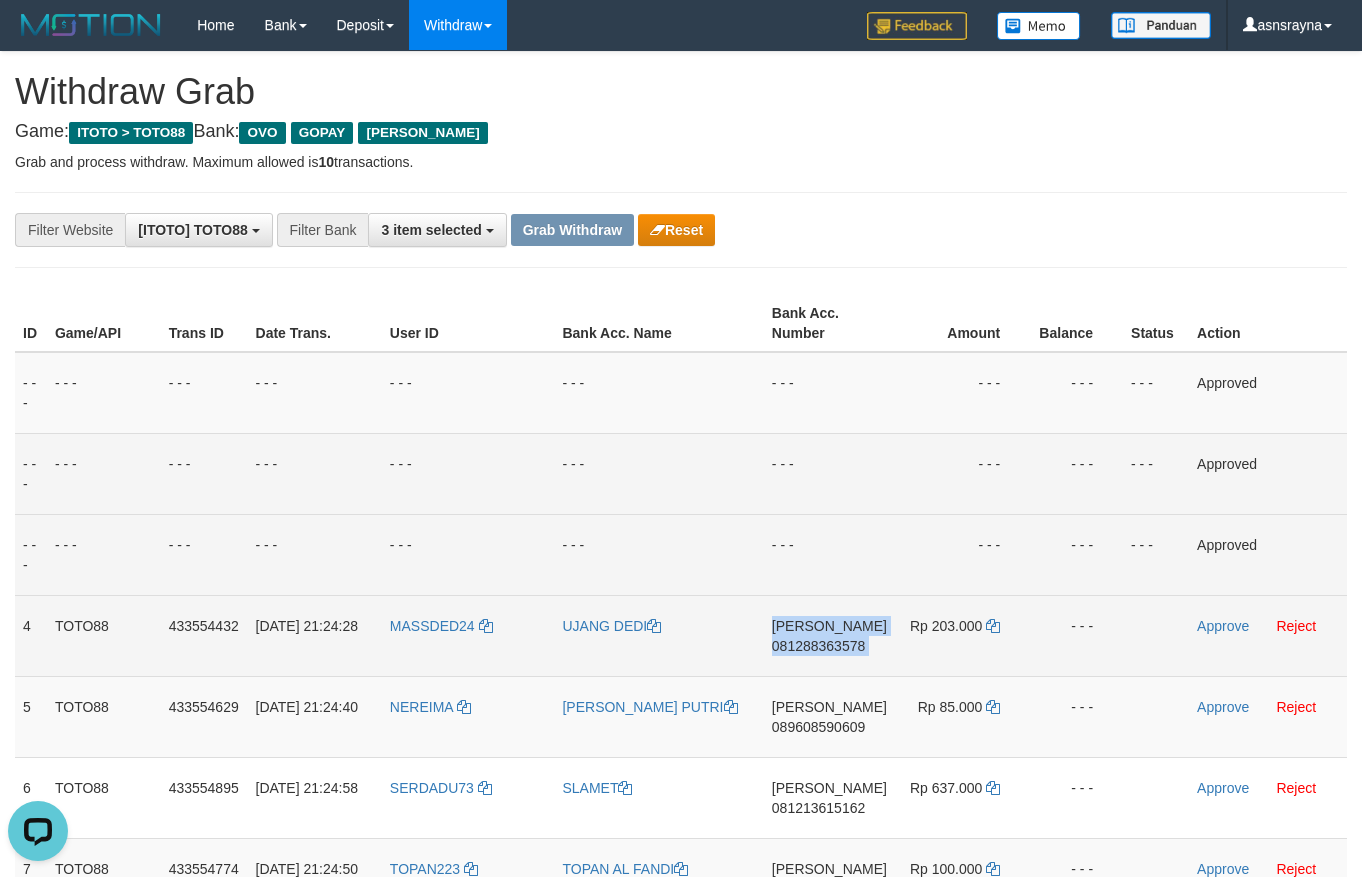 click on "081288363578" at bounding box center (818, 646) 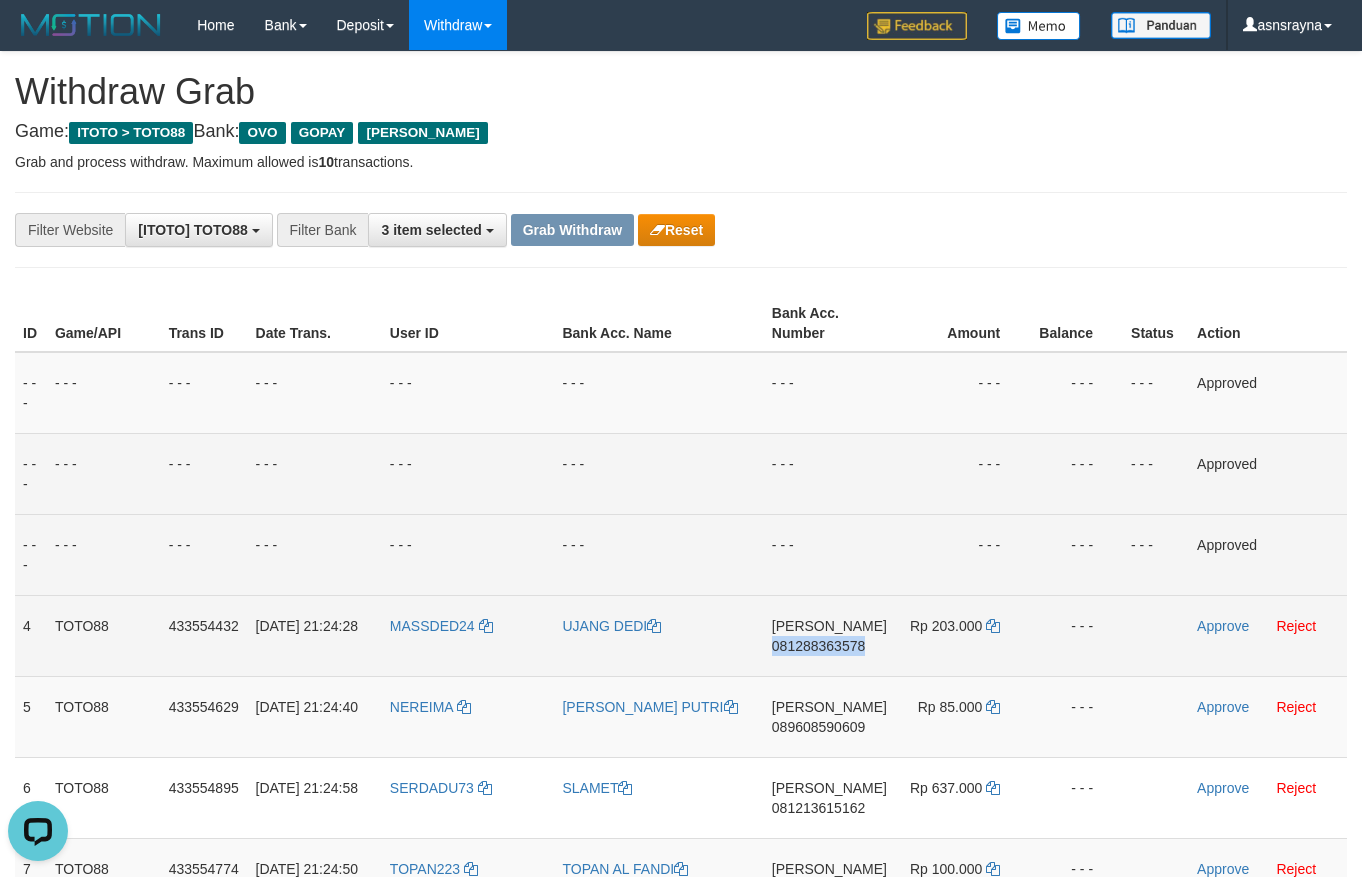 click on "081288363578" at bounding box center (818, 646) 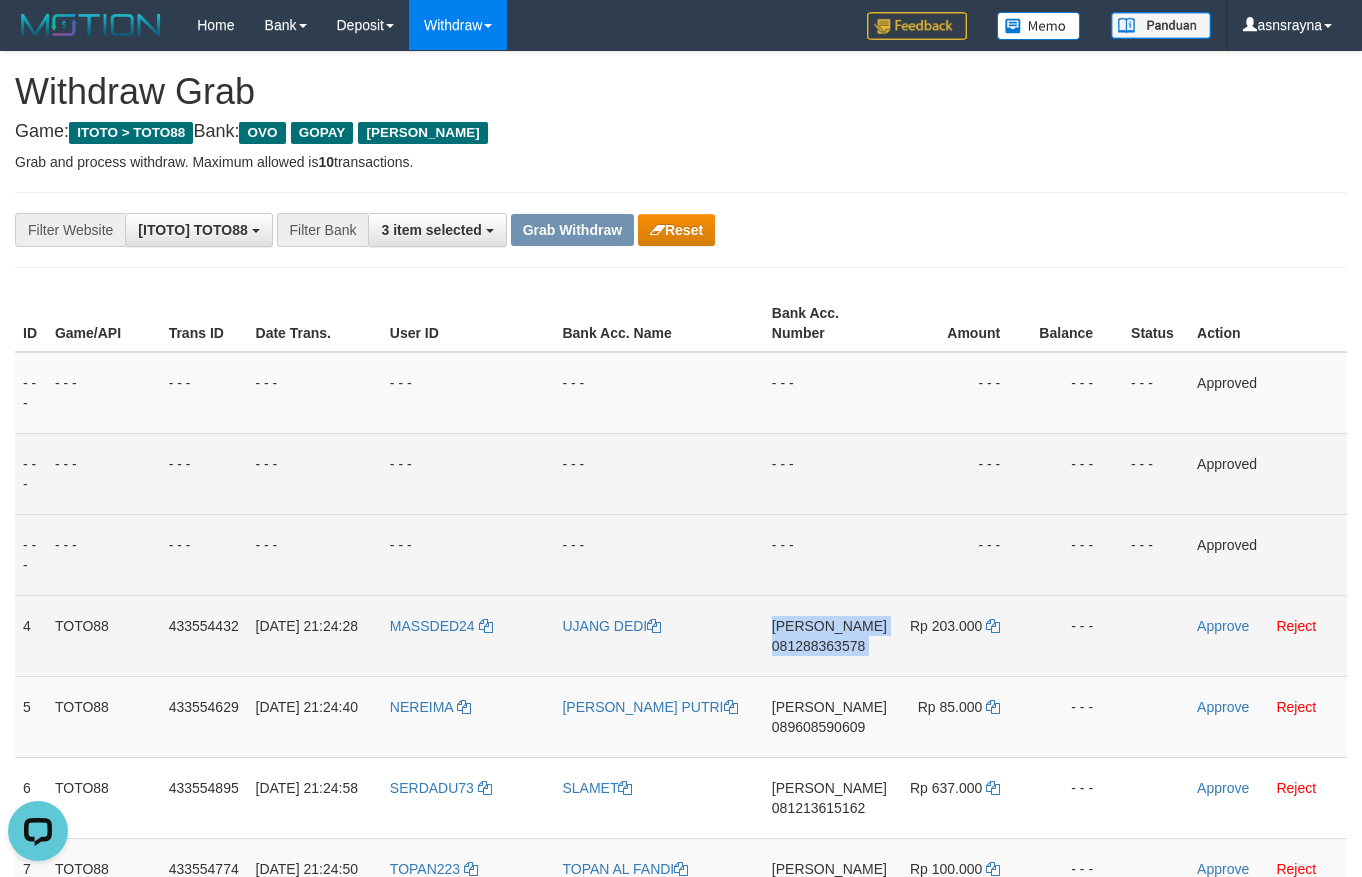 click on "081288363578" at bounding box center (818, 646) 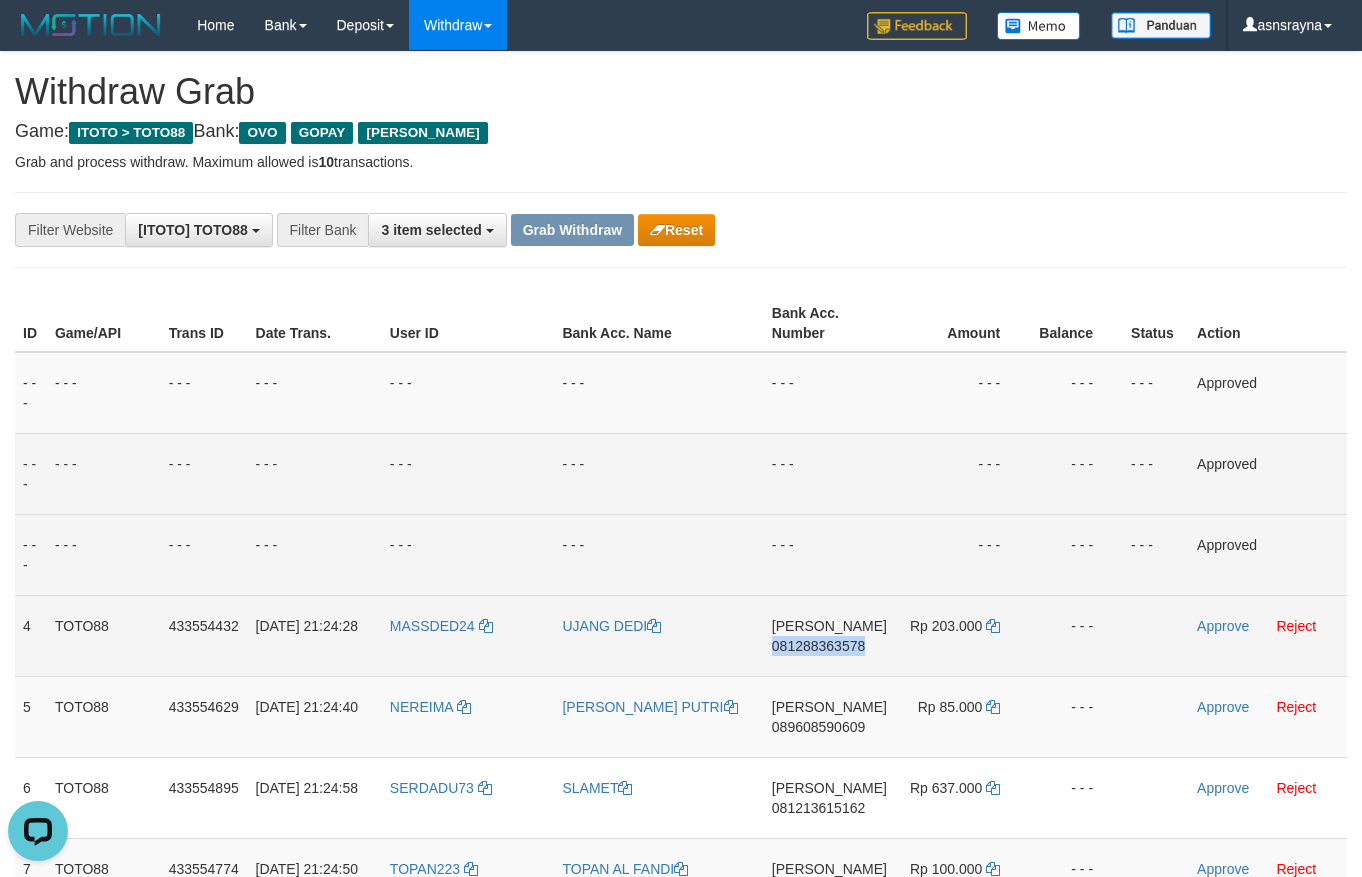 click on "081288363578" at bounding box center (818, 646) 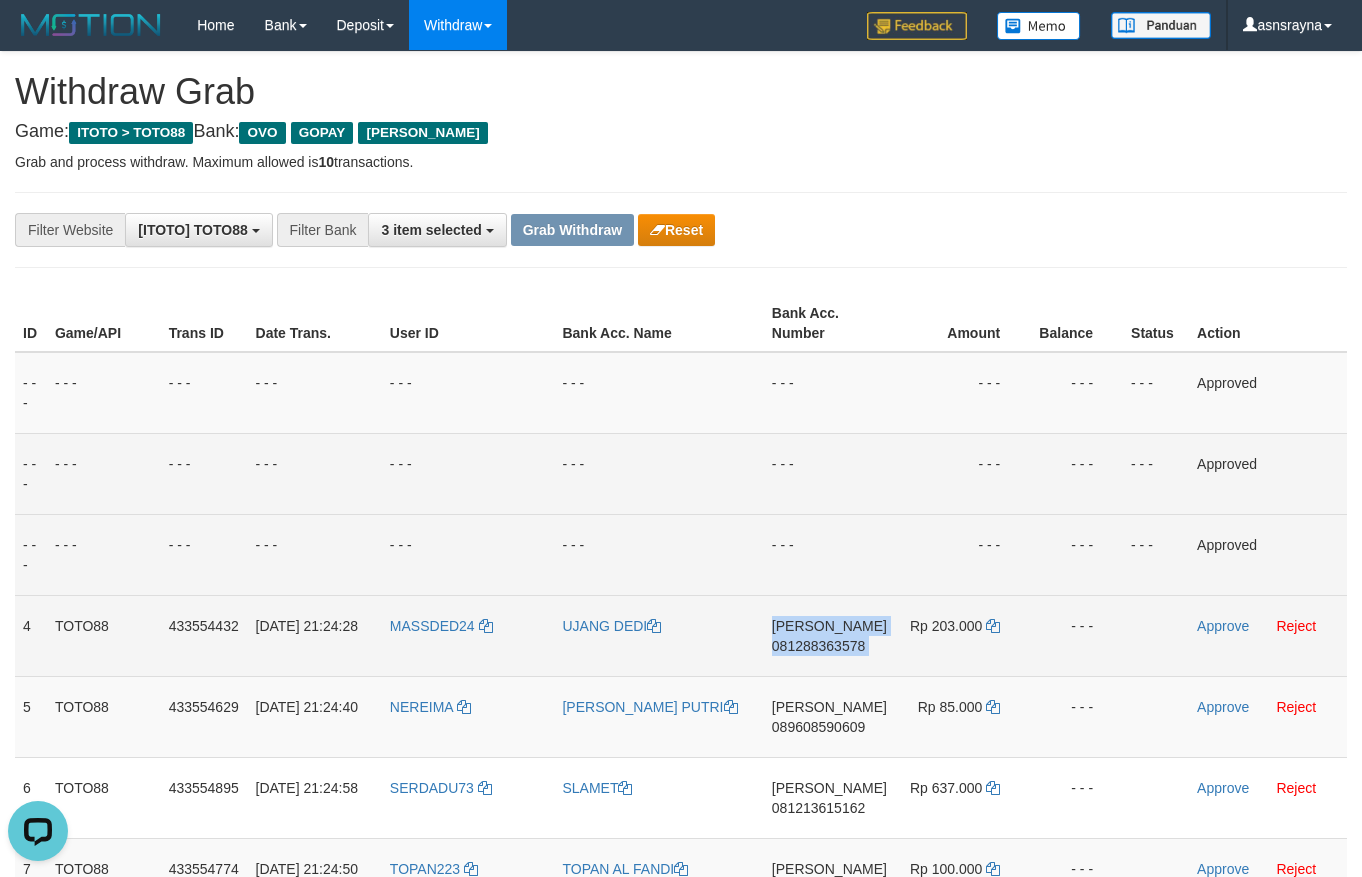 click on "081288363578" at bounding box center [818, 646] 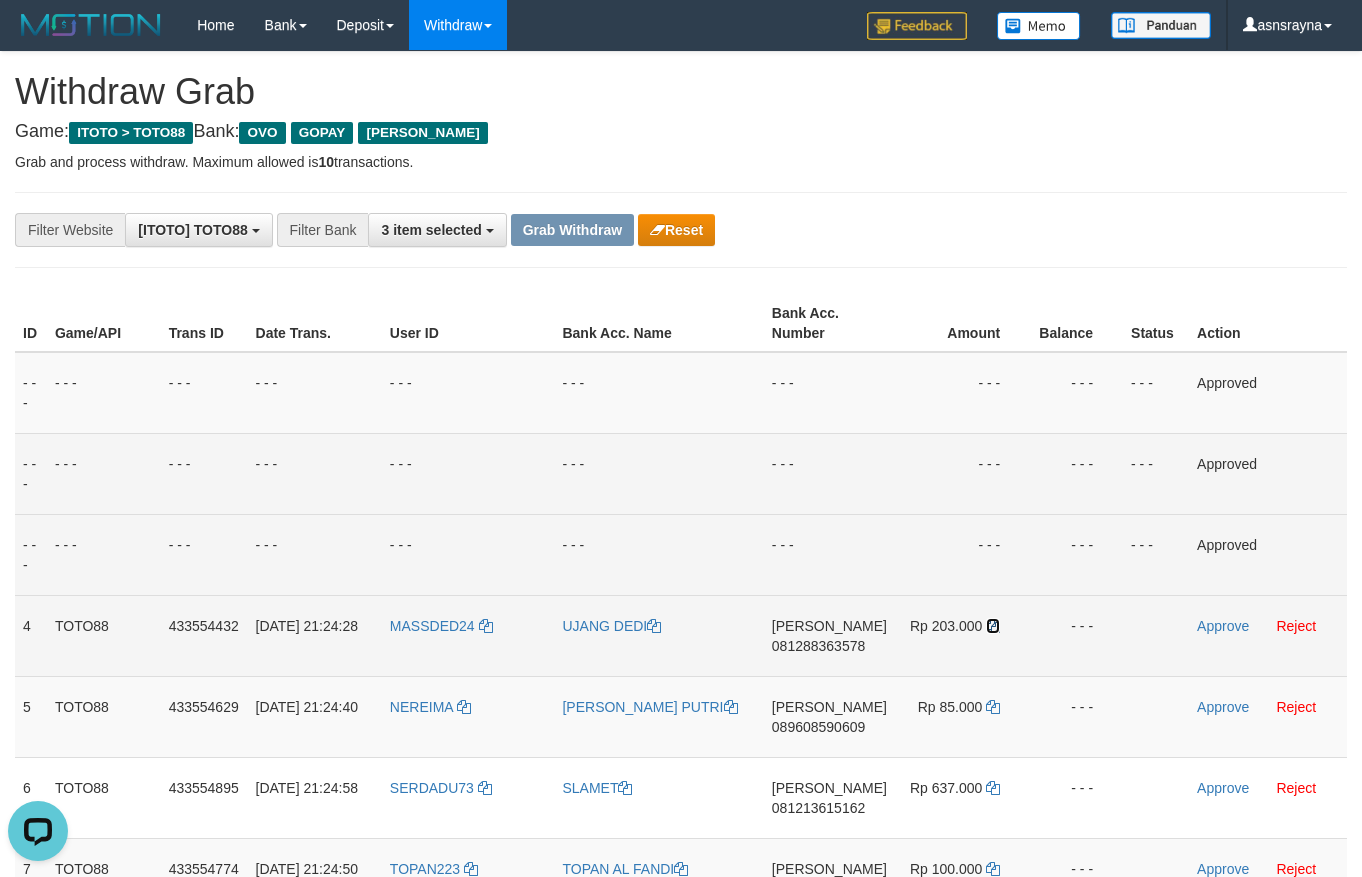 click at bounding box center [993, 626] 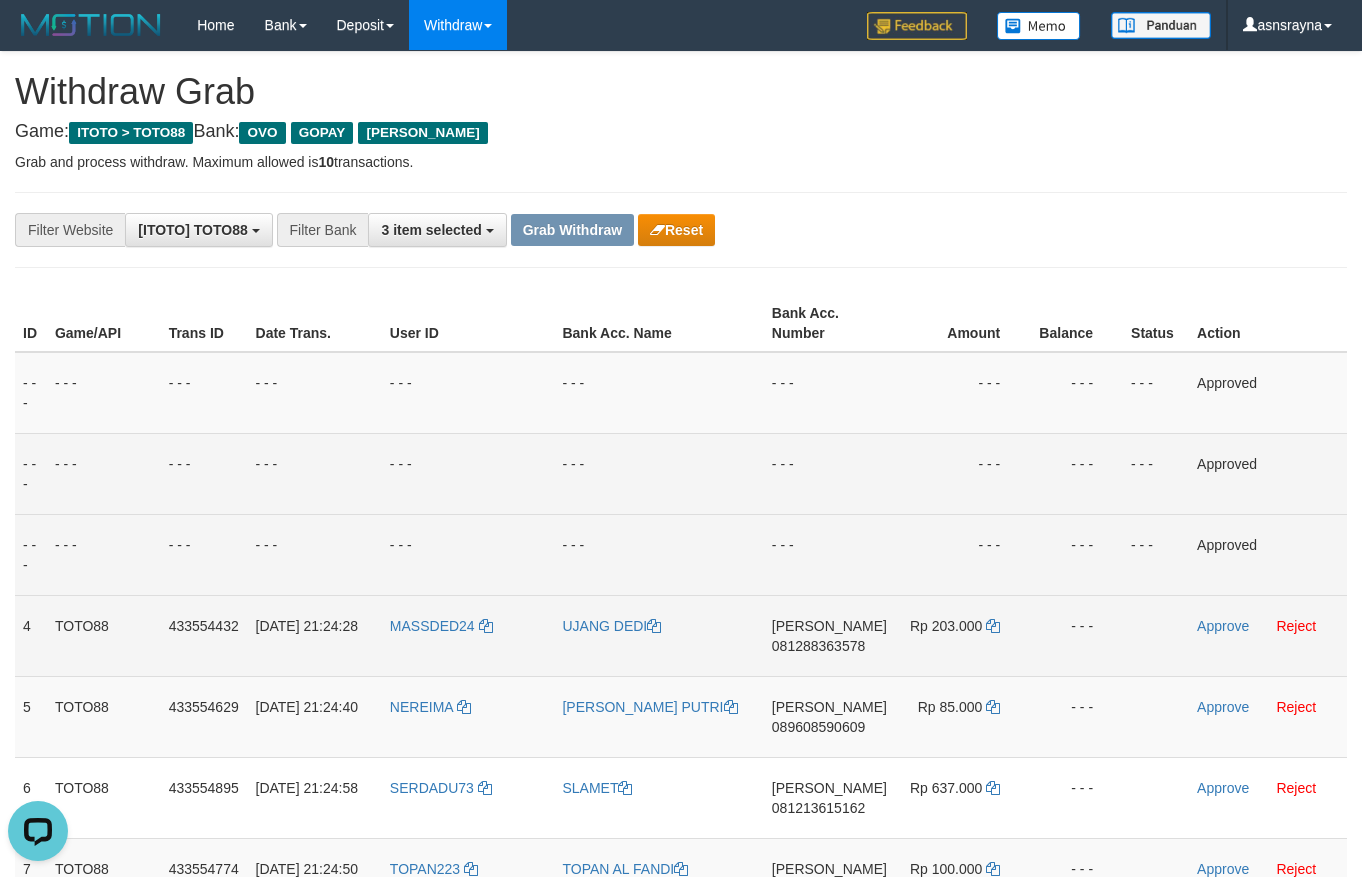 click on "Rp 203.000" at bounding box center (962, 635) 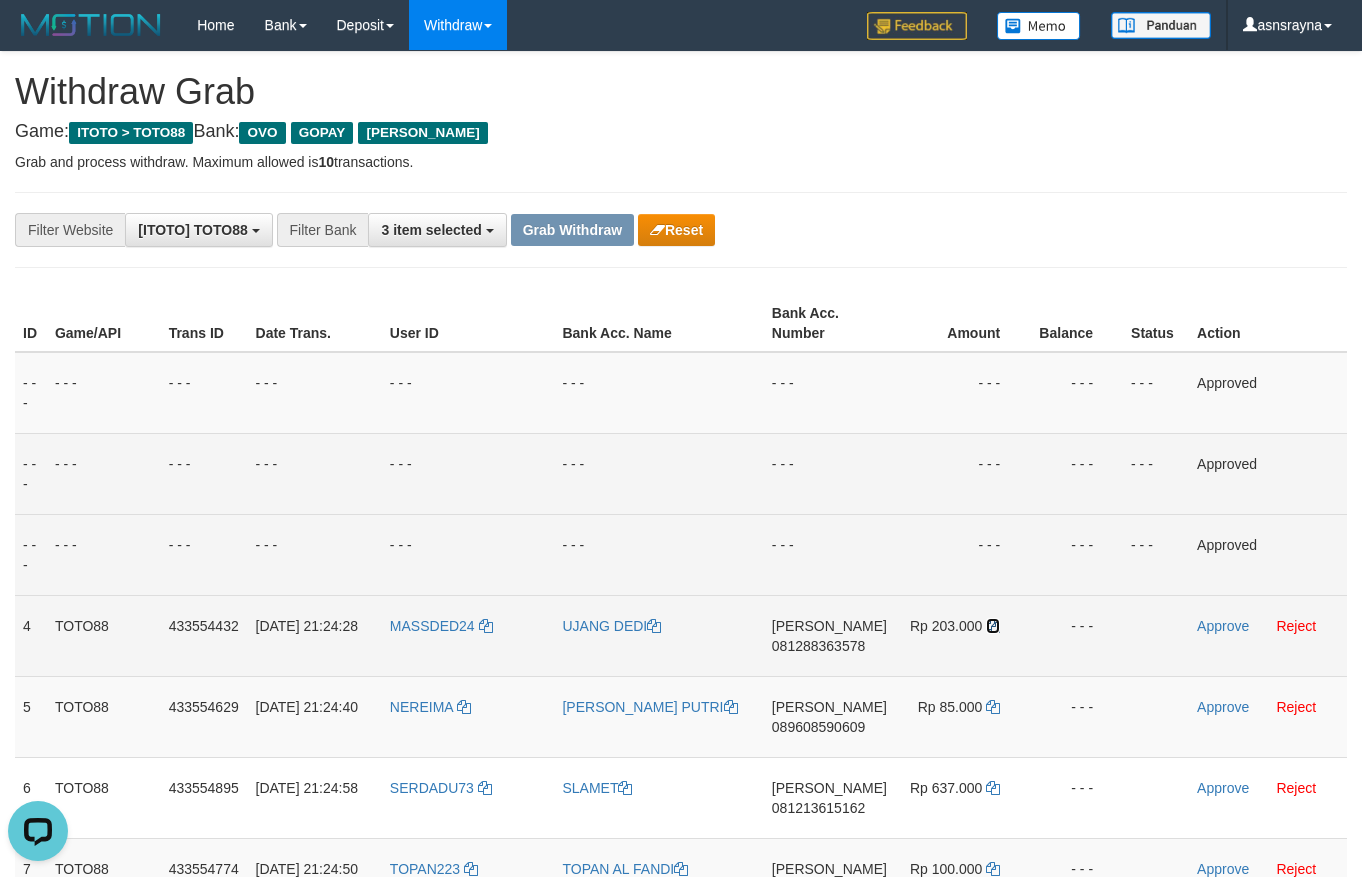 click at bounding box center (993, 626) 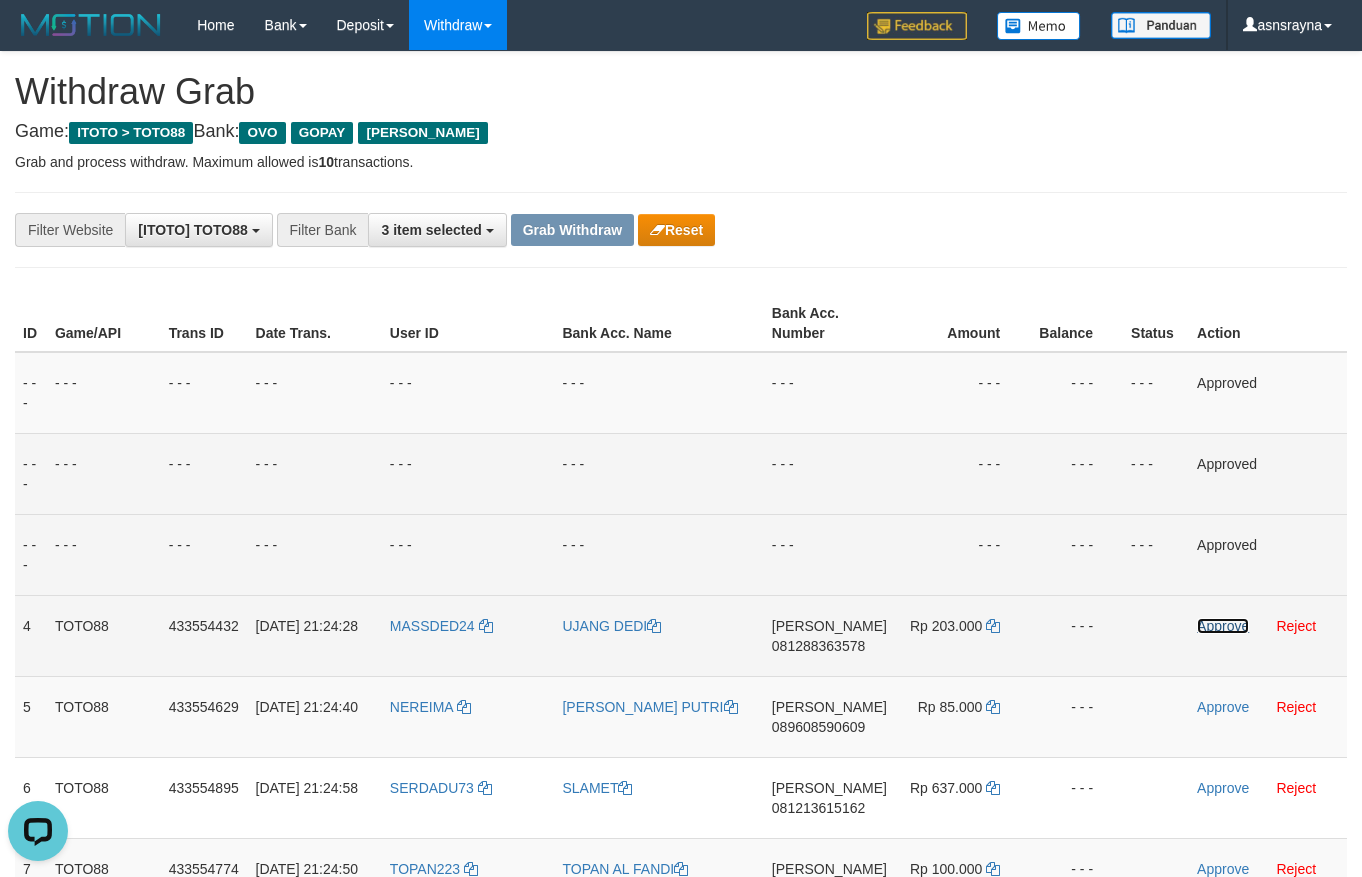 click on "Approve" at bounding box center (1223, 626) 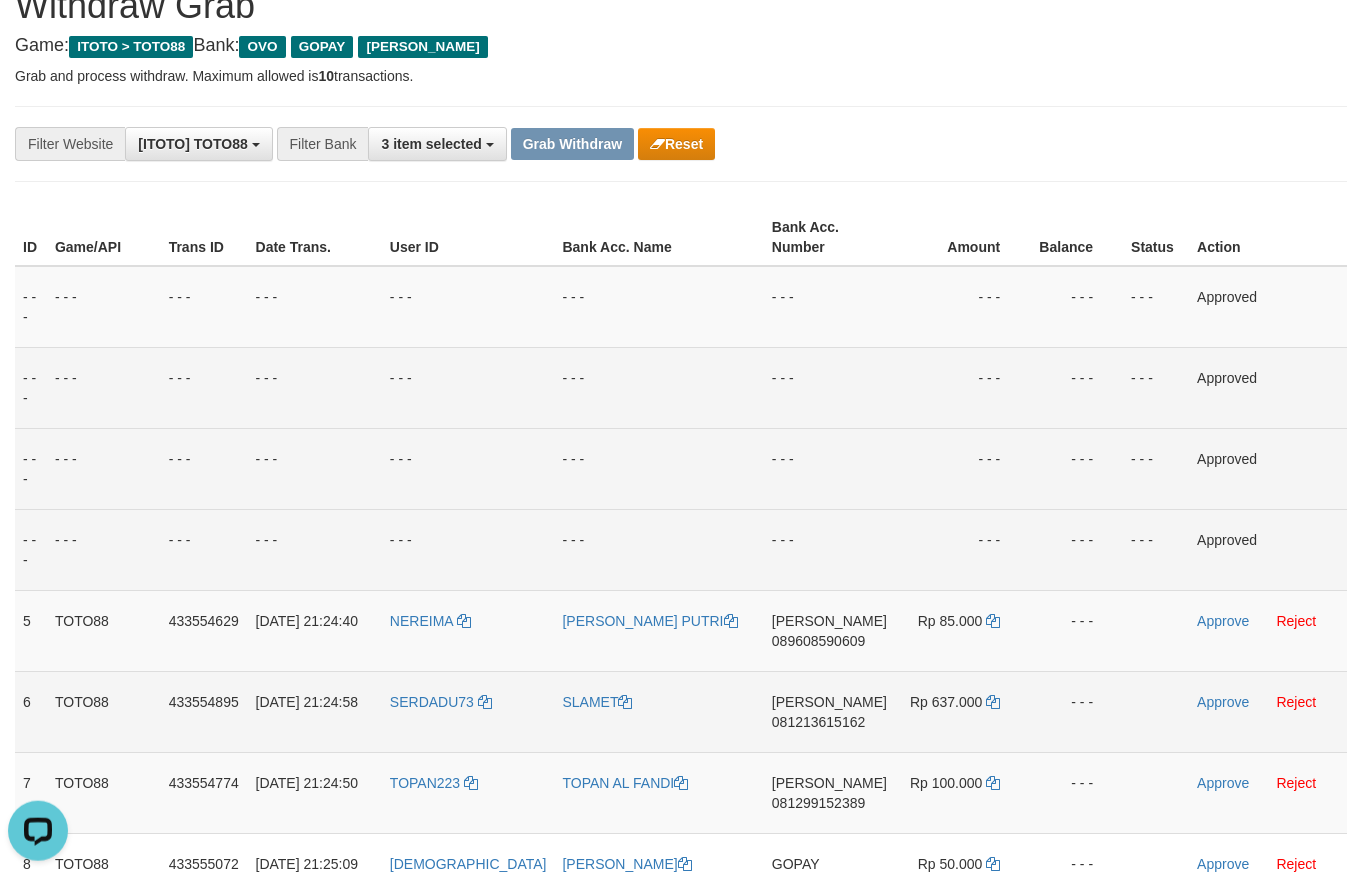scroll, scrollTop: 170, scrollLeft: 0, axis: vertical 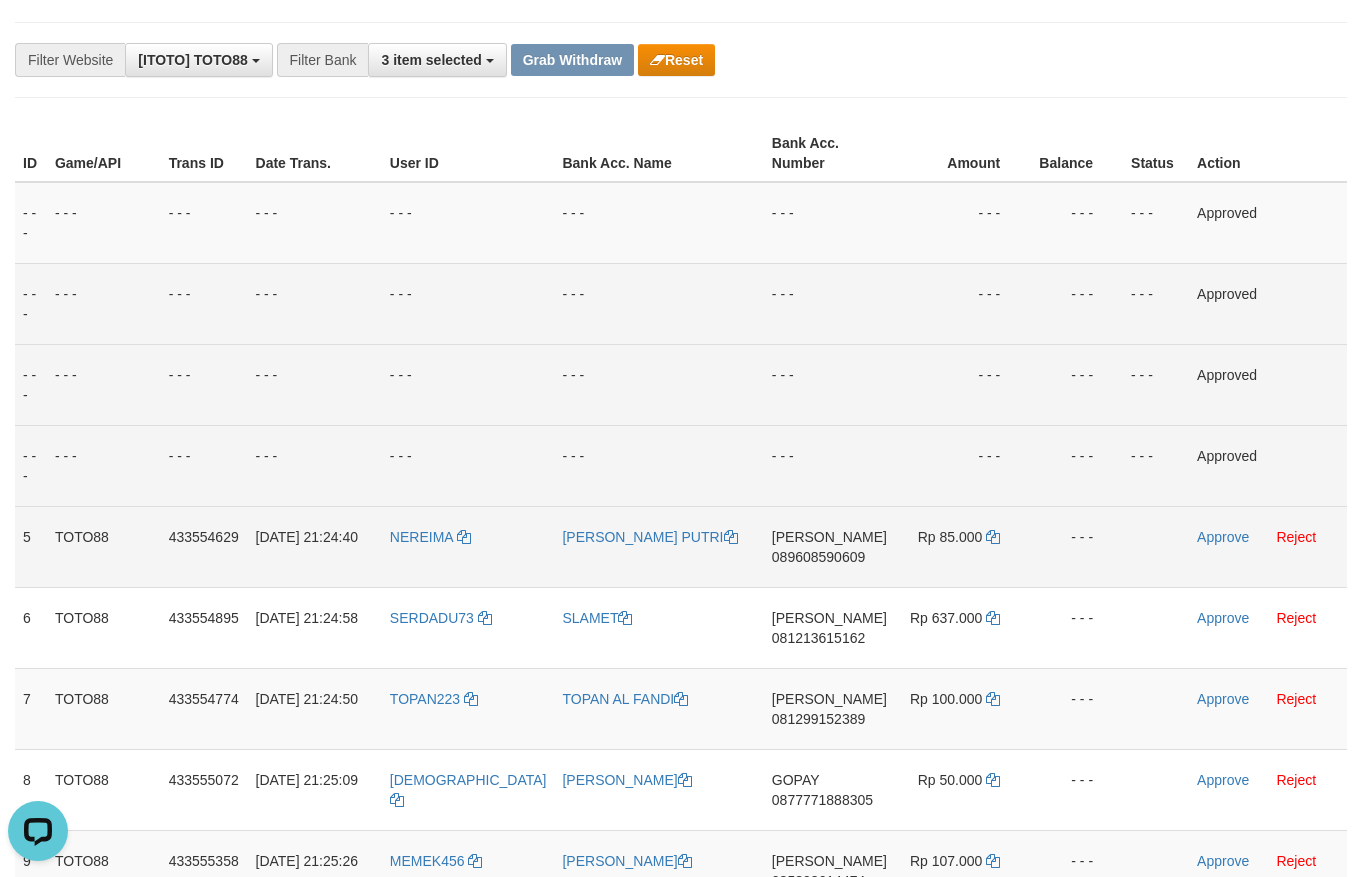 click on "089608590609" at bounding box center [818, 557] 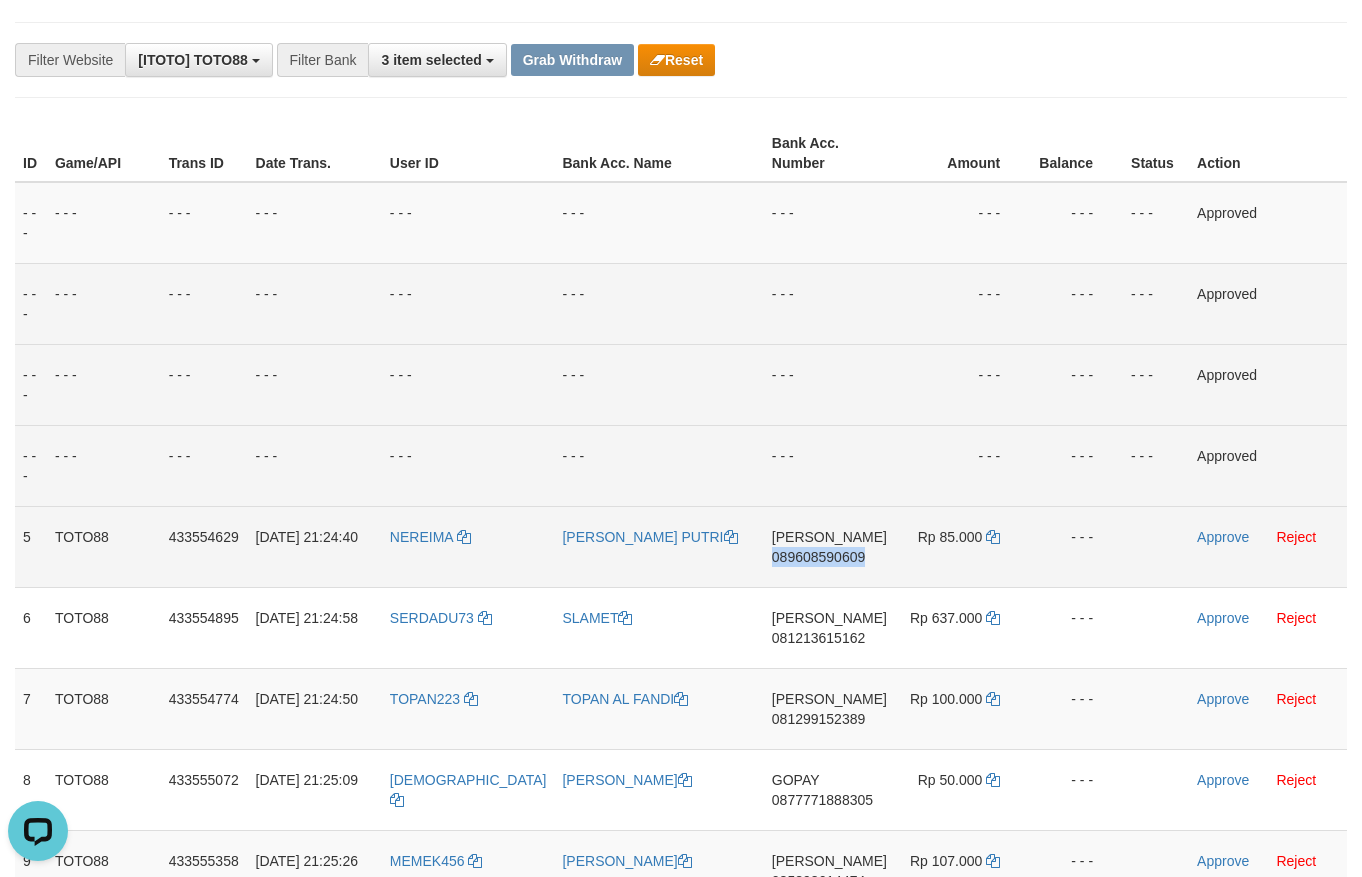 click on "089608590609" at bounding box center (818, 557) 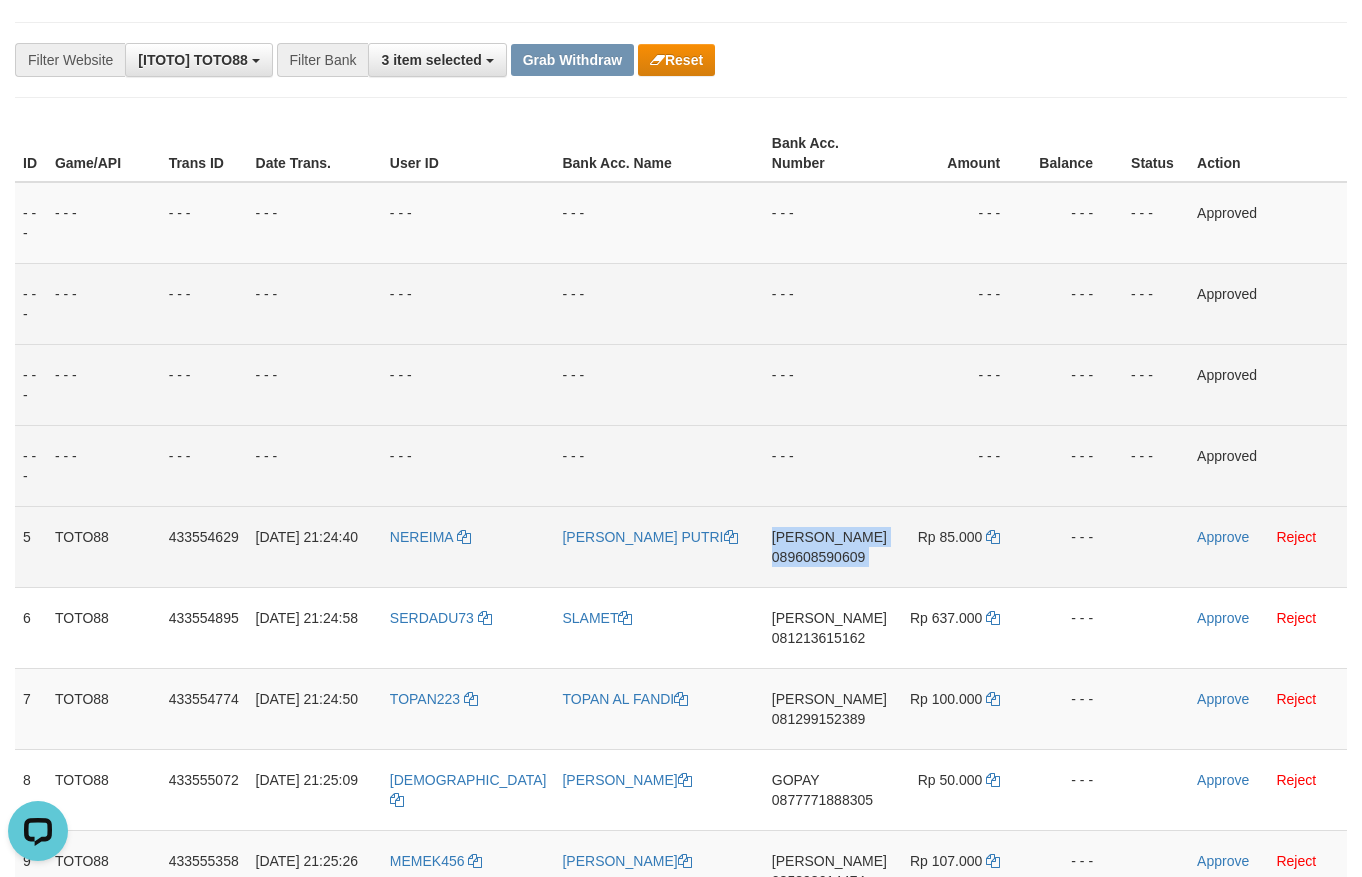 click on "089608590609" at bounding box center [818, 557] 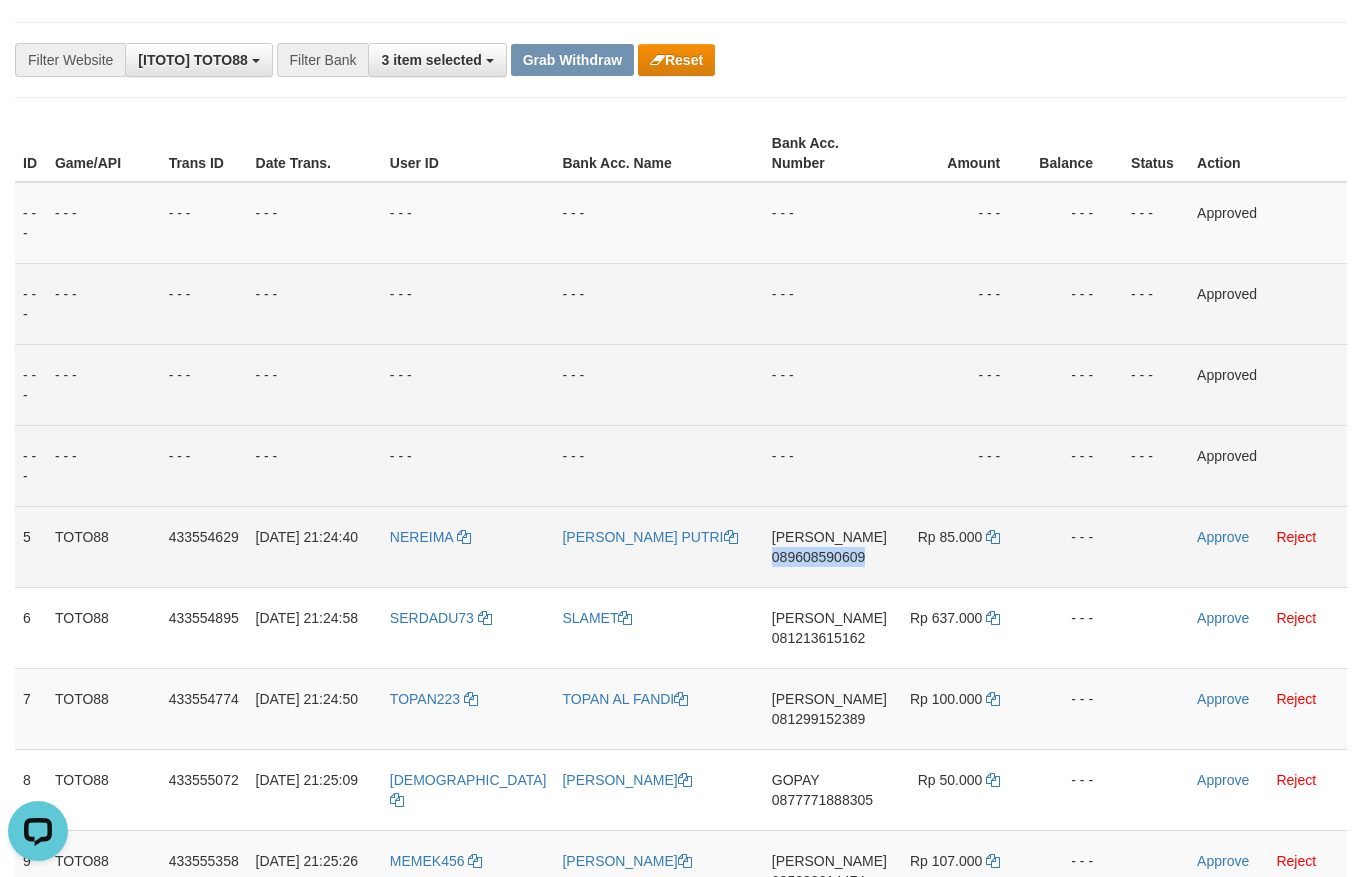 click on "089608590609" at bounding box center [818, 557] 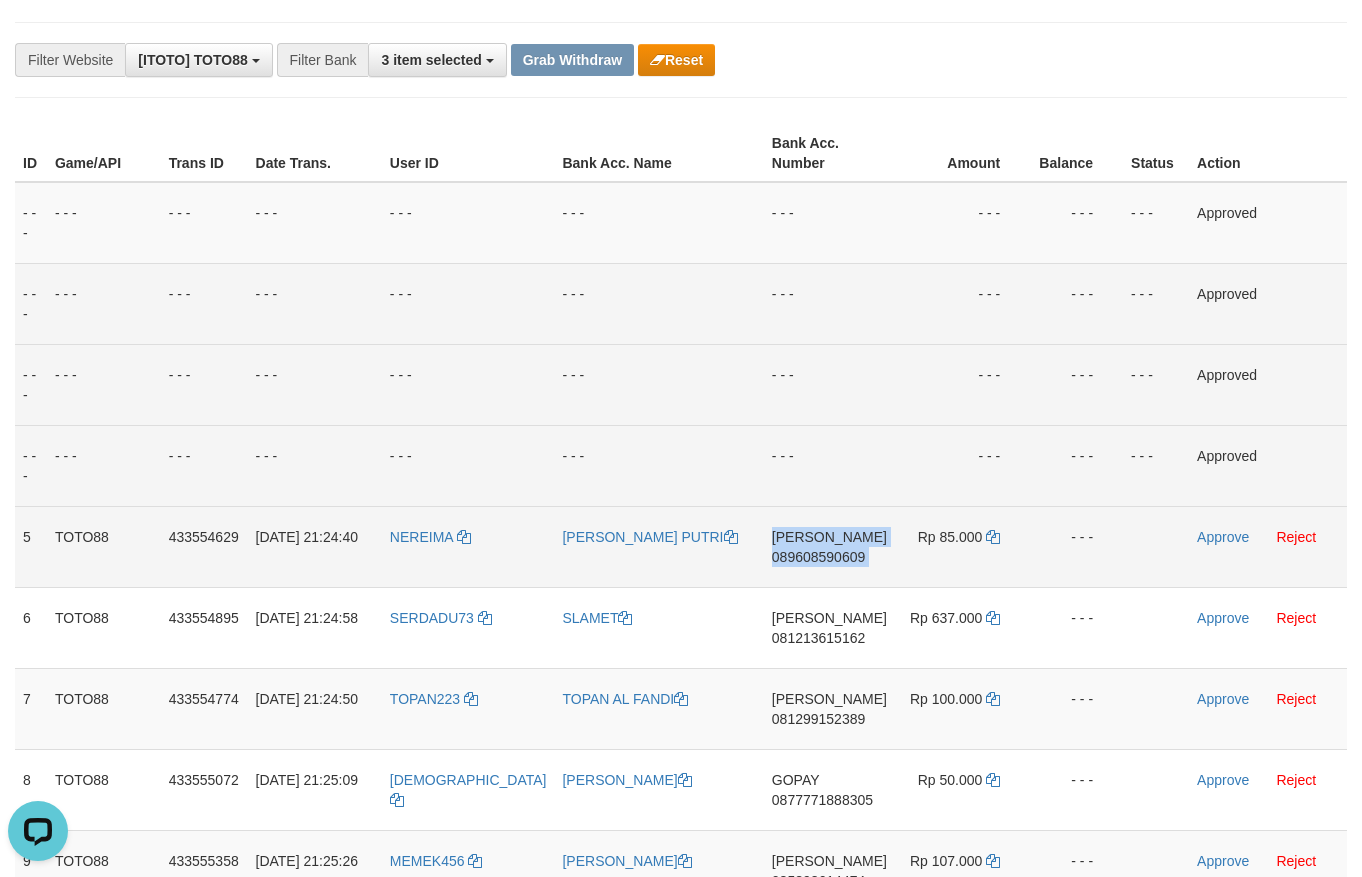 click on "089608590609" at bounding box center [818, 557] 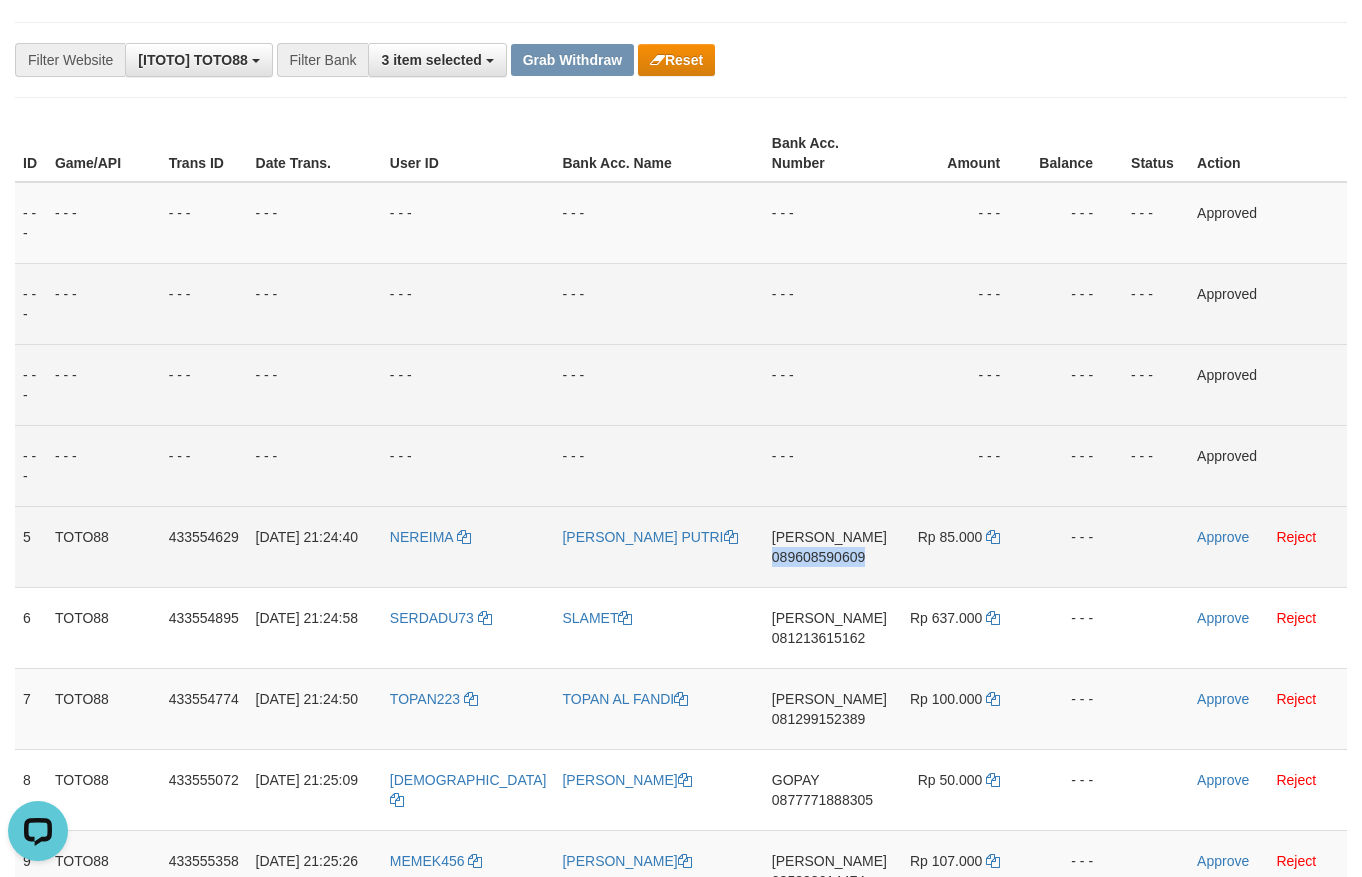 click on "089608590609" at bounding box center (818, 557) 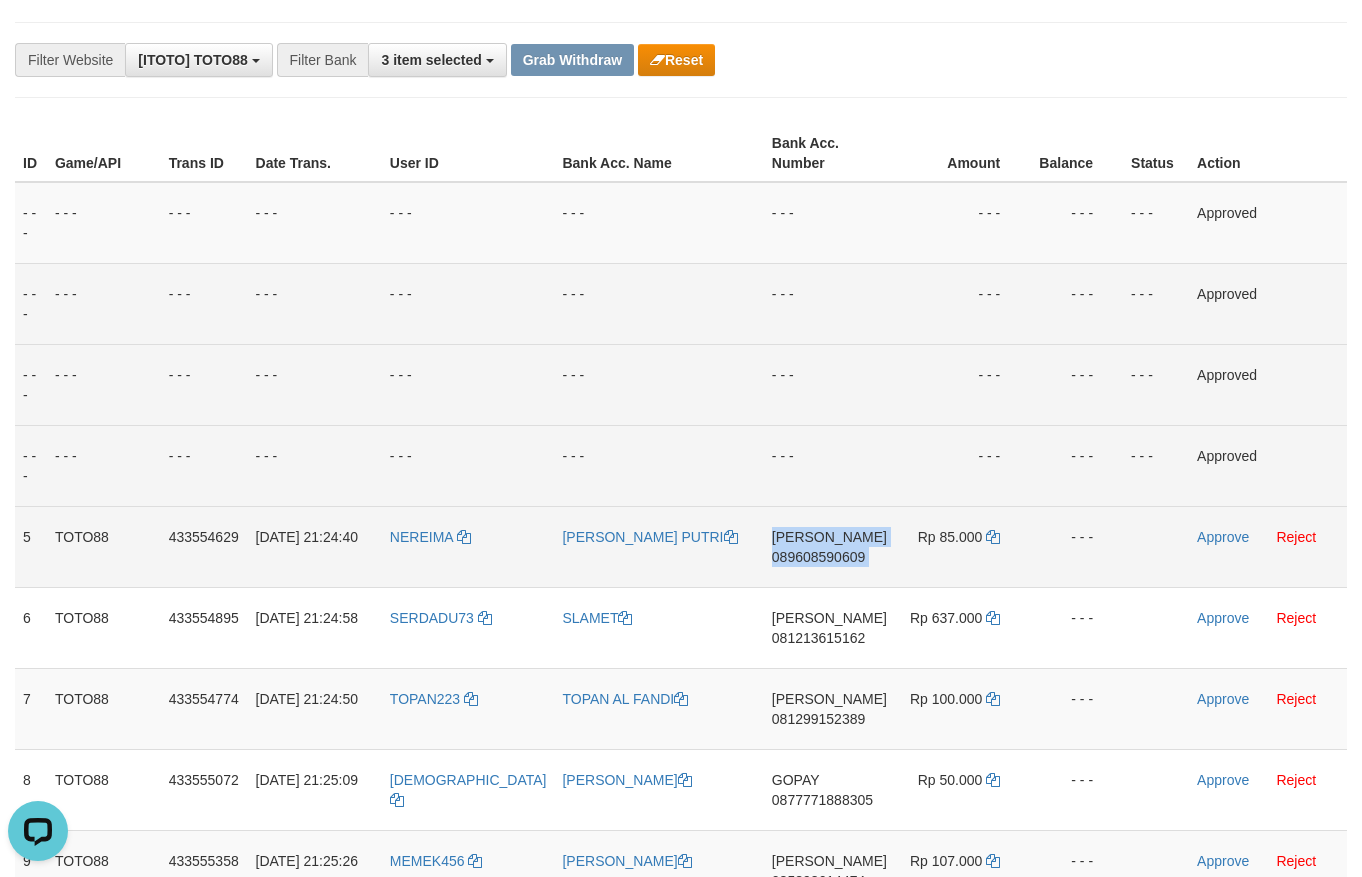 click on "089608590609" at bounding box center [818, 557] 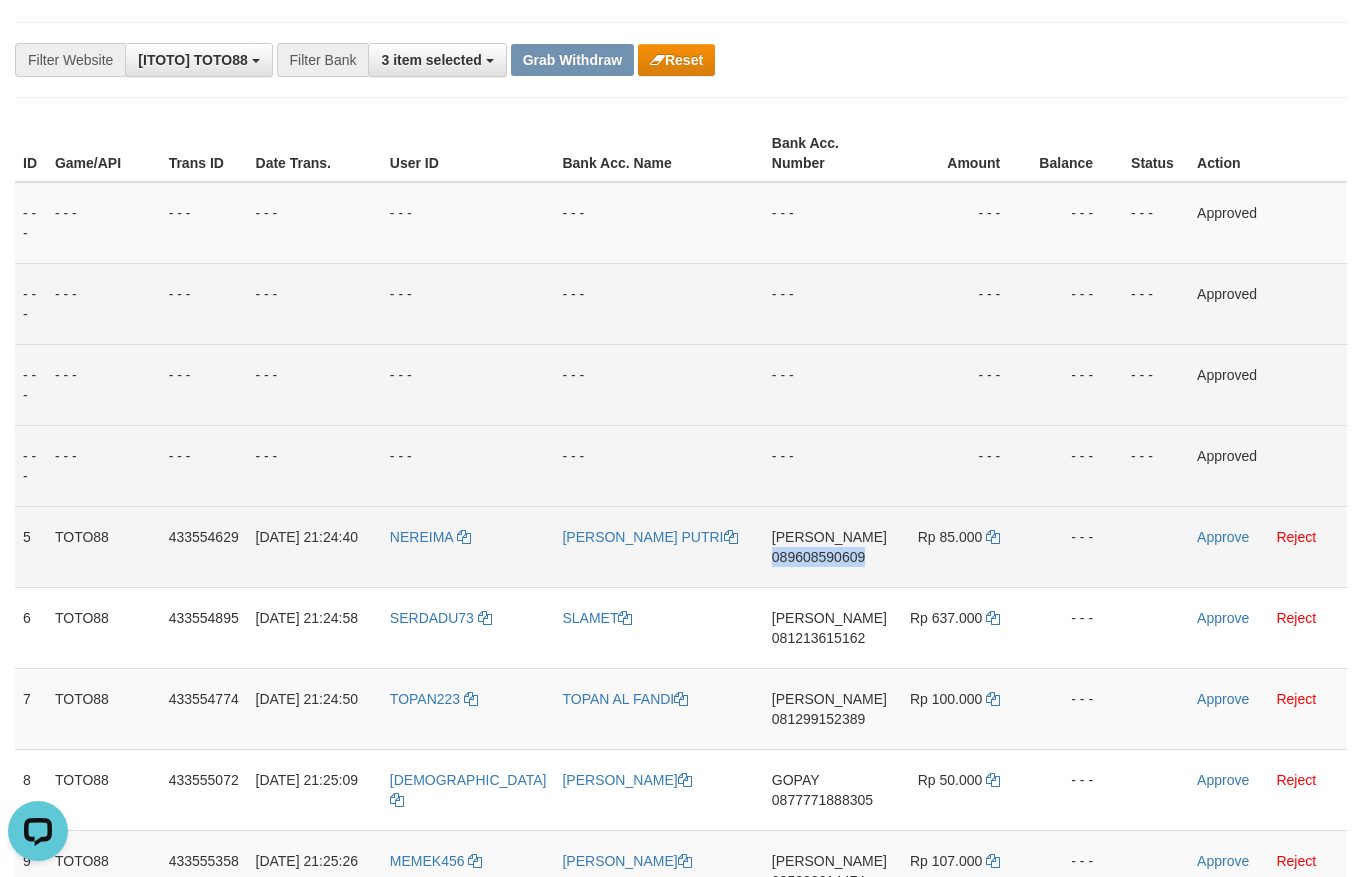 click on "089608590609" at bounding box center (818, 557) 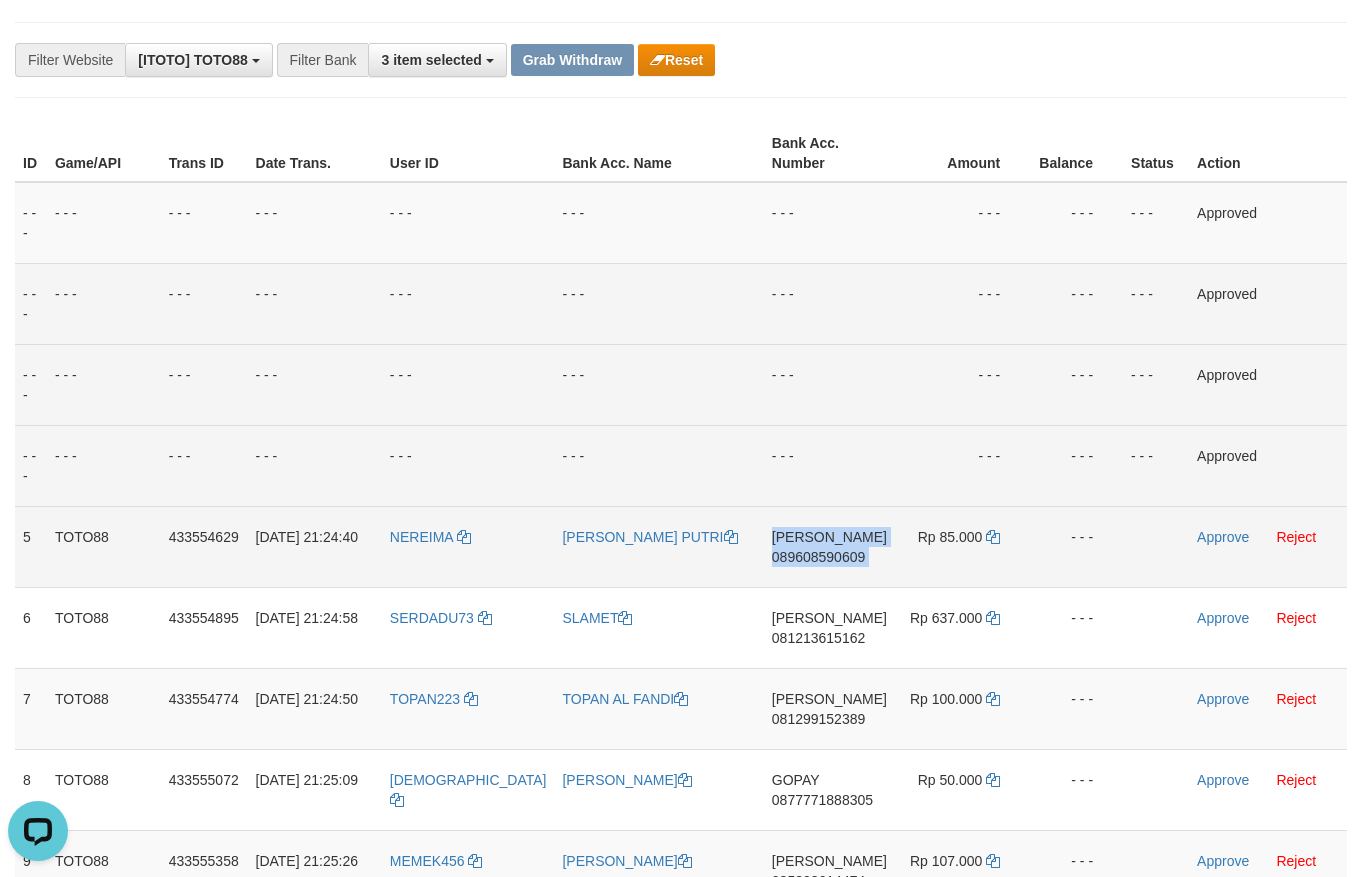 click on "089608590609" at bounding box center (818, 557) 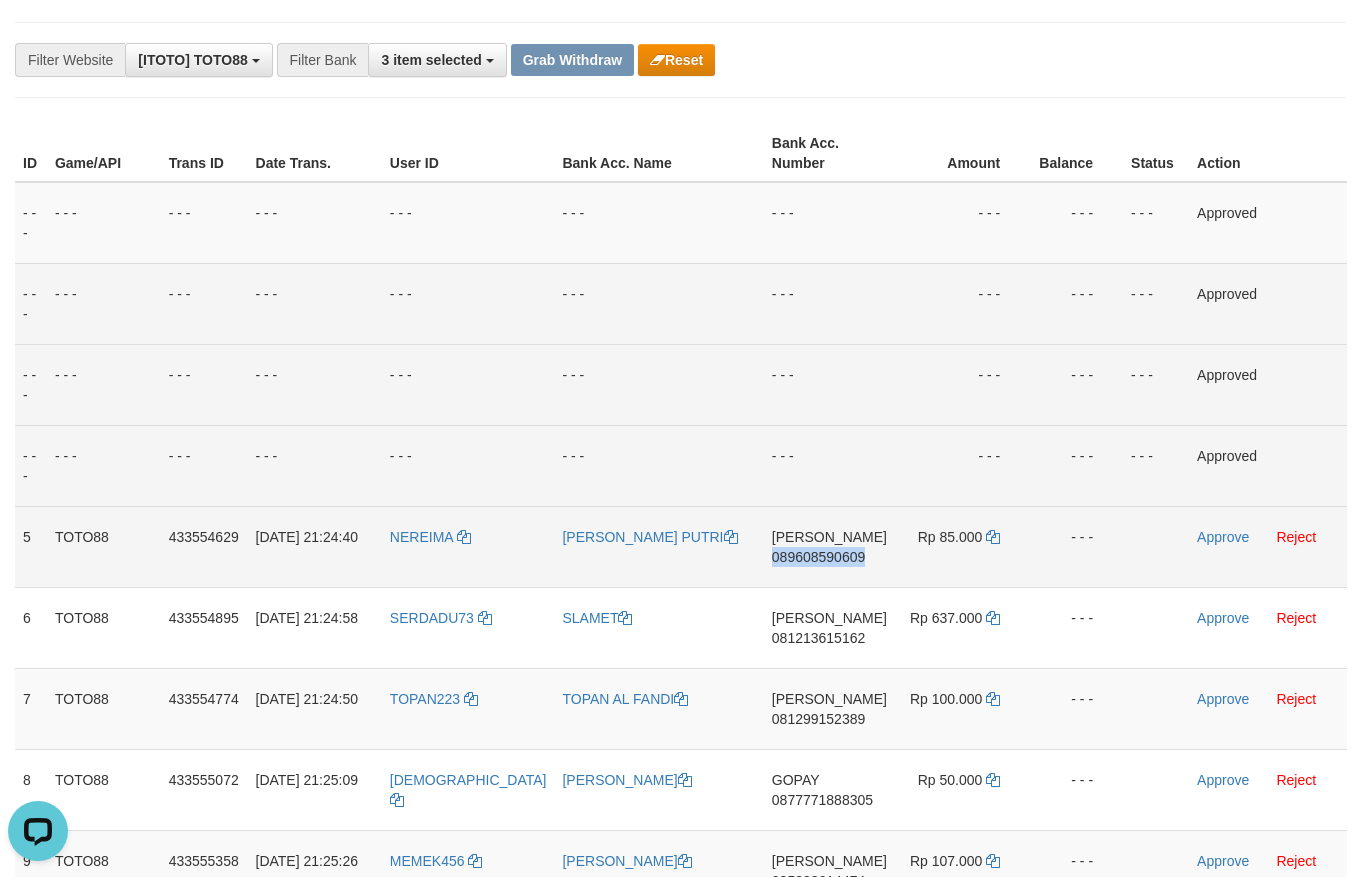 click on "089608590609" at bounding box center [818, 557] 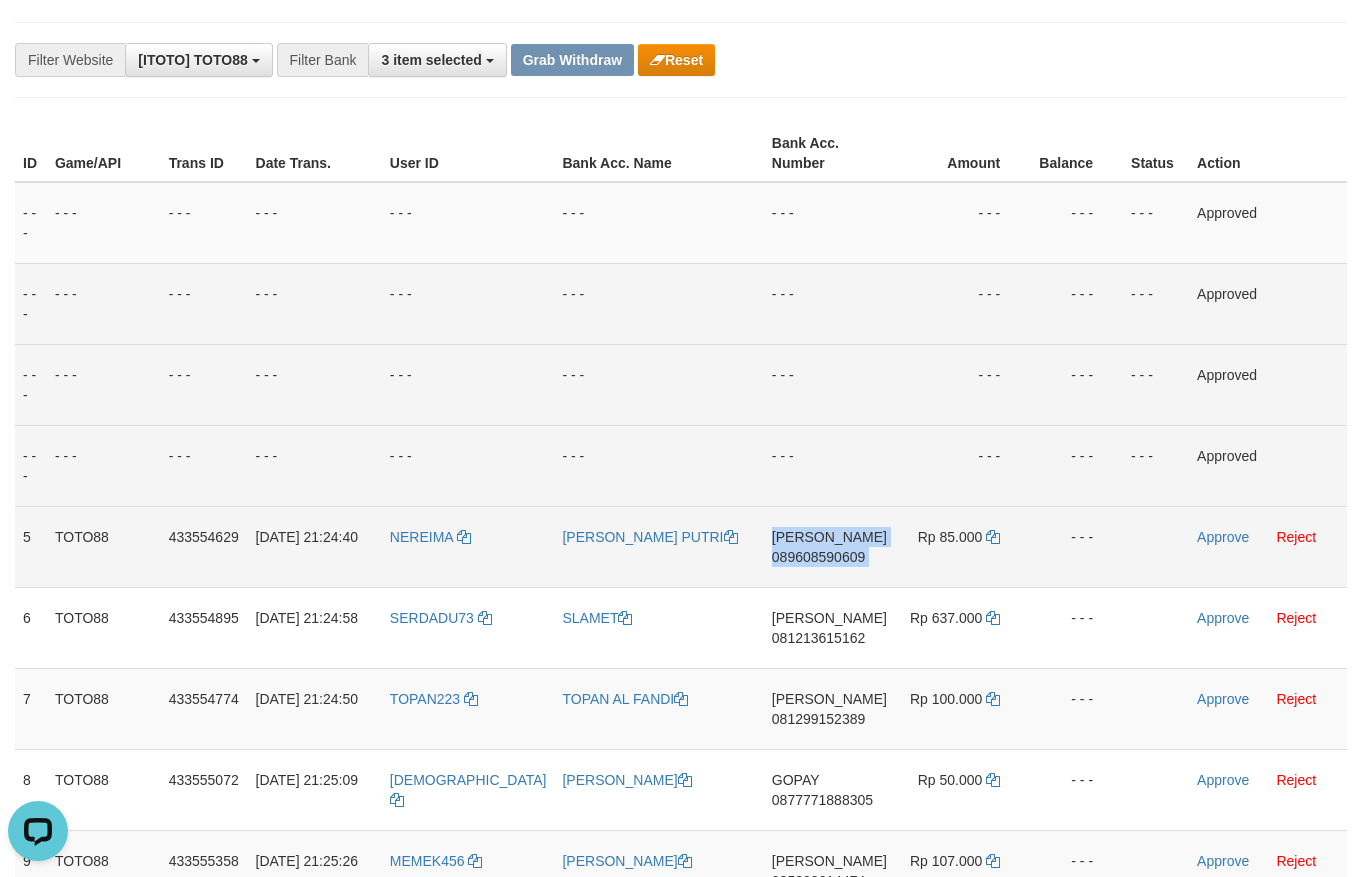 click on "089608590609" at bounding box center (818, 557) 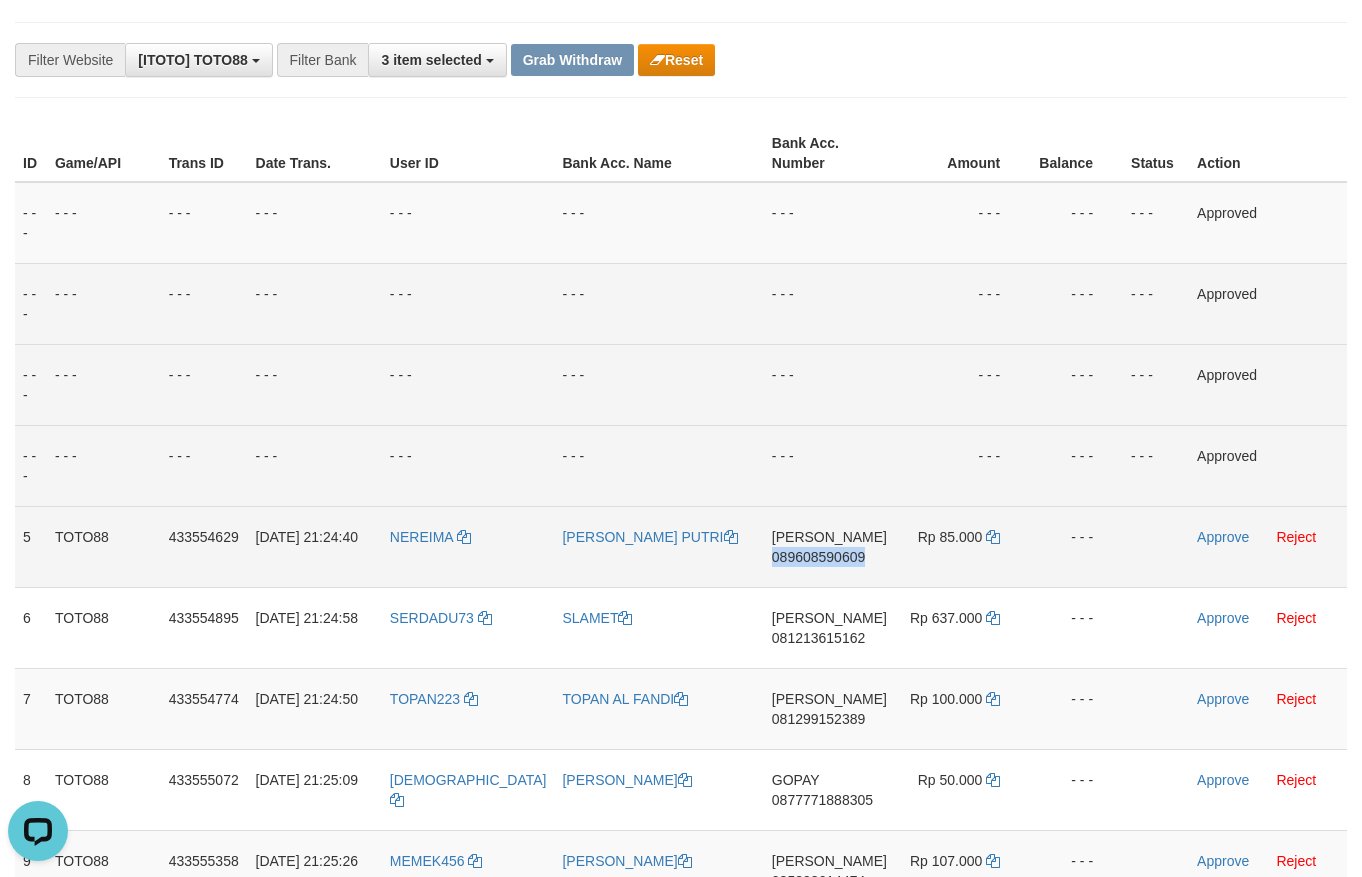 click on "089608590609" at bounding box center (818, 557) 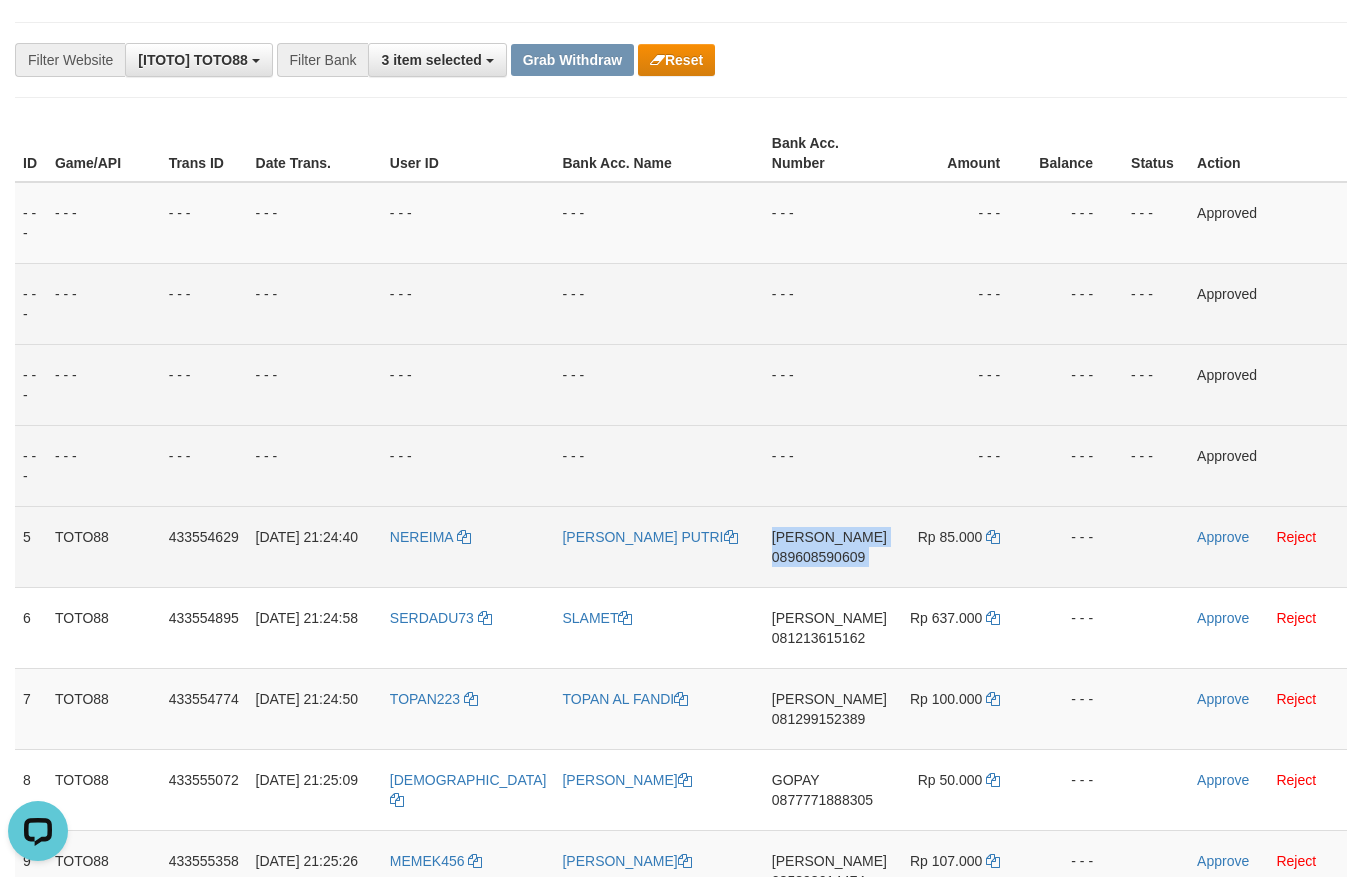 click on "089608590609" at bounding box center (818, 557) 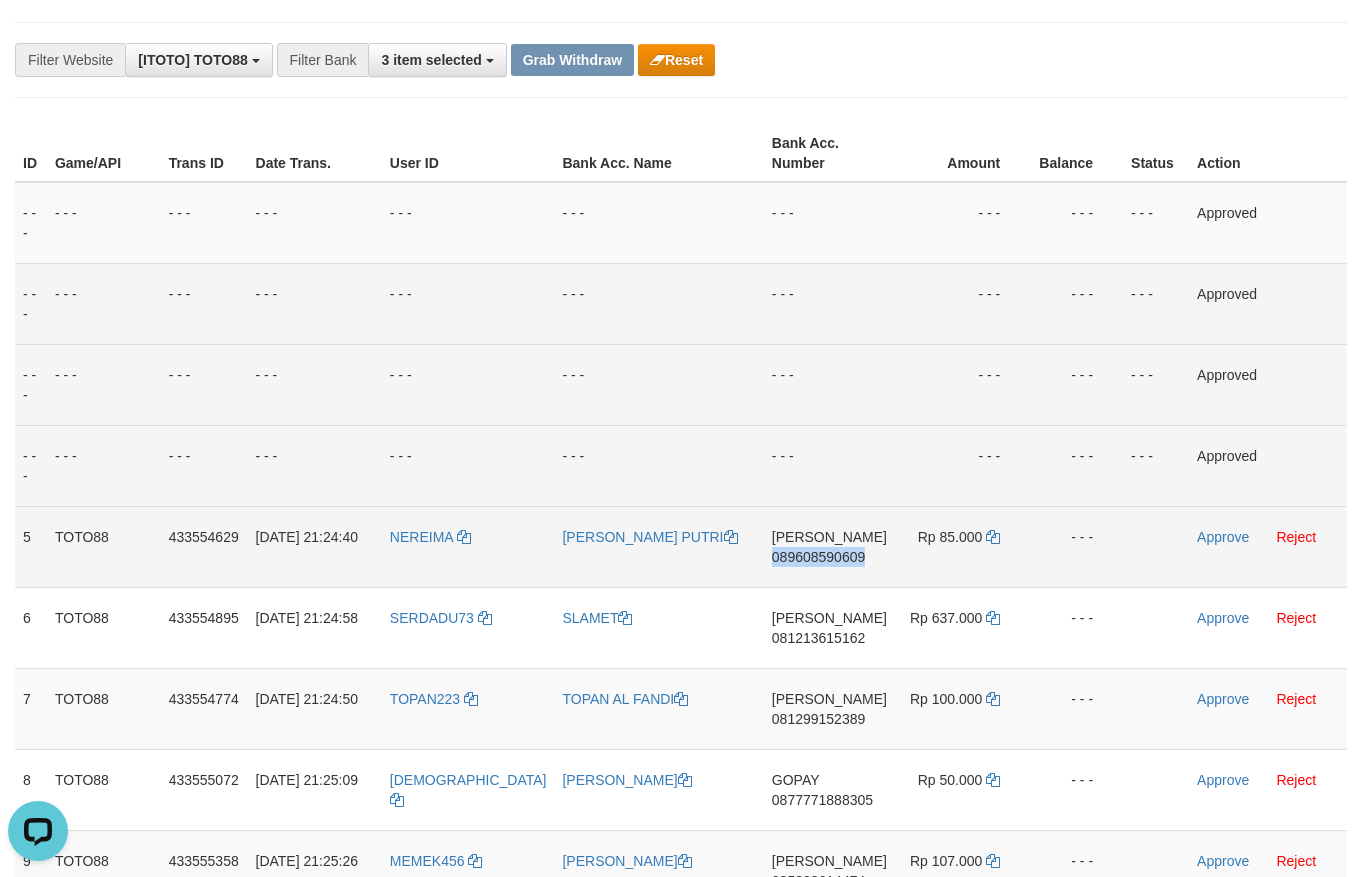 click on "089608590609" at bounding box center [818, 557] 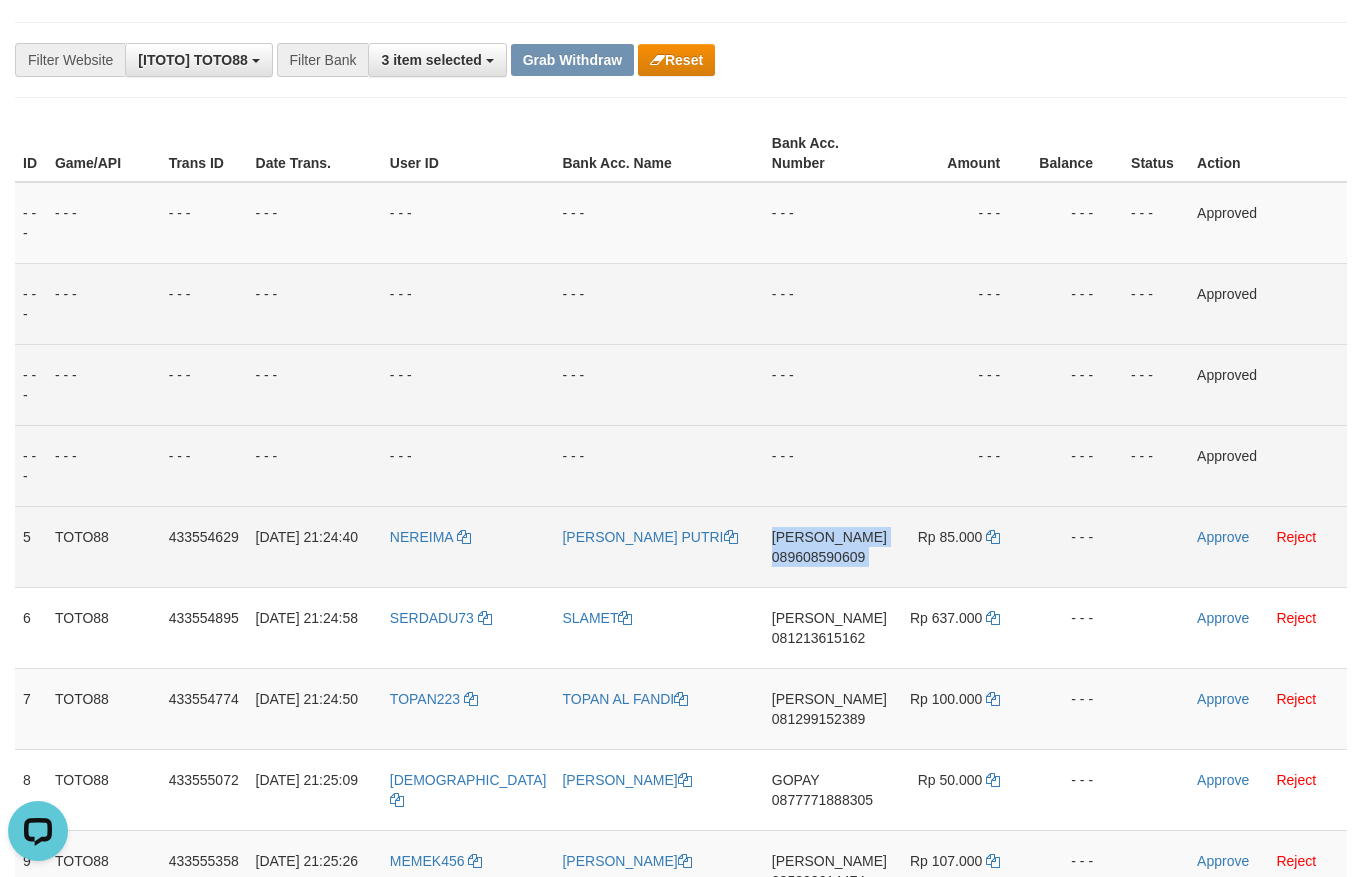 click on "089608590609" at bounding box center [818, 557] 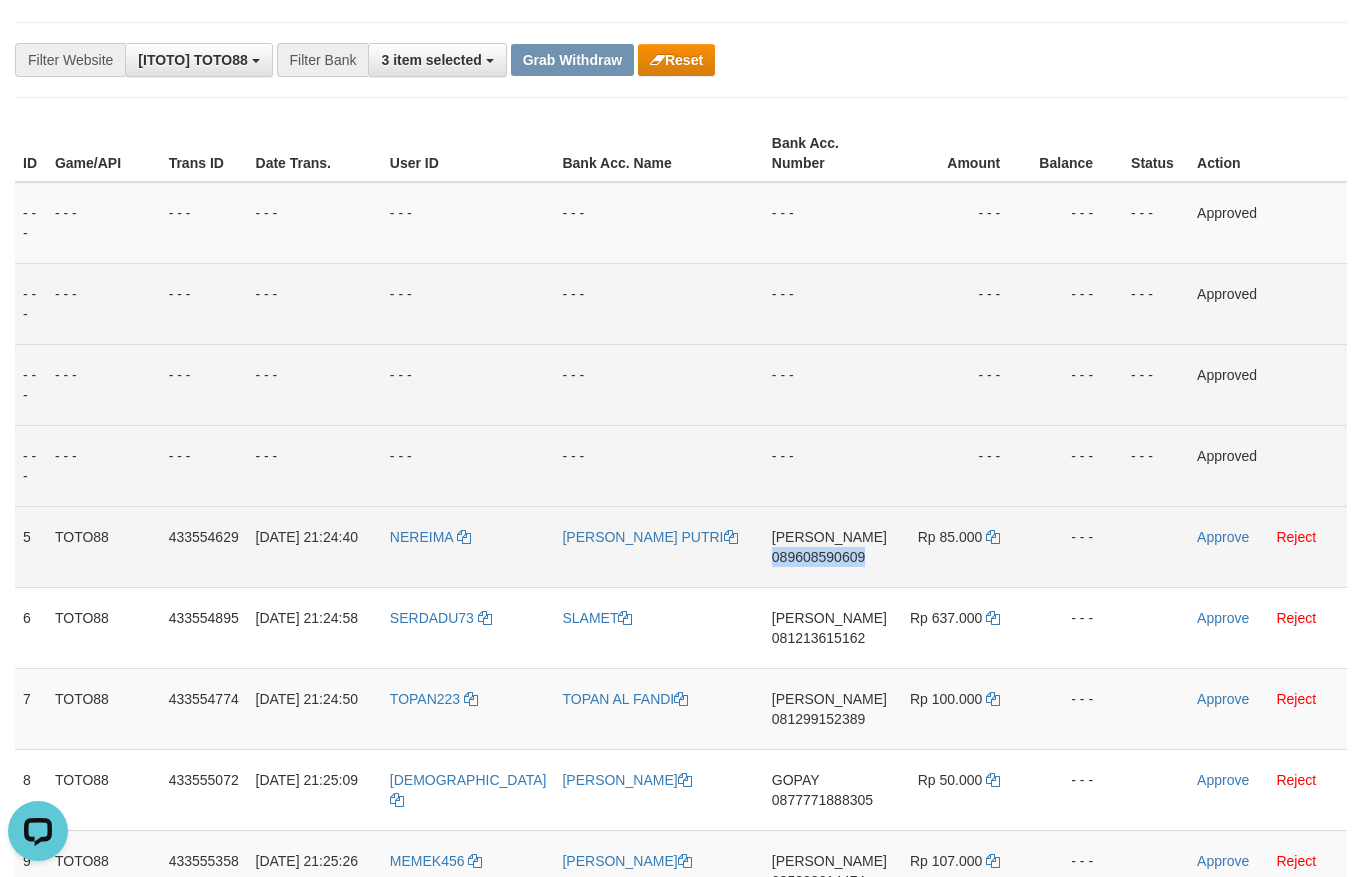 click on "089608590609" at bounding box center (818, 557) 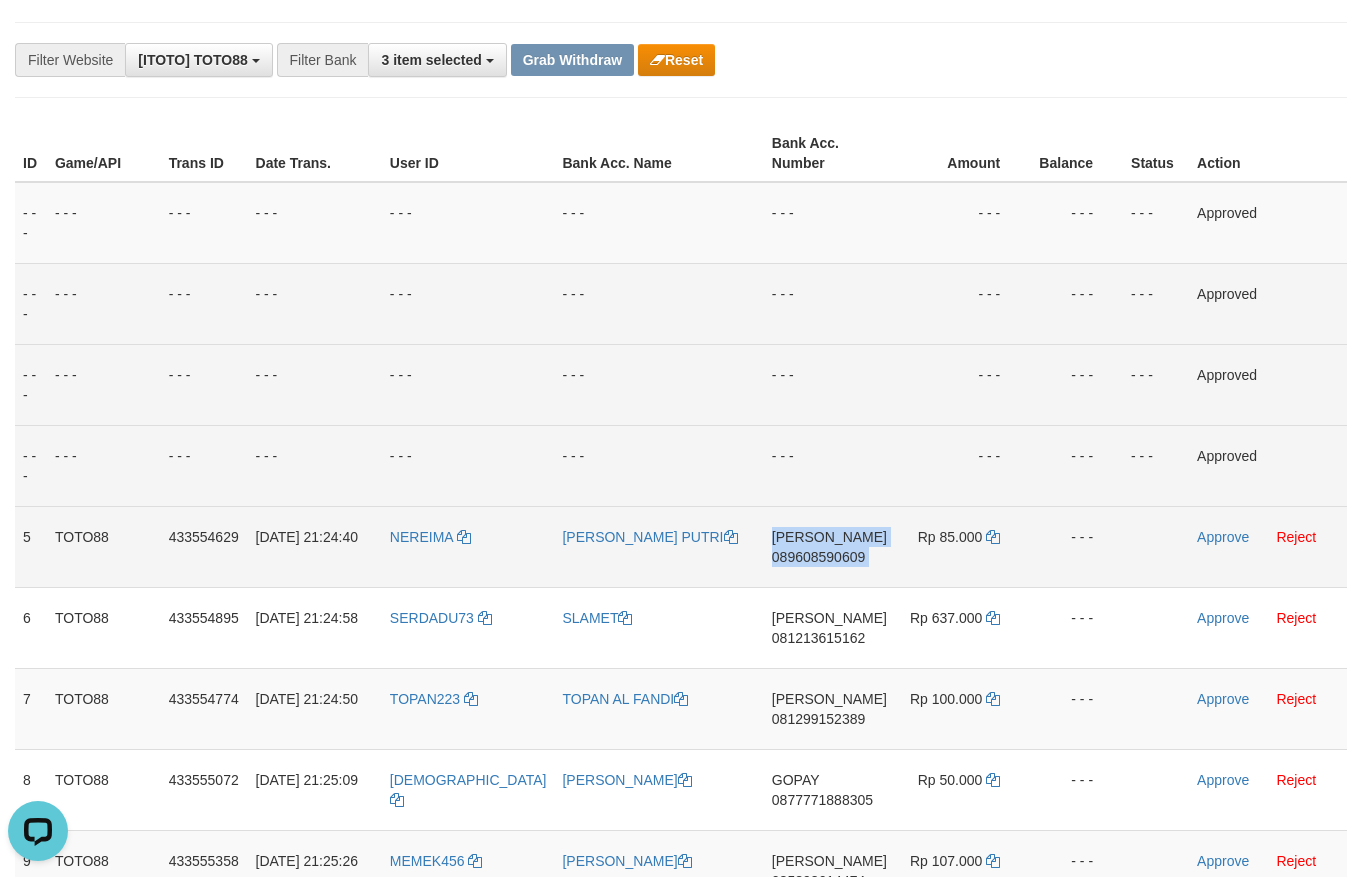 click on "089608590609" at bounding box center (818, 557) 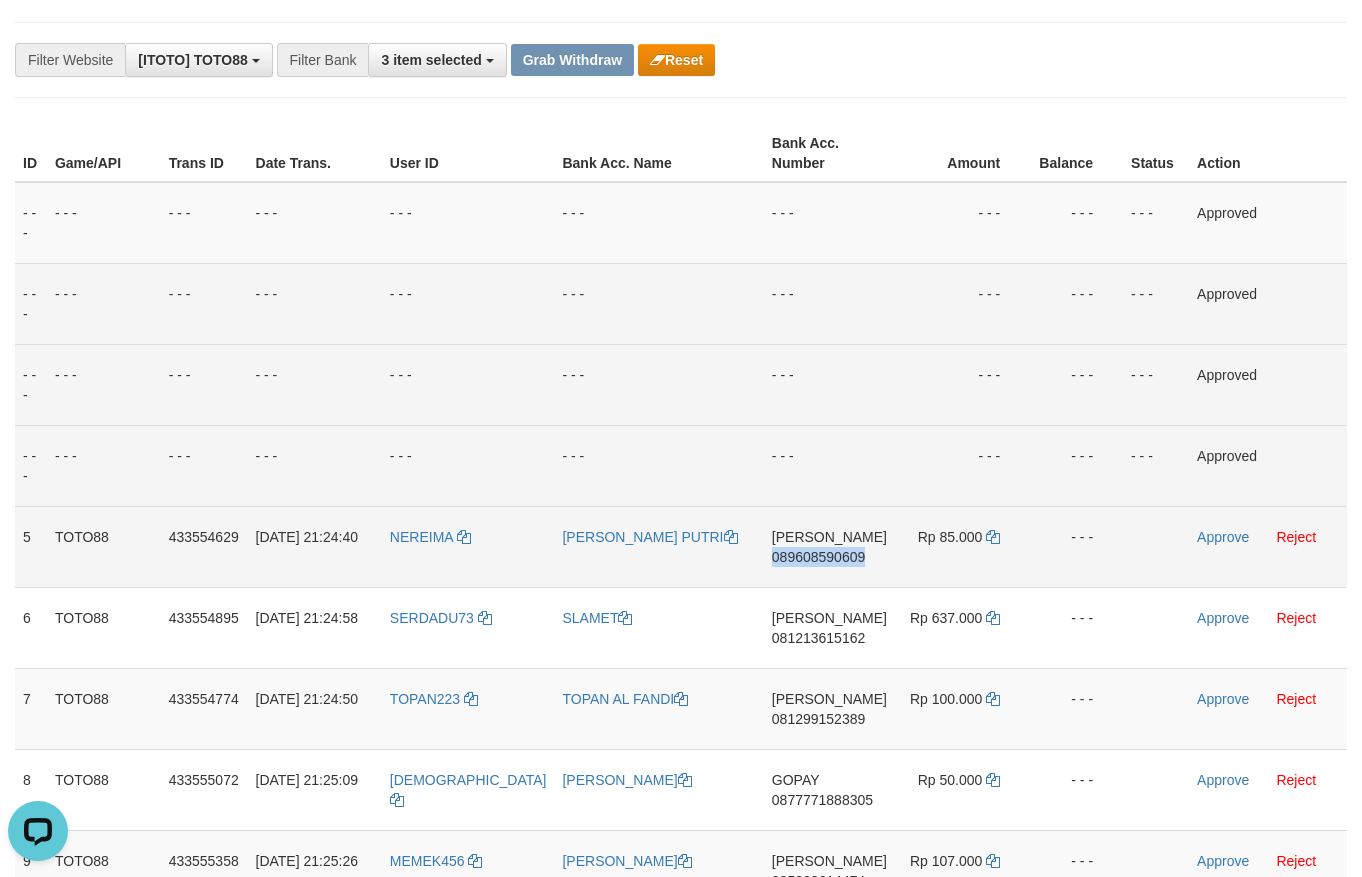 click on "089608590609" at bounding box center (818, 557) 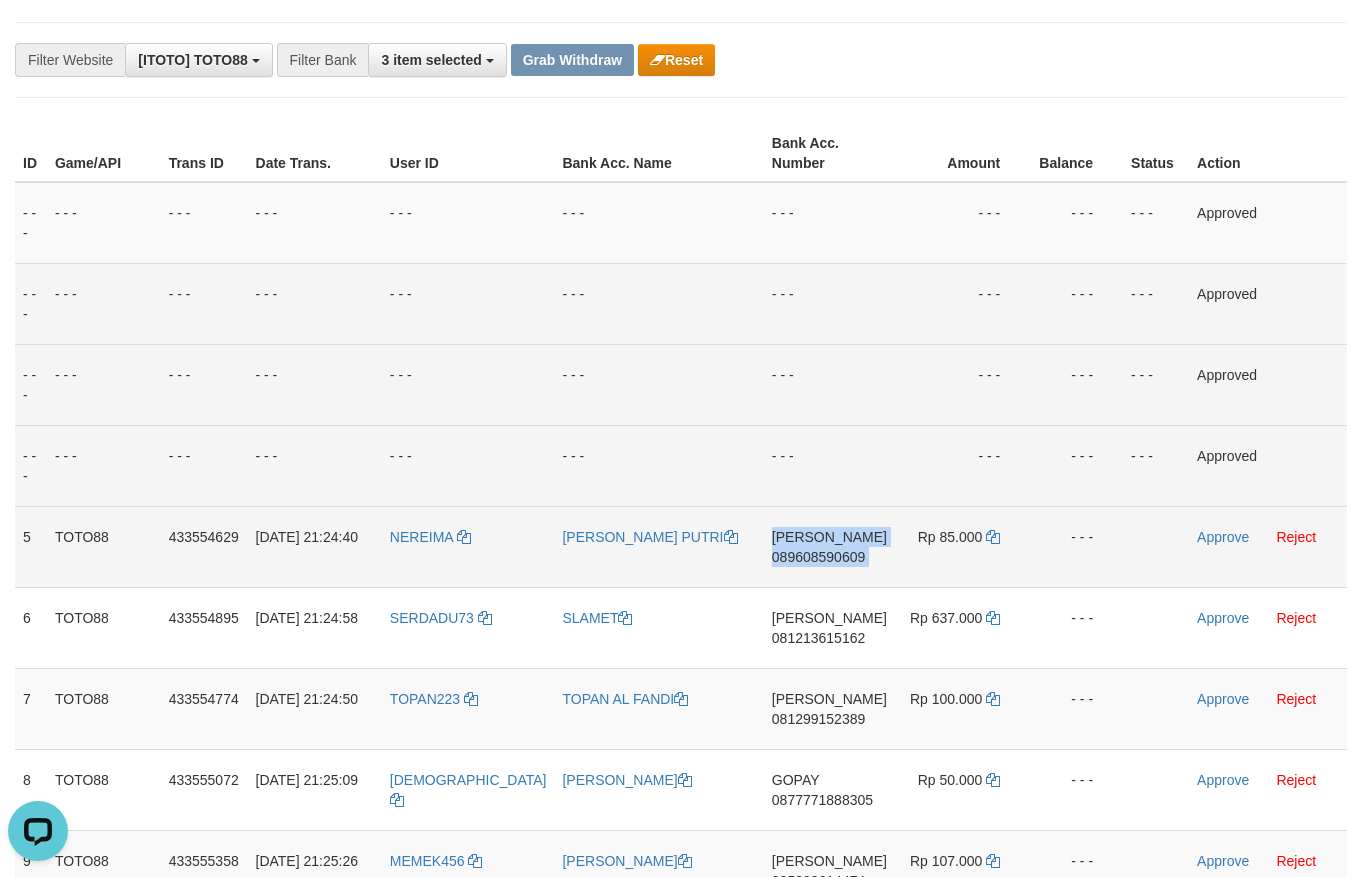 click on "089608590609" at bounding box center (818, 557) 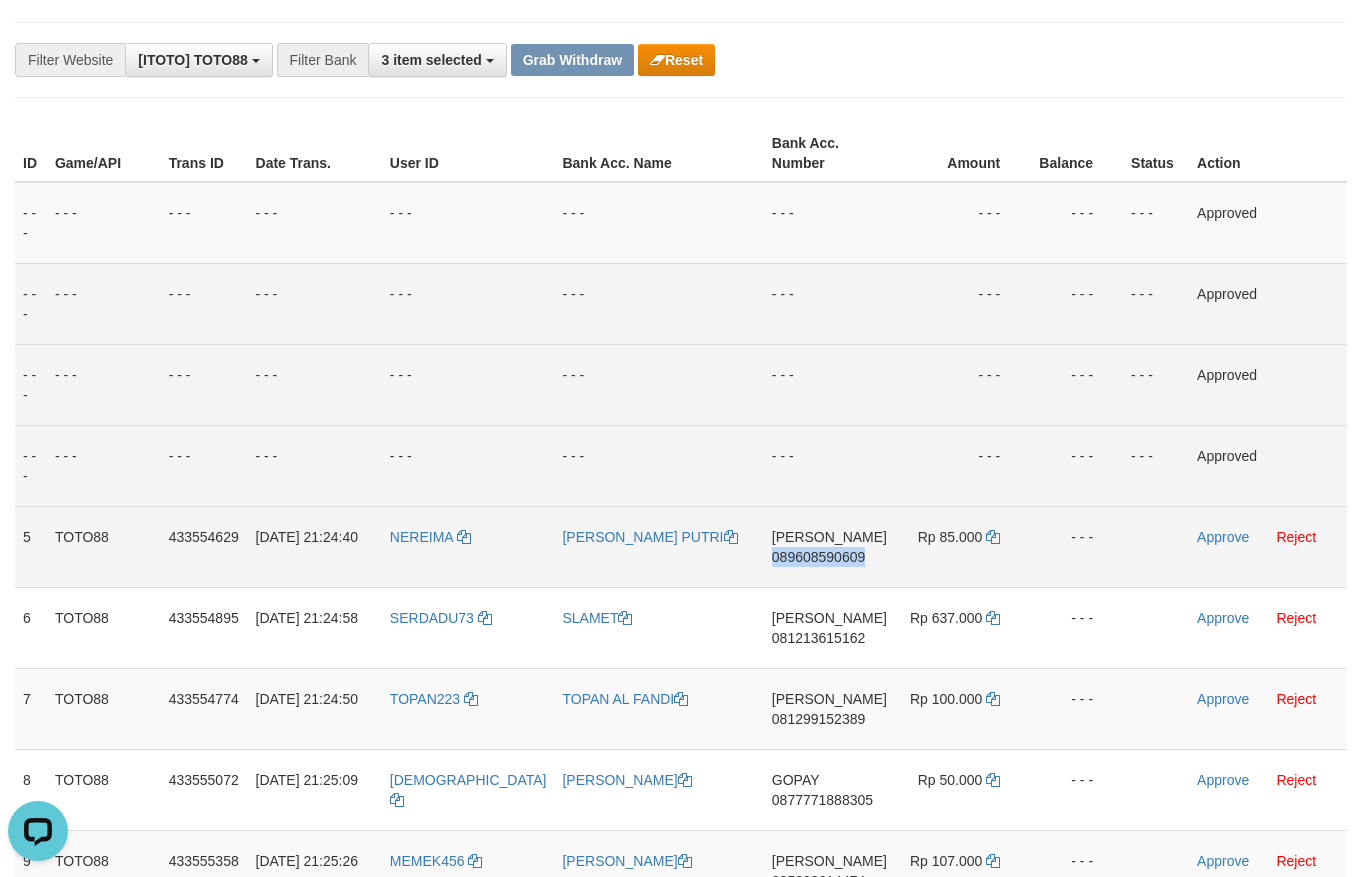 click on "089608590609" at bounding box center (818, 557) 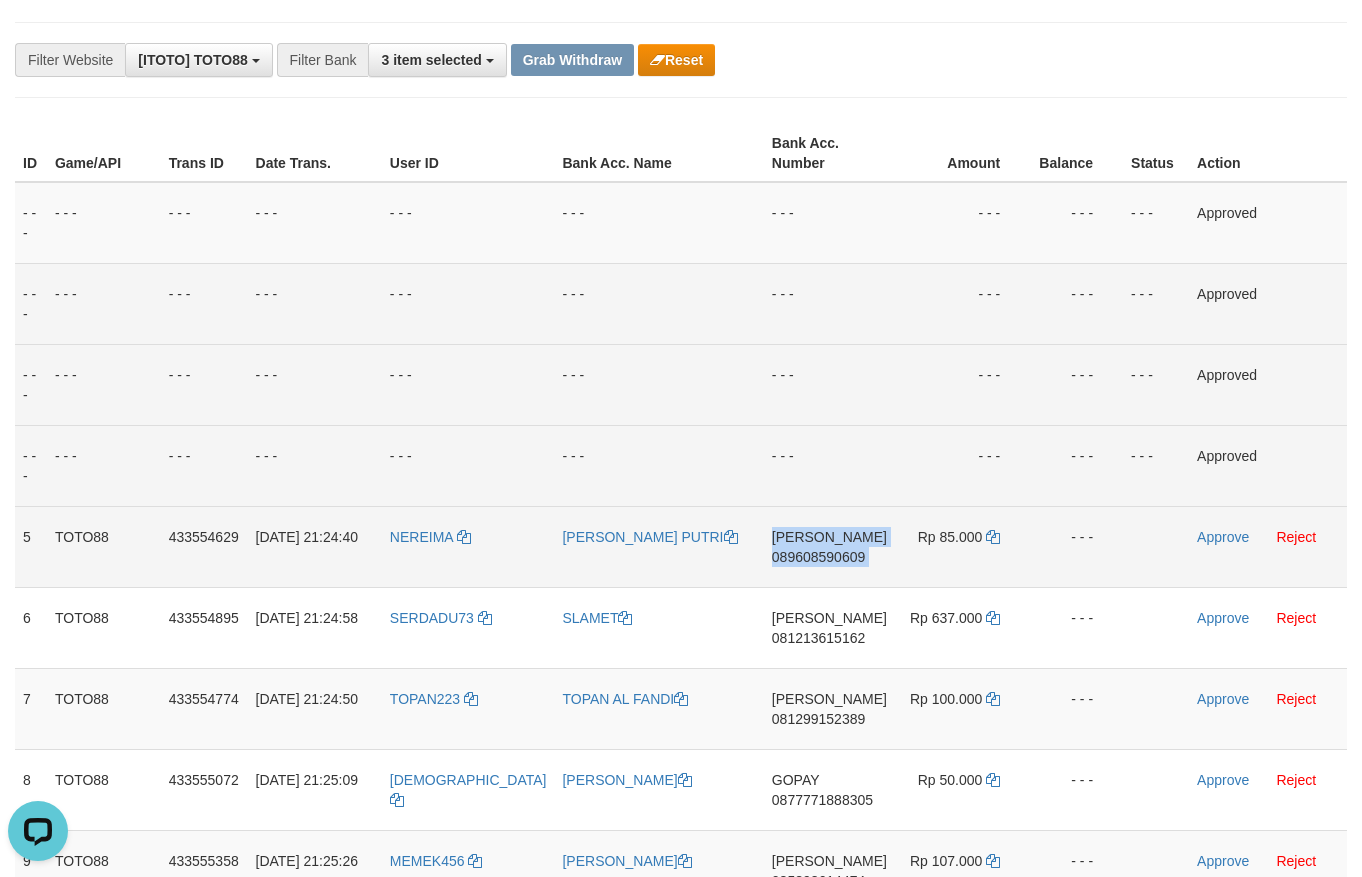click on "089608590609" at bounding box center [818, 557] 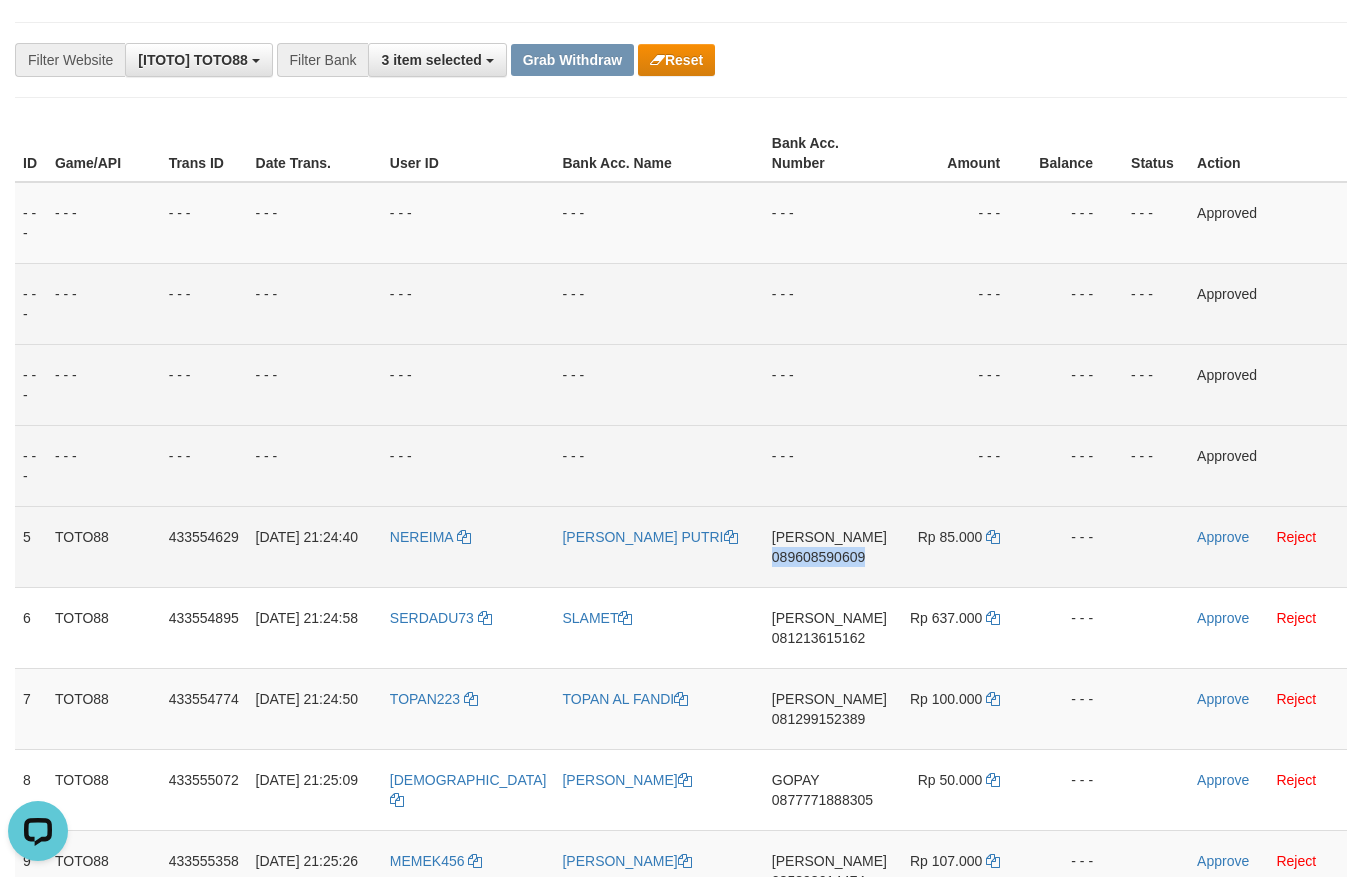 click on "089608590609" at bounding box center [818, 557] 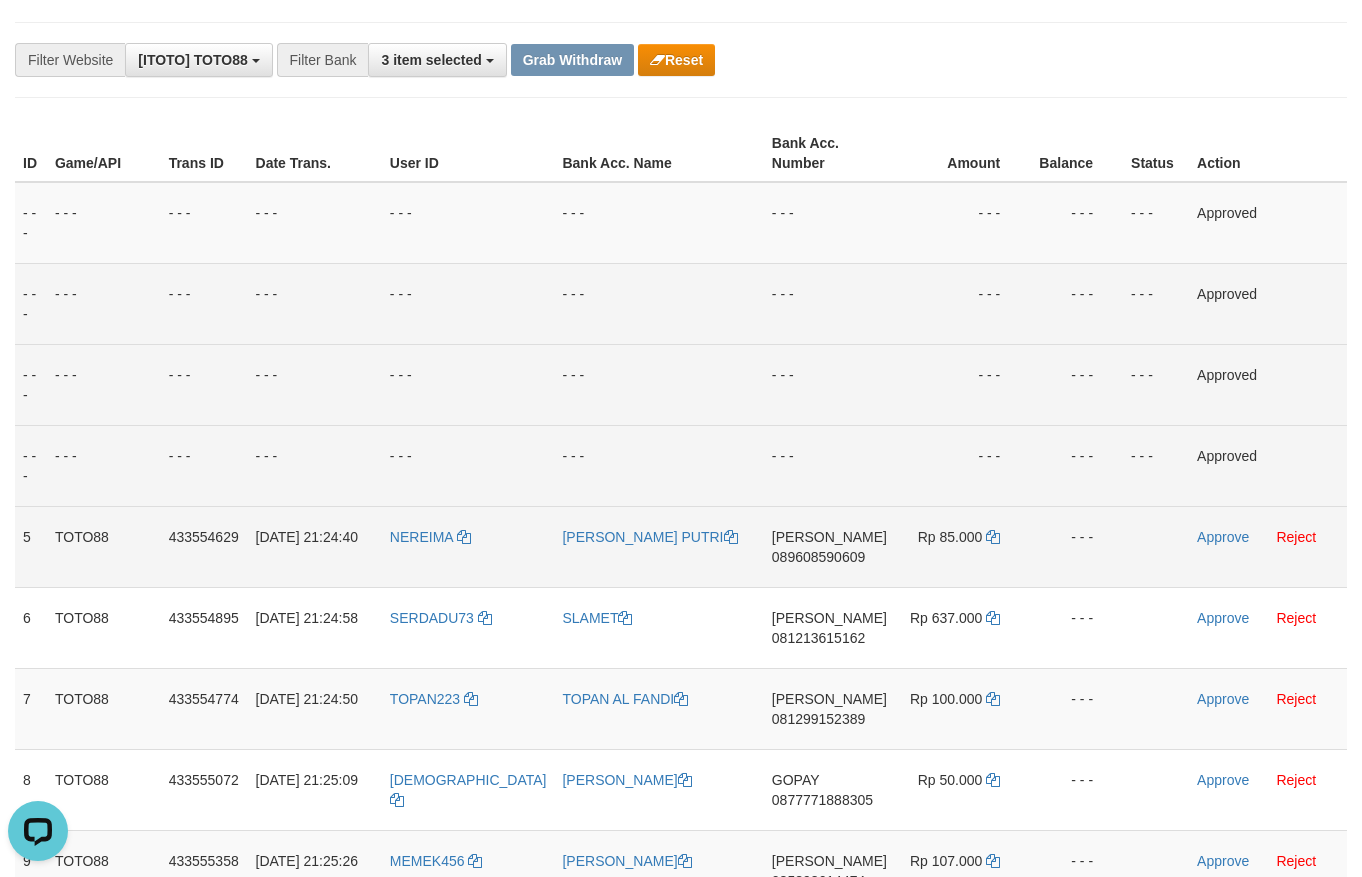click on "[PERSON_NAME]
089608590609" at bounding box center [829, 546] 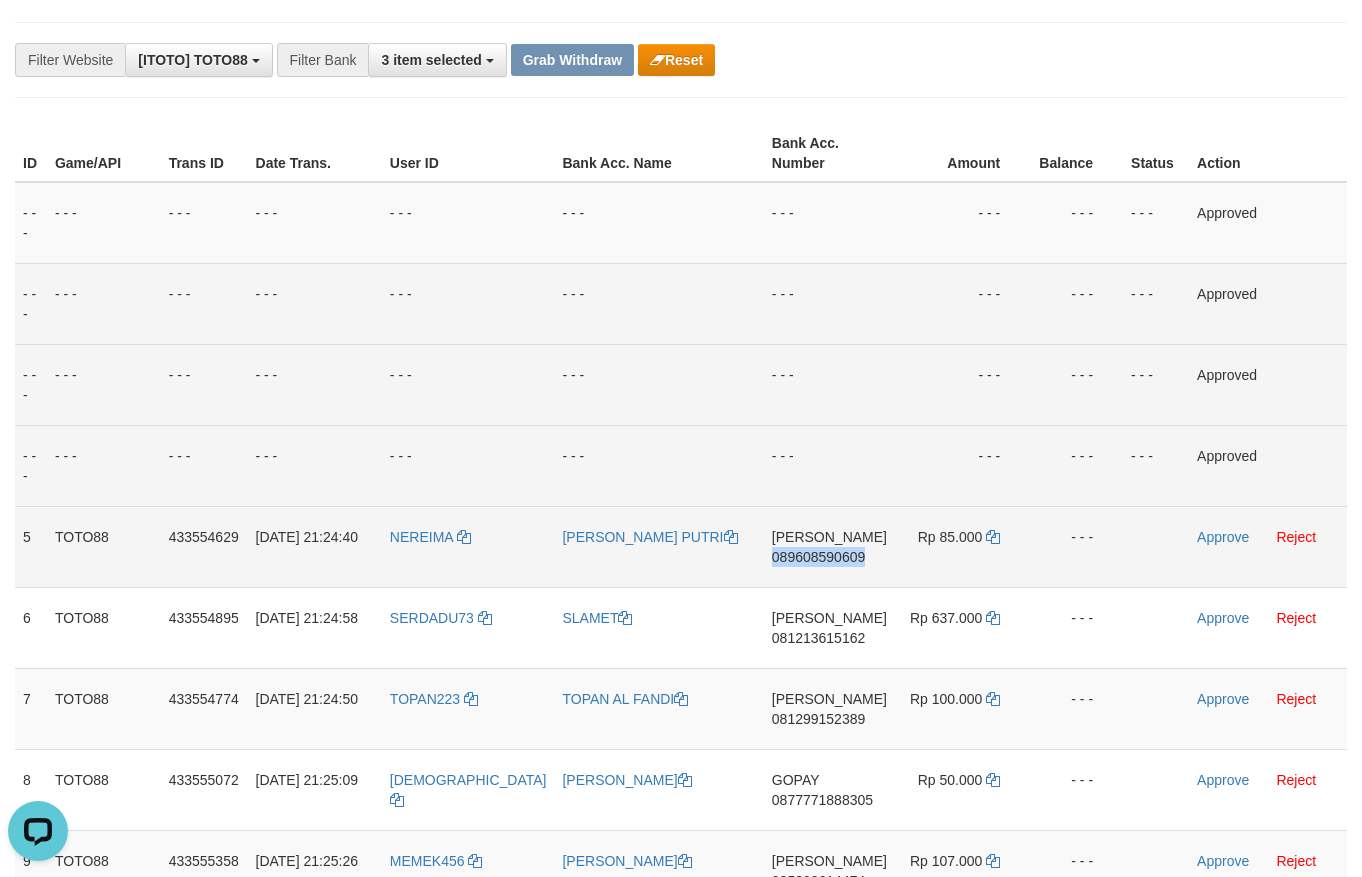 click on "089608590609" at bounding box center [818, 557] 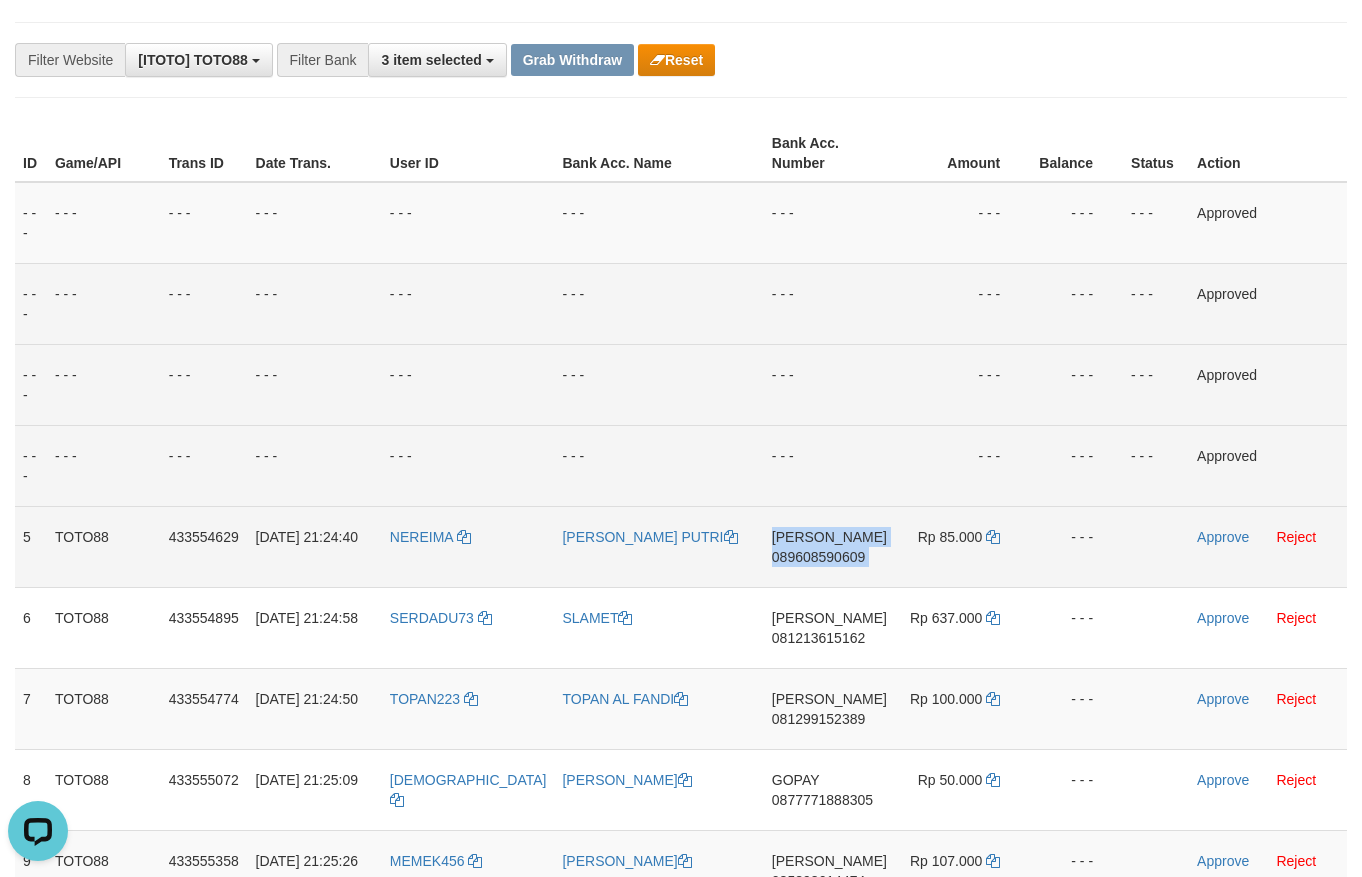 click on "089608590609" at bounding box center (818, 557) 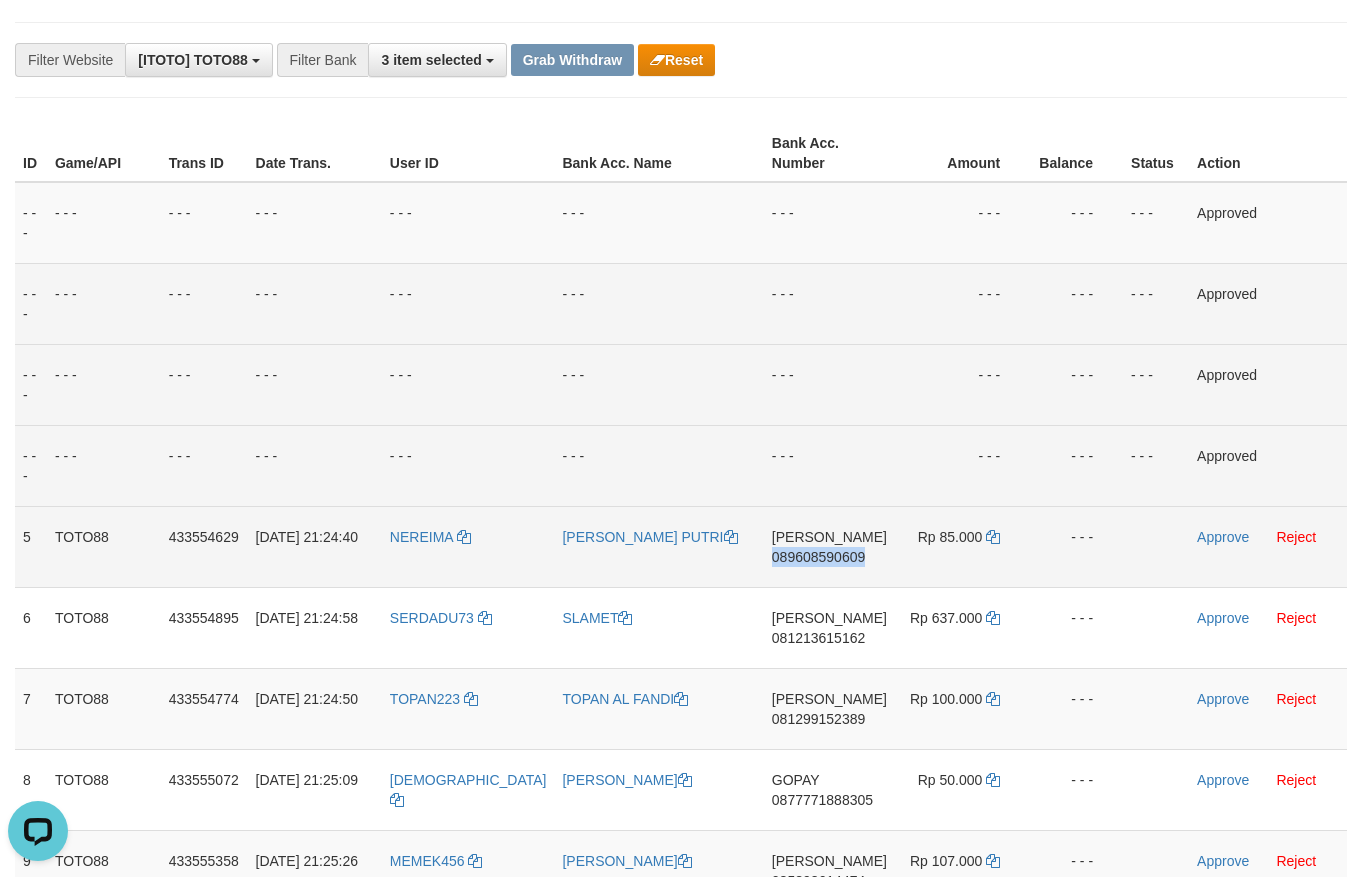 click on "089608590609" at bounding box center (818, 557) 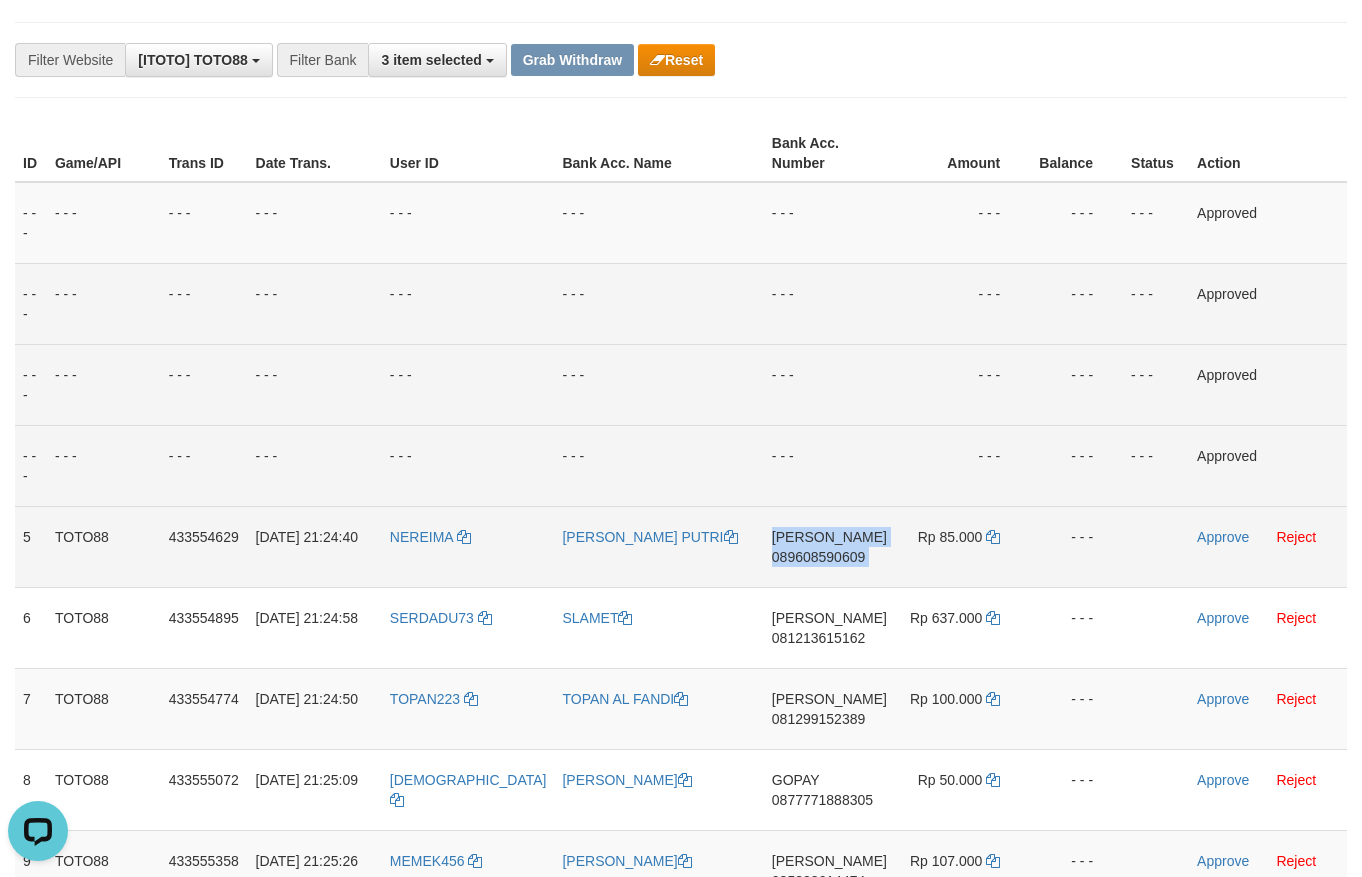click on "089608590609" at bounding box center (818, 557) 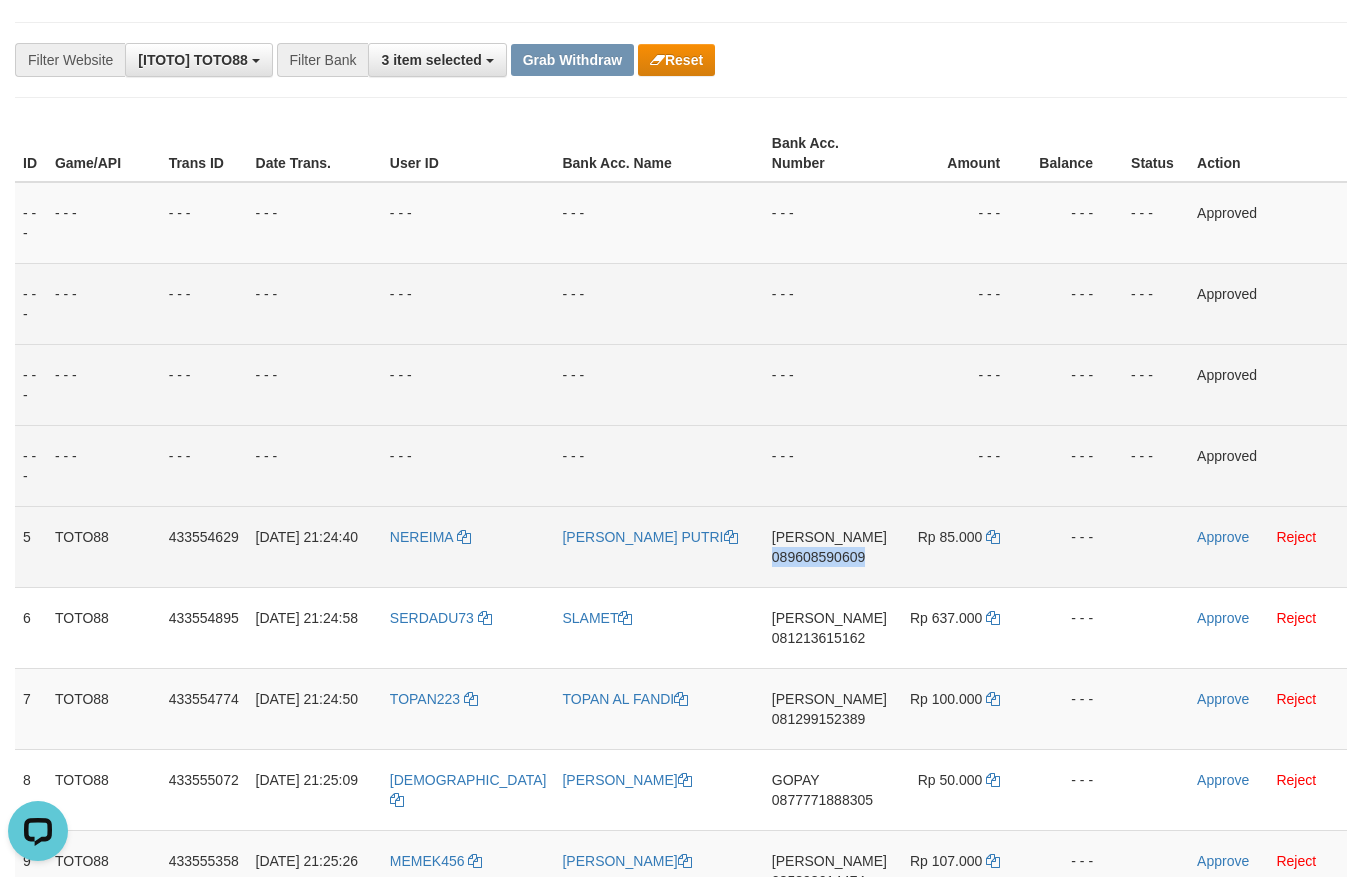 click on "089608590609" at bounding box center [818, 557] 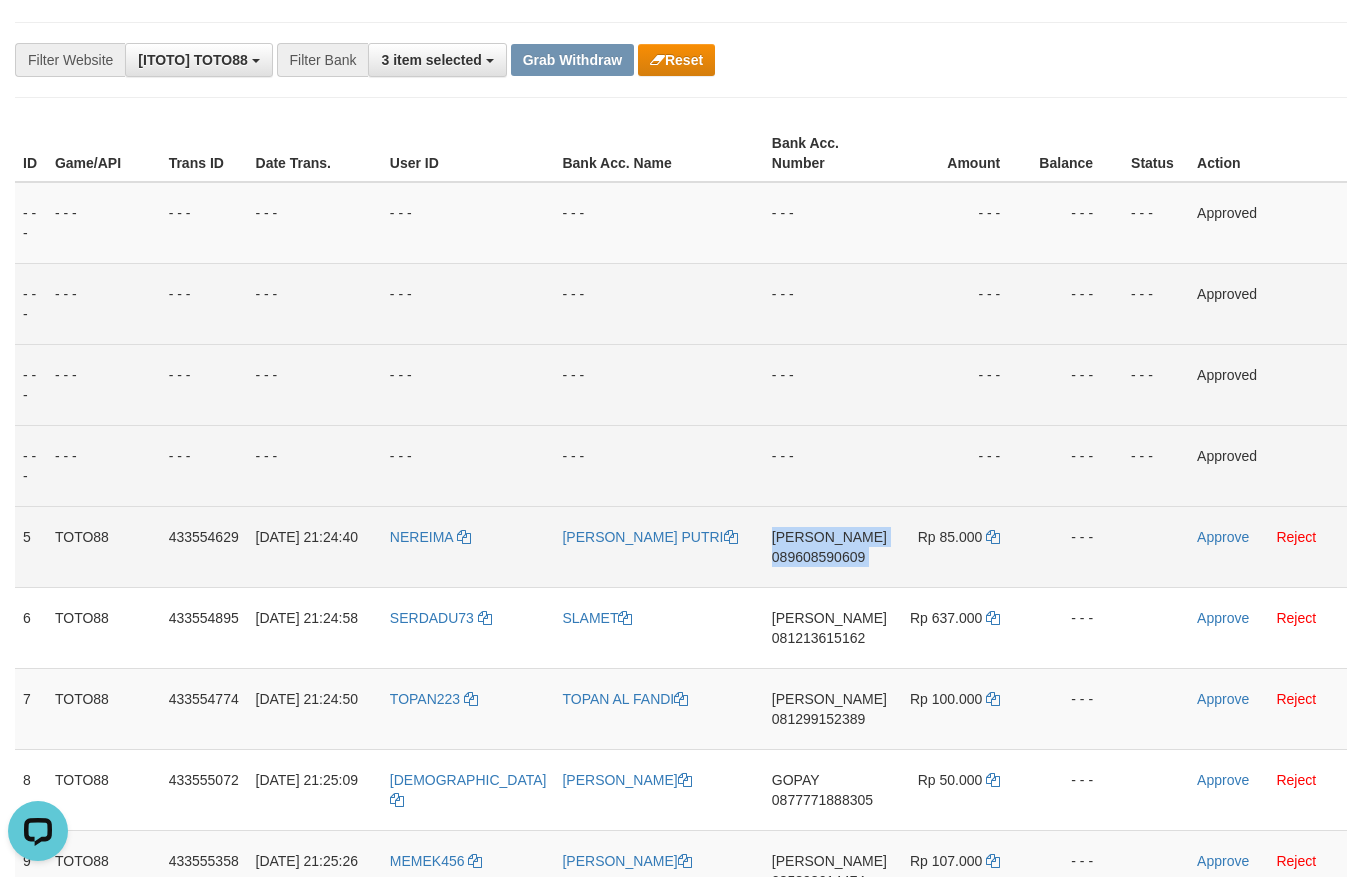 click on "089608590609" at bounding box center (818, 557) 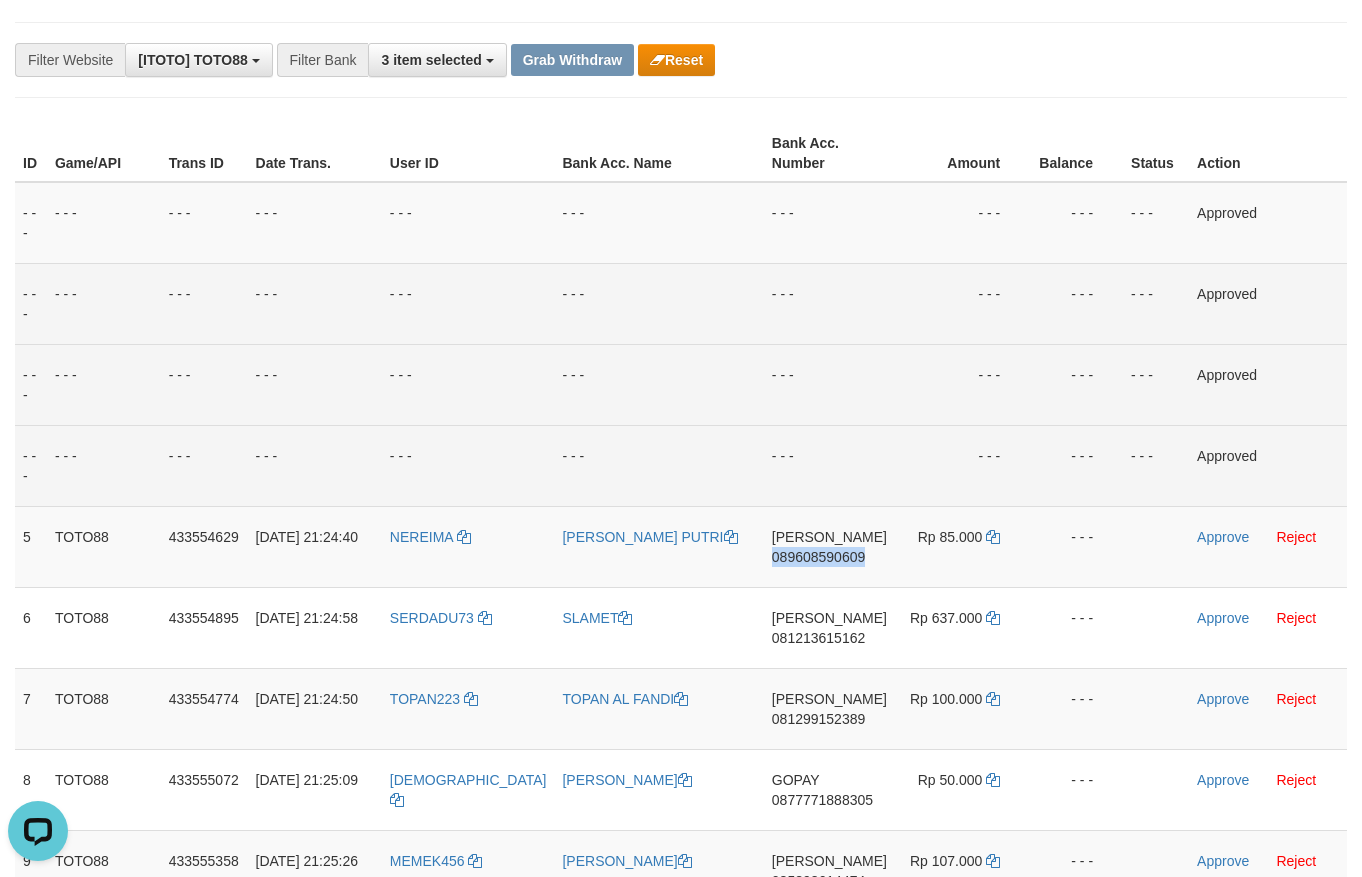 drag, startPoint x: 824, startPoint y: 556, endPoint x: 652, endPoint y: 478, distance: 188.85974 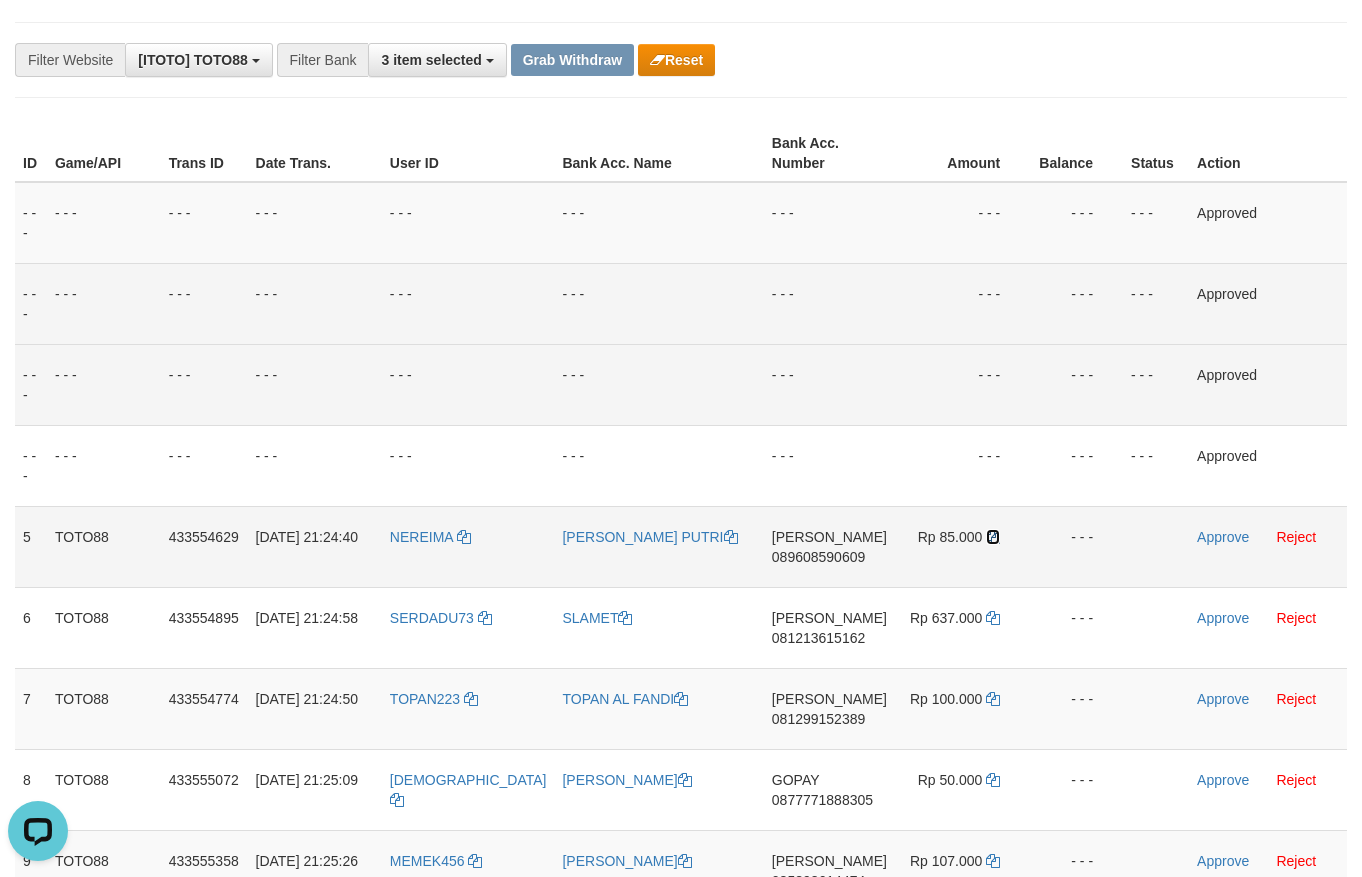 click at bounding box center (993, 537) 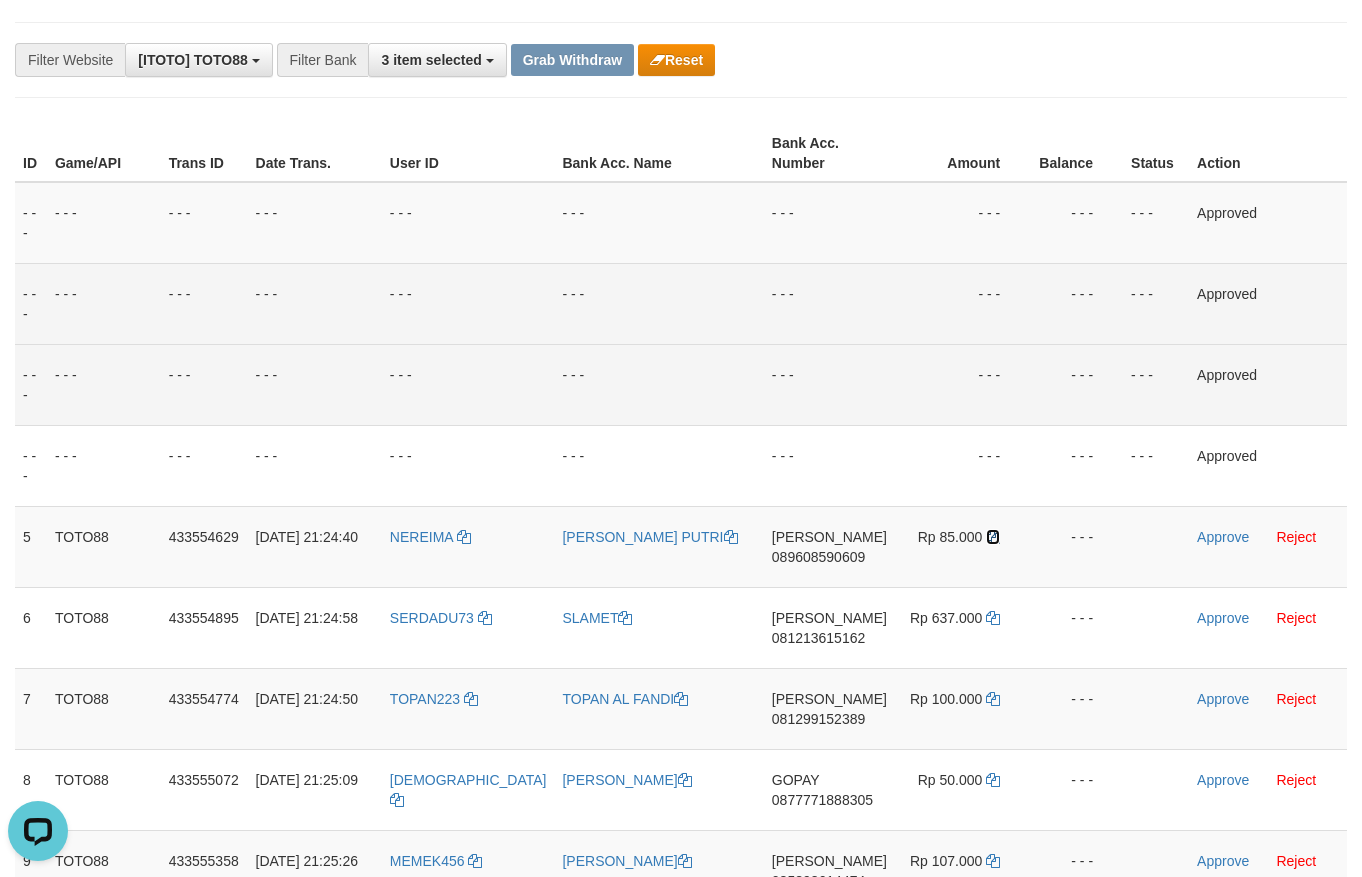drag, startPoint x: 984, startPoint y: 537, endPoint x: 24, endPoint y: 355, distance: 977.0998 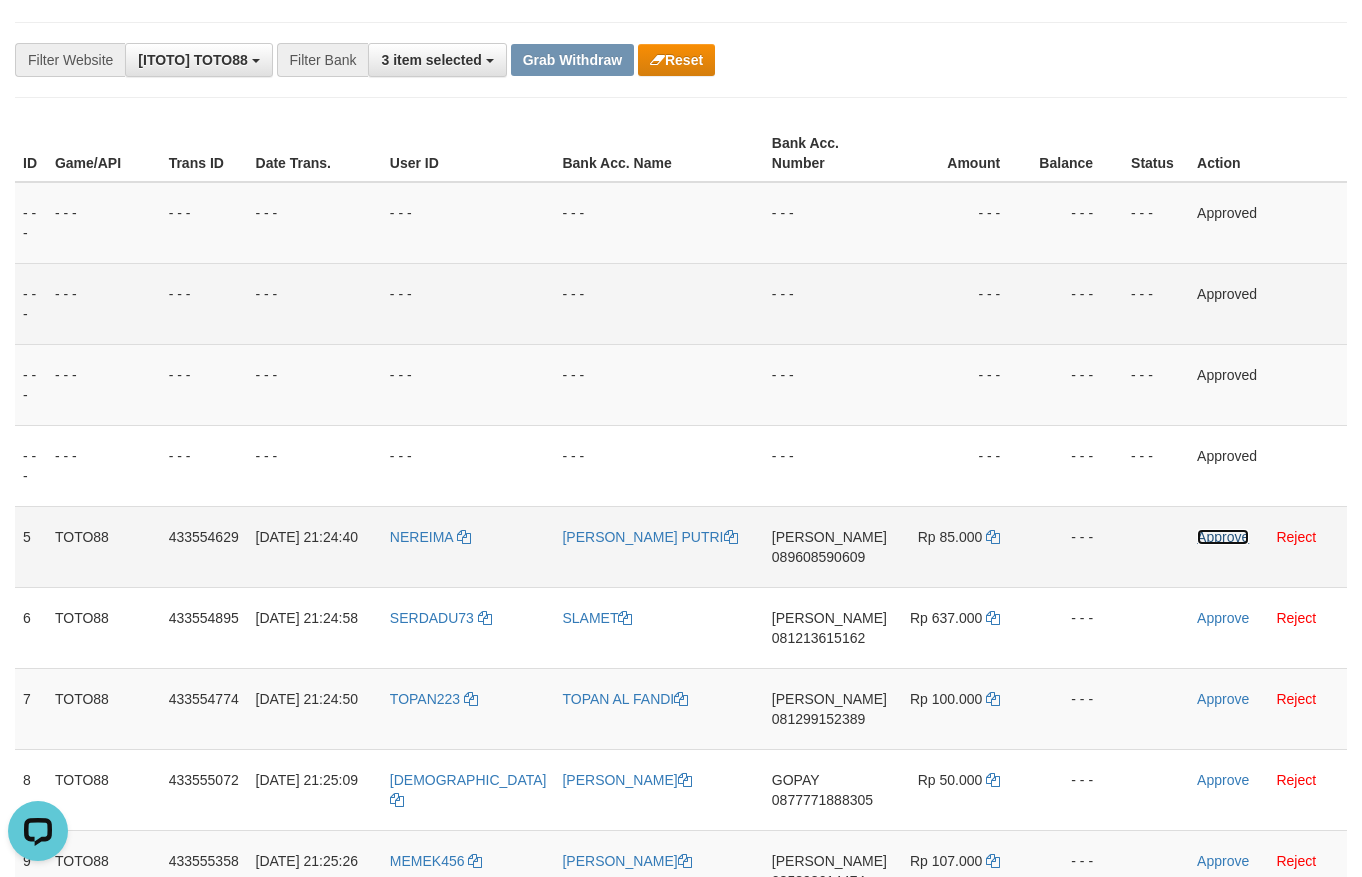click on "Approve" at bounding box center [1223, 537] 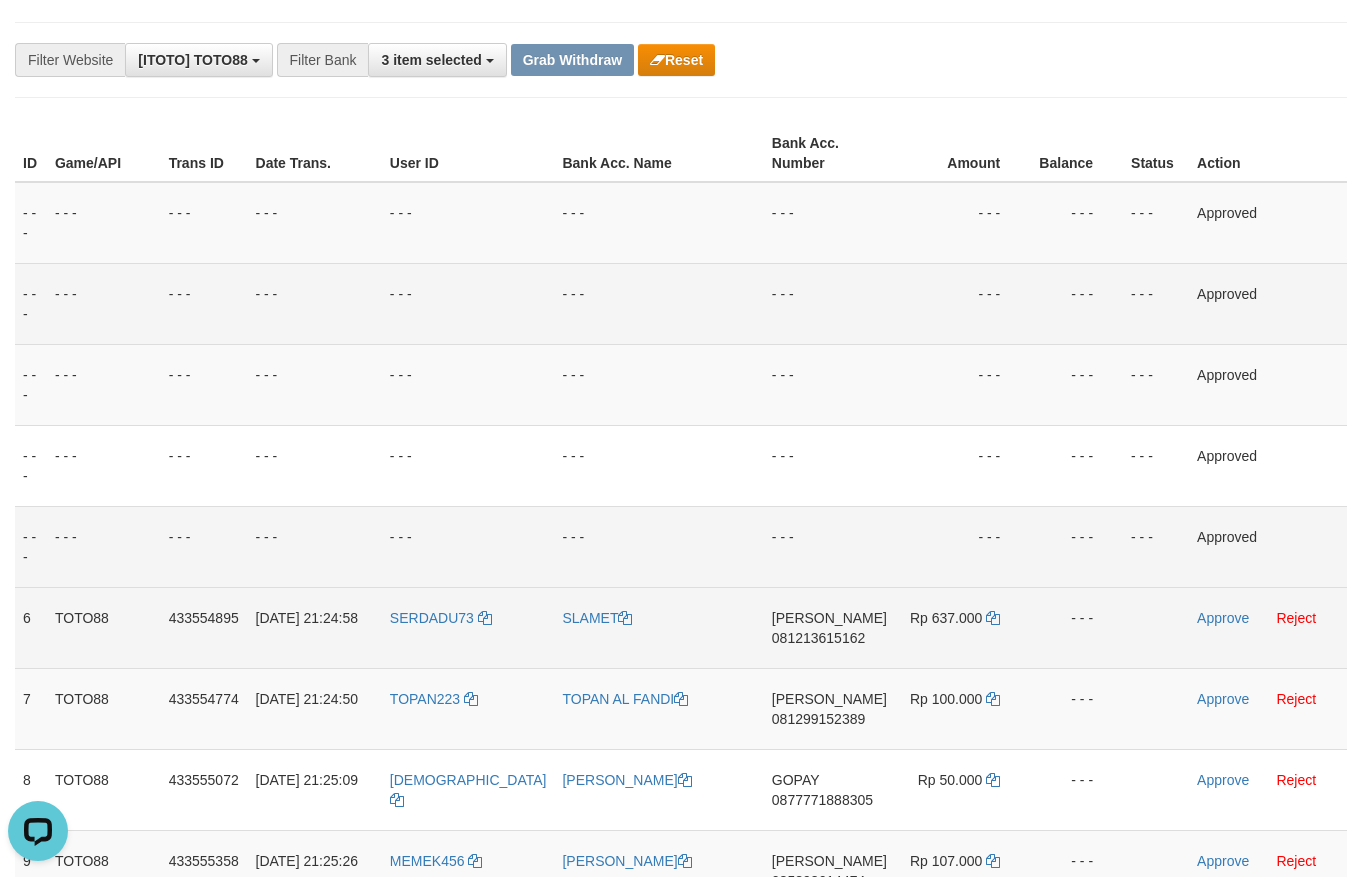 click on "[PERSON_NAME]
081213615162" at bounding box center [829, 627] 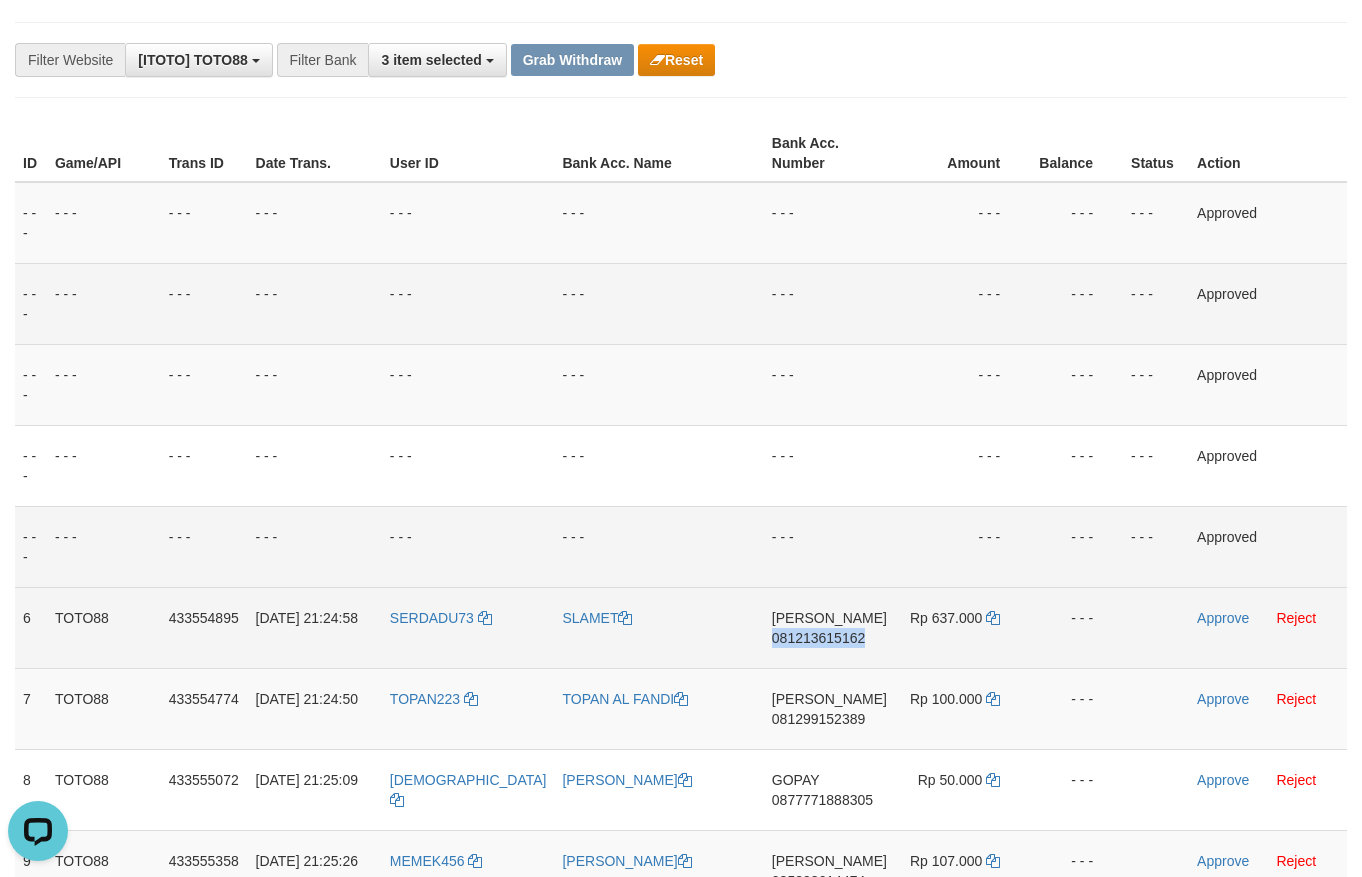 click on "[PERSON_NAME]
081213615162" at bounding box center [829, 627] 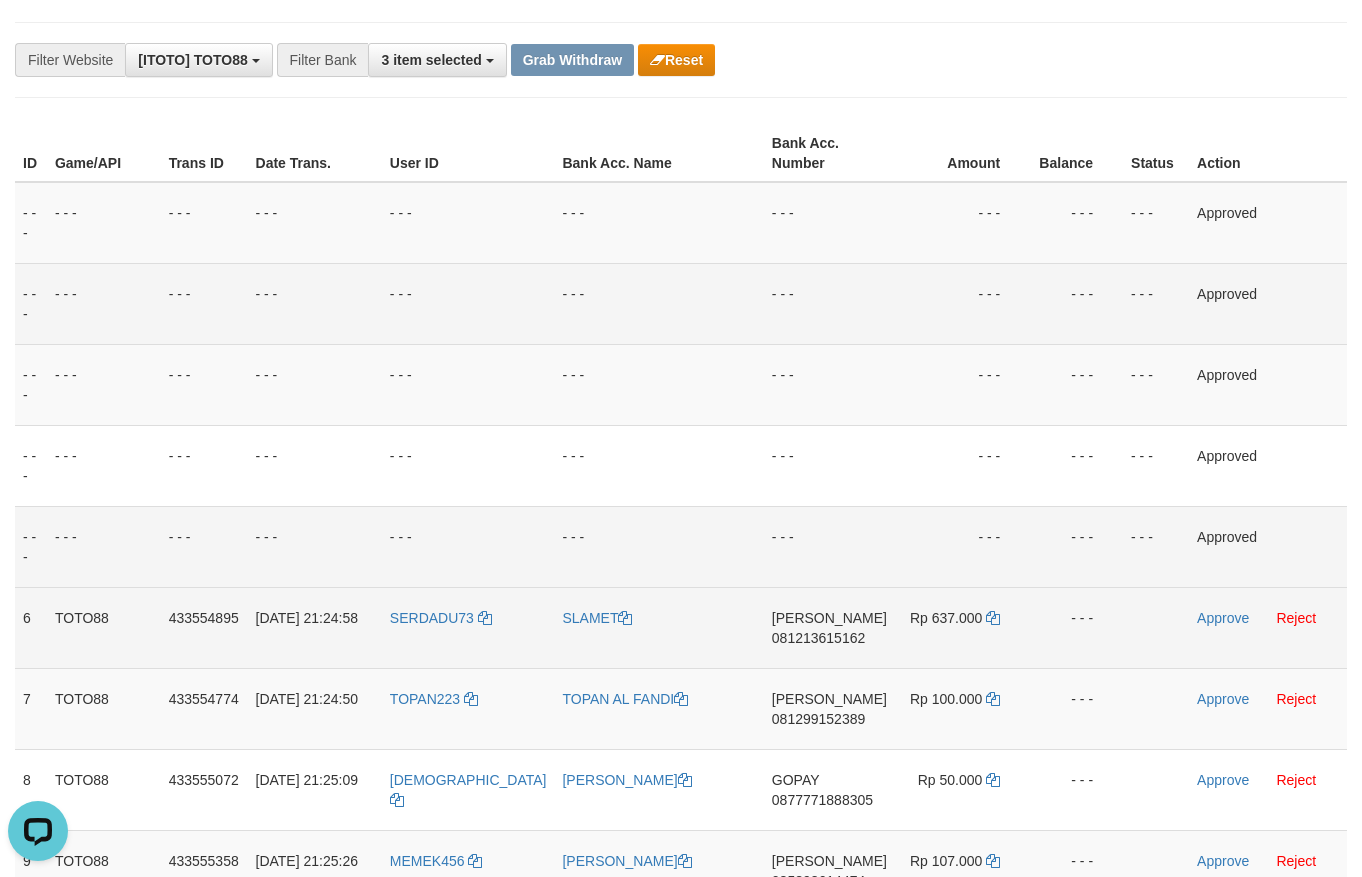 click on "[PERSON_NAME]
081213615162" at bounding box center (829, 627) 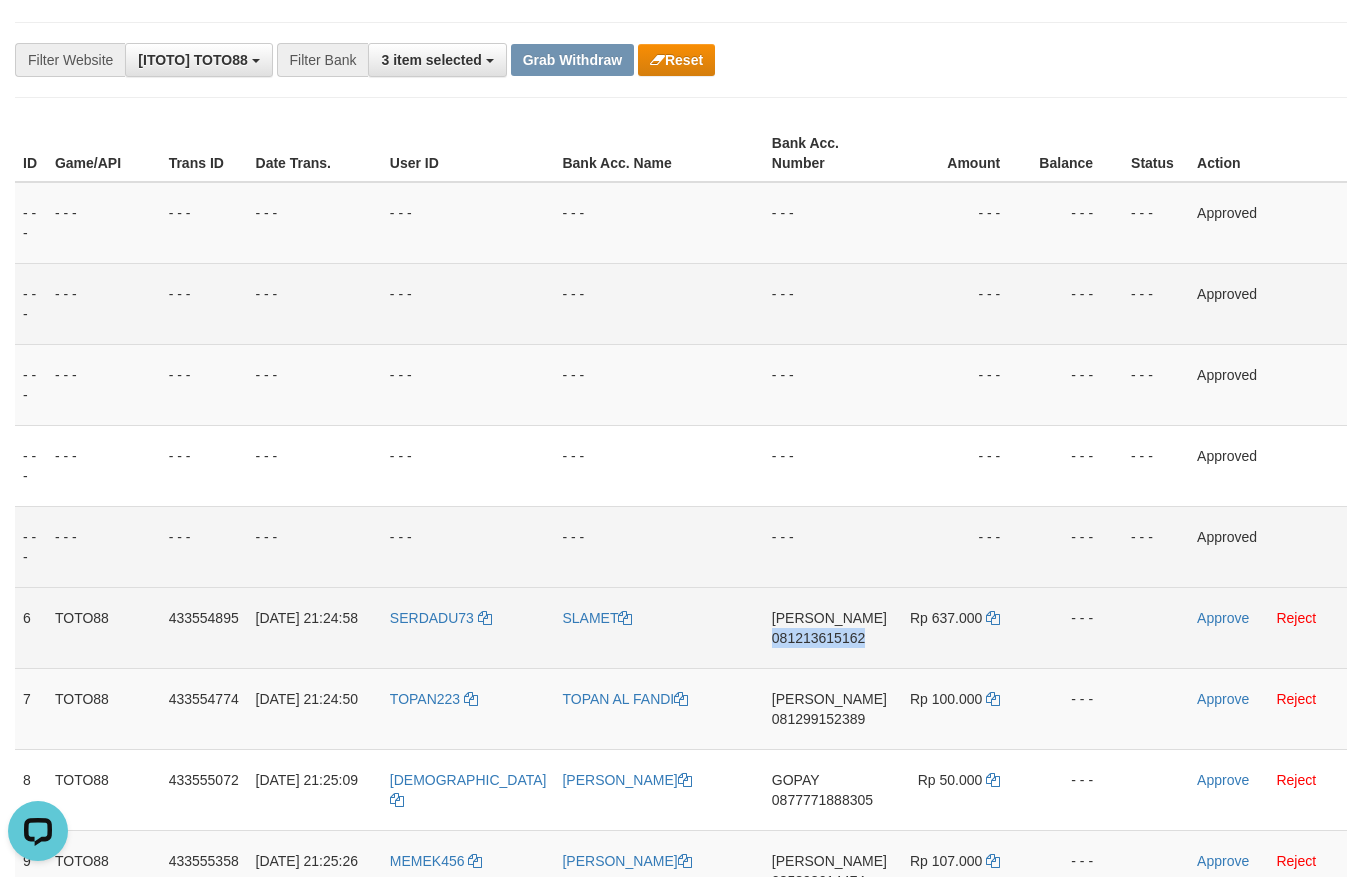 click on "[PERSON_NAME]
081213615162" at bounding box center [829, 627] 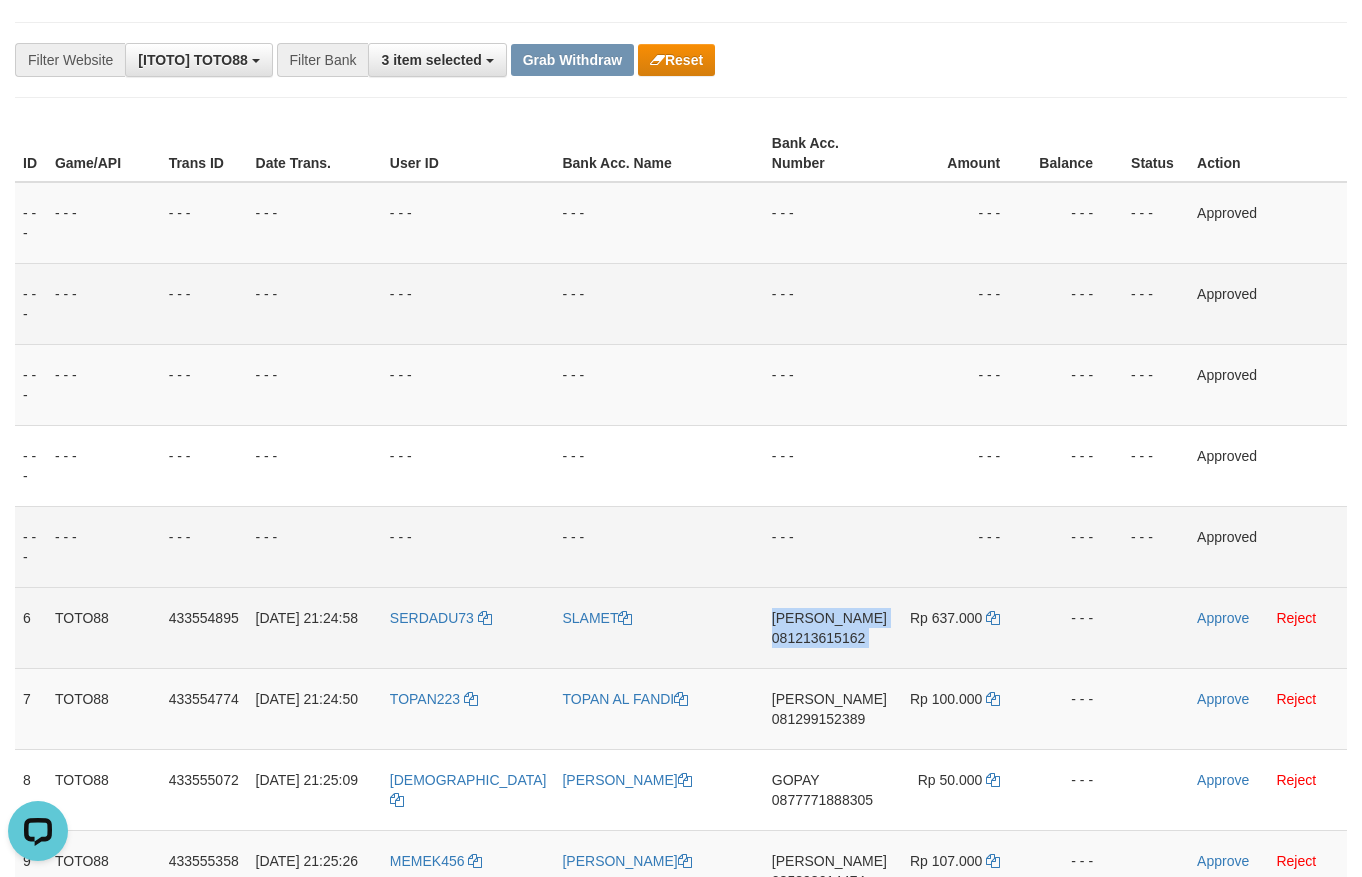 click on "[PERSON_NAME]
081213615162" at bounding box center (829, 627) 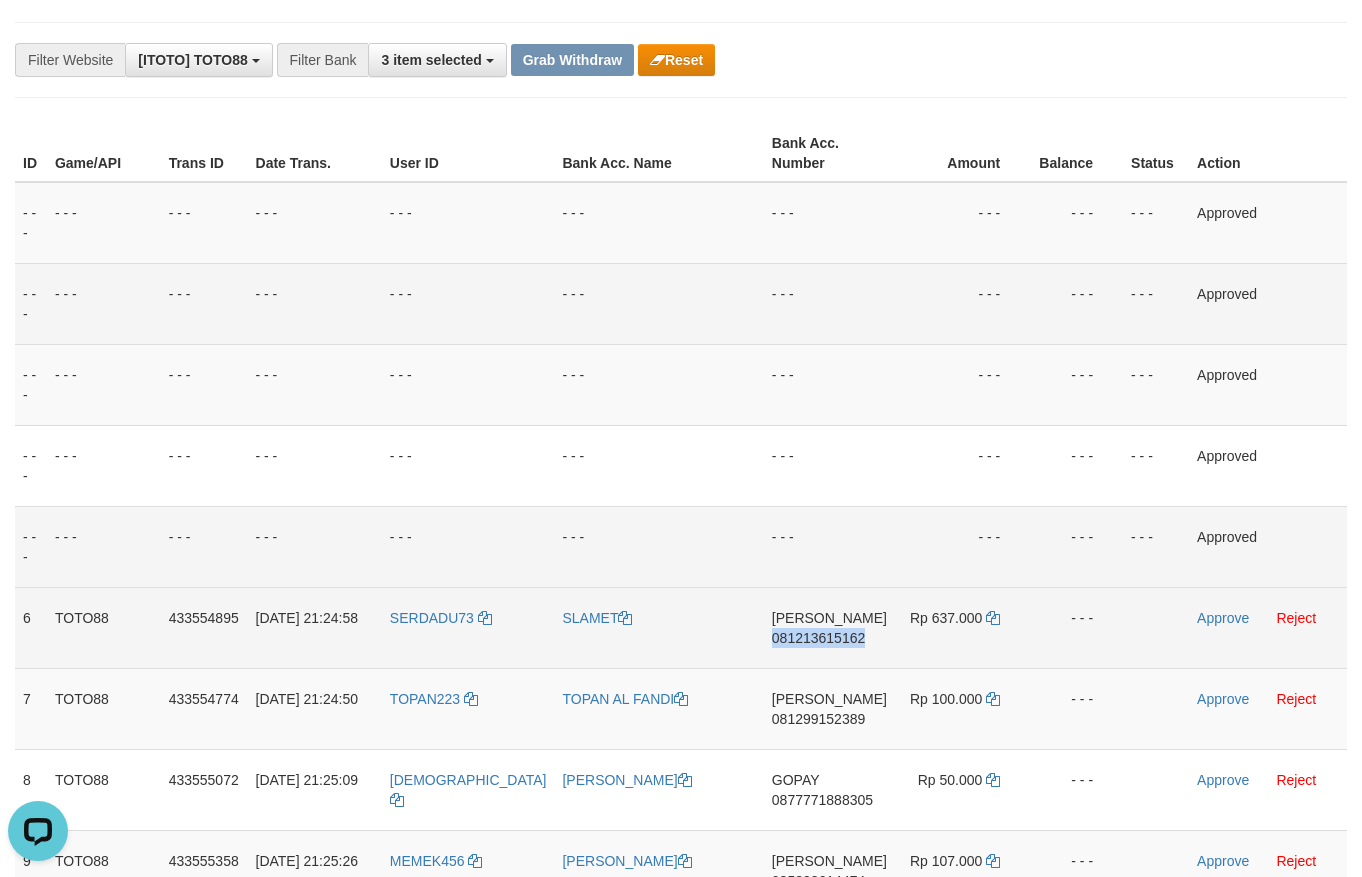 click on "[PERSON_NAME]
081213615162" at bounding box center [829, 627] 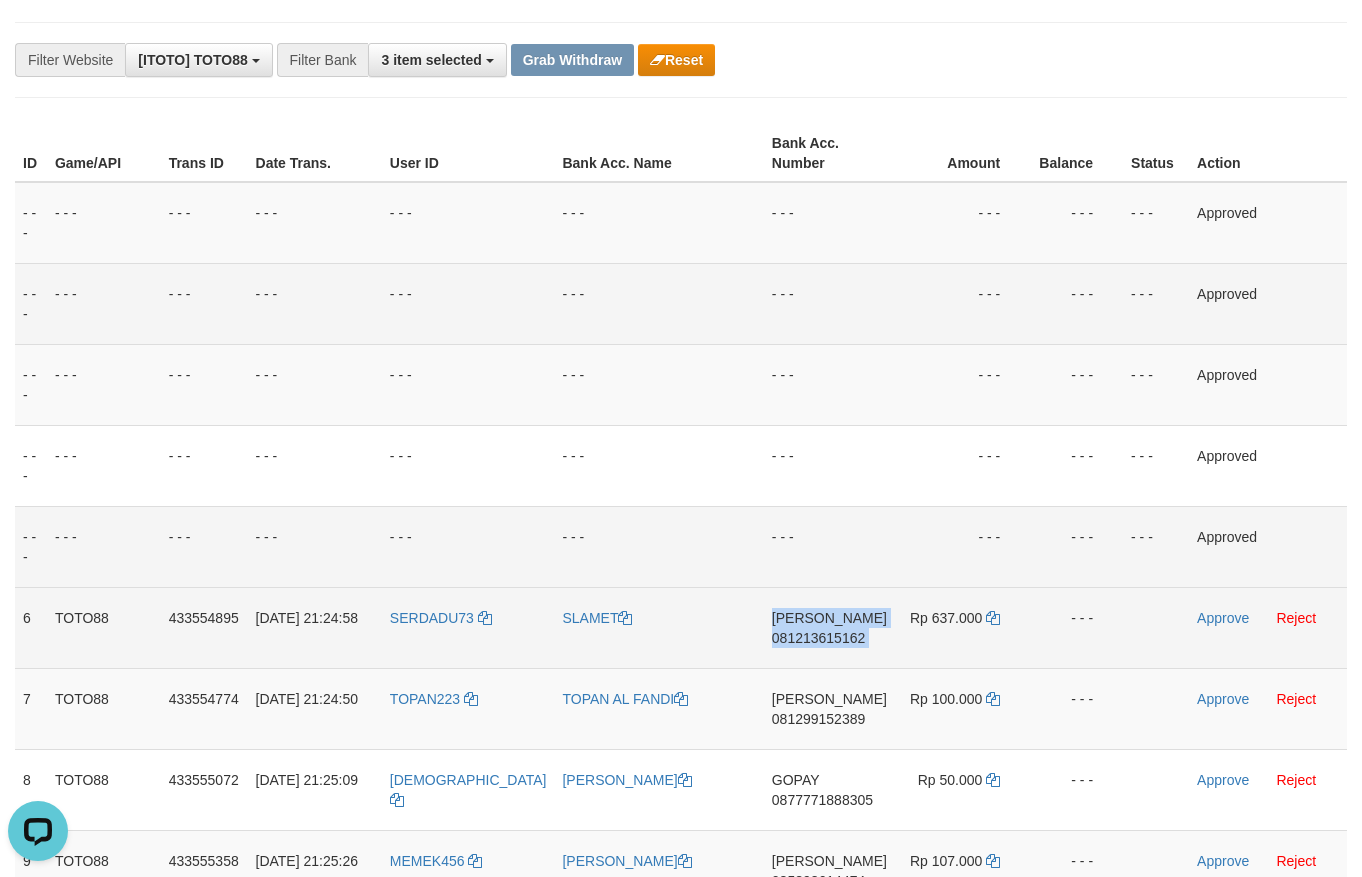 click on "081213615162" at bounding box center (818, 638) 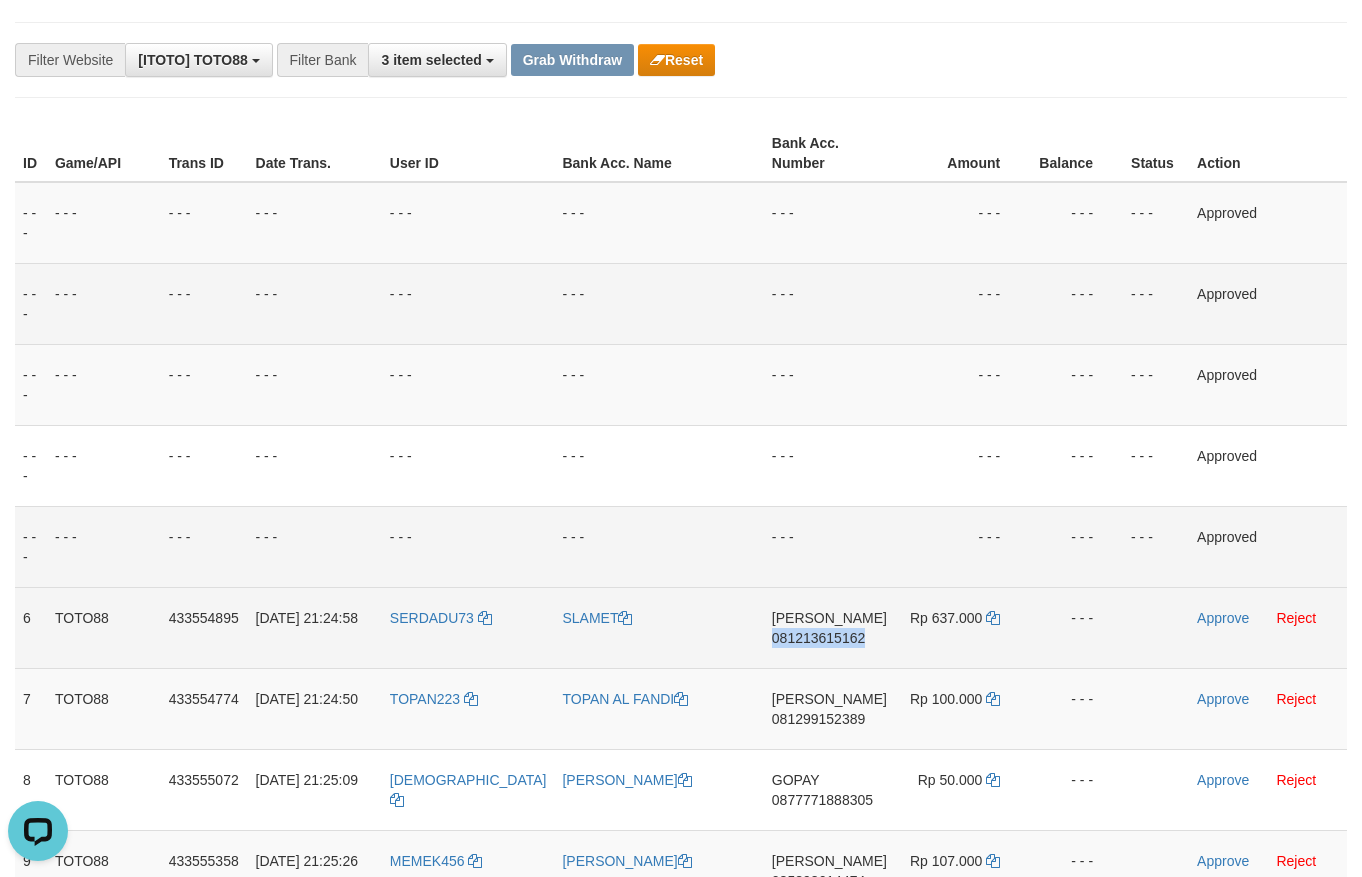 click on "081213615162" at bounding box center (818, 638) 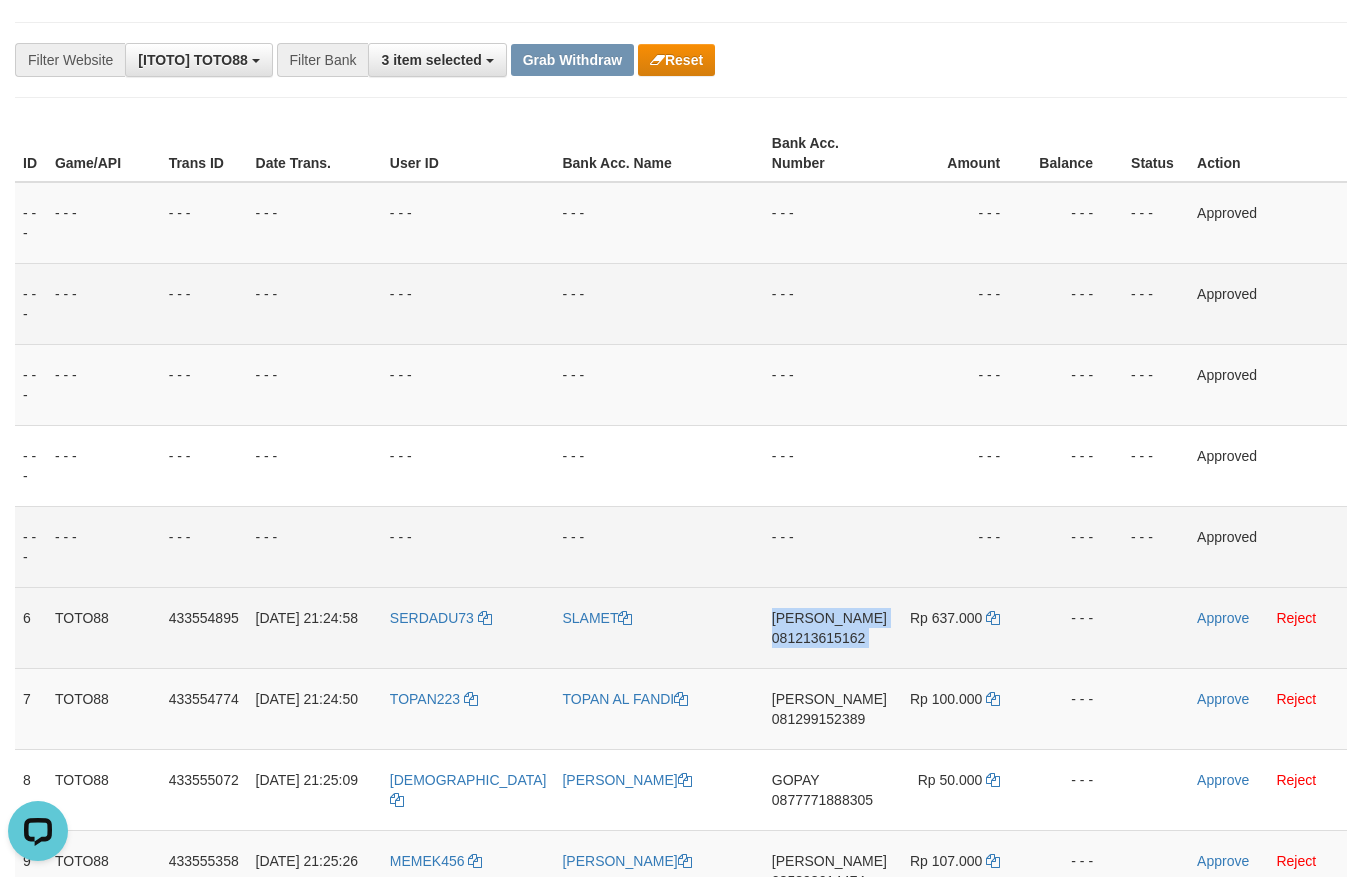 click on "081213615162" at bounding box center [818, 638] 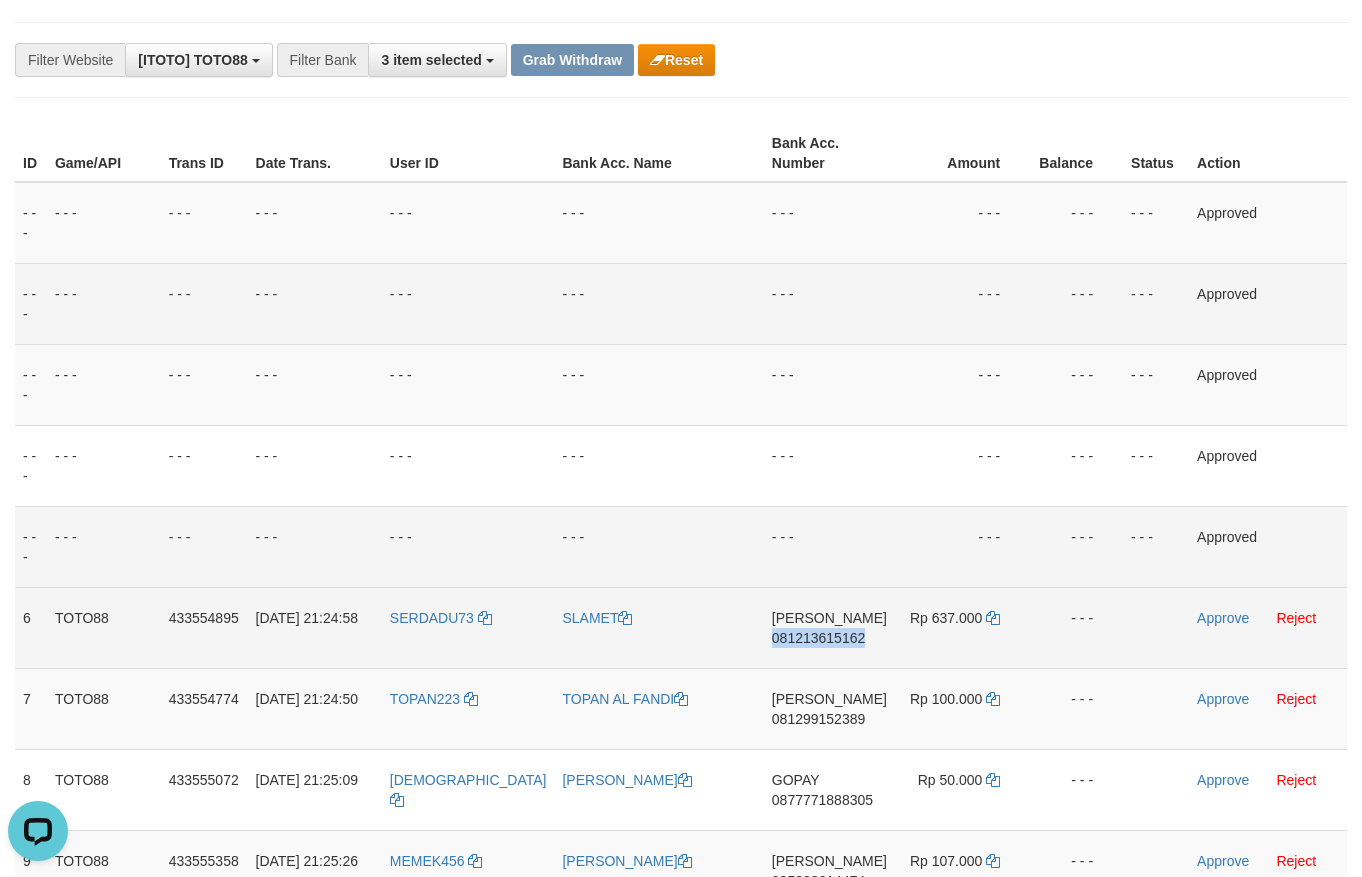 click on "081213615162" at bounding box center (818, 638) 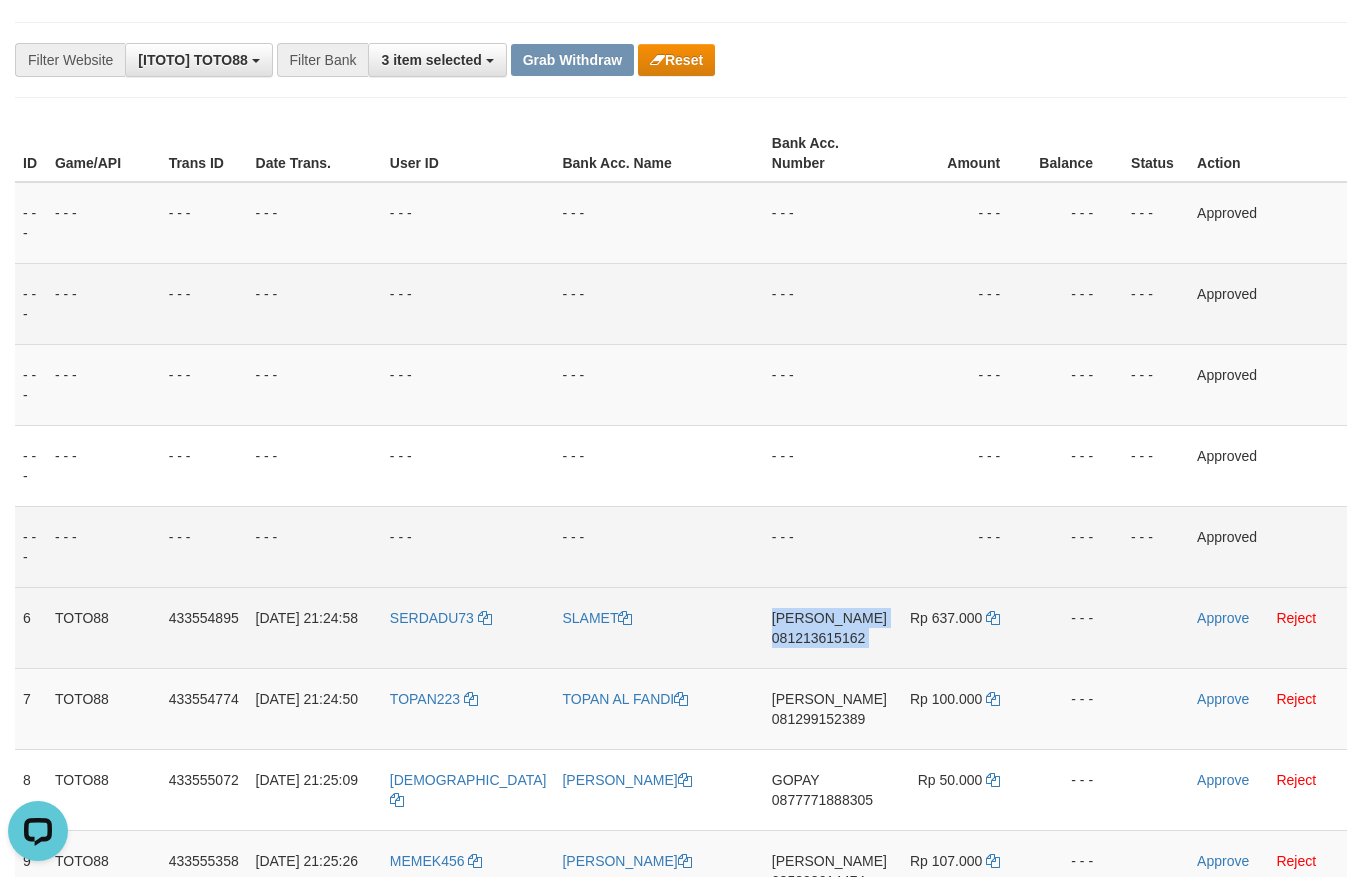 click on "081213615162" at bounding box center [818, 638] 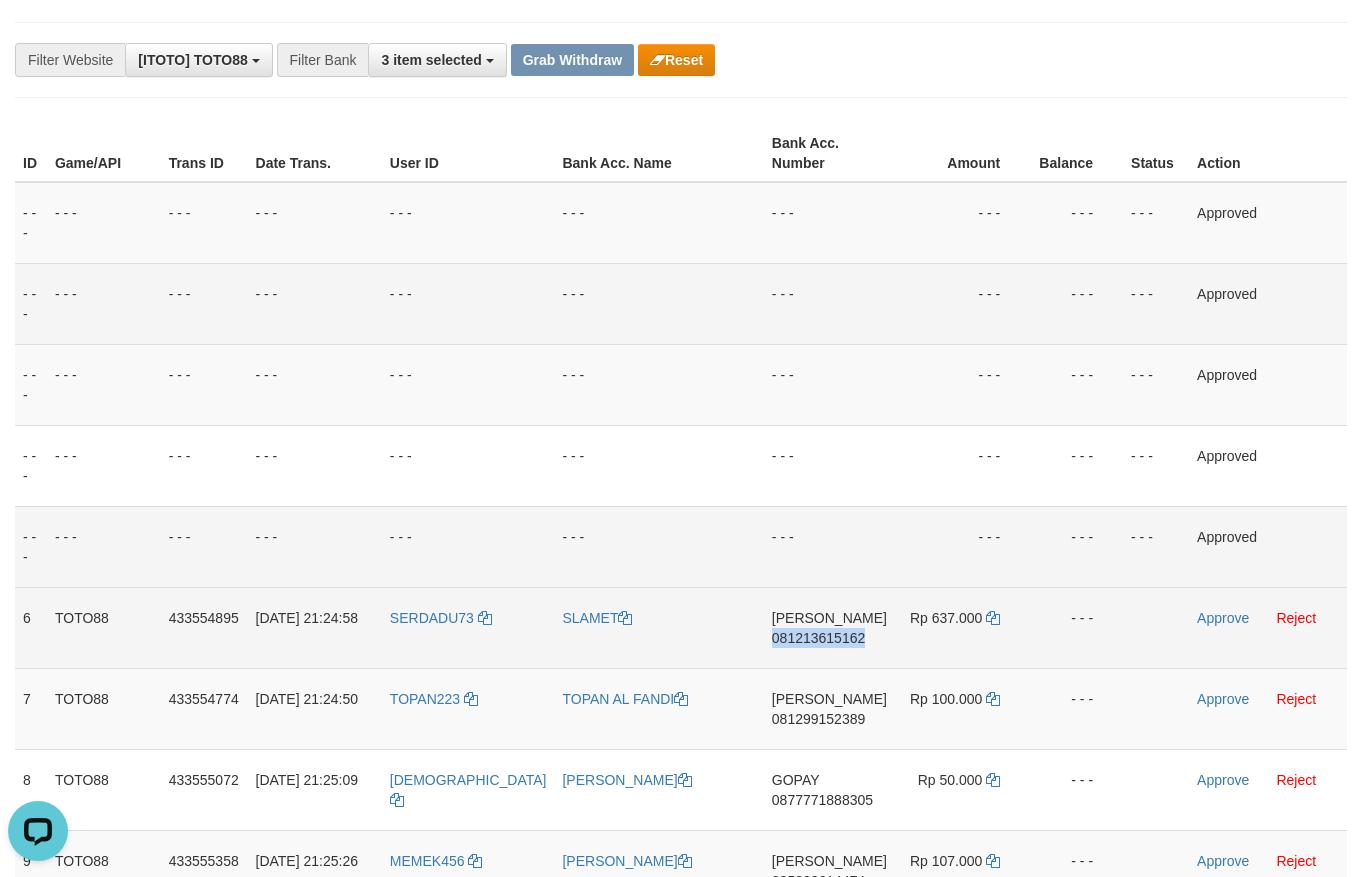click on "081213615162" at bounding box center [818, 638] 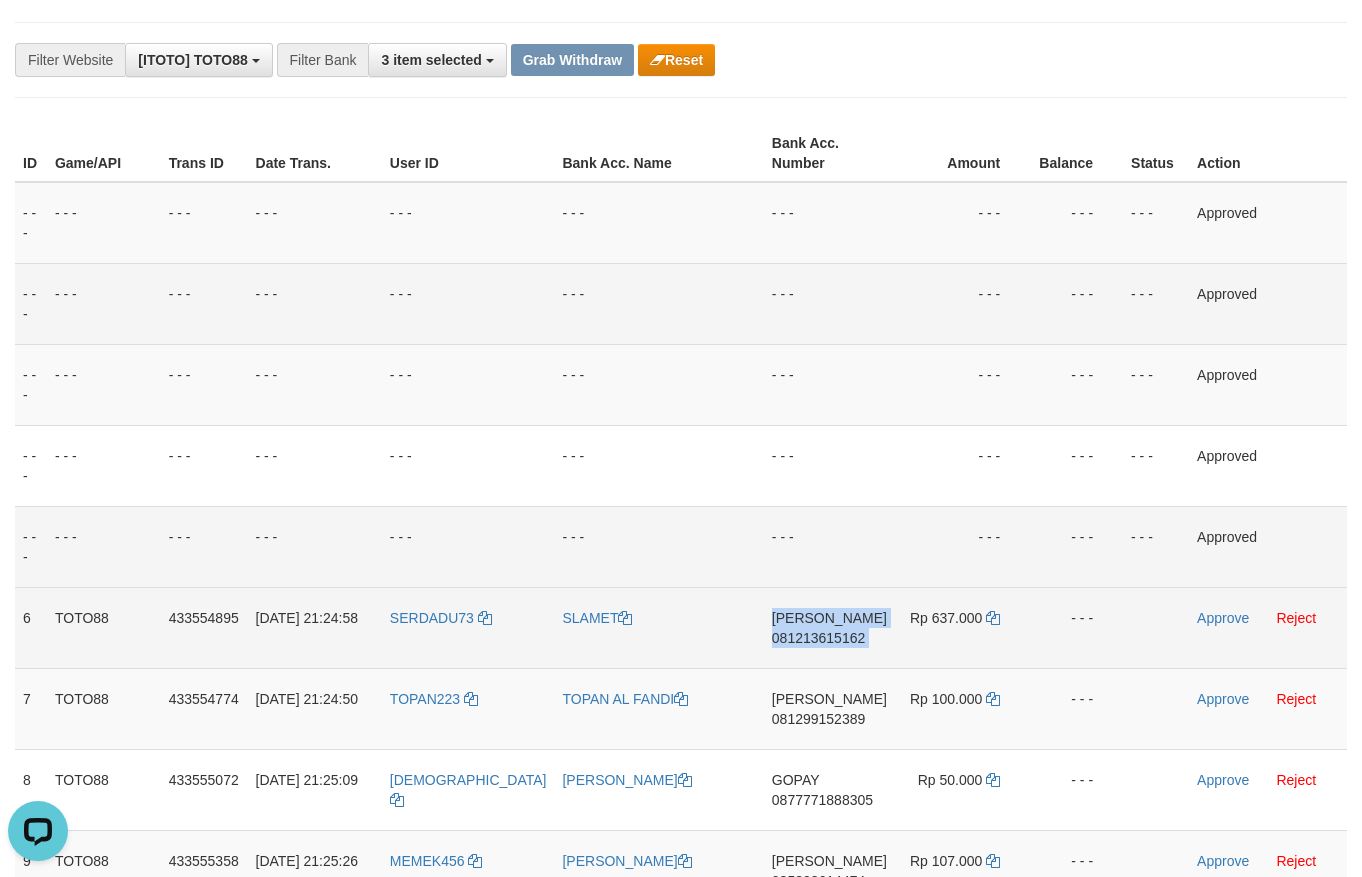 click on "081213615162" at bounding box center [818, 638] 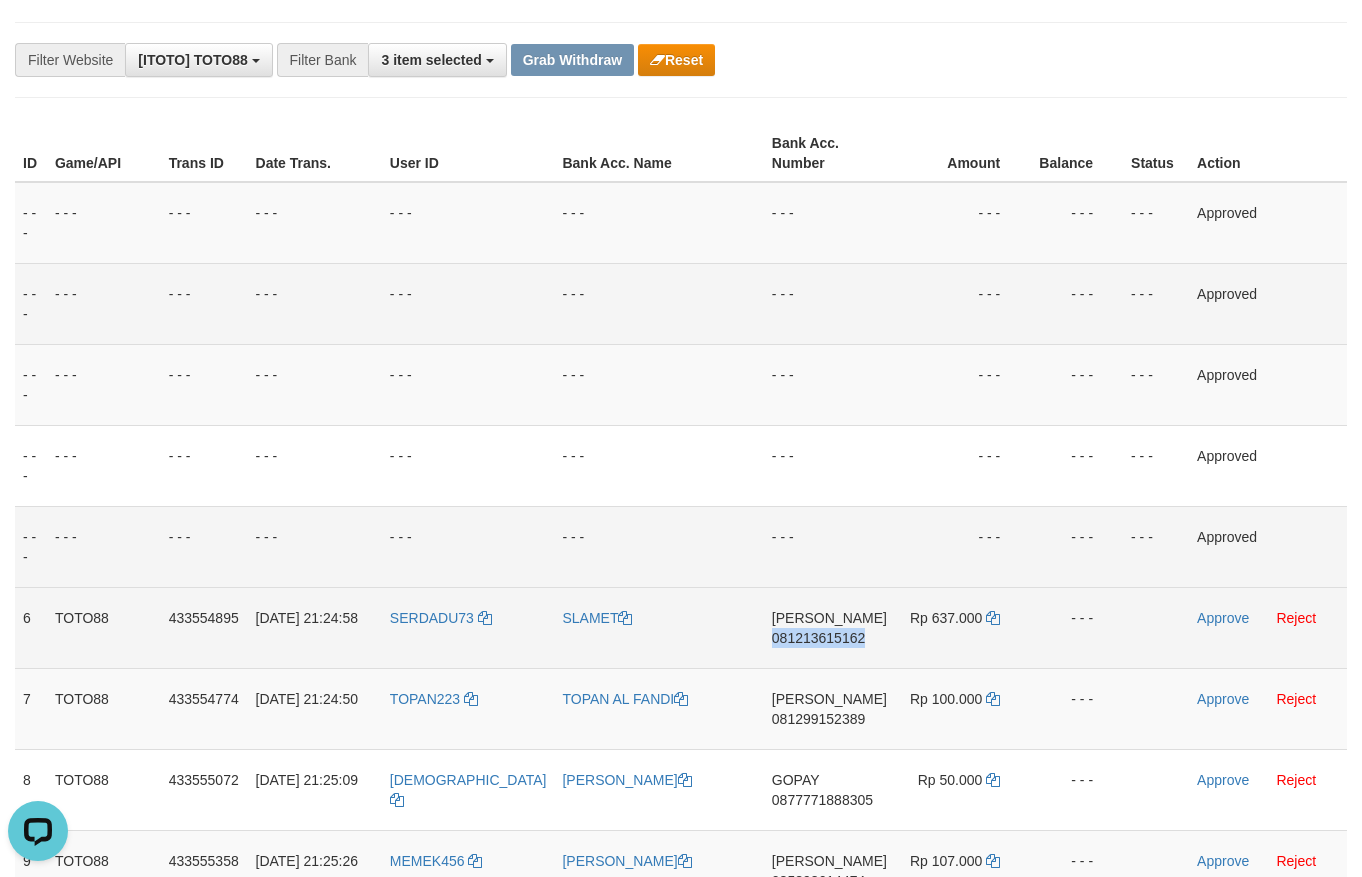 click on "081213615162" at bounding box center [818, 638] 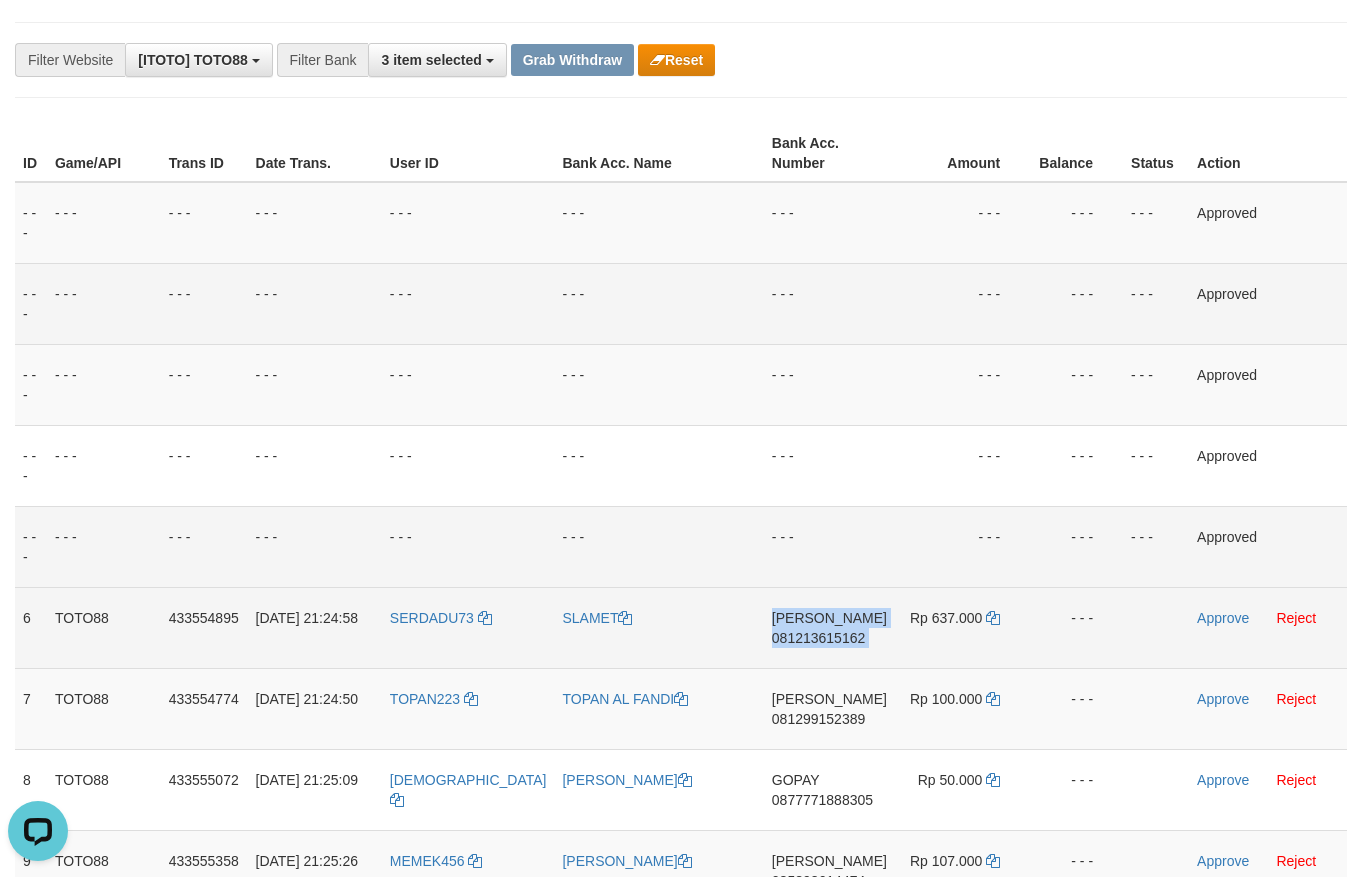click on "081213615162" at bounding box center [818, 638] 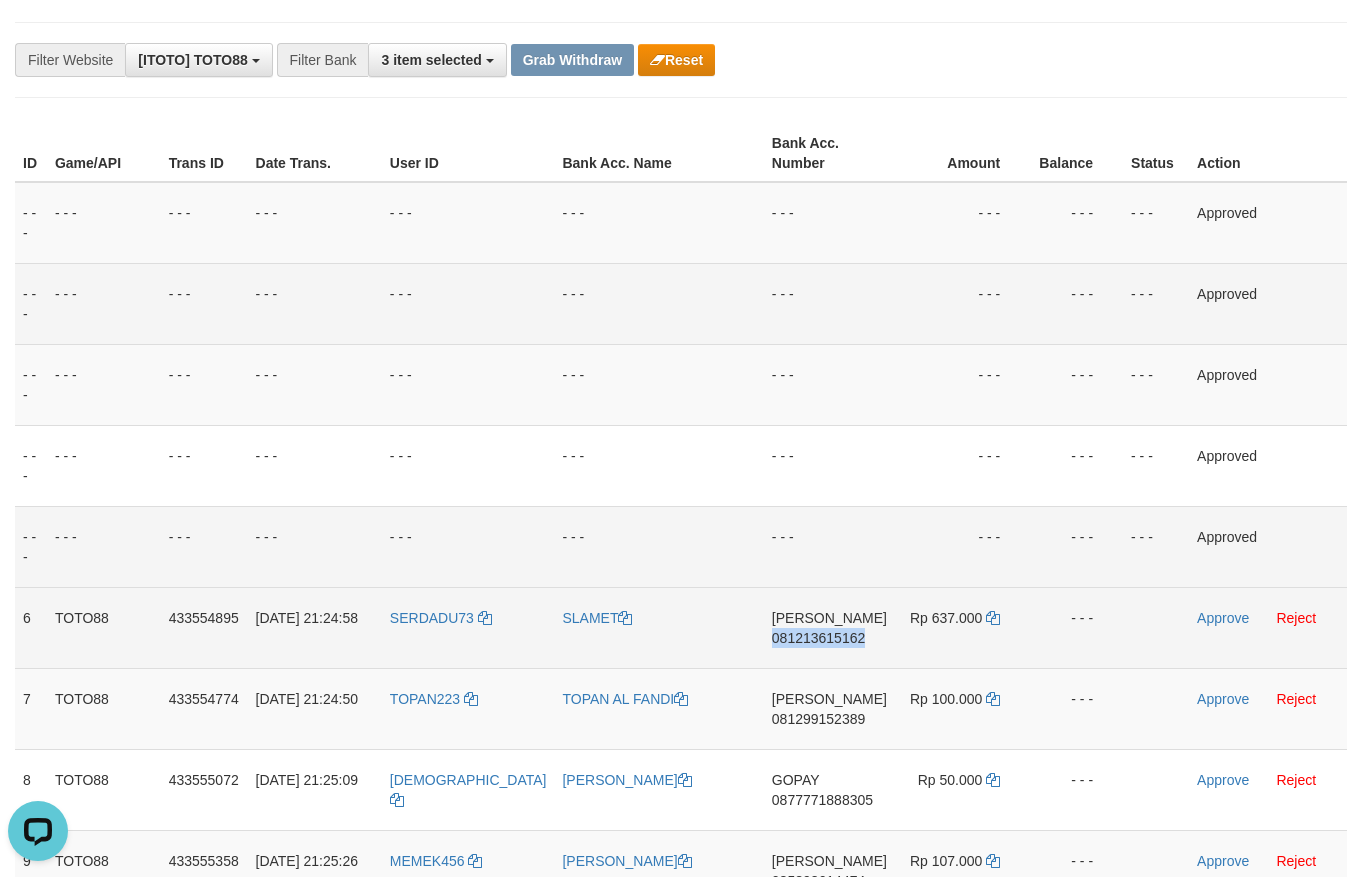 click on "081213615162" at bounding box center [818, 638] 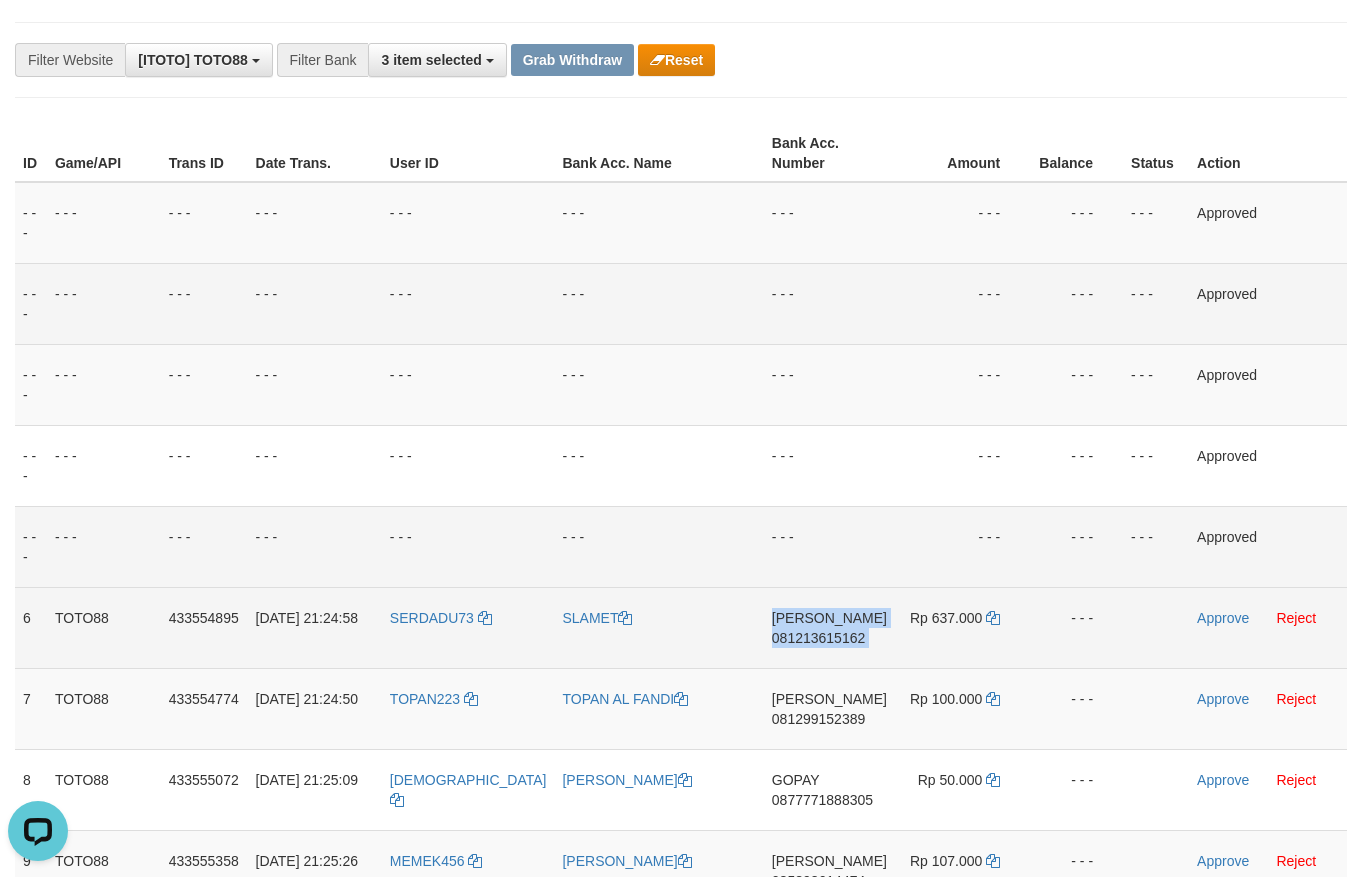 click on "081213615162" at bounding box center (818, 638) 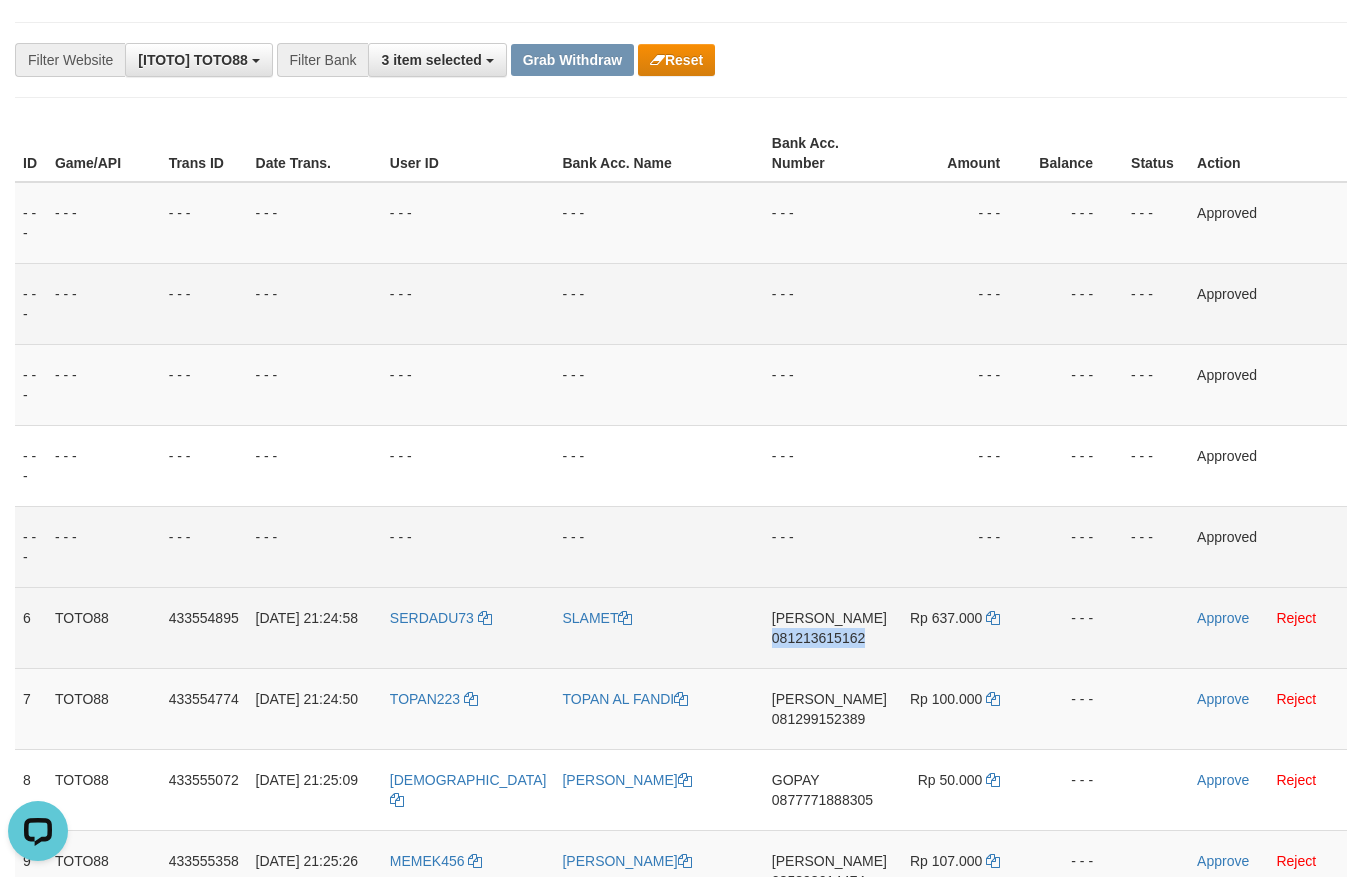 click on "081213615162" at bounding box center [818, 638] 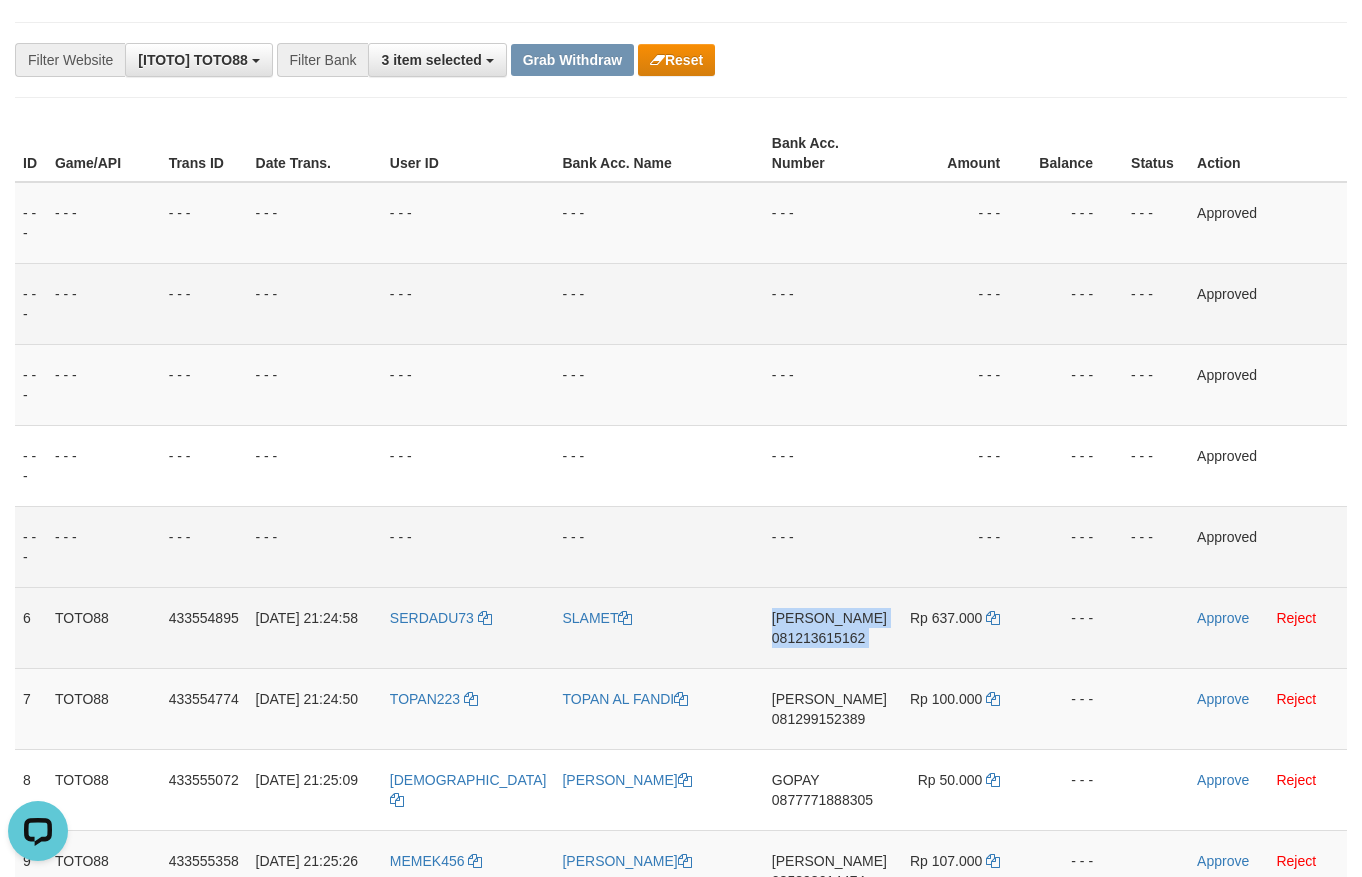 click on "081213615162" at bounding box center [818, 638] 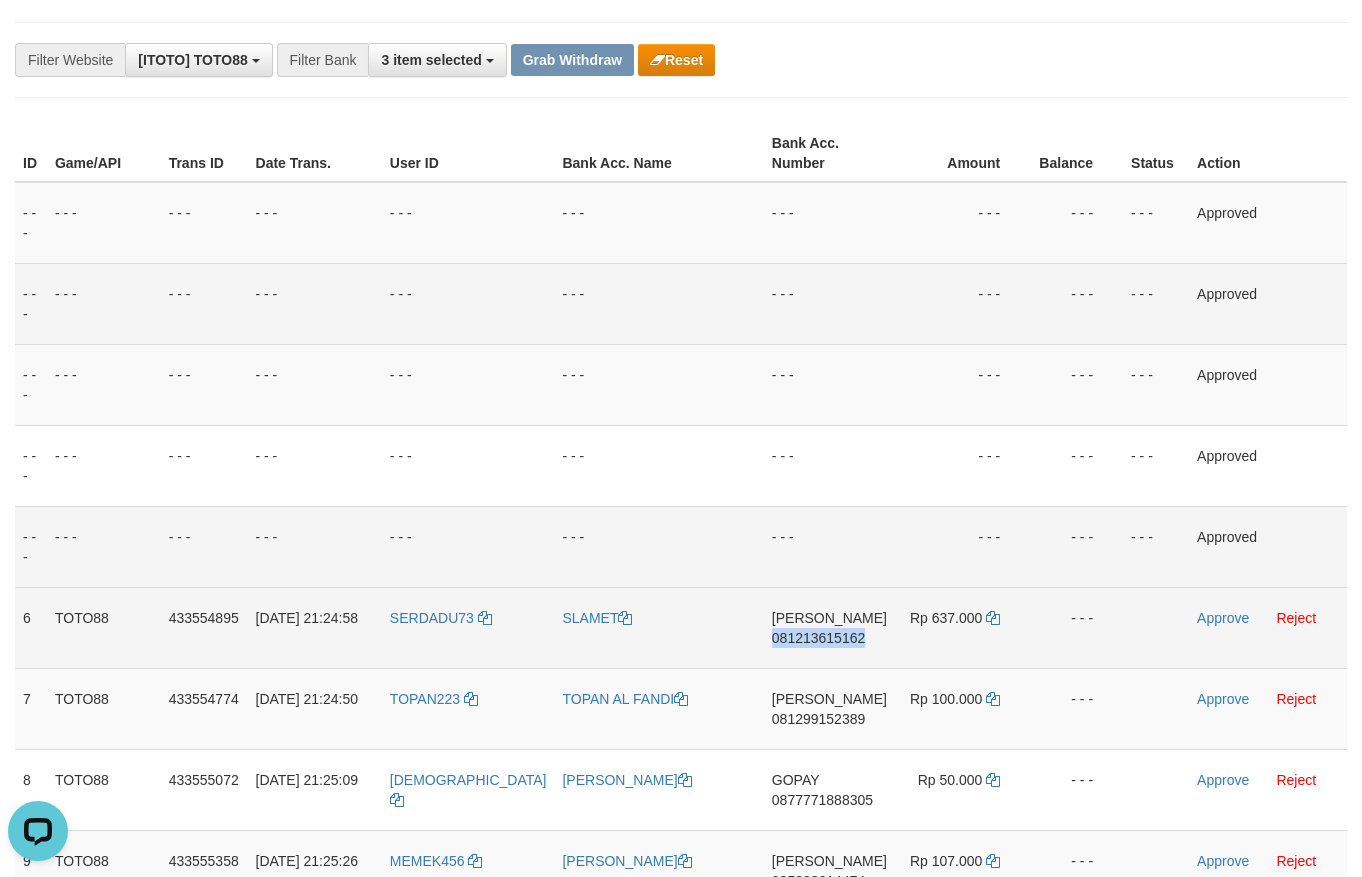 click on "081213615162" at bounding box center (818, 638) 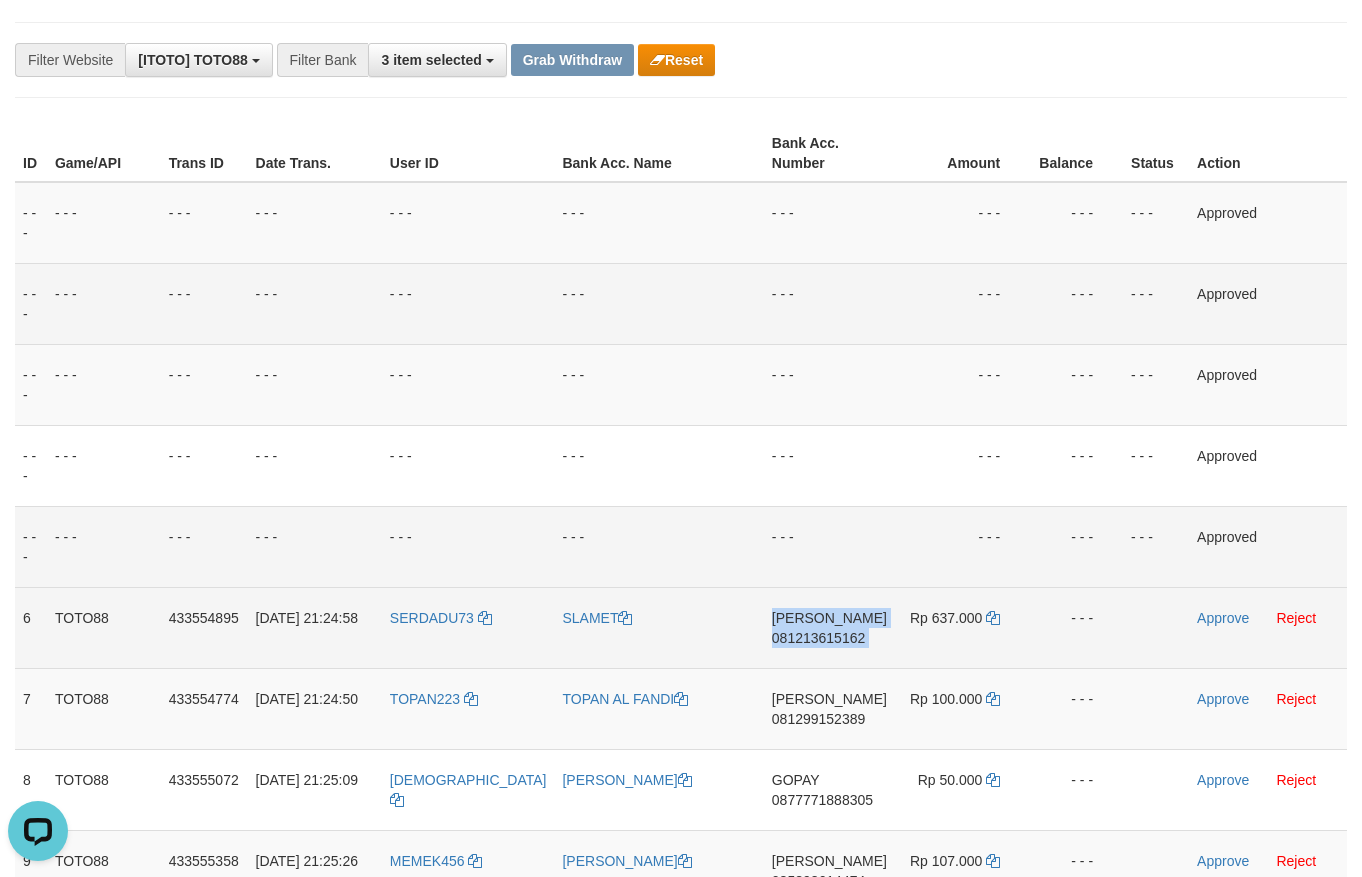 click on "081213615162" at bounding box center [818, 638] 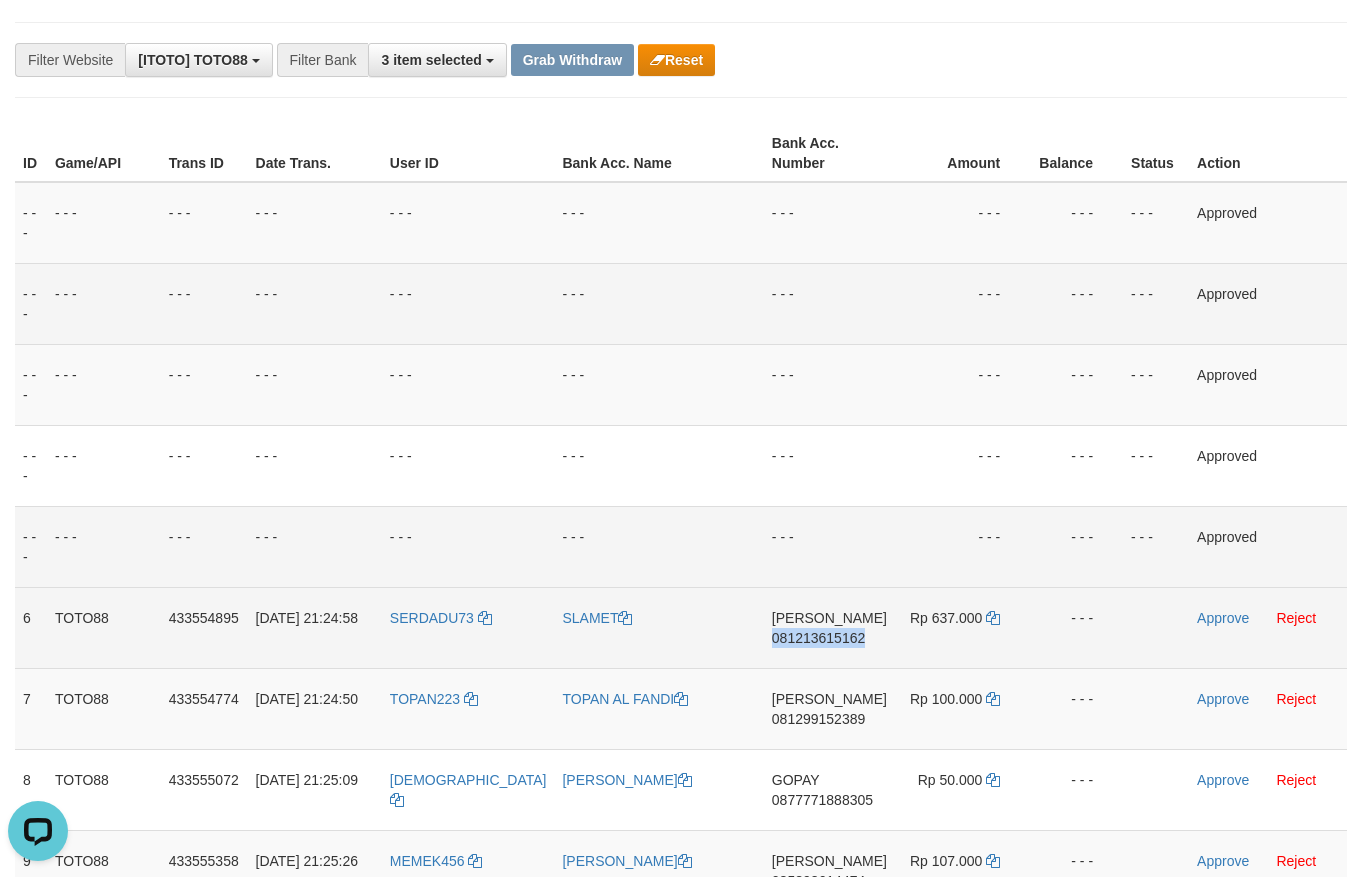 click on "081213615162" at bounding box center (818, 638) 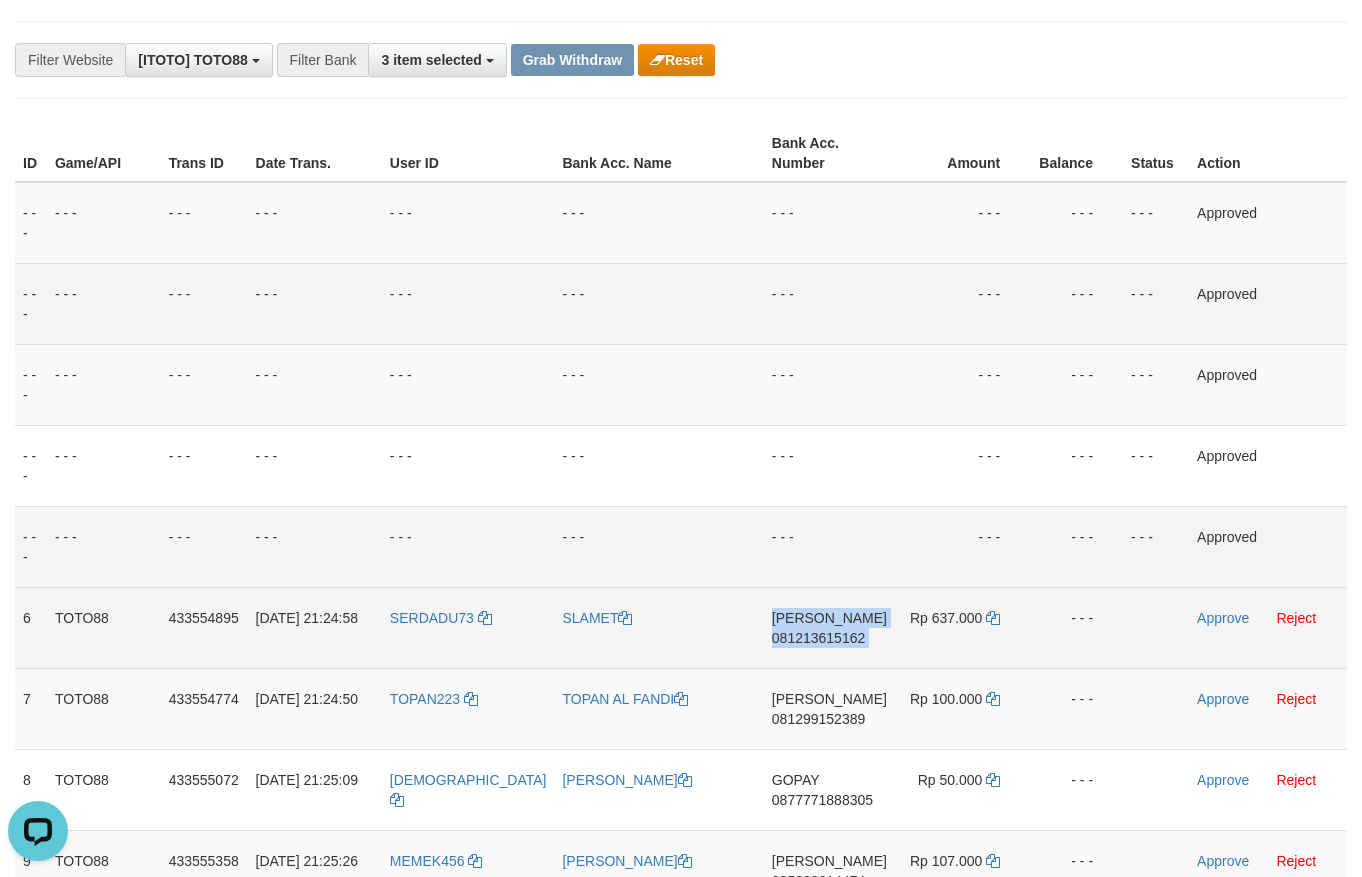 click on "081213615162" at bounding box center [818, 638] 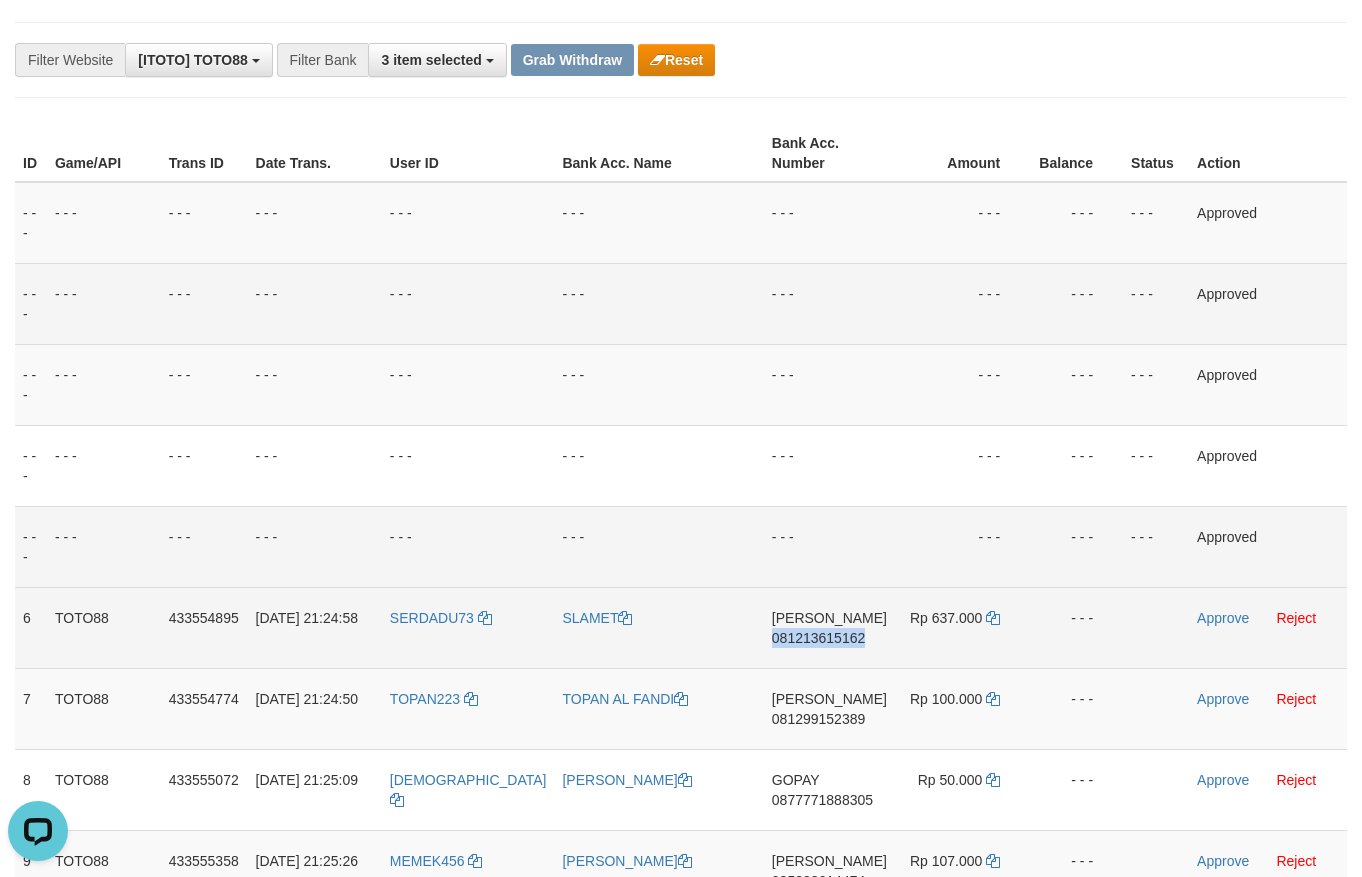 click on "081213615162" at bounding box center (818, 638) 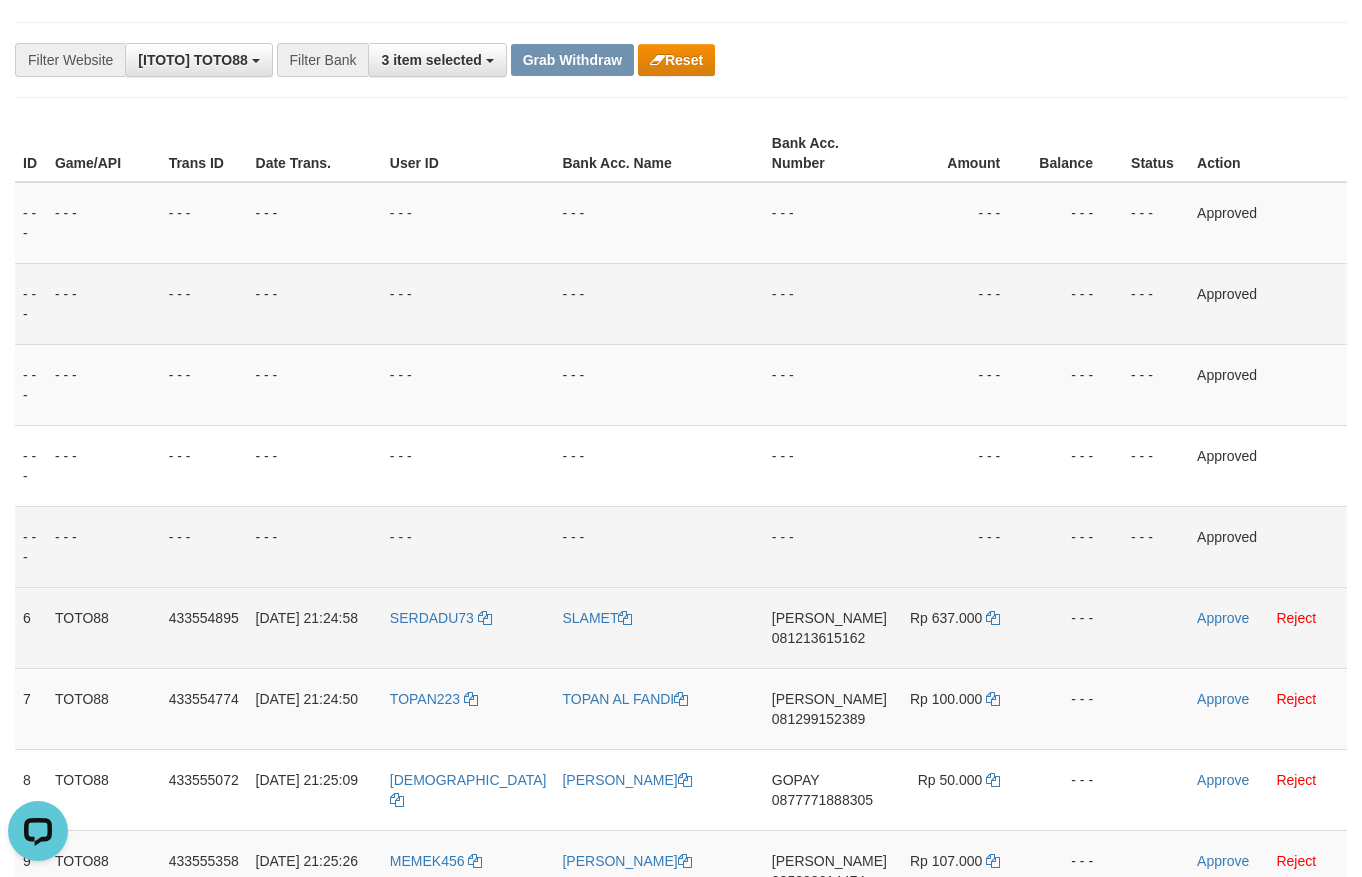 click on "Rp 637.000" at bounding box center [962, 627] 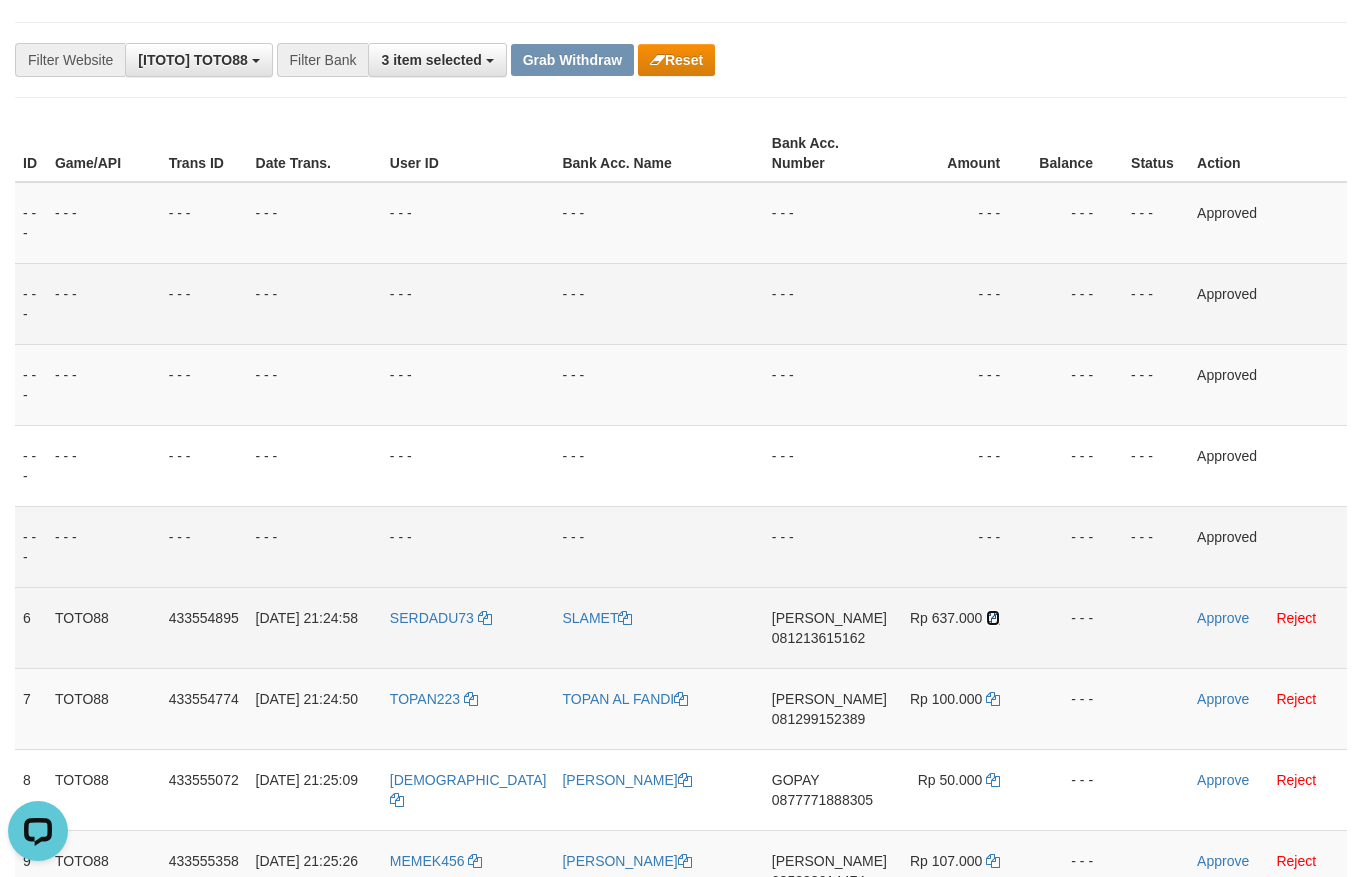click at bounding box center [993, 618] 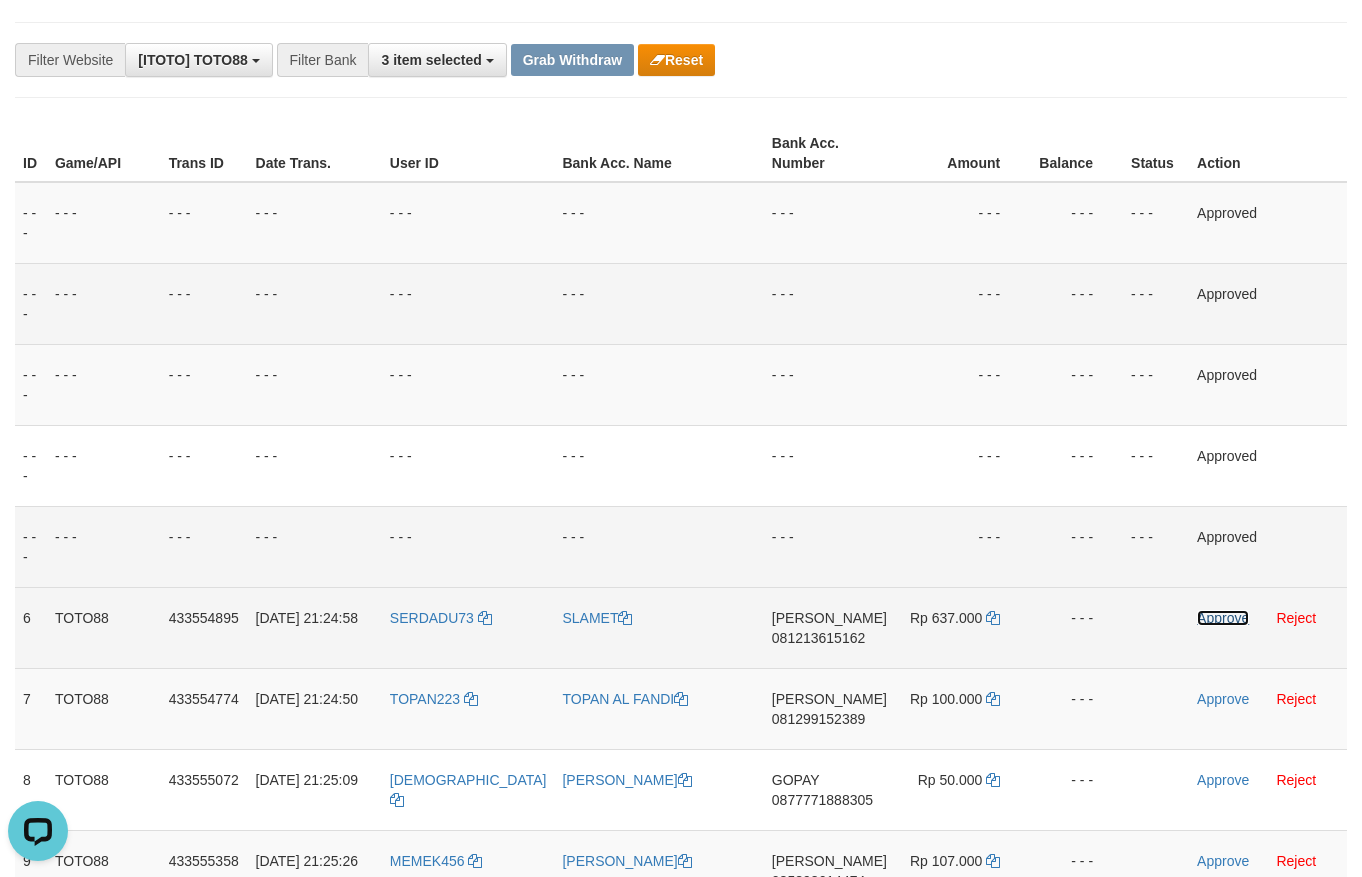 click on "Approve" at bounding box center [1223, 618] 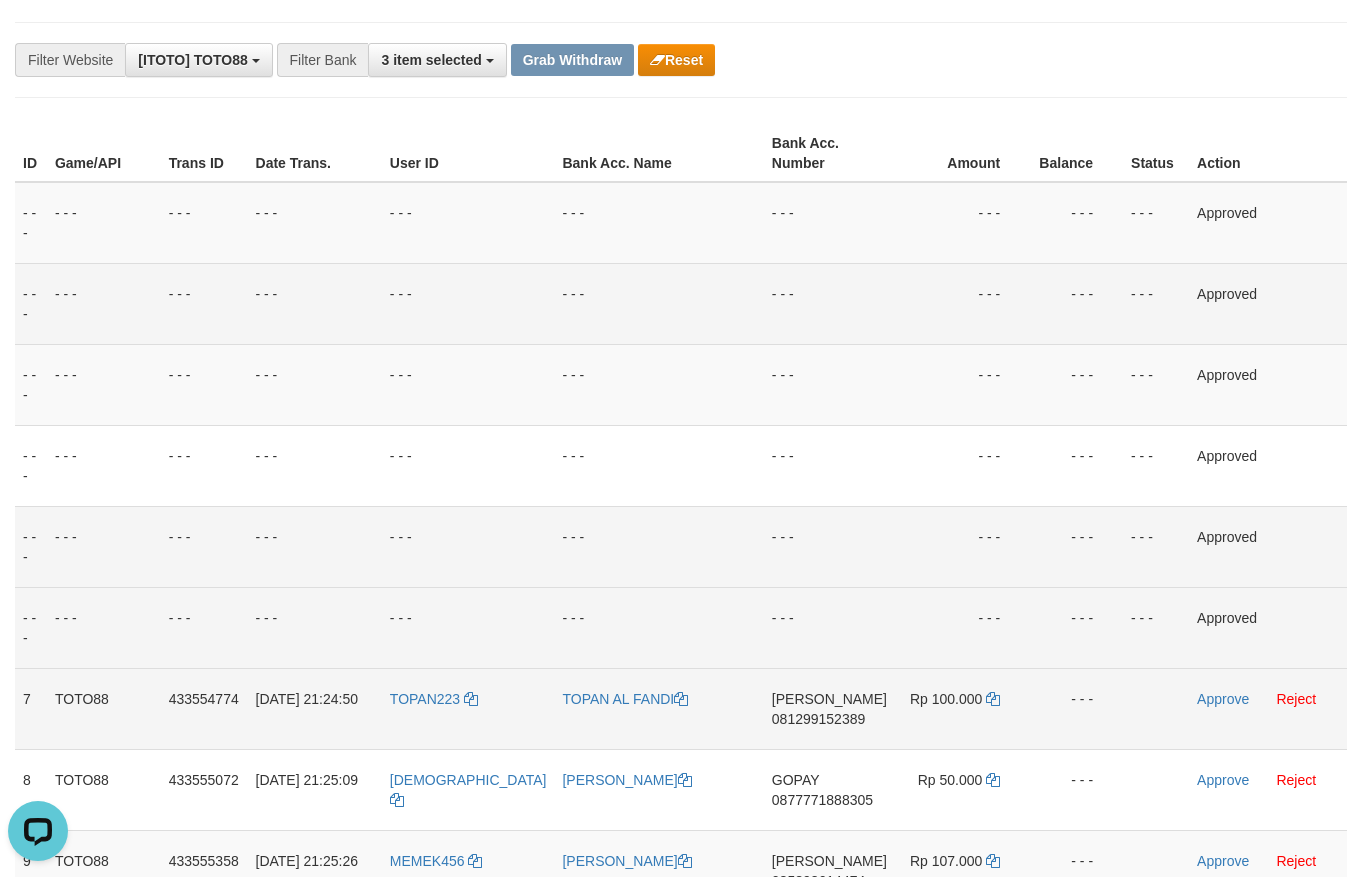 click on "081299152389" at bounding box center (818, 719) 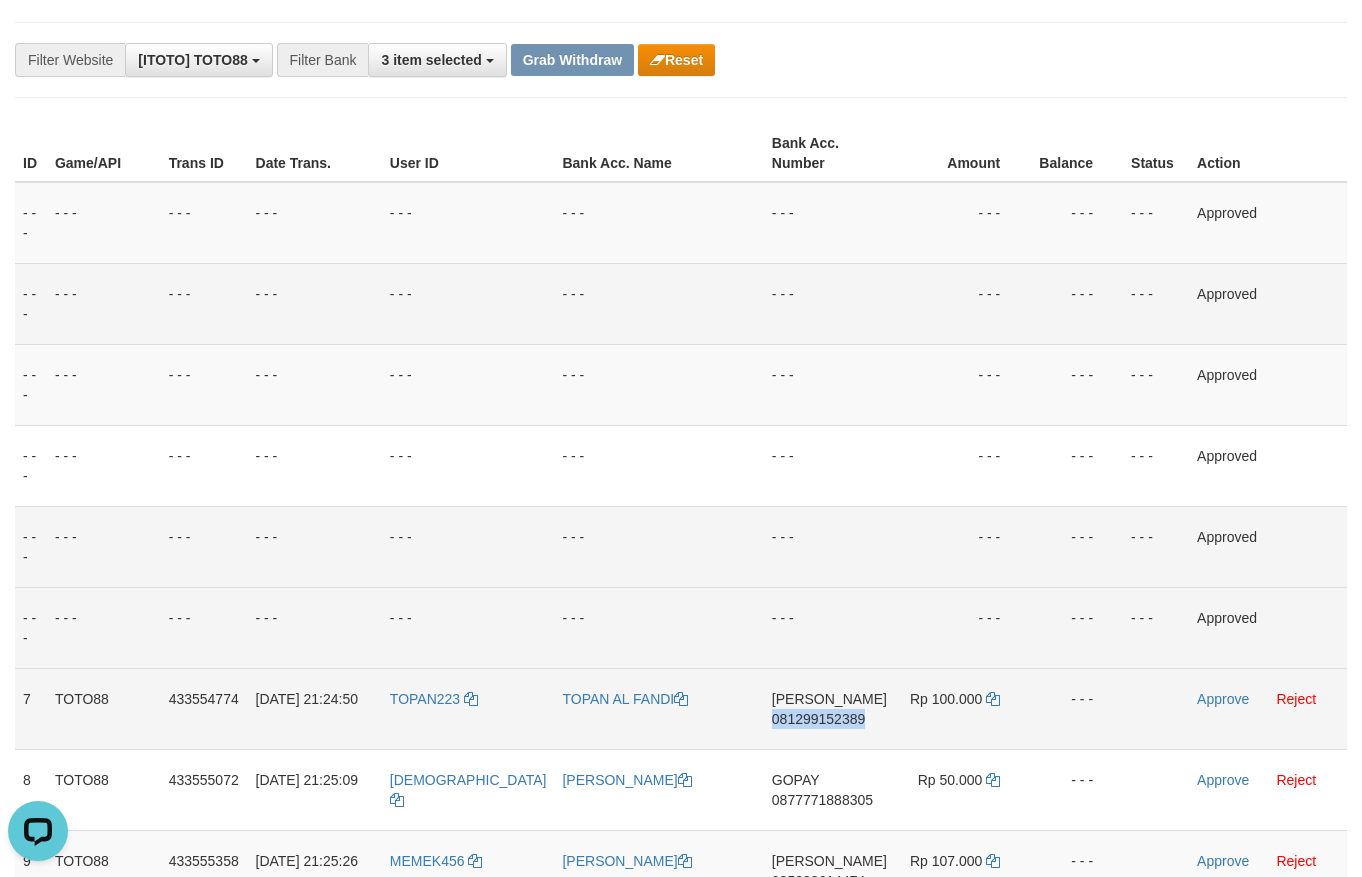 click on "081299152389" at bounding box center [818, 719] 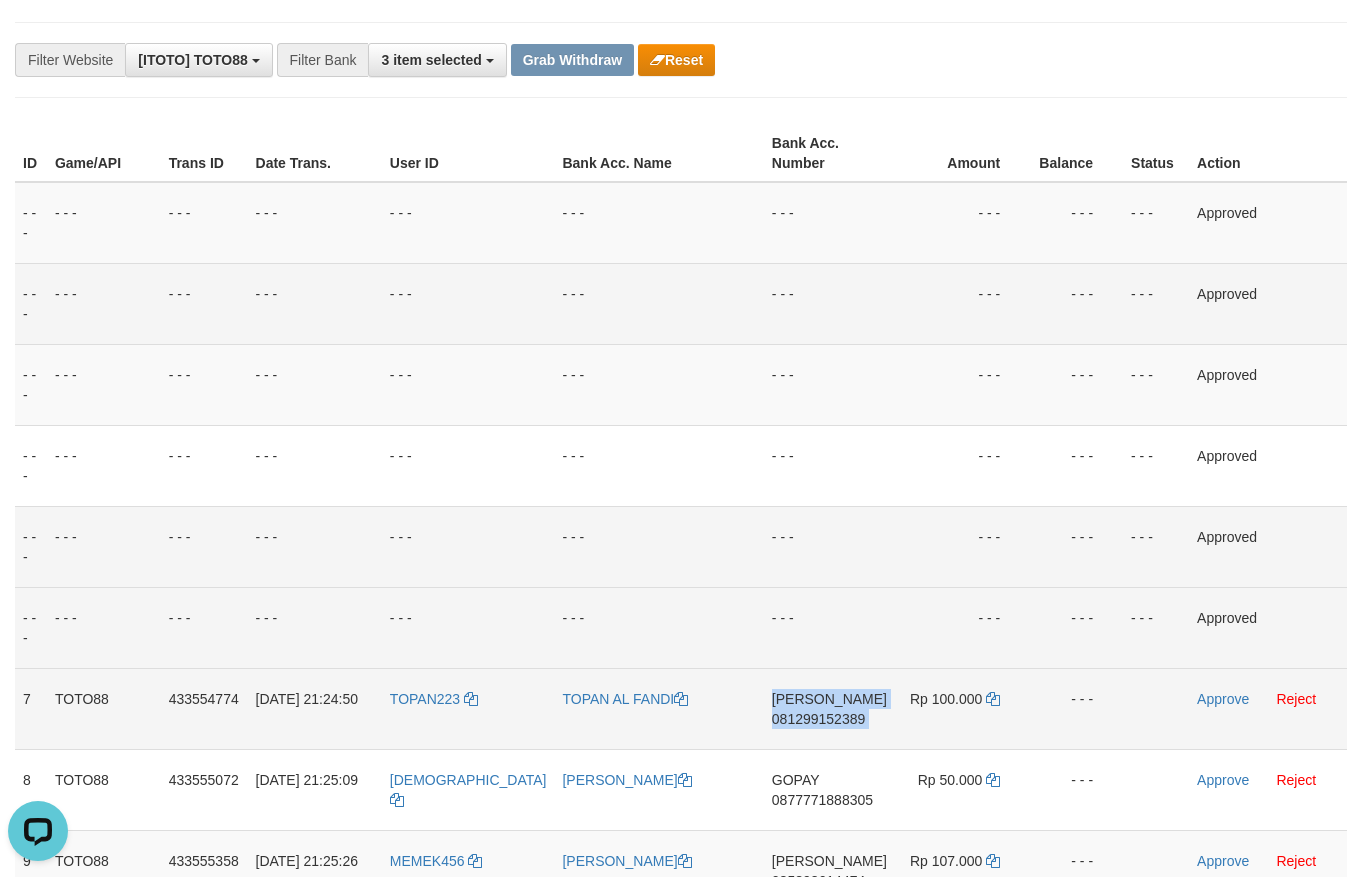 click on "081299152389" at bounding box center [818, 719] 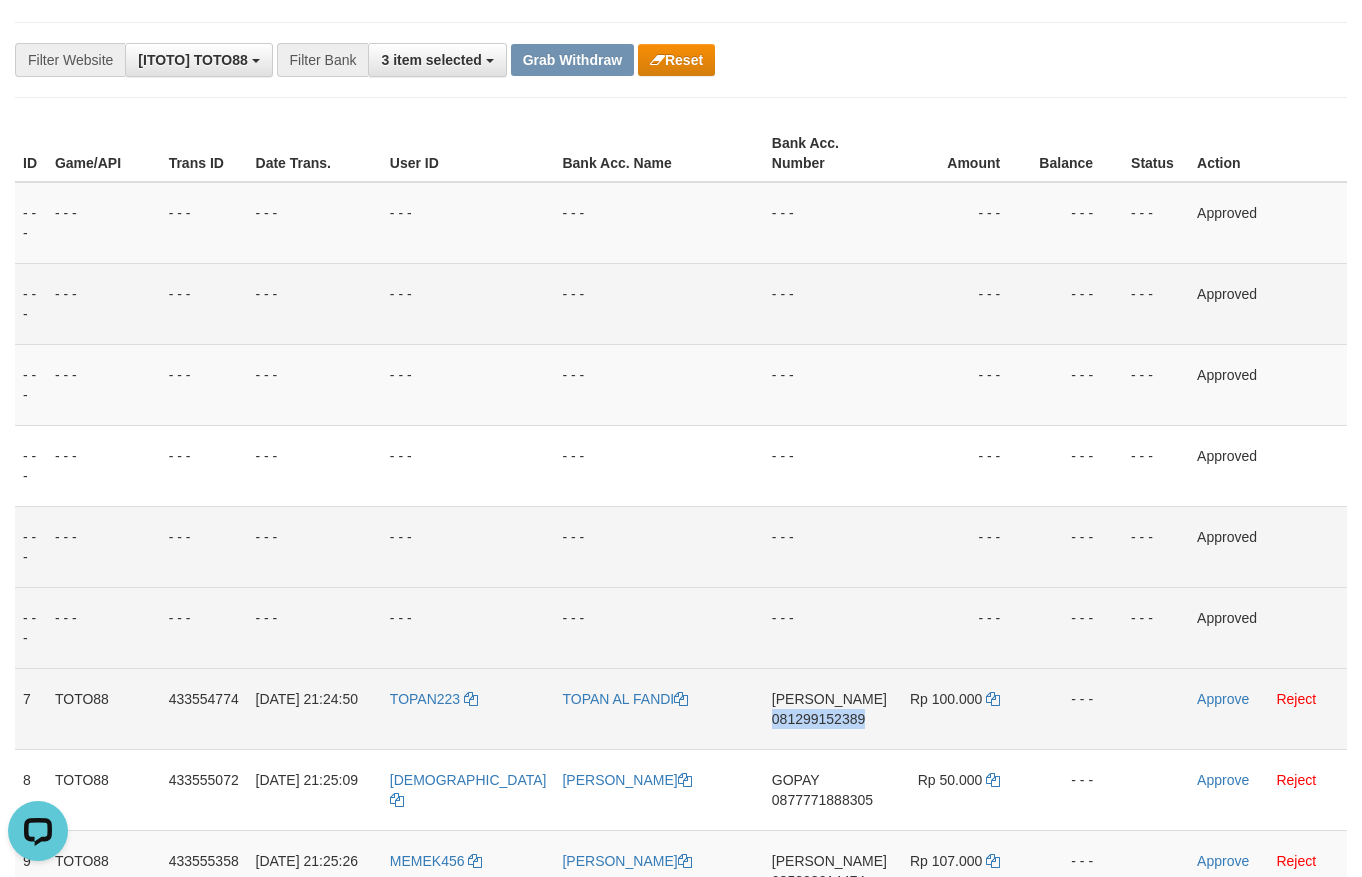 click on "081299152389" at bounding box center [818, 719] 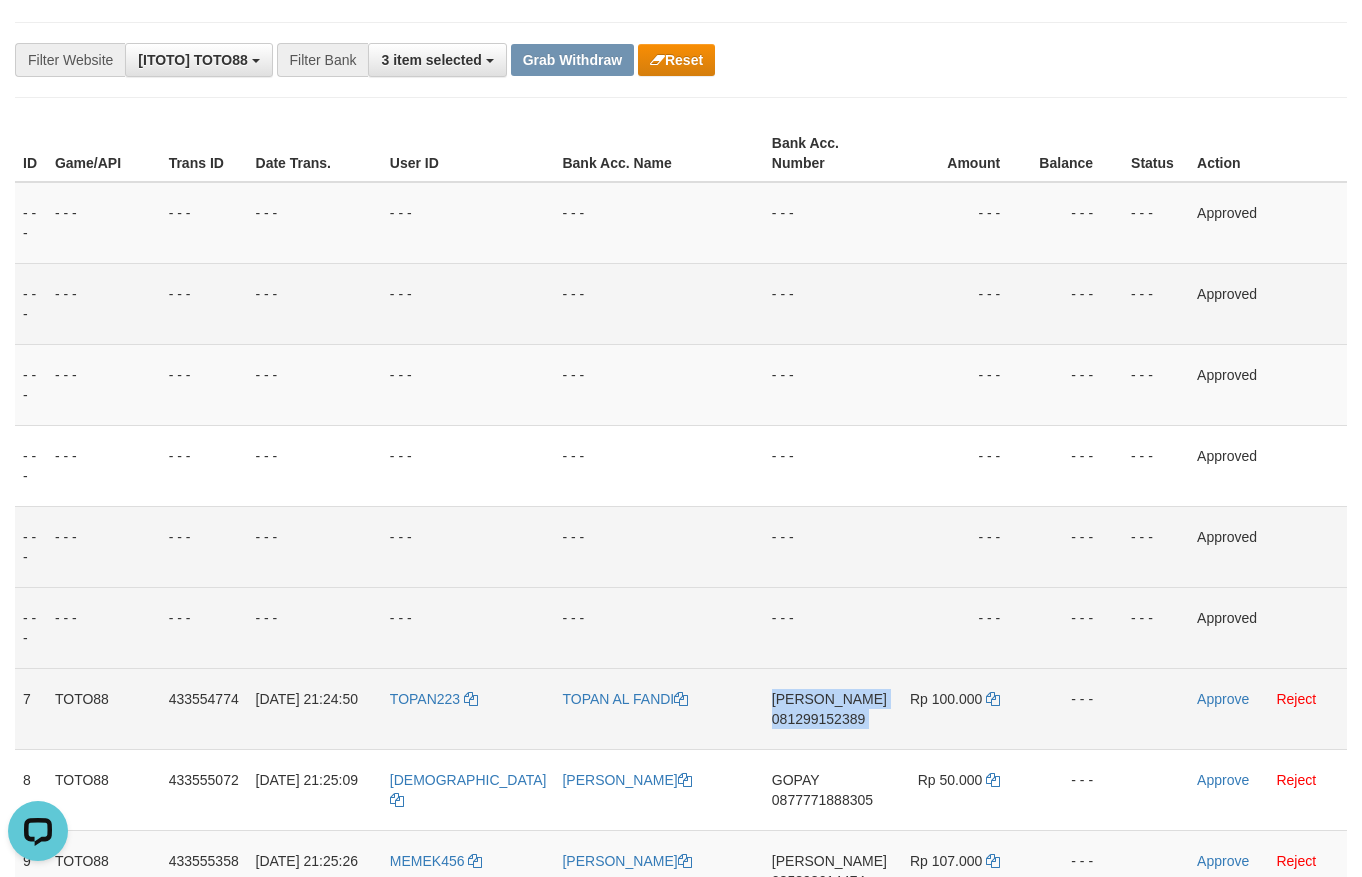 click on "081299152389" at bounding box center [818, 719] 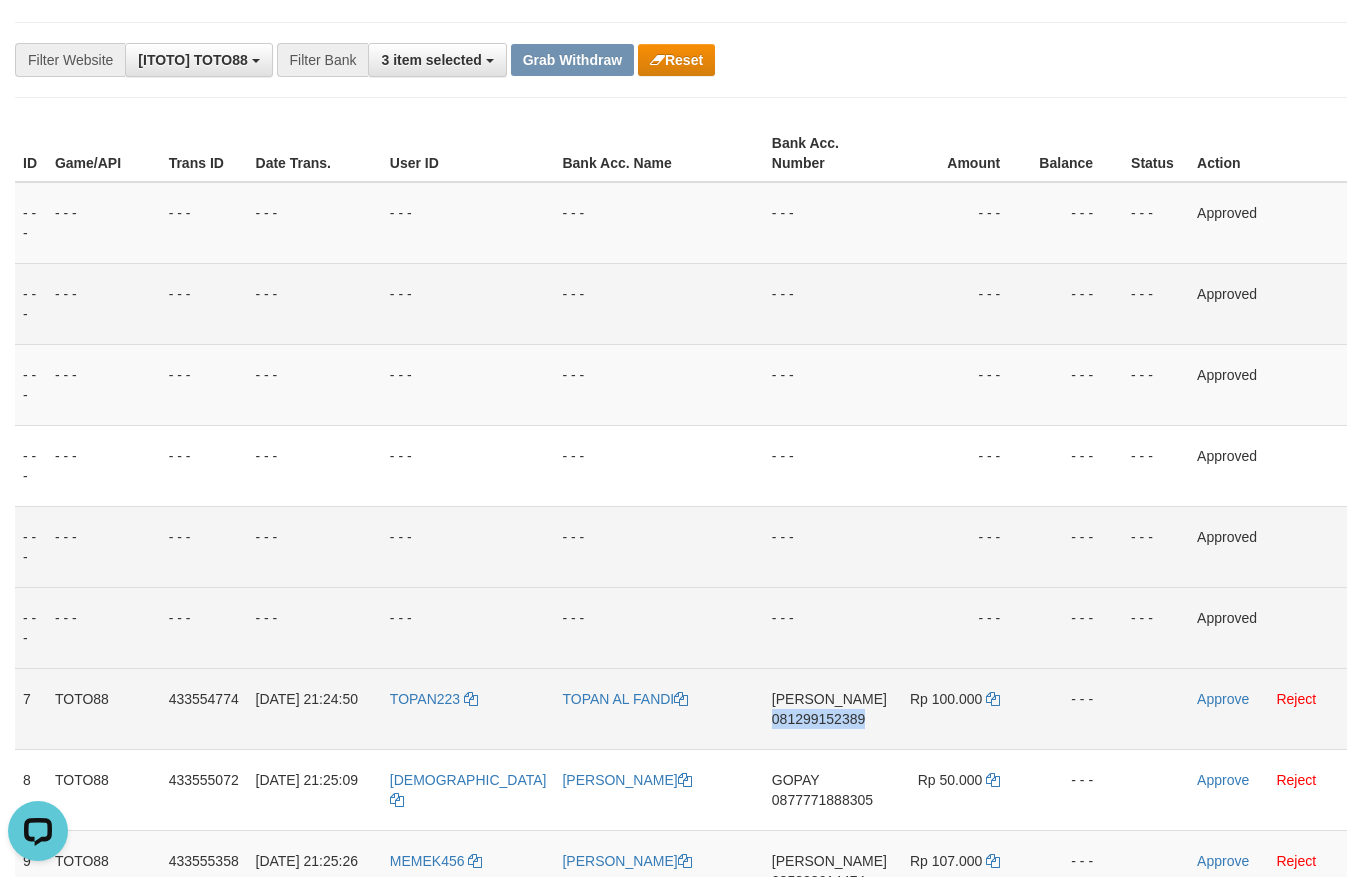 click on "081299152389" at bounding box center [818, 719] 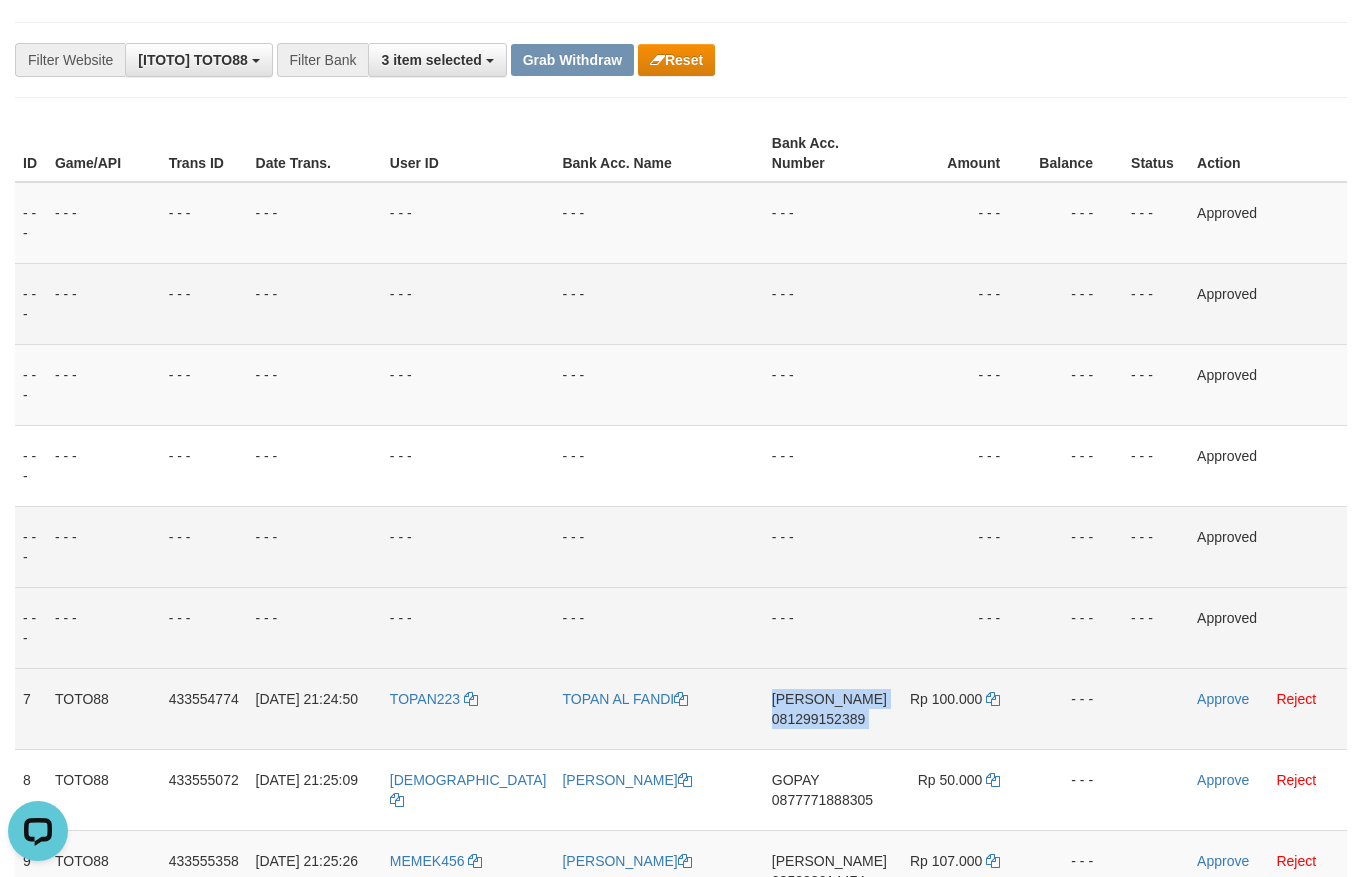 click on "081299152389" at bounding box center [818, 719] 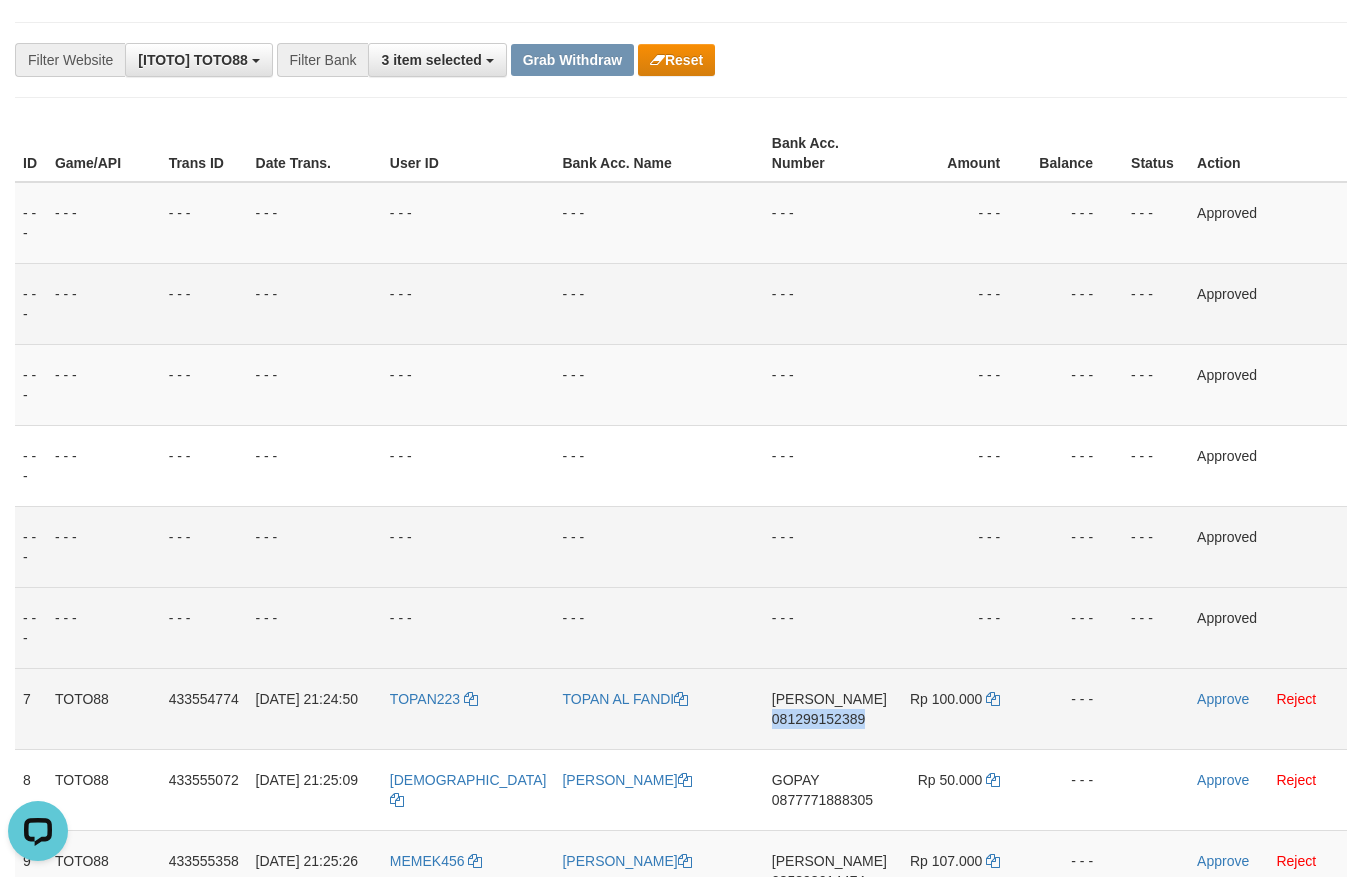 click on "081299152389" at bounding box center [818, 719] 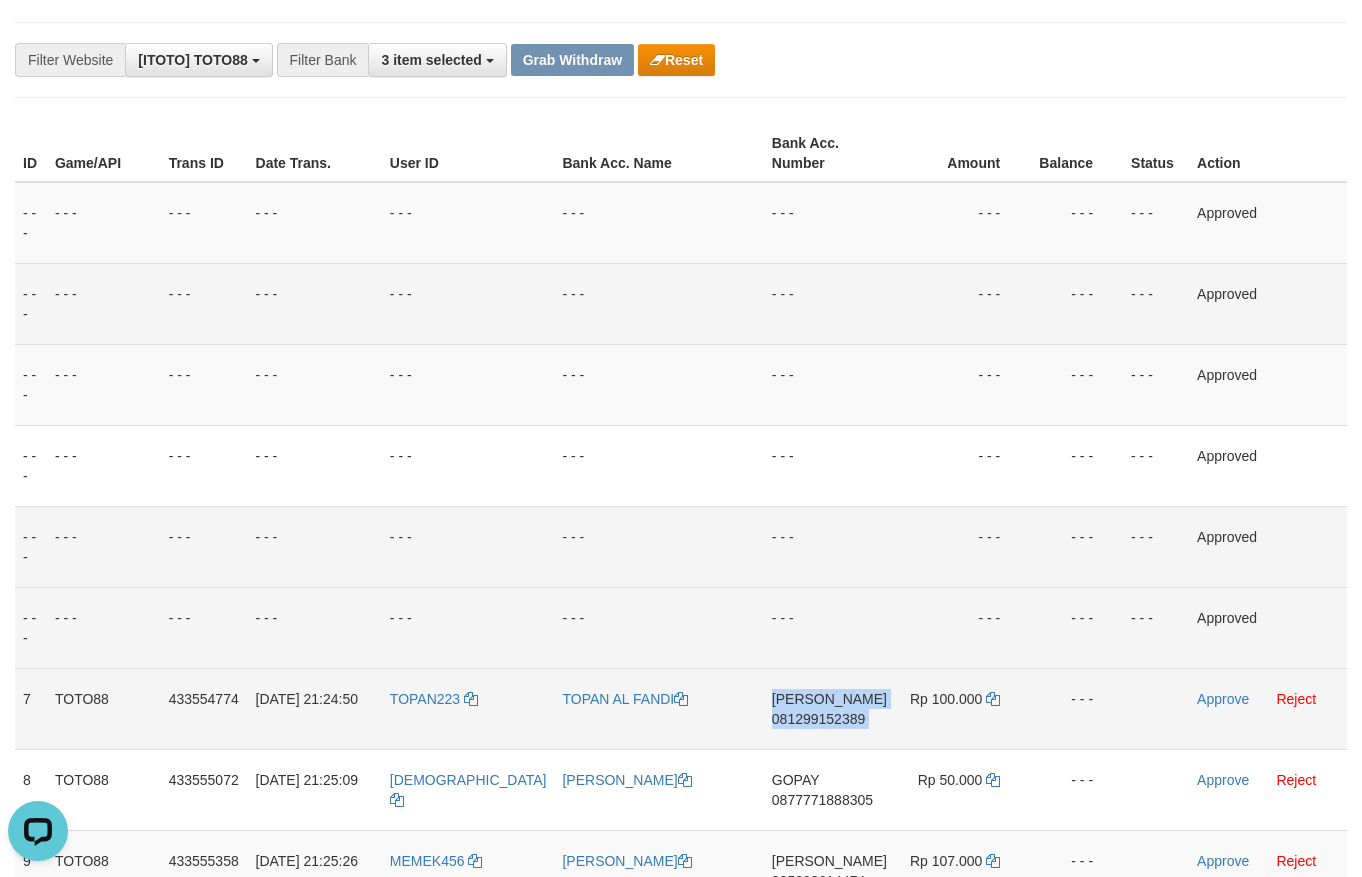 click on "081299152389" at bounding box center [818, 719] 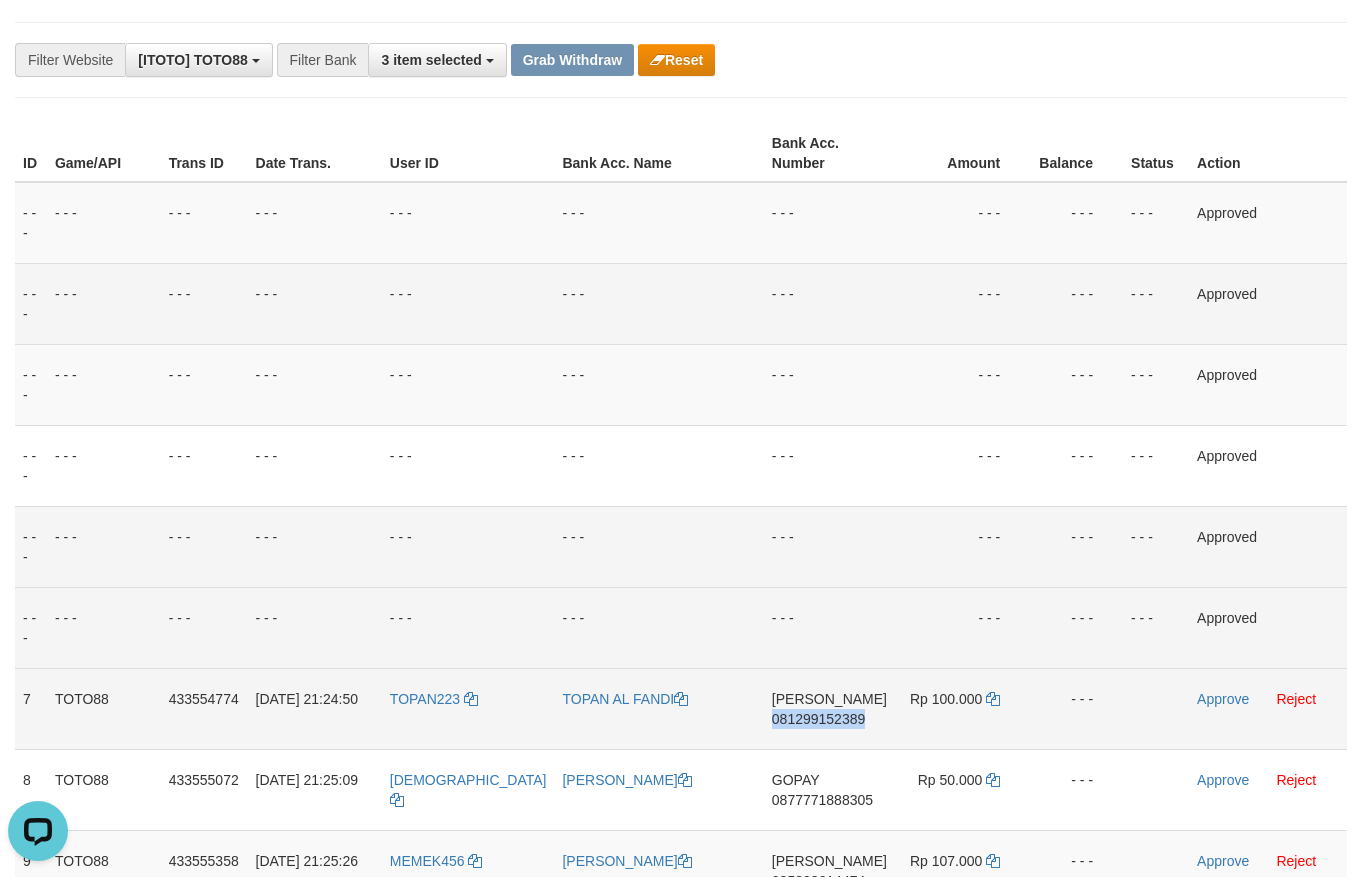 click on "081299152389" at bounding box center [818, 719] 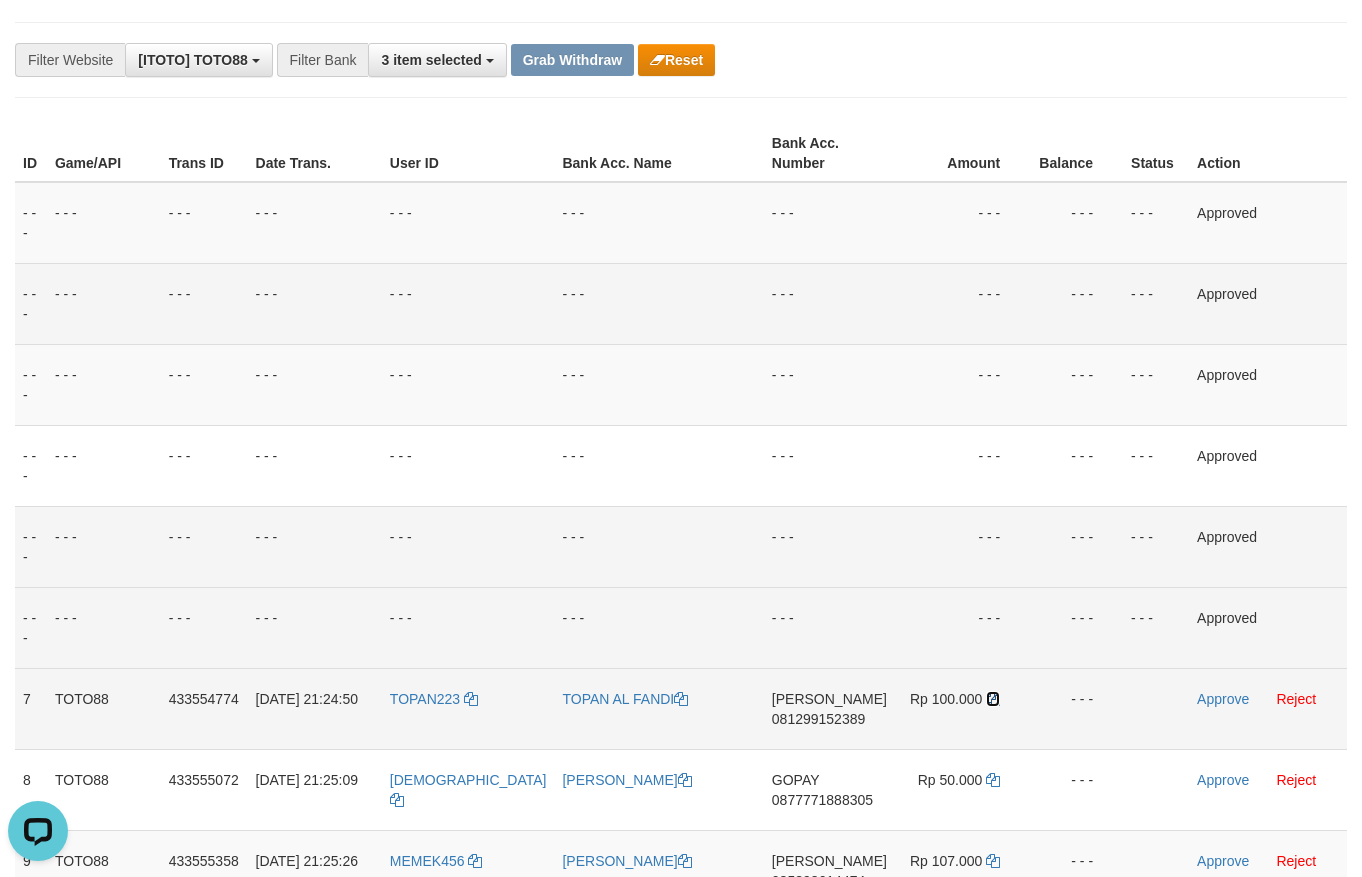 click at bounding box center [993, 699] 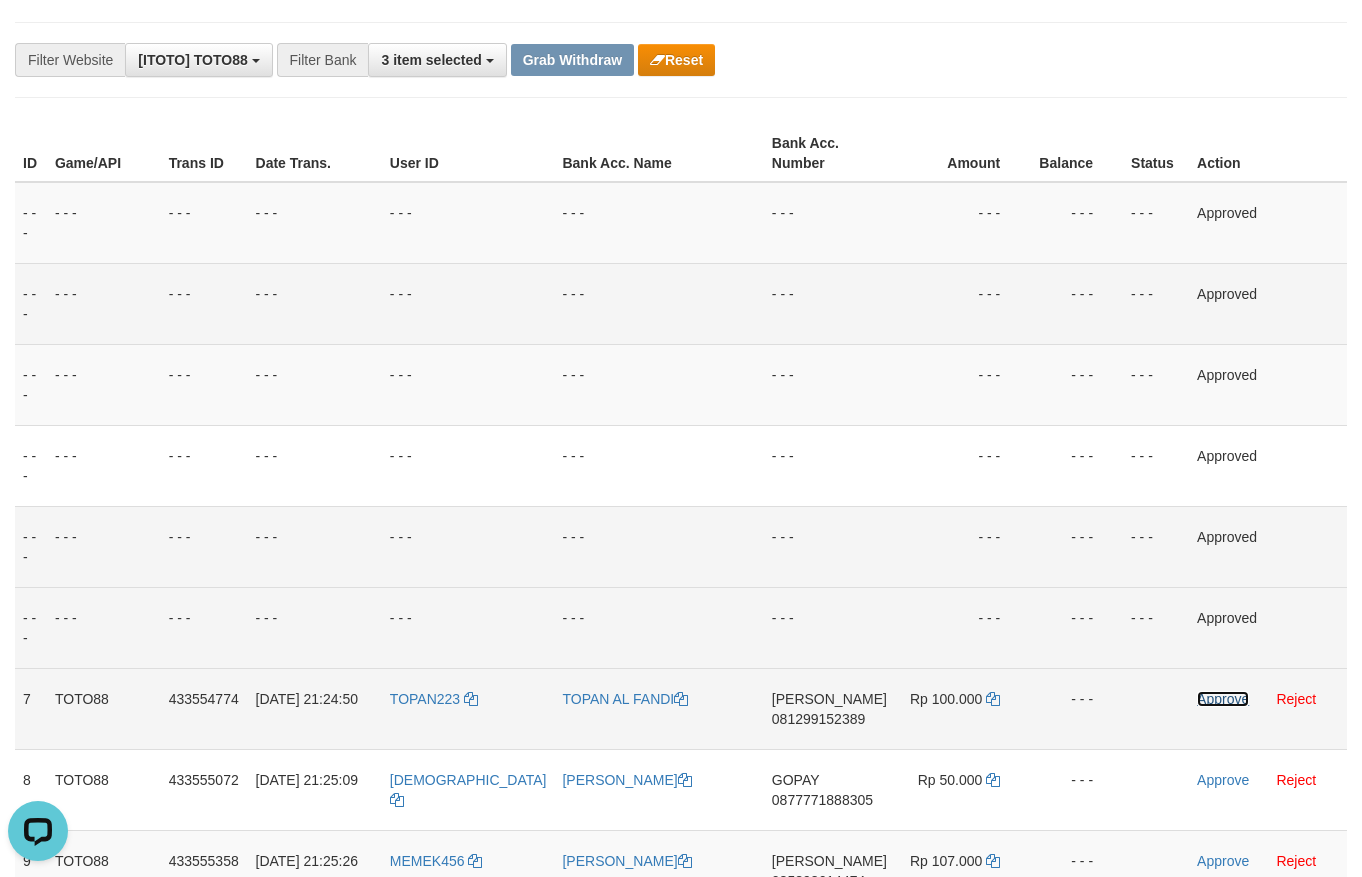 click on "Approve
Reject" at bounding box center (1268, 708) 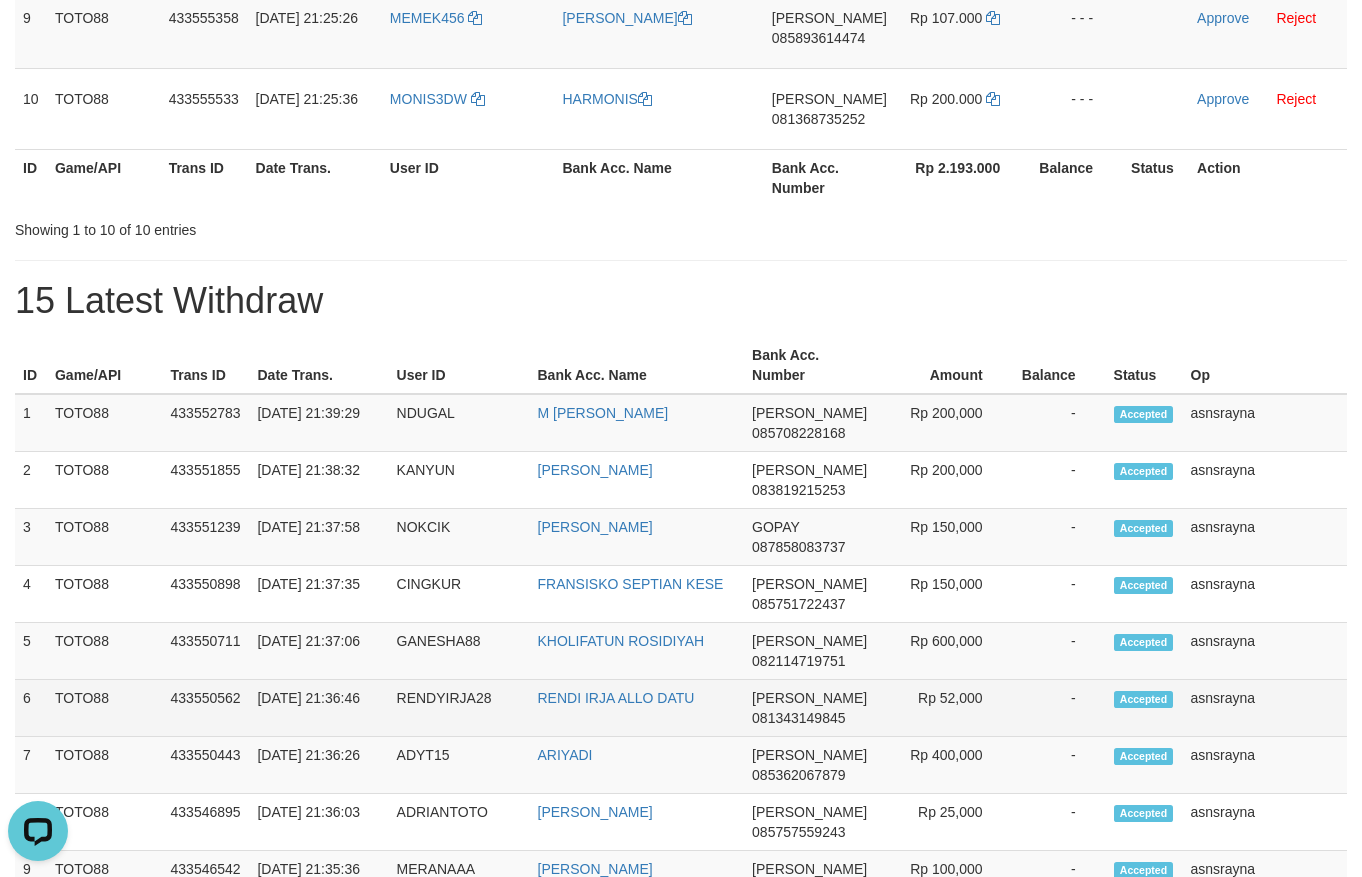 scroll, scrollTop: 503, scrollLeft: 0, axis: vertical 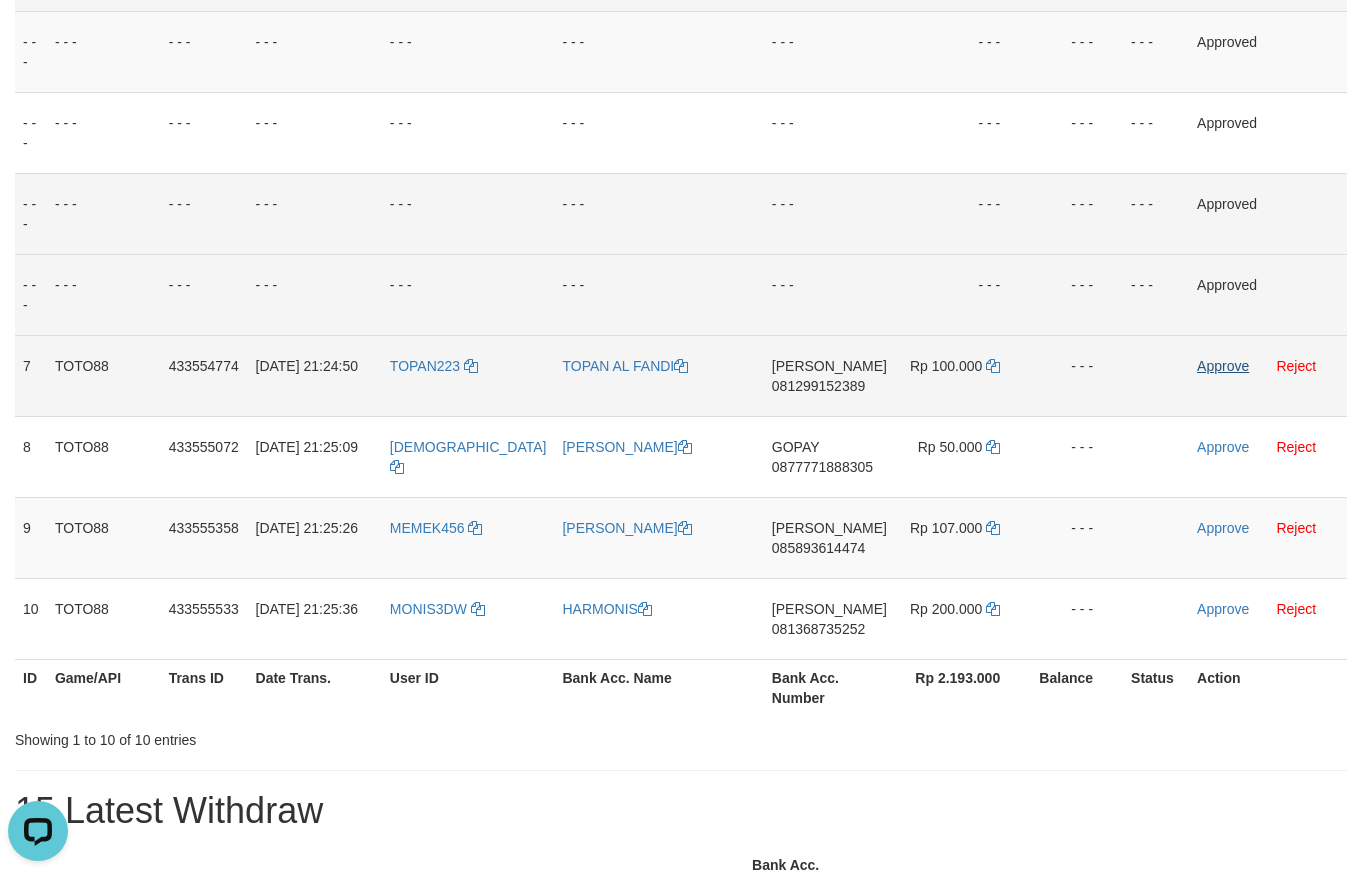 drag, startPoint x: 1216, startPoint y: 351, endPoint x: 1208, endPoint y: 361, distance: 12.806249 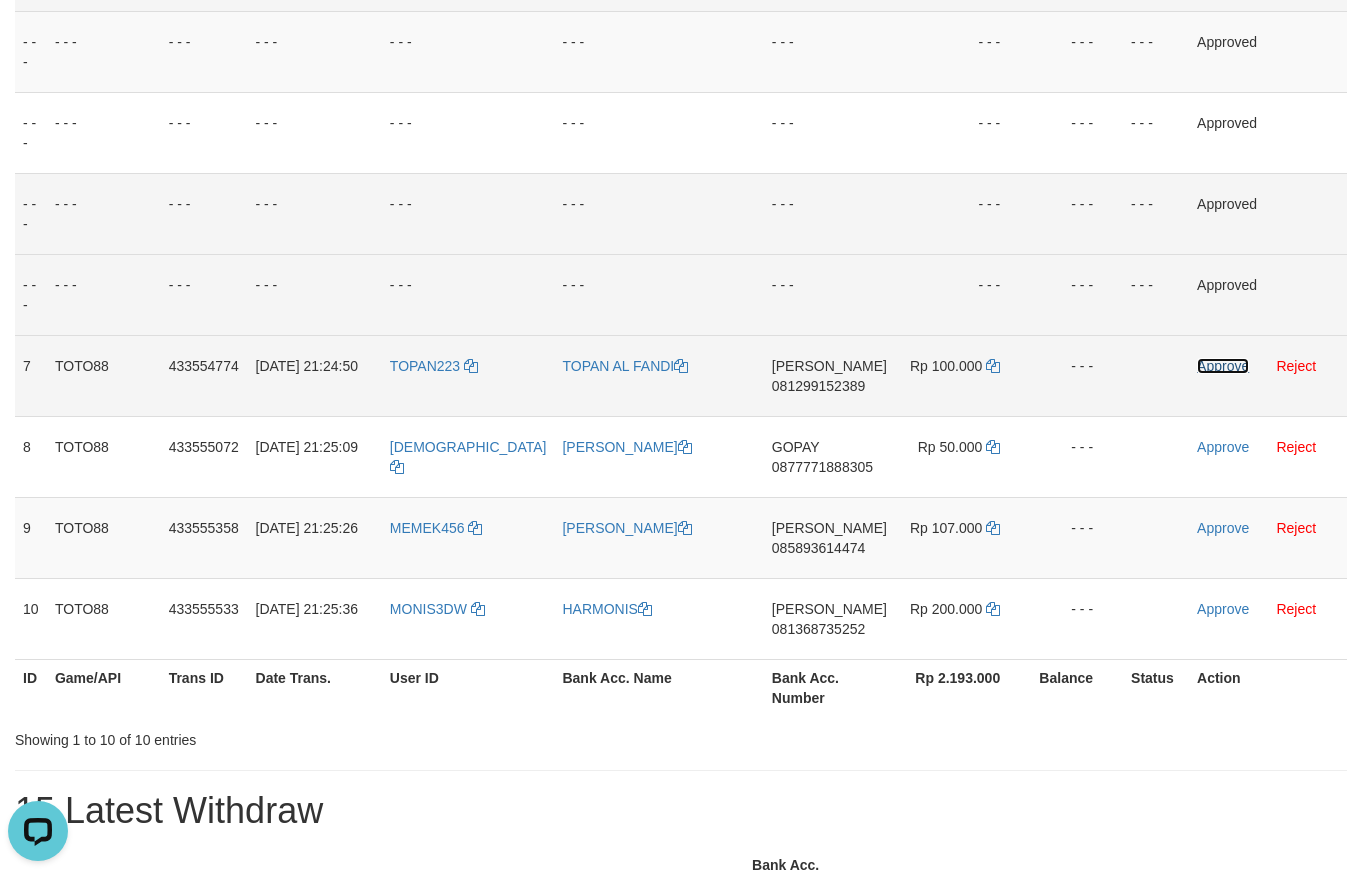 click on "Approve" at bounding box center (1223, 366) 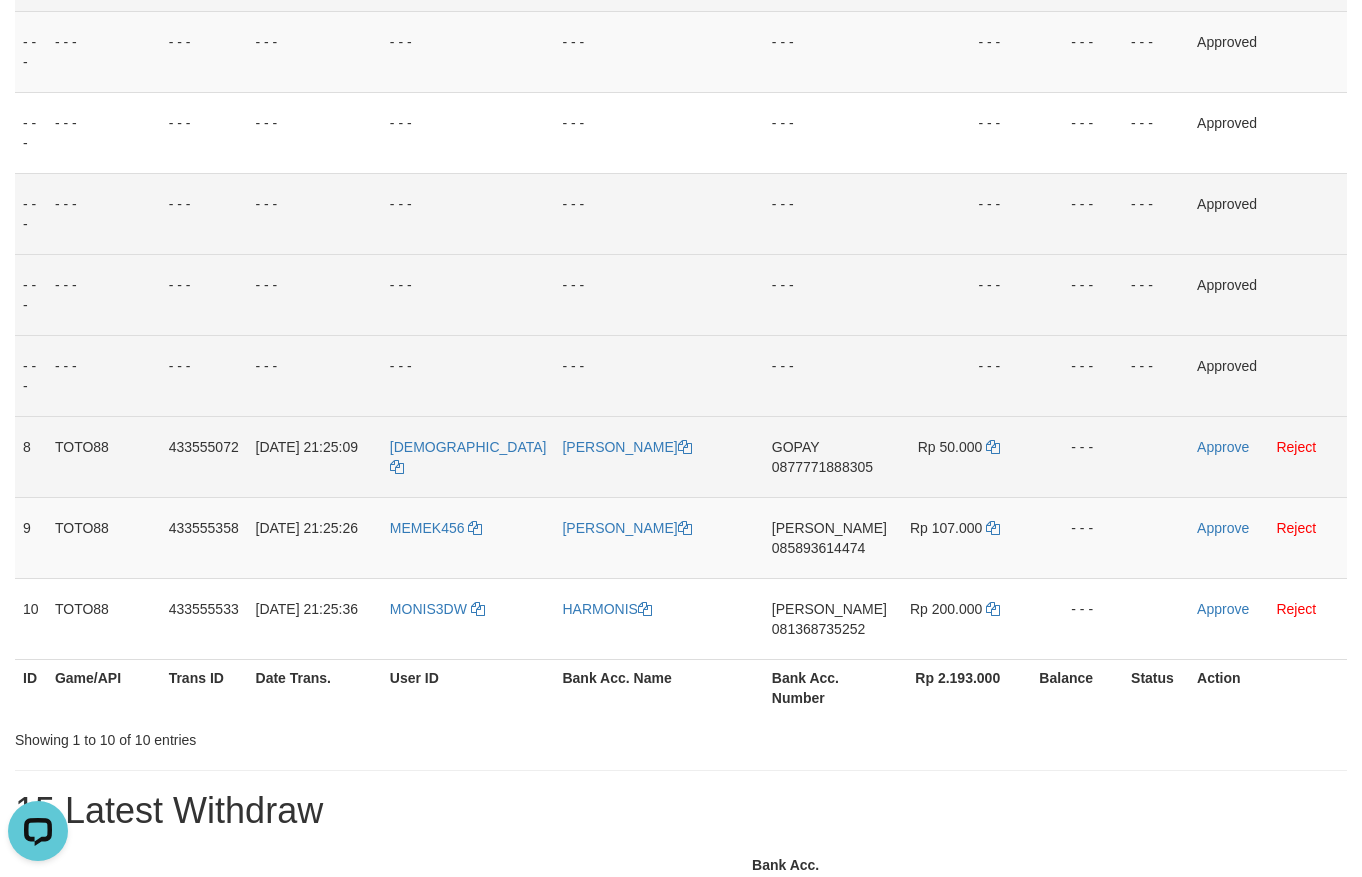 click on "0877771888305" at bounding box center (822, 467) 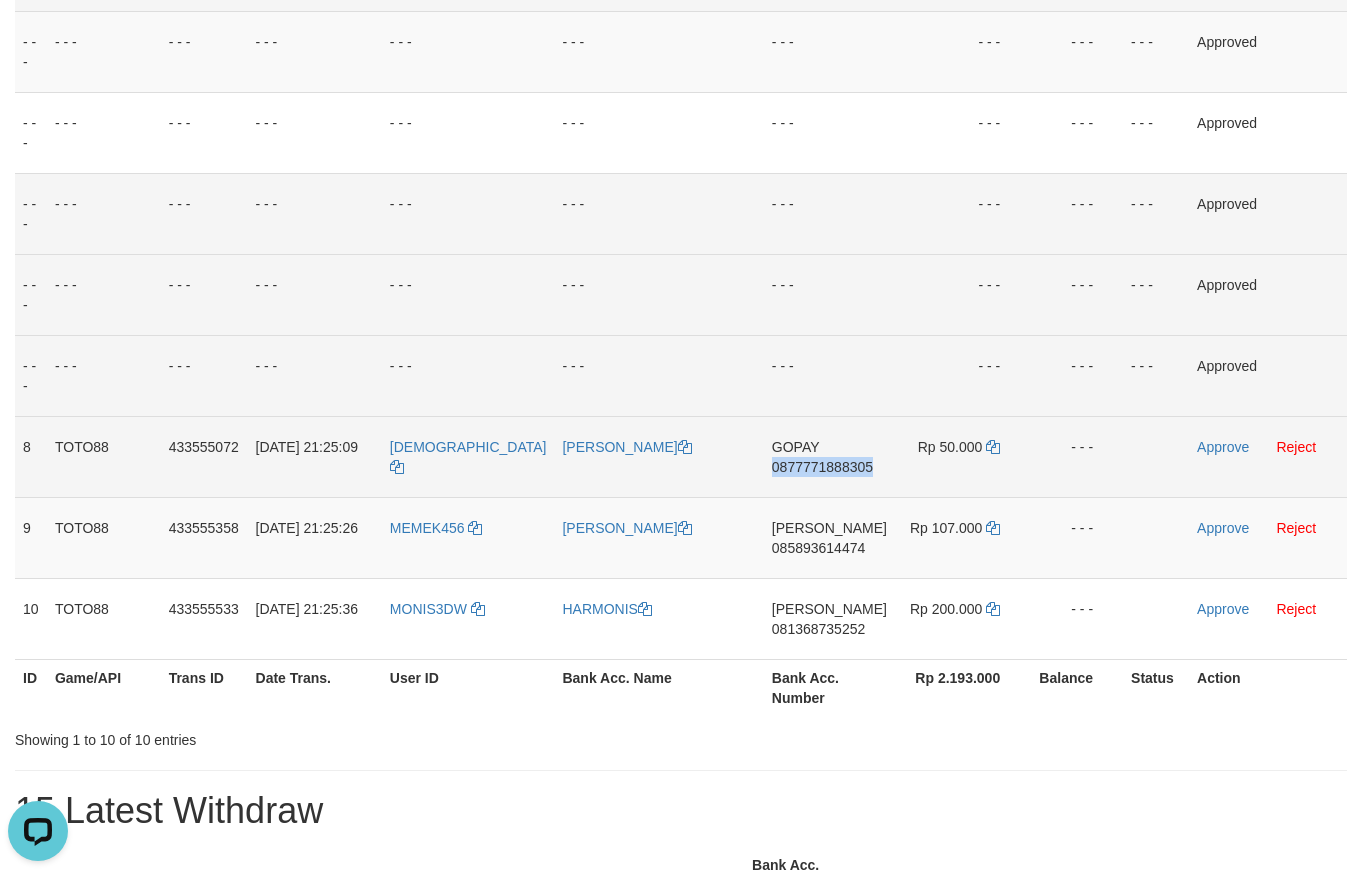 click on "0877771888305" at bounding box center (822, 467) 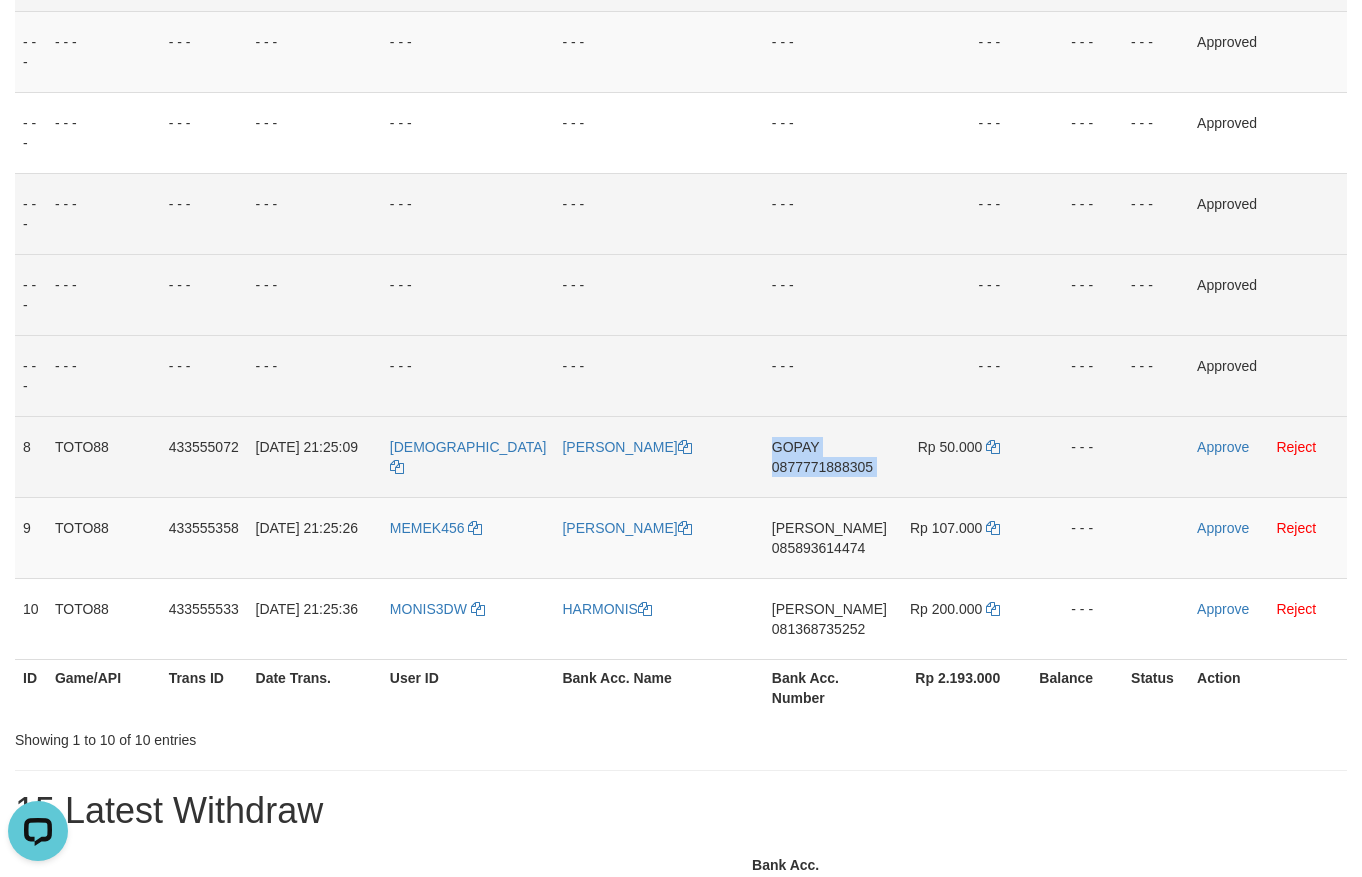 click on "0877771888305" at bounding box center (822, 467) 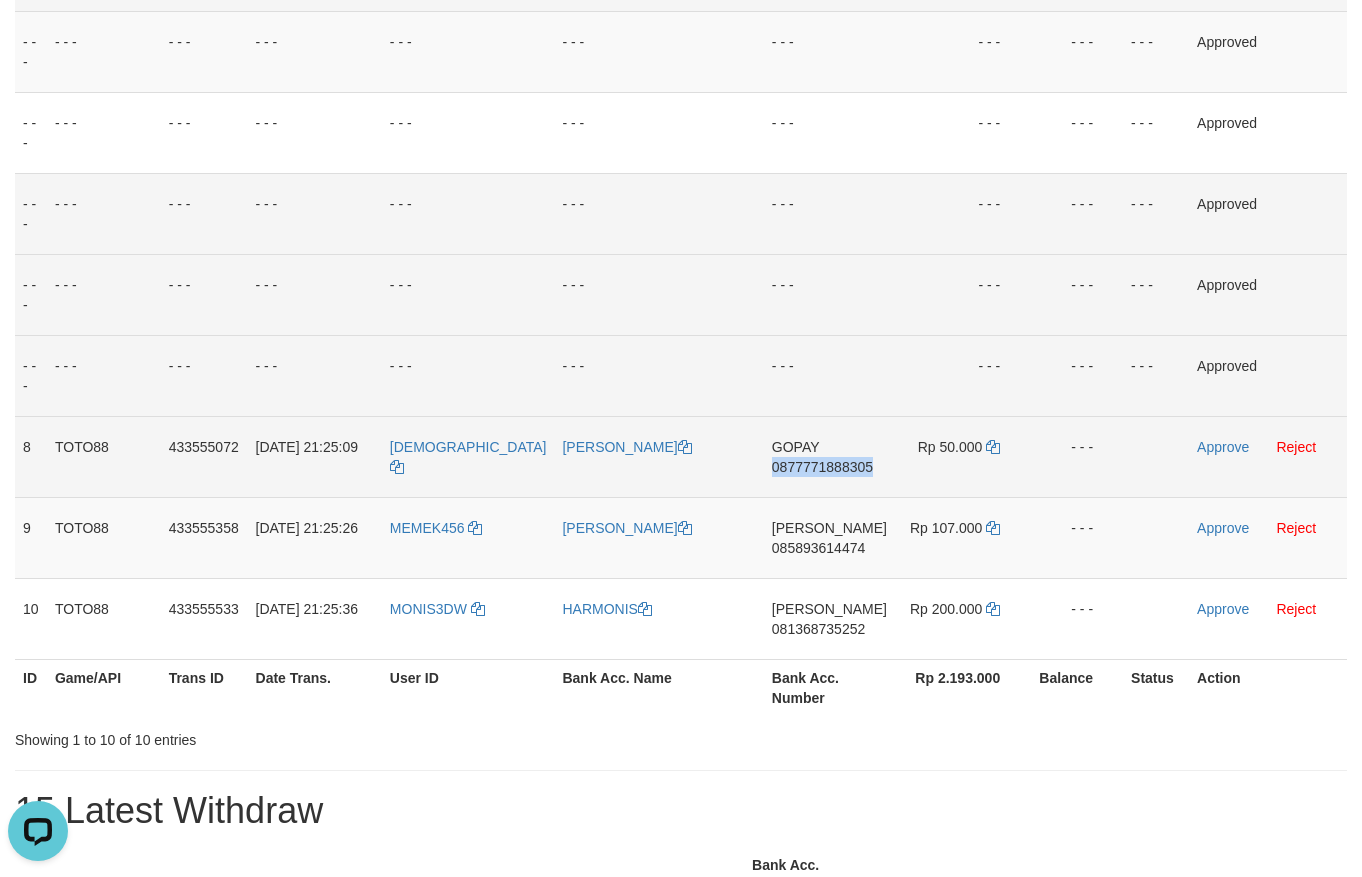 click on "0877771888305" at bounding box center [822, 467] 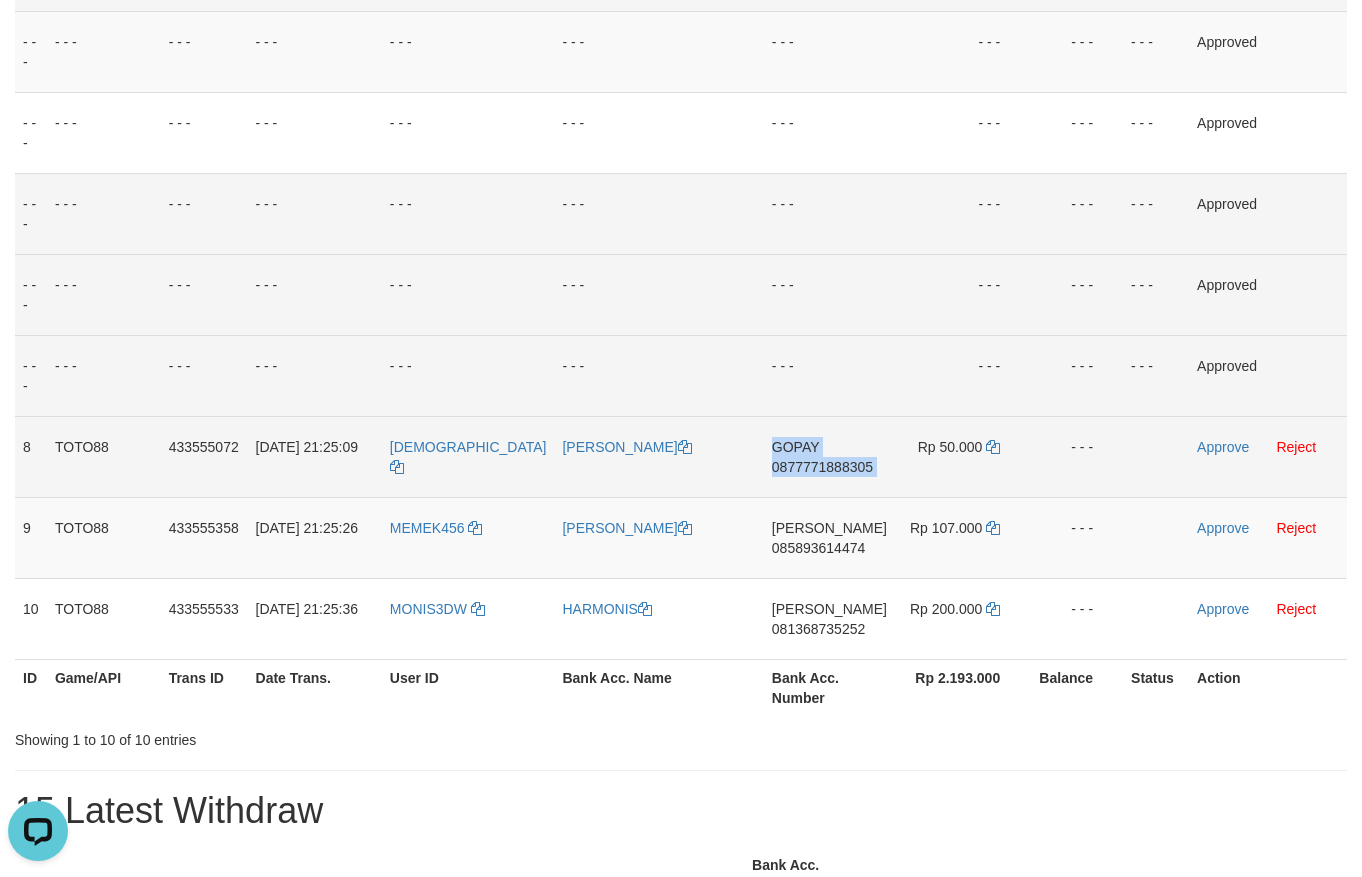 click on "0877771888305" at bounding box center (822, 467) 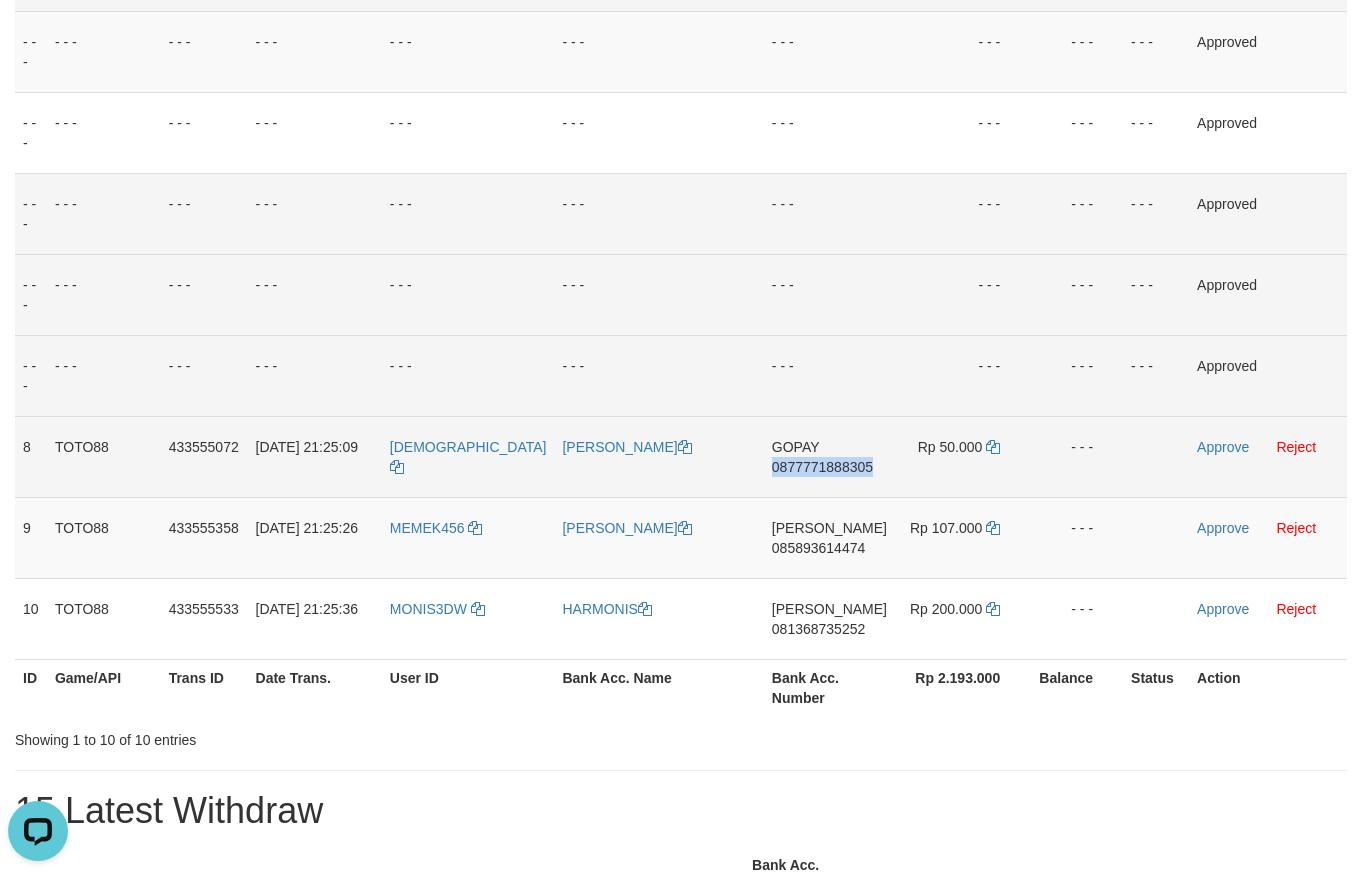 click on "0877771888305" at bounding box center (822, 467) 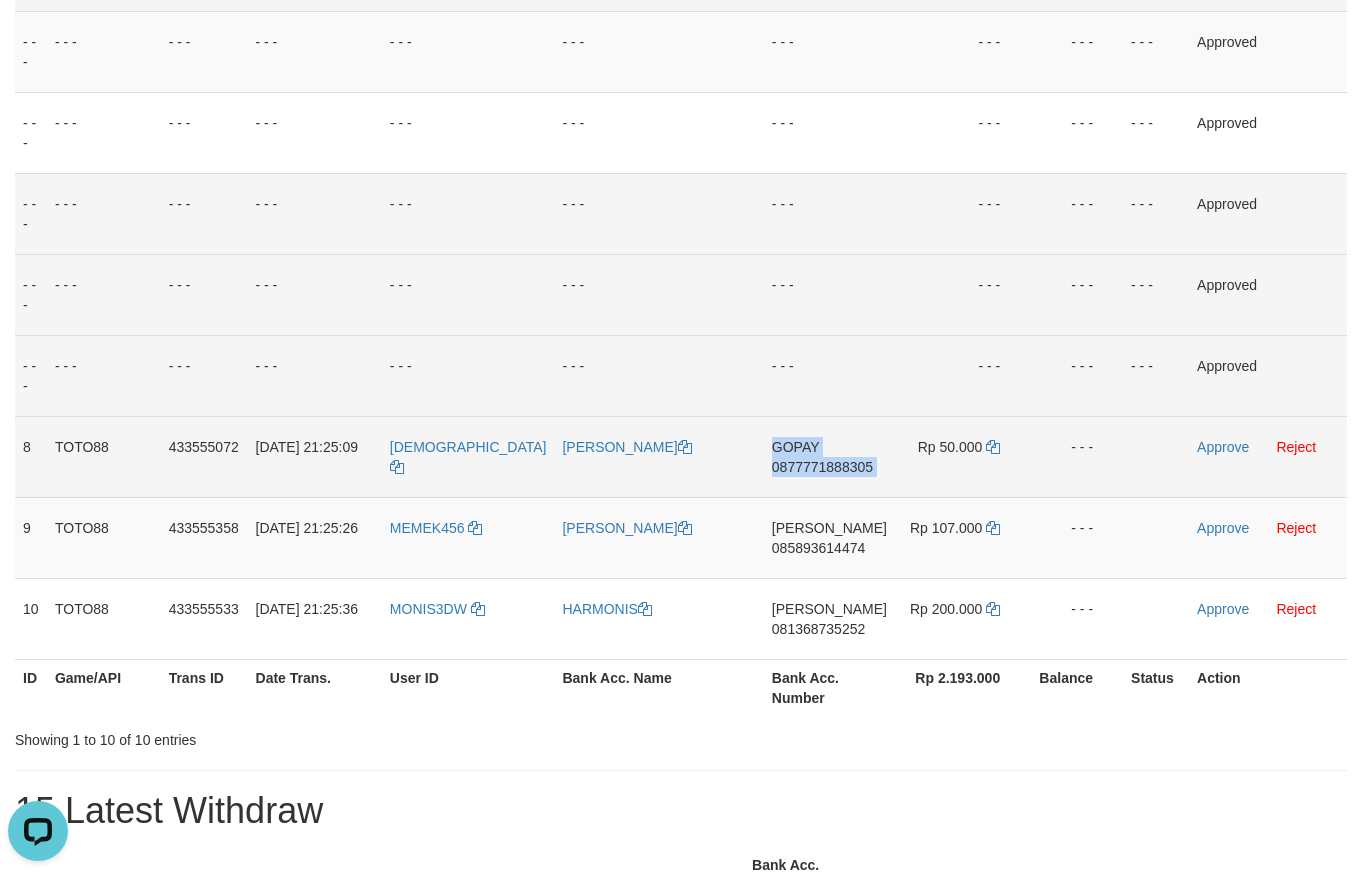 click on "0877771888305" at bounding box center (822, 467) 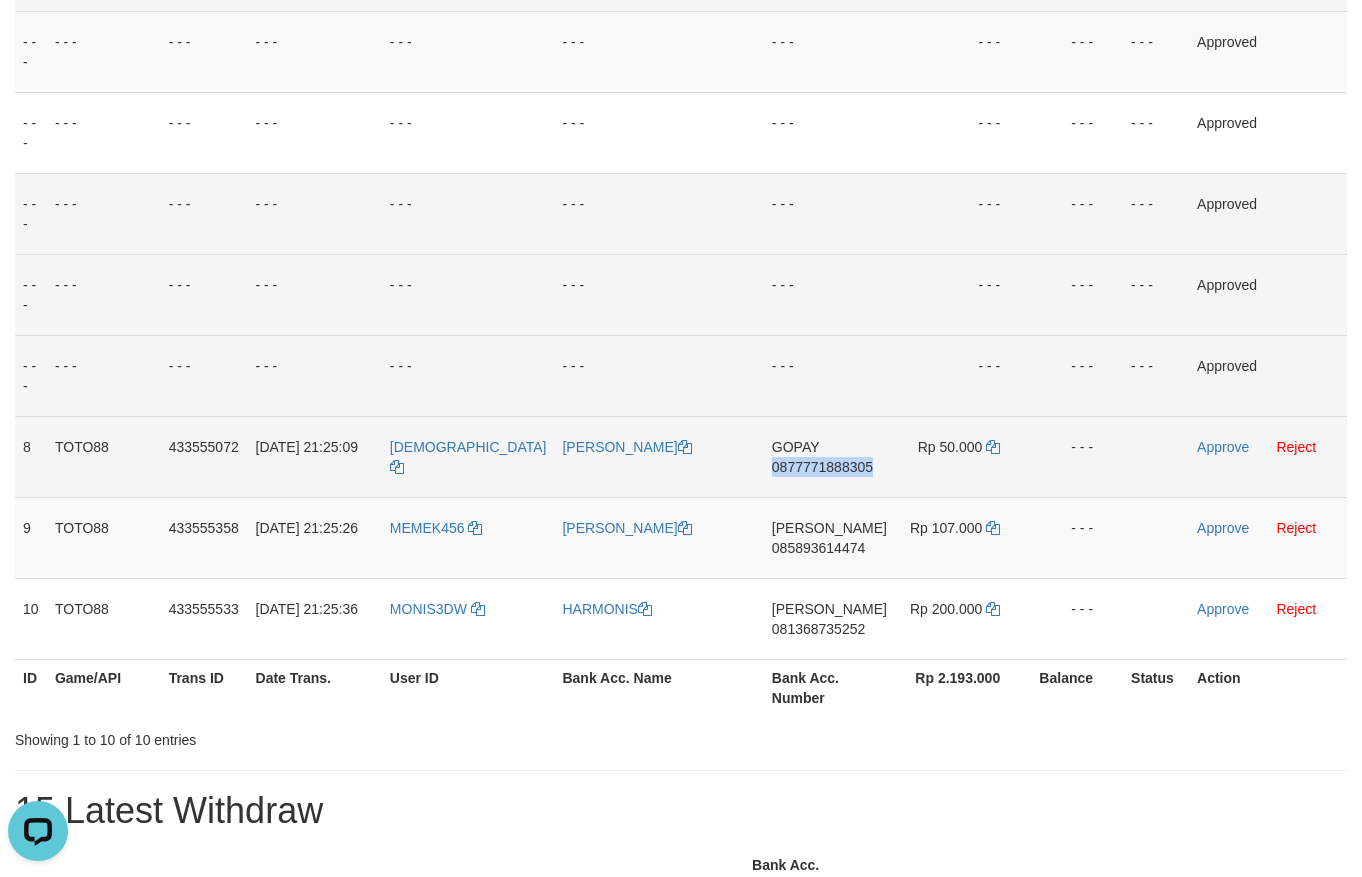 click on "0877771888305" at bounding box center [822, 467] 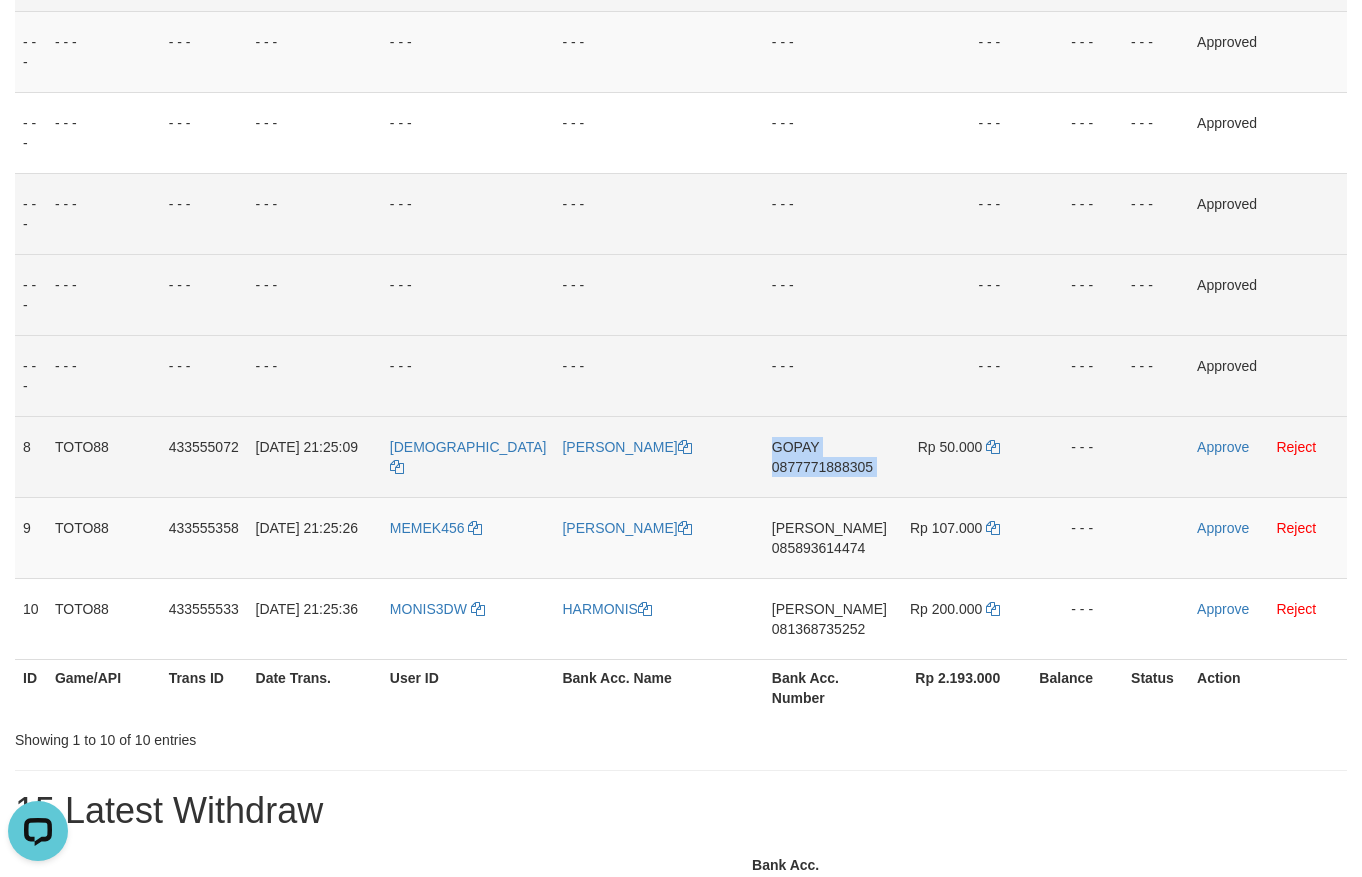 click on "0877771888305" at bounding box center [822, 467] 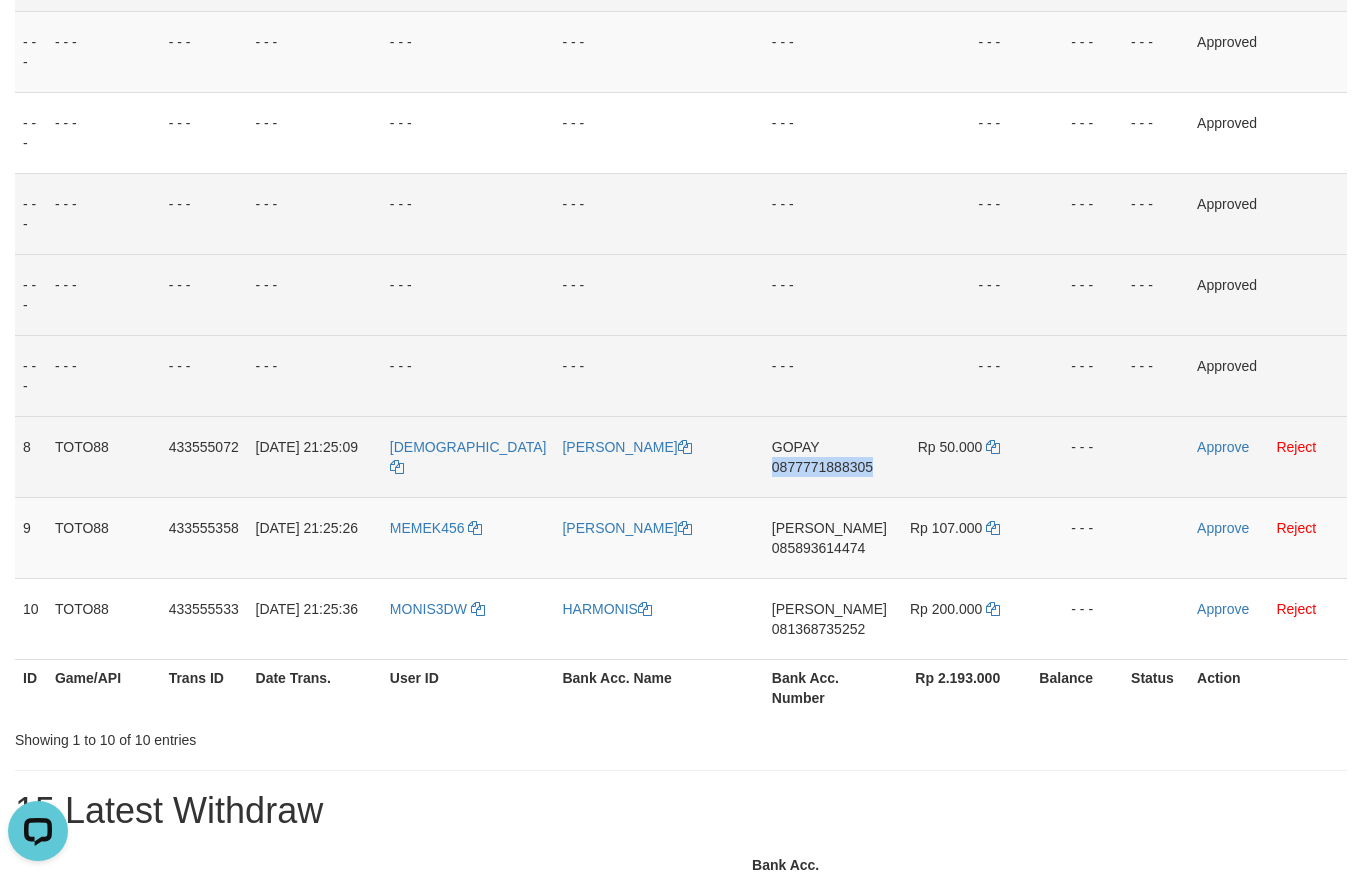 click on "0877771888305" at bounding box center (822, 467) 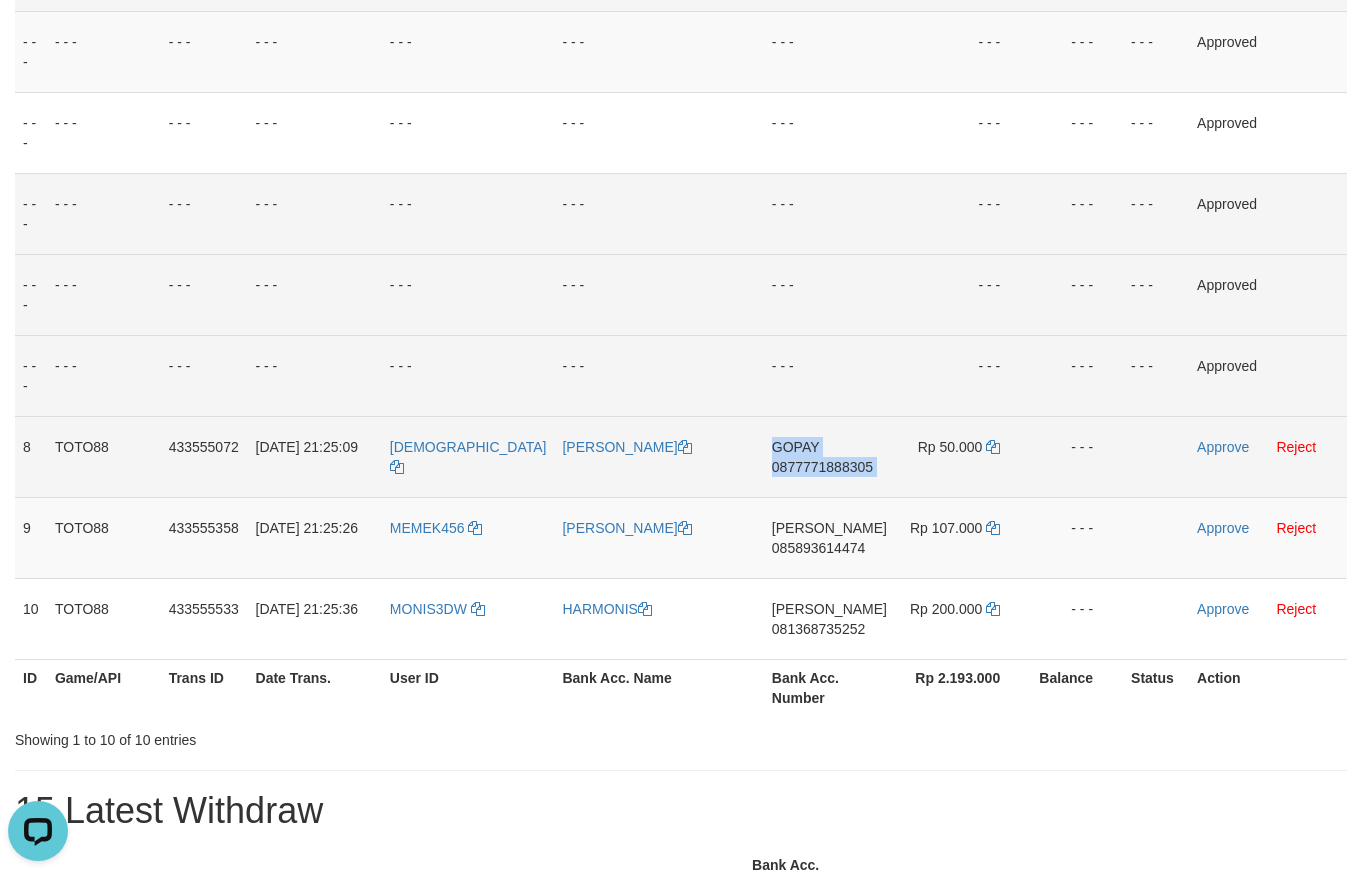 click on "0877771888305" at bounding box center (822, 467) 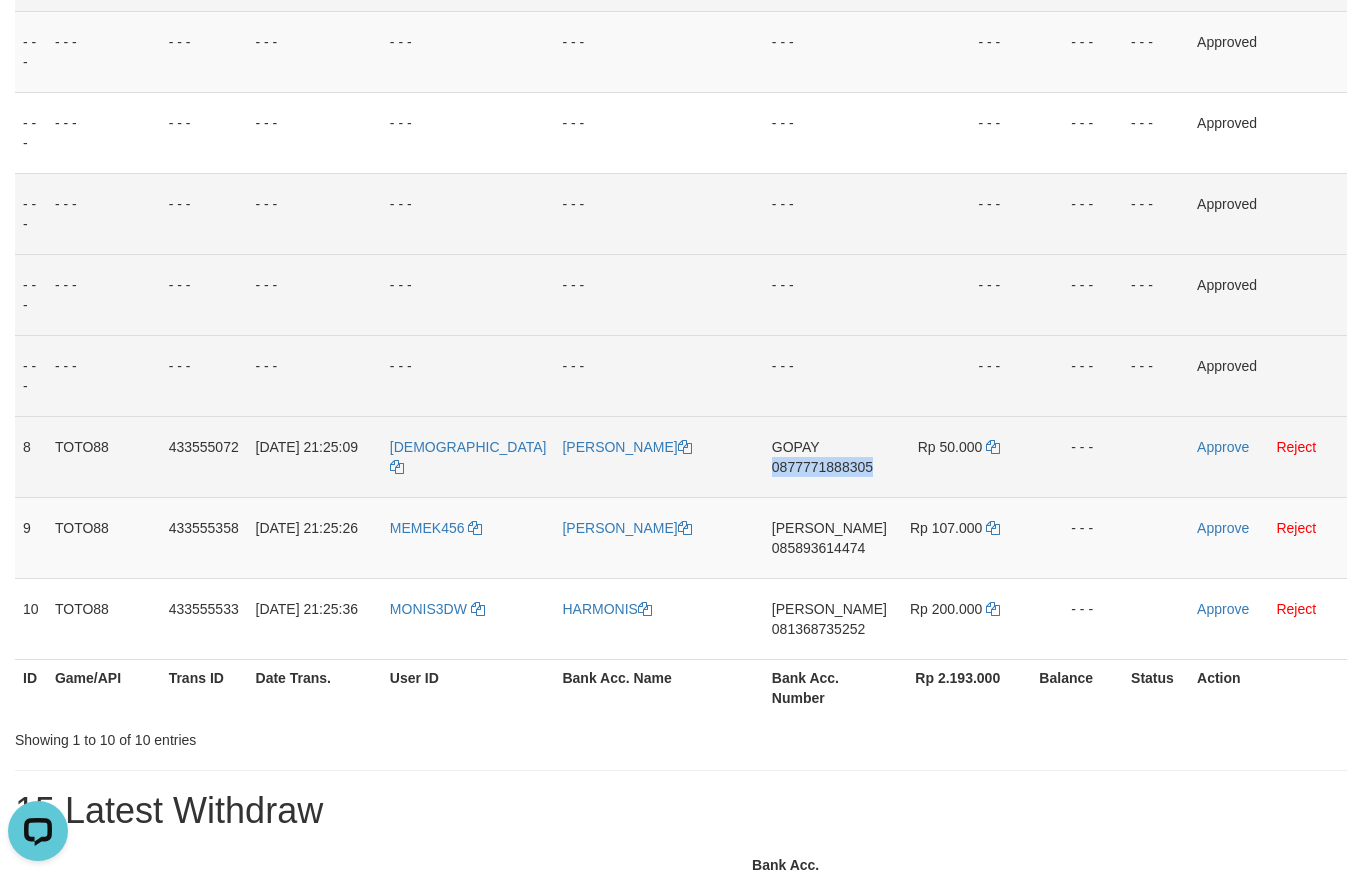 click on "0877771888305" at bounding box center (822, 467) 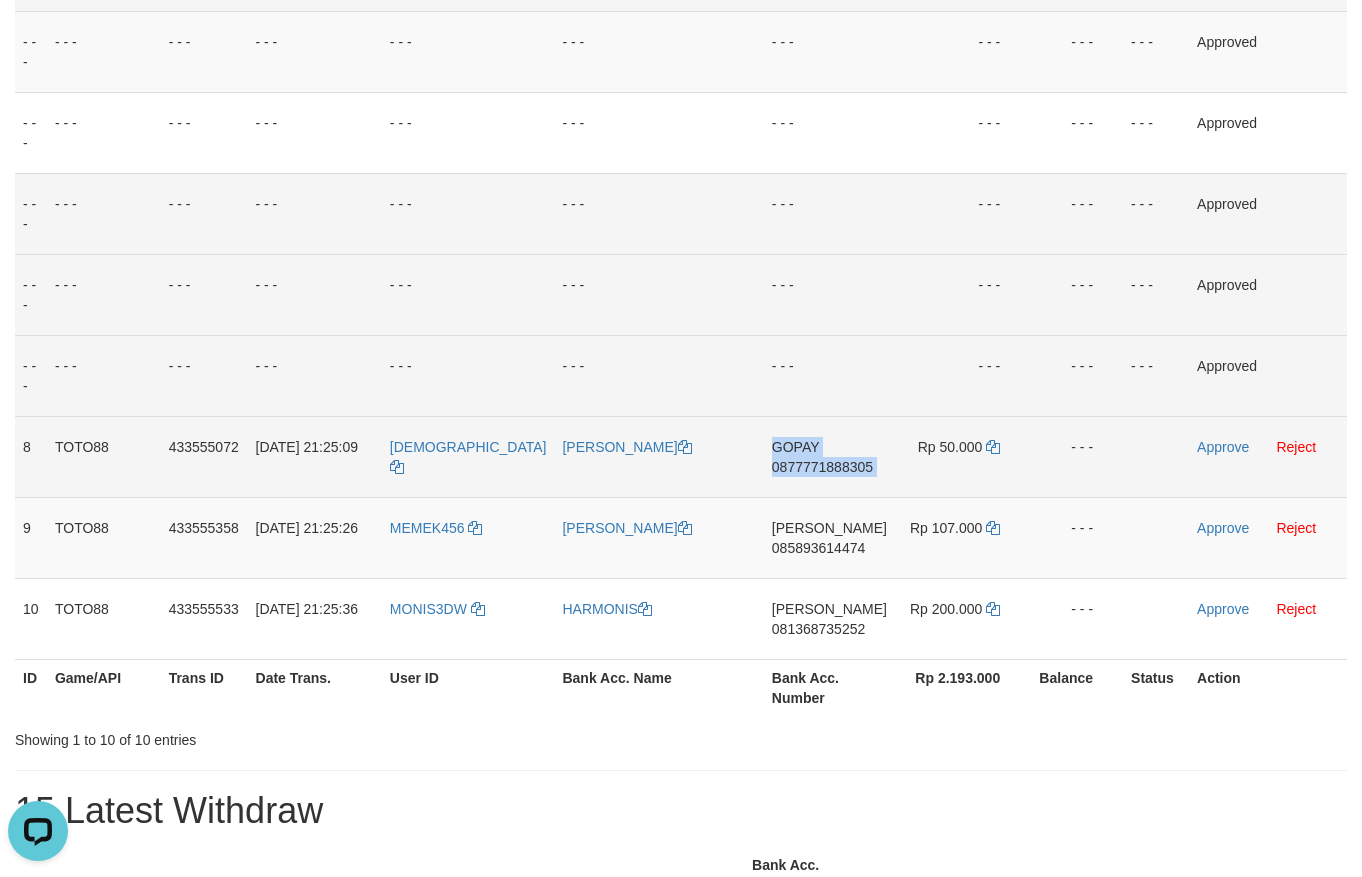 click on "0877771888305" at bounding box center [822, 467] 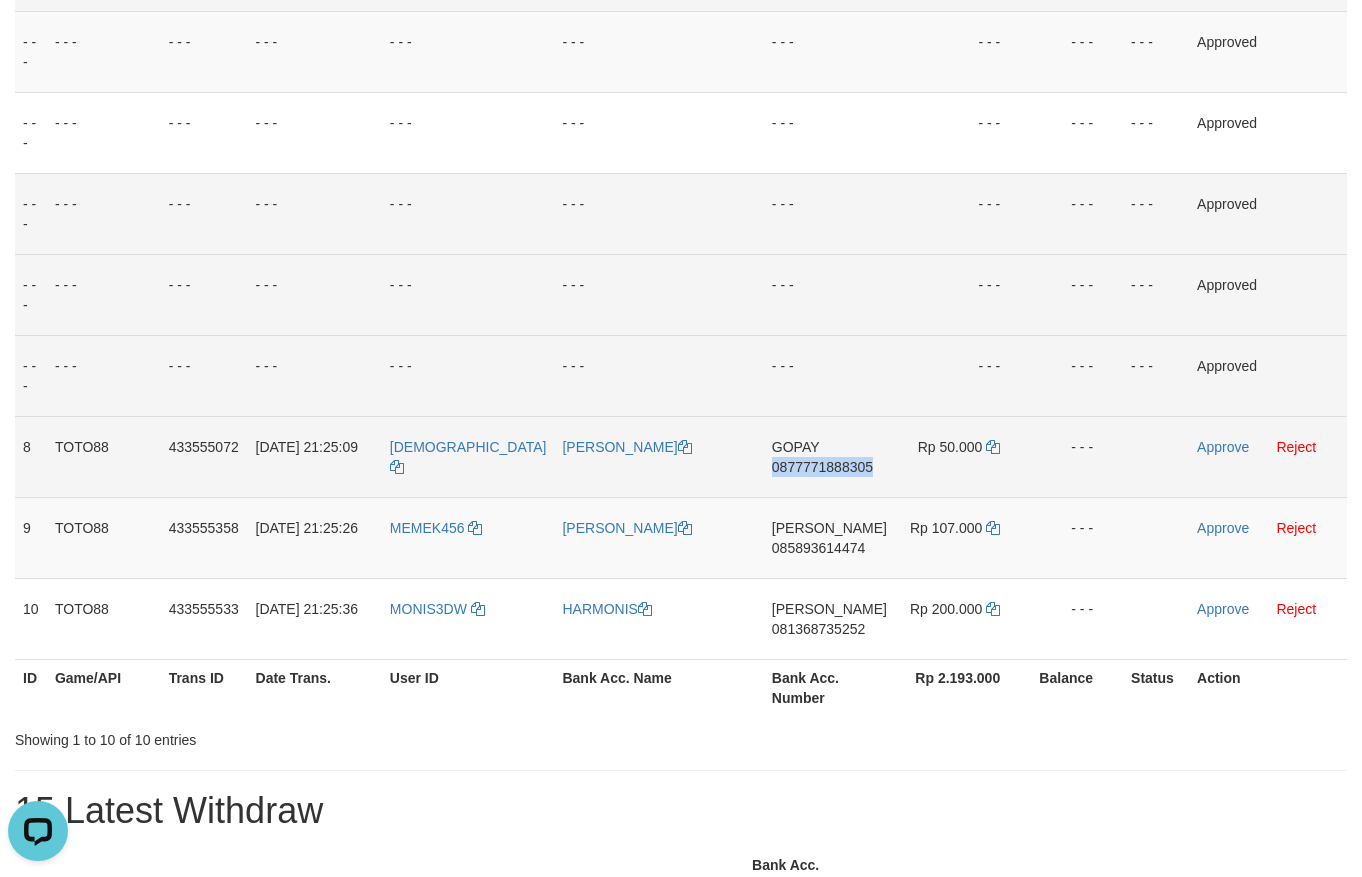 click on "0877771888305" at bounding box center [822, 467] 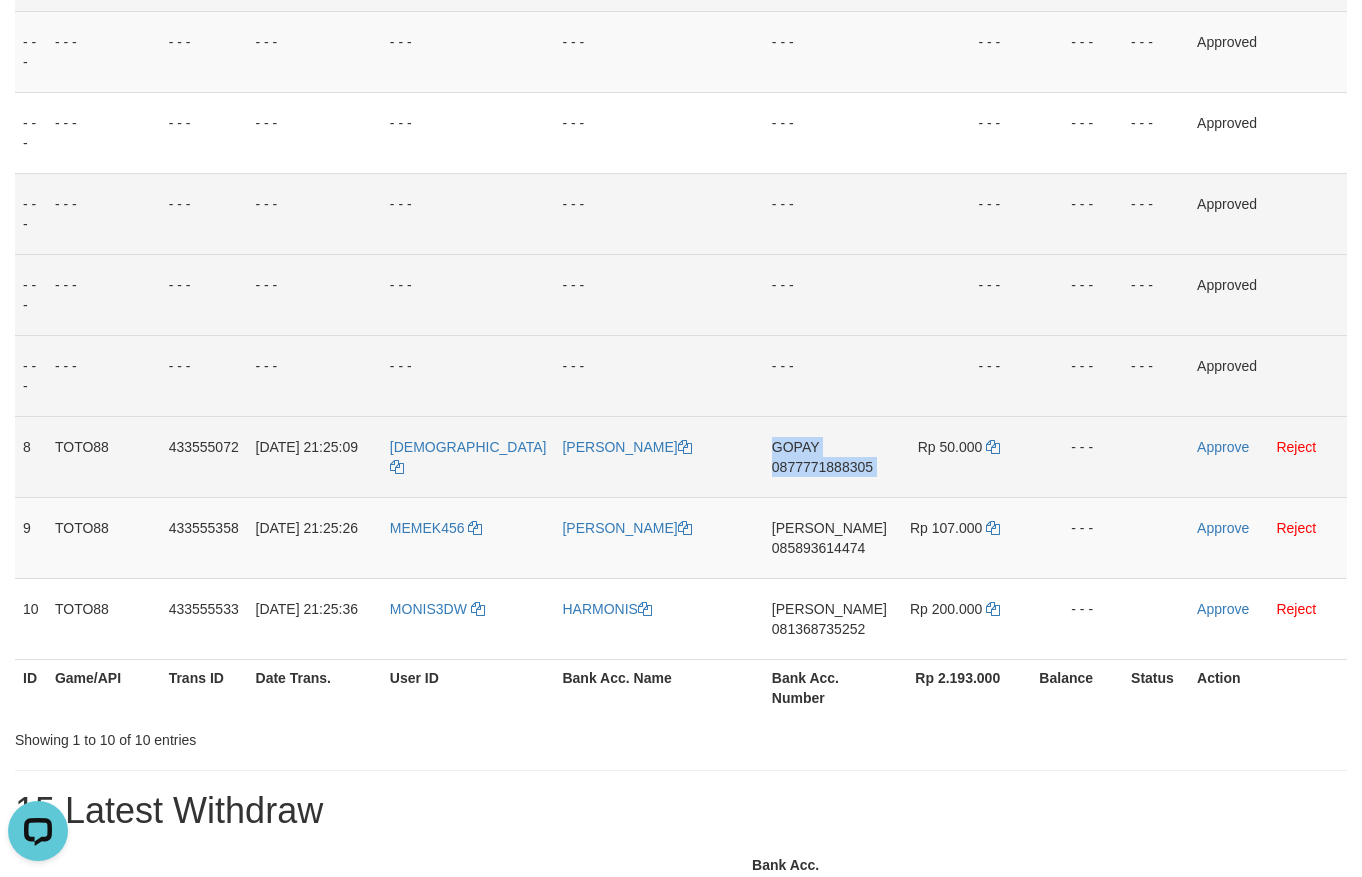 click on "0877771888305" at bounding box center (822, 467) 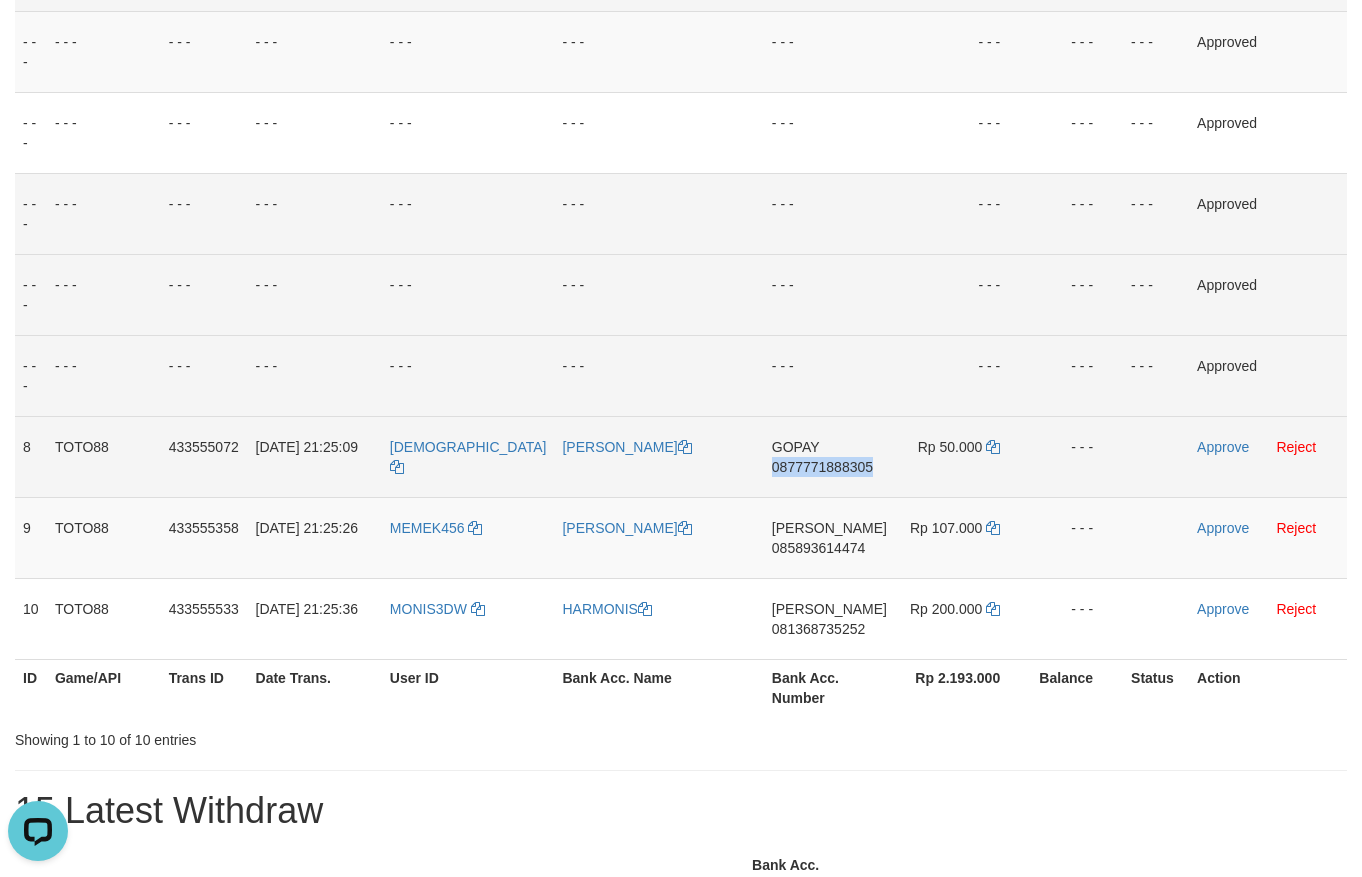 click on "0877771888305" at bounding box center (822, 467) 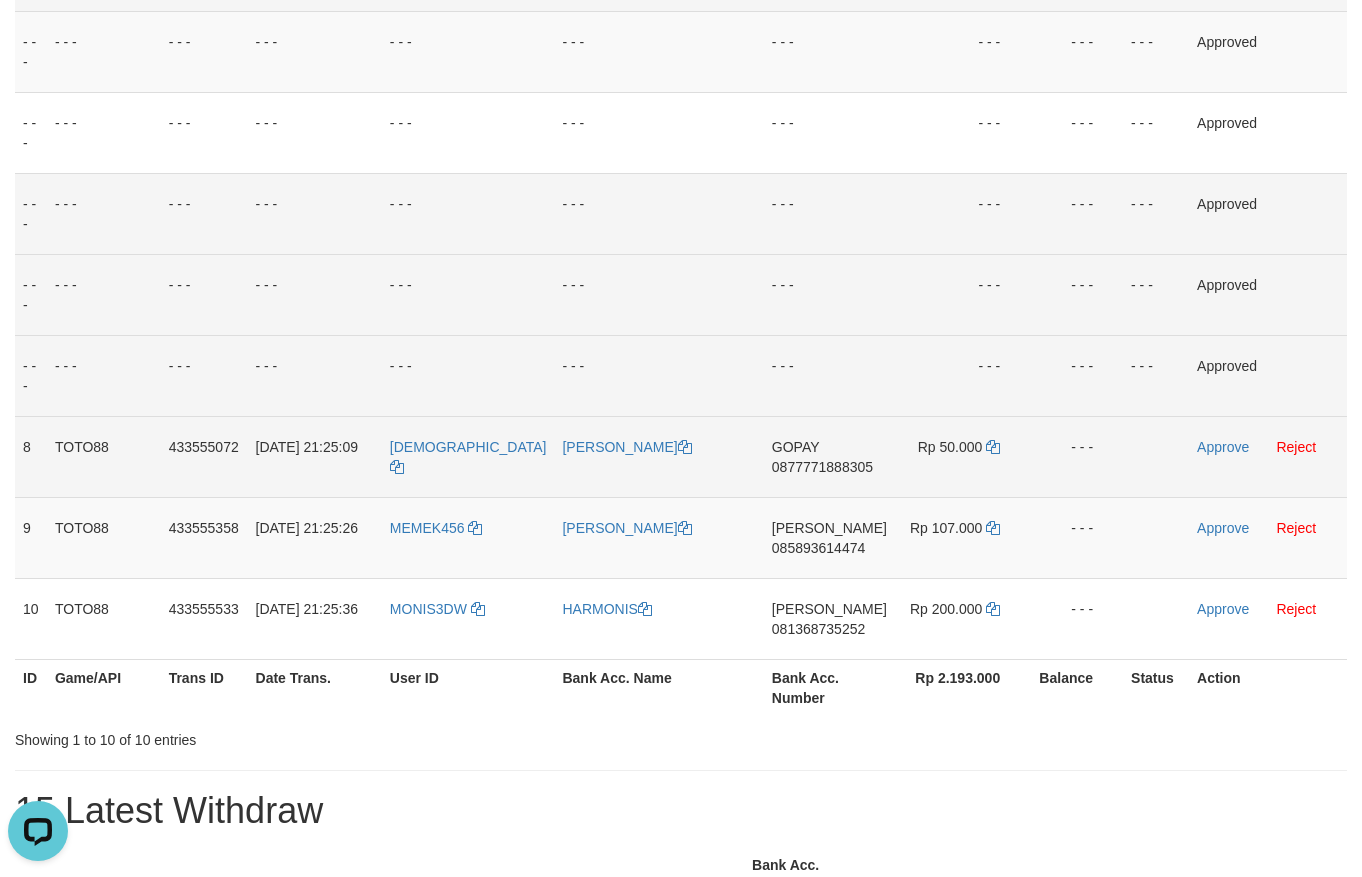 click on "0877771888305" at bounding box center [822, 467] 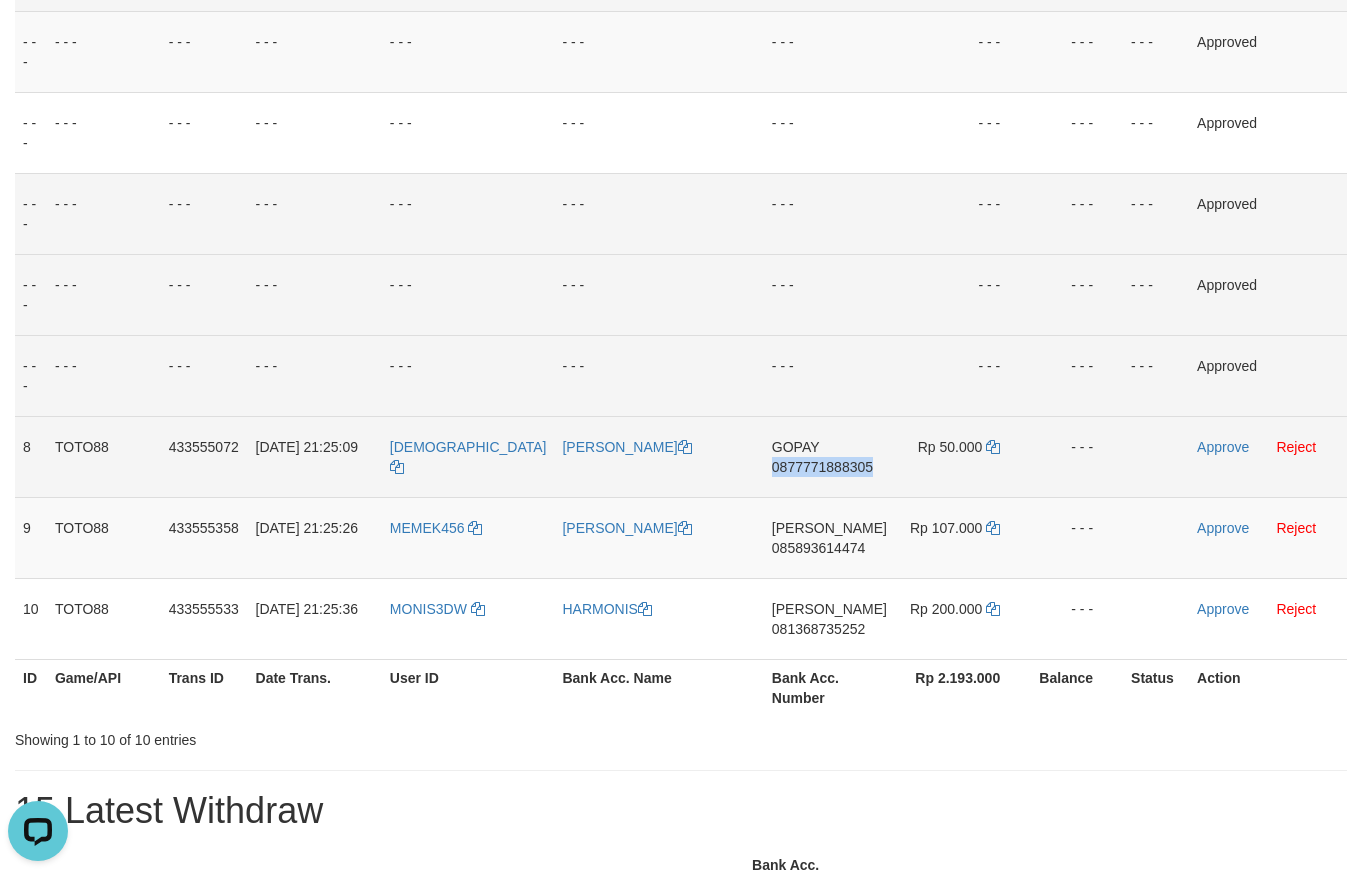 click on "0877771888305" at bounding box center (822, 467) 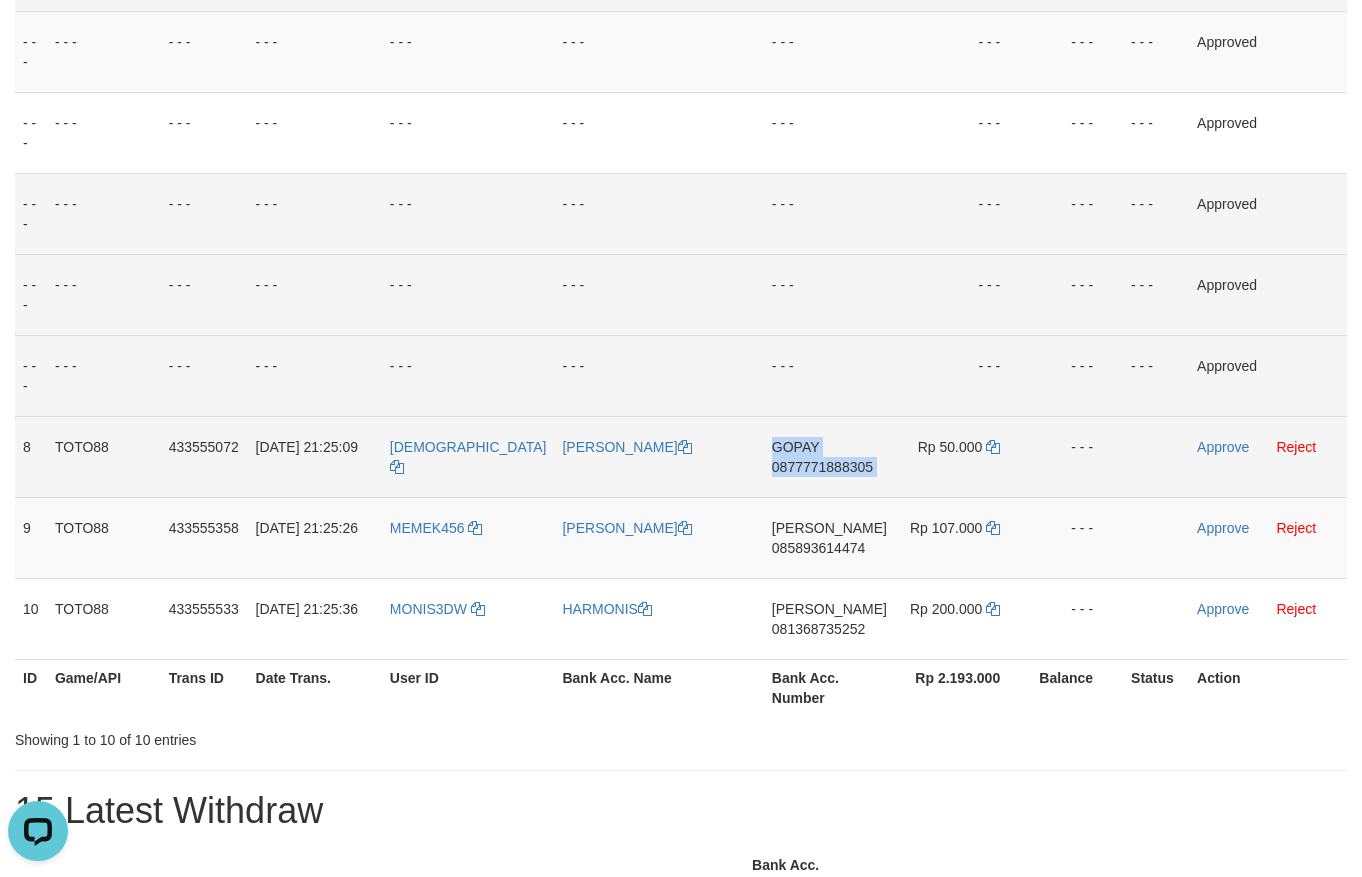 click on "0877771888305" at bounding box center [822, 467] 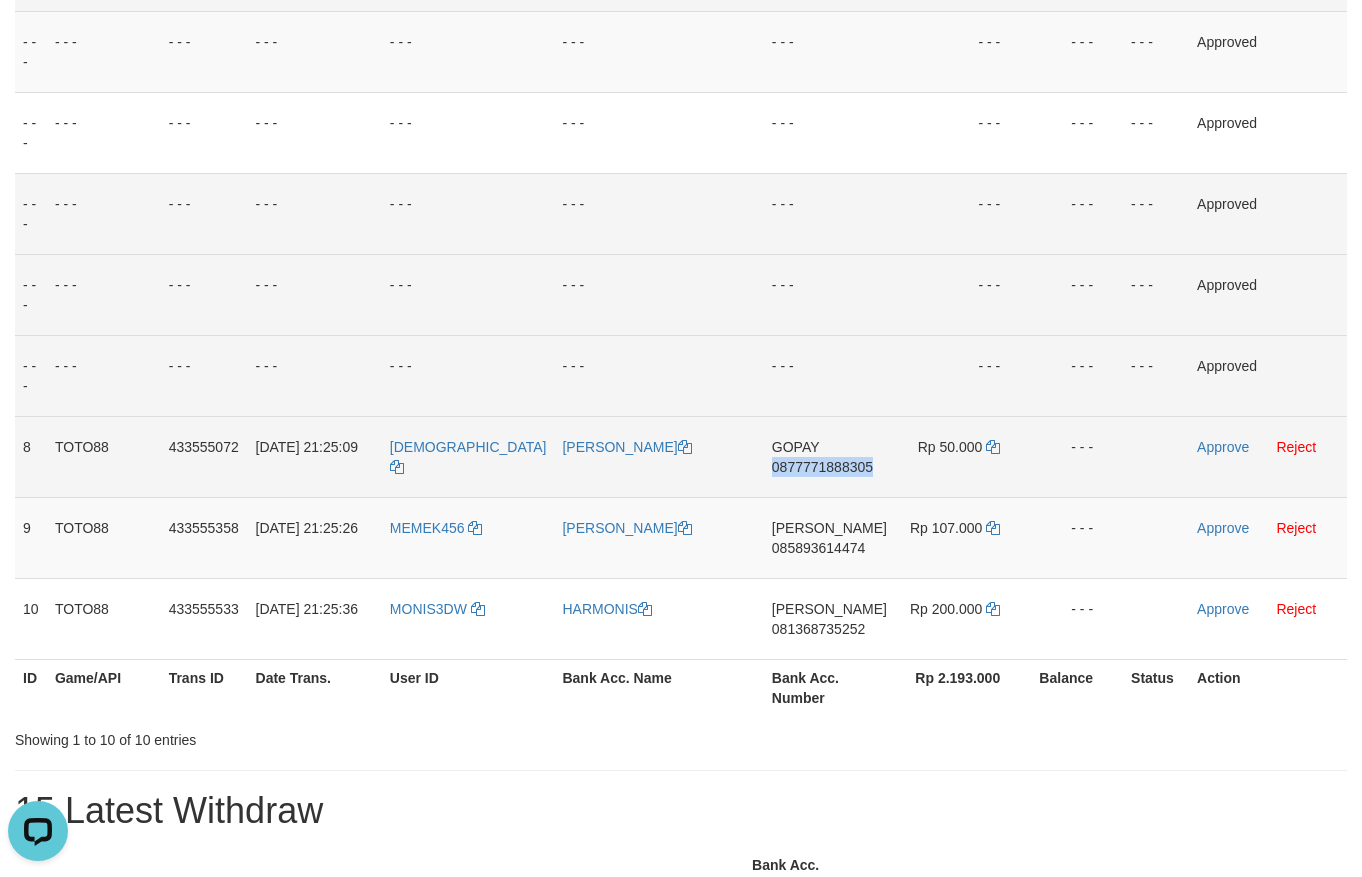 click on "0877771888305" at bounding box center [822, 467] 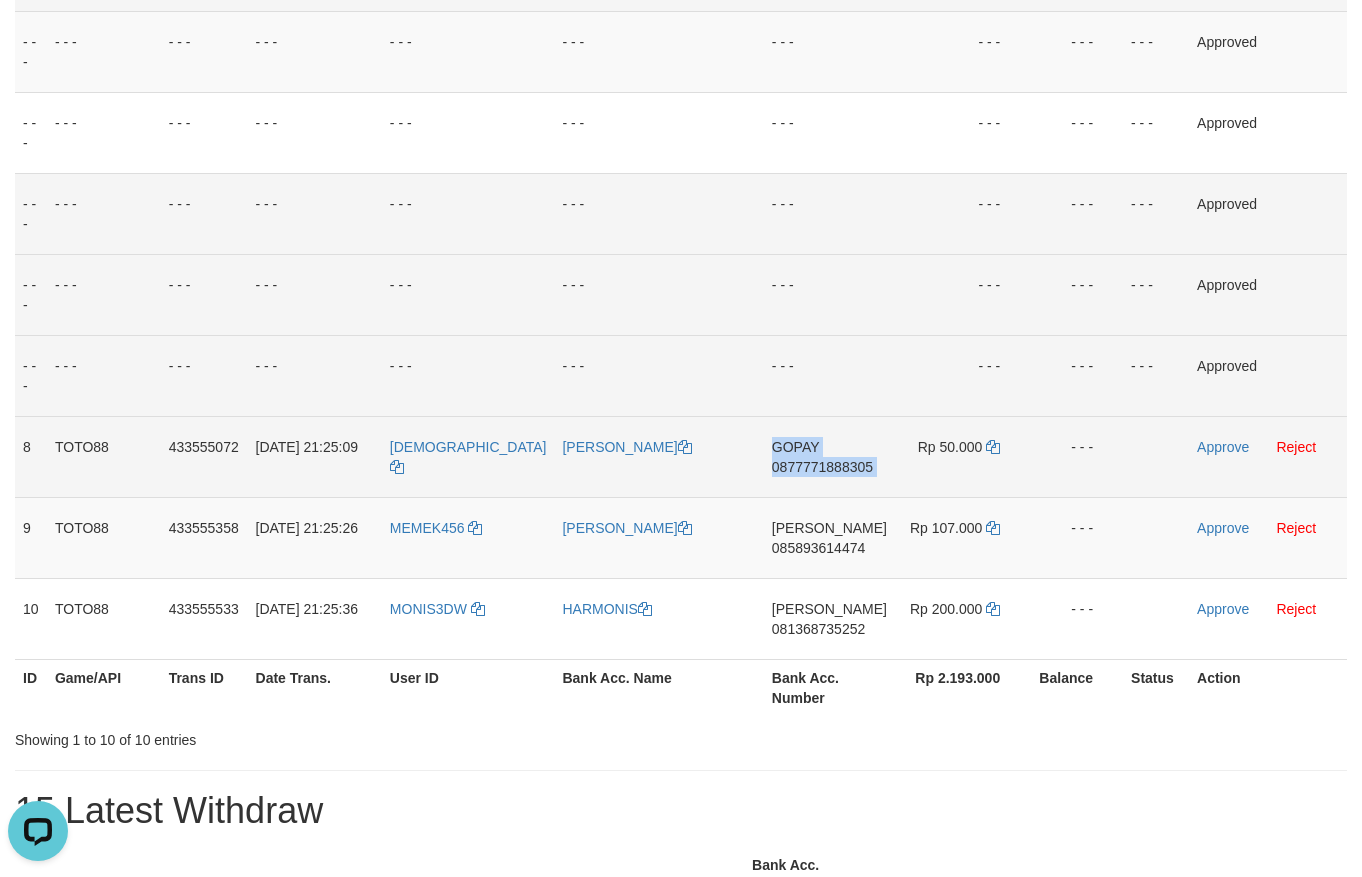 click on "0877771888305" at bounding box center (822, 467) 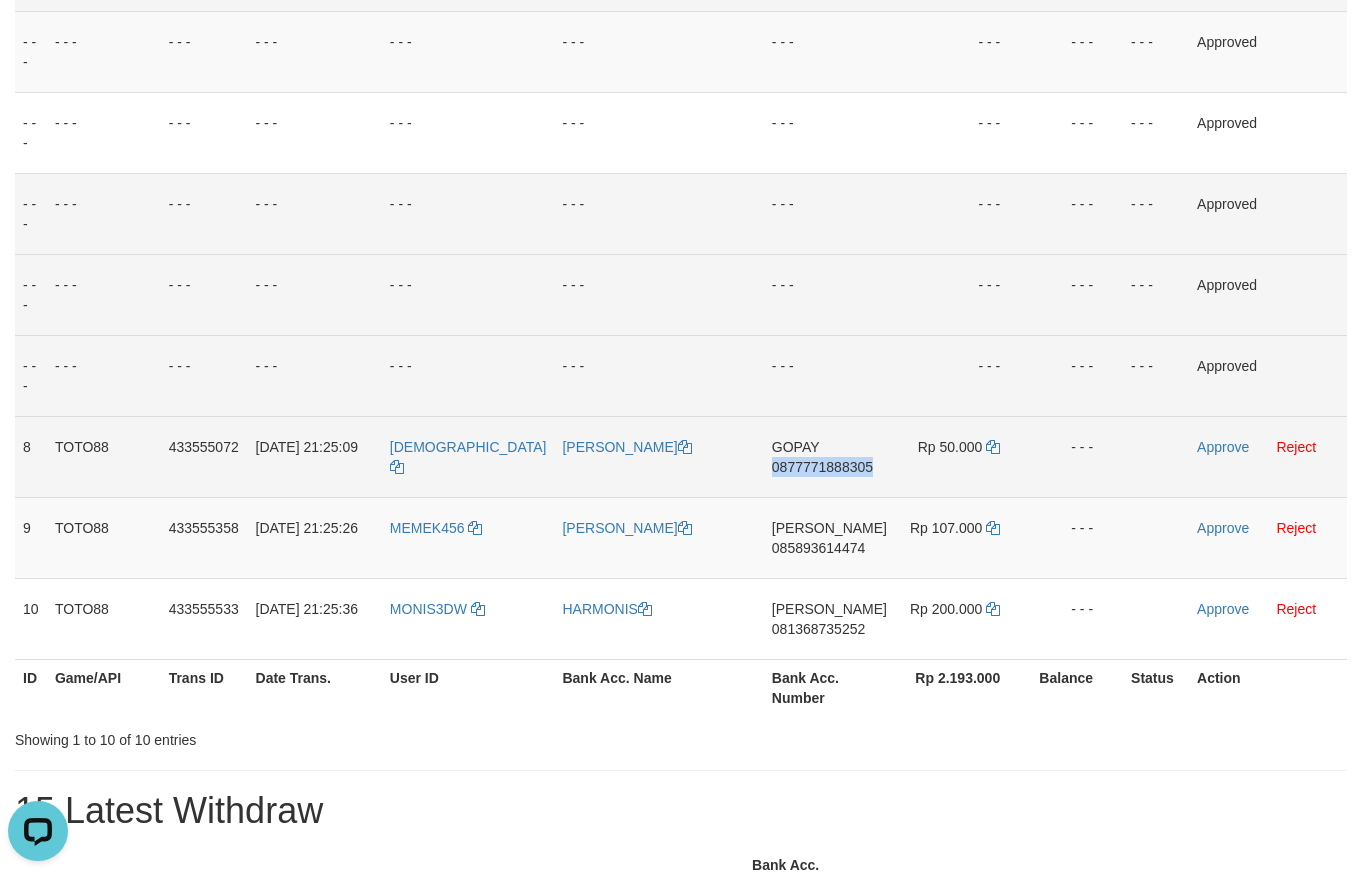 click on "0877771888305" at bounding box center (822, 467) 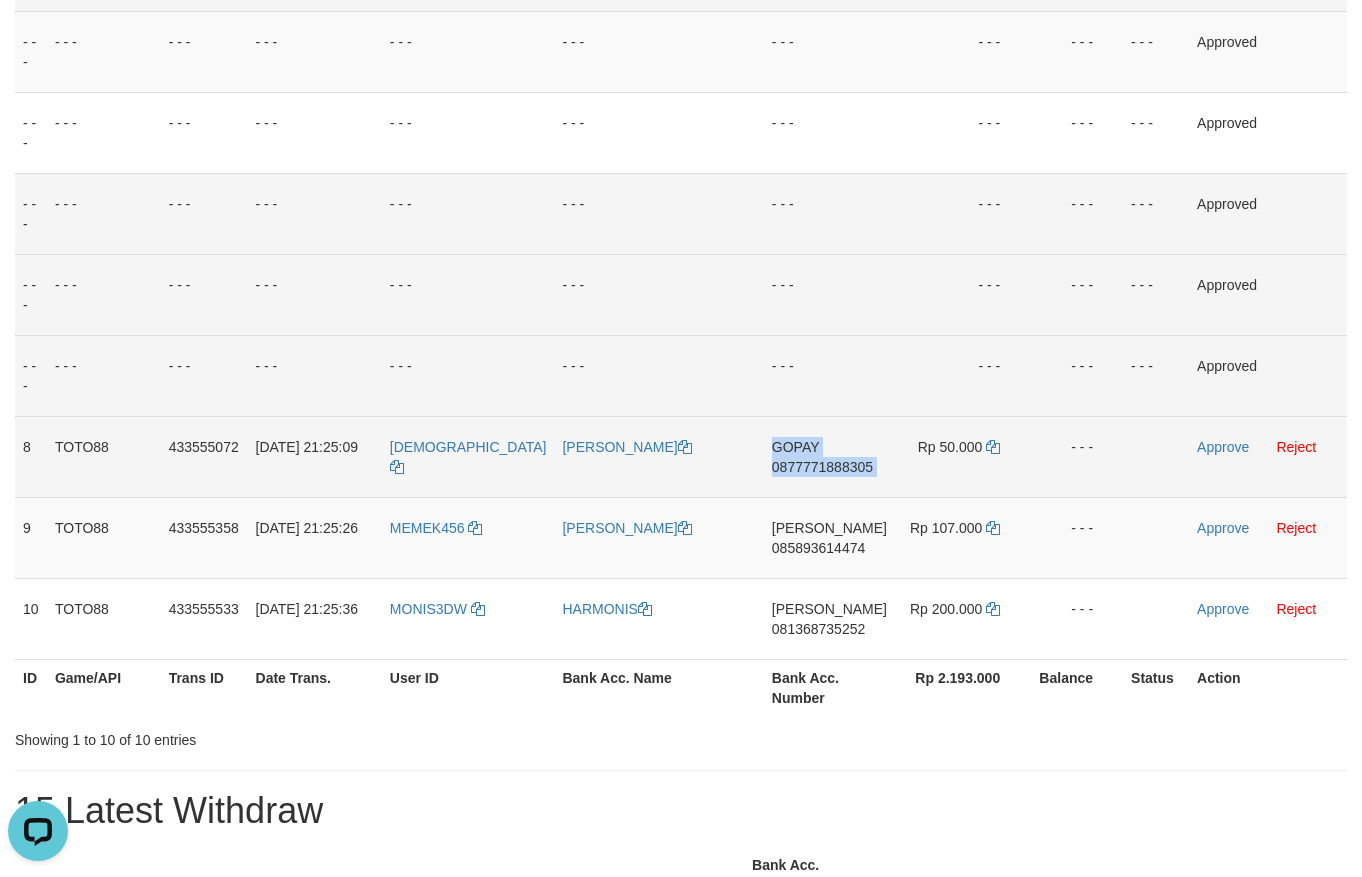 click on "0877771888305" at bounding box center [822, 467] 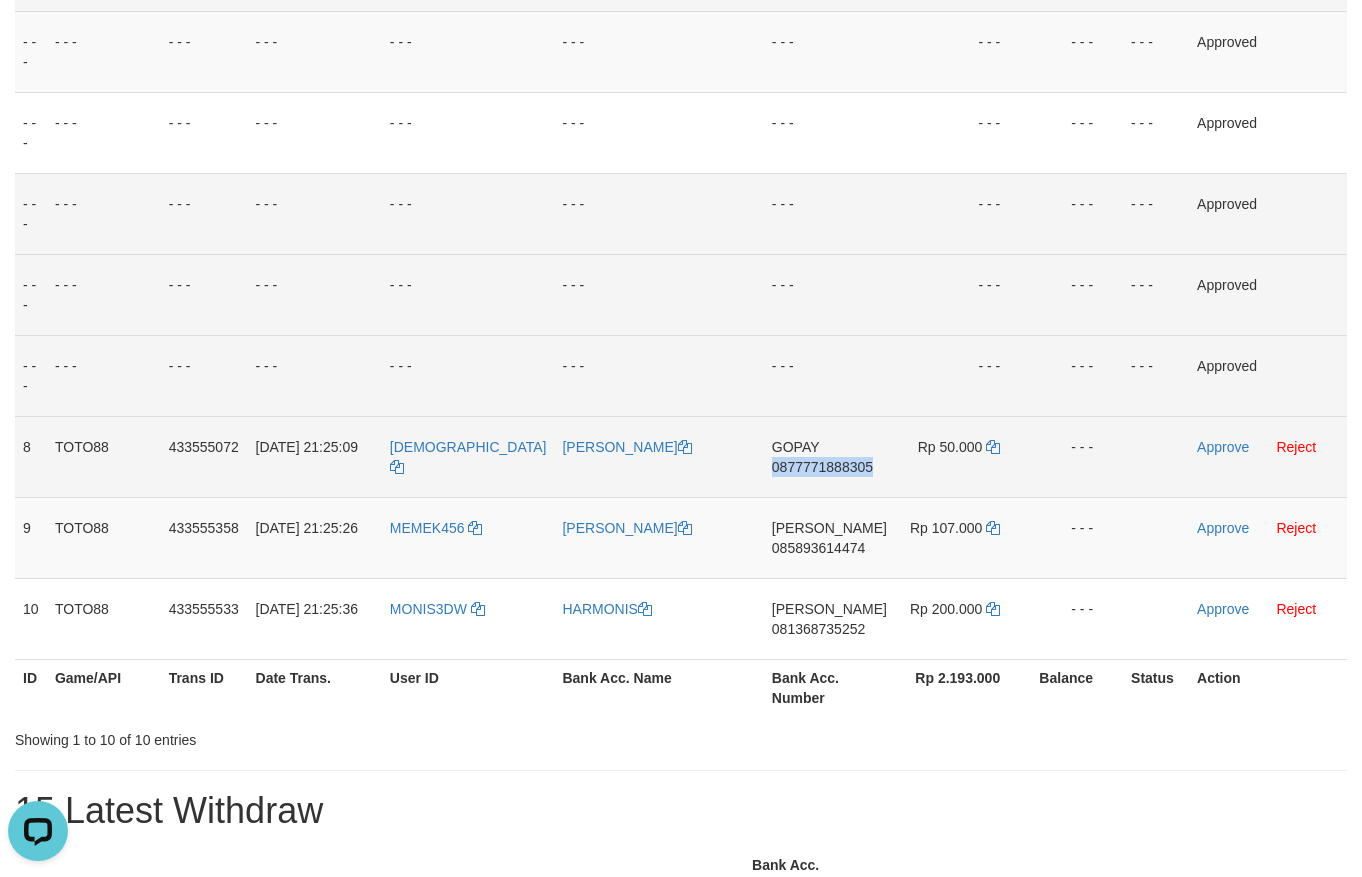 click on "0877771888305" at bounding box center [822, 467] 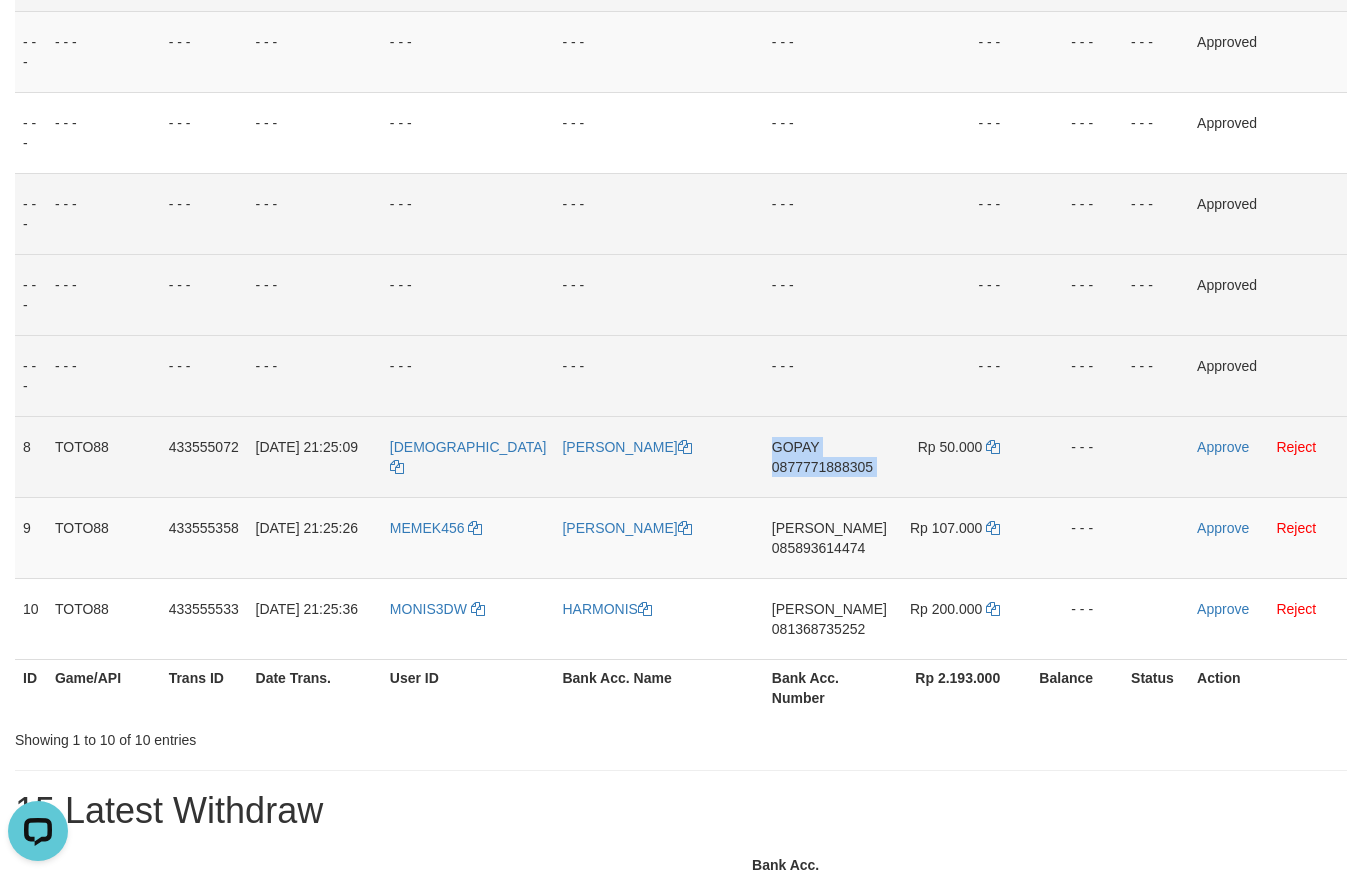 click on "0877771888305" at bounding box center (822, 467) 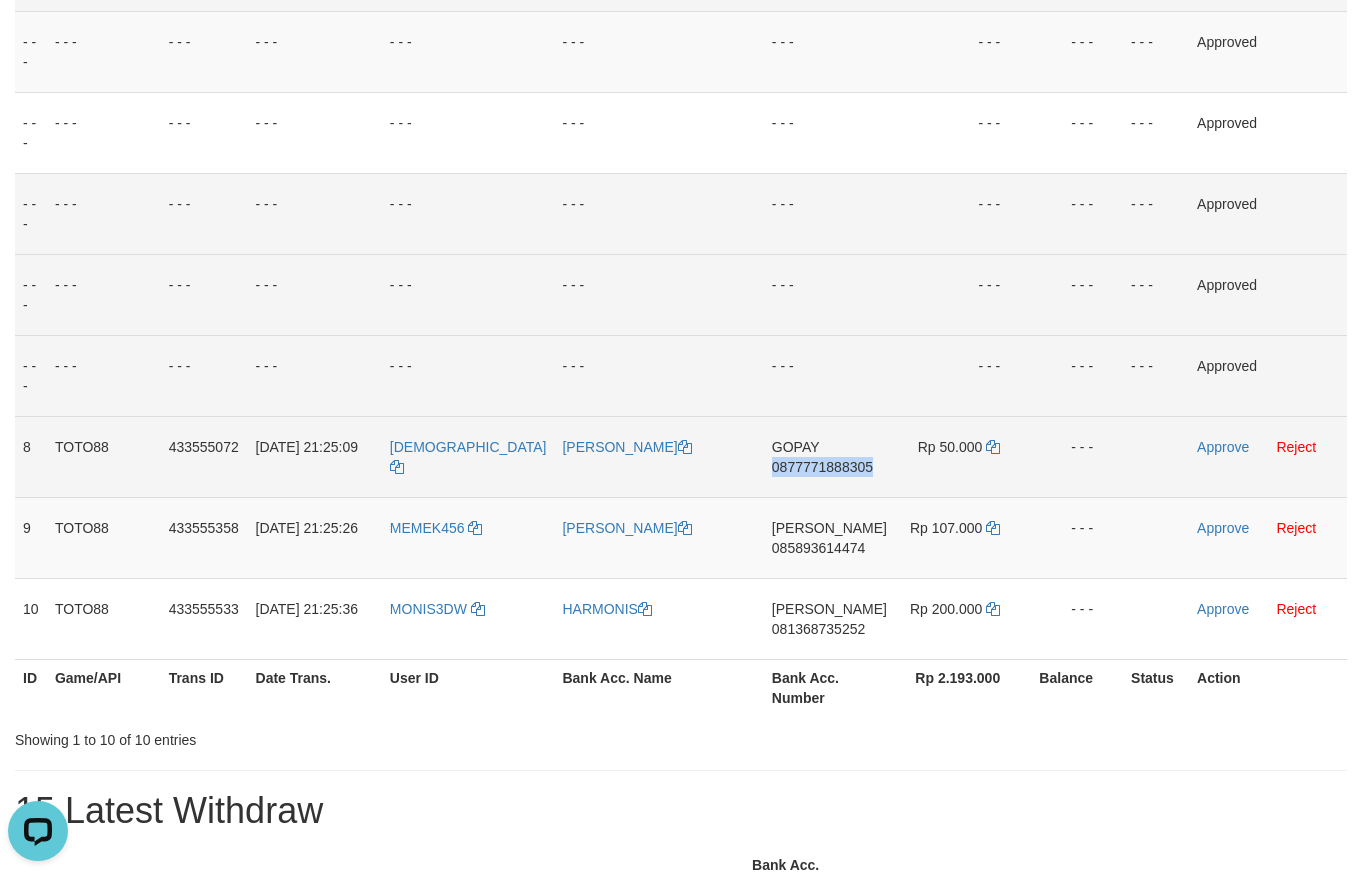 click on "0877771888305" at bounding box center (822, 467) 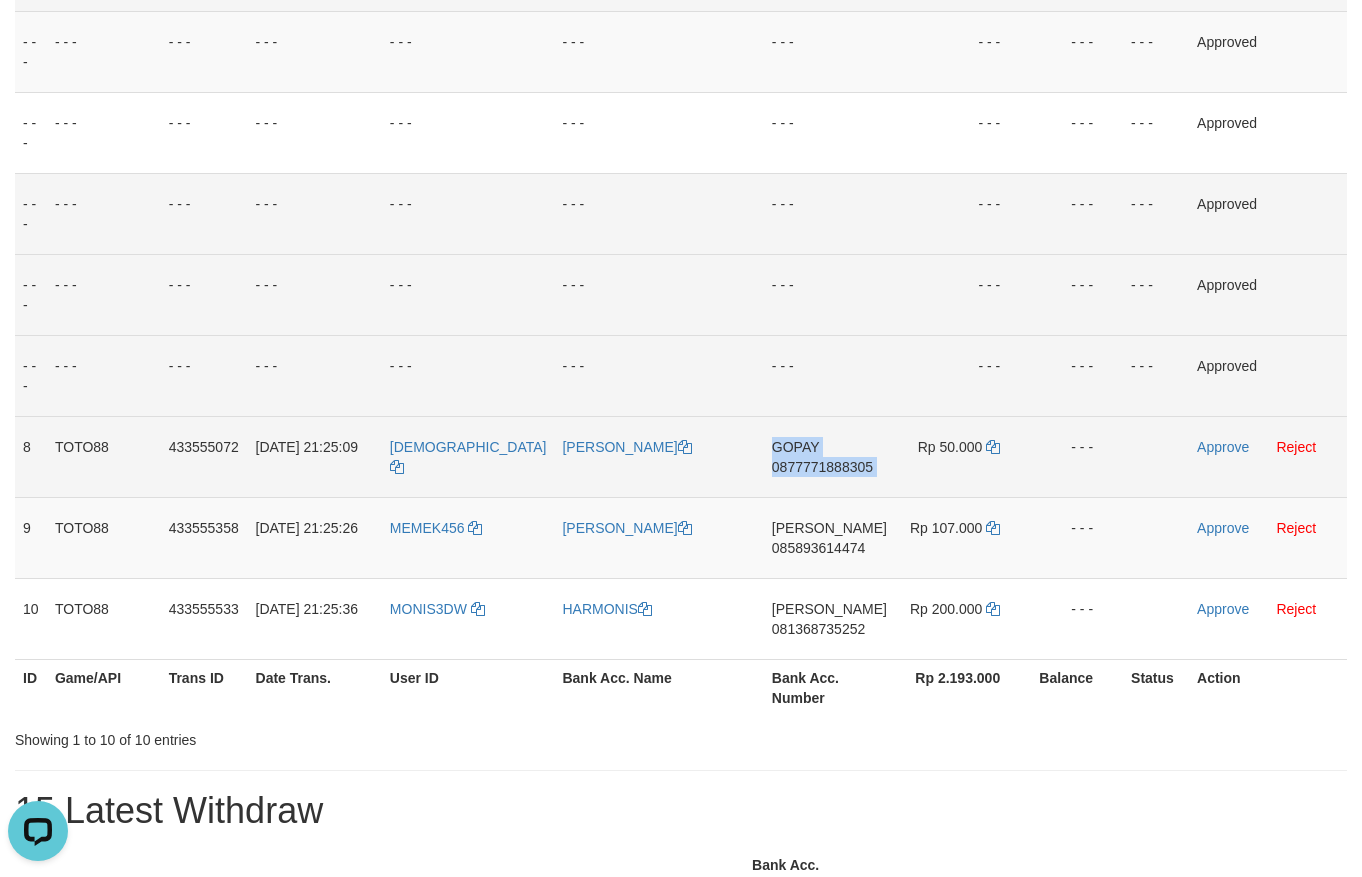 click on "0877771888305" at bounding box center [822, 467] 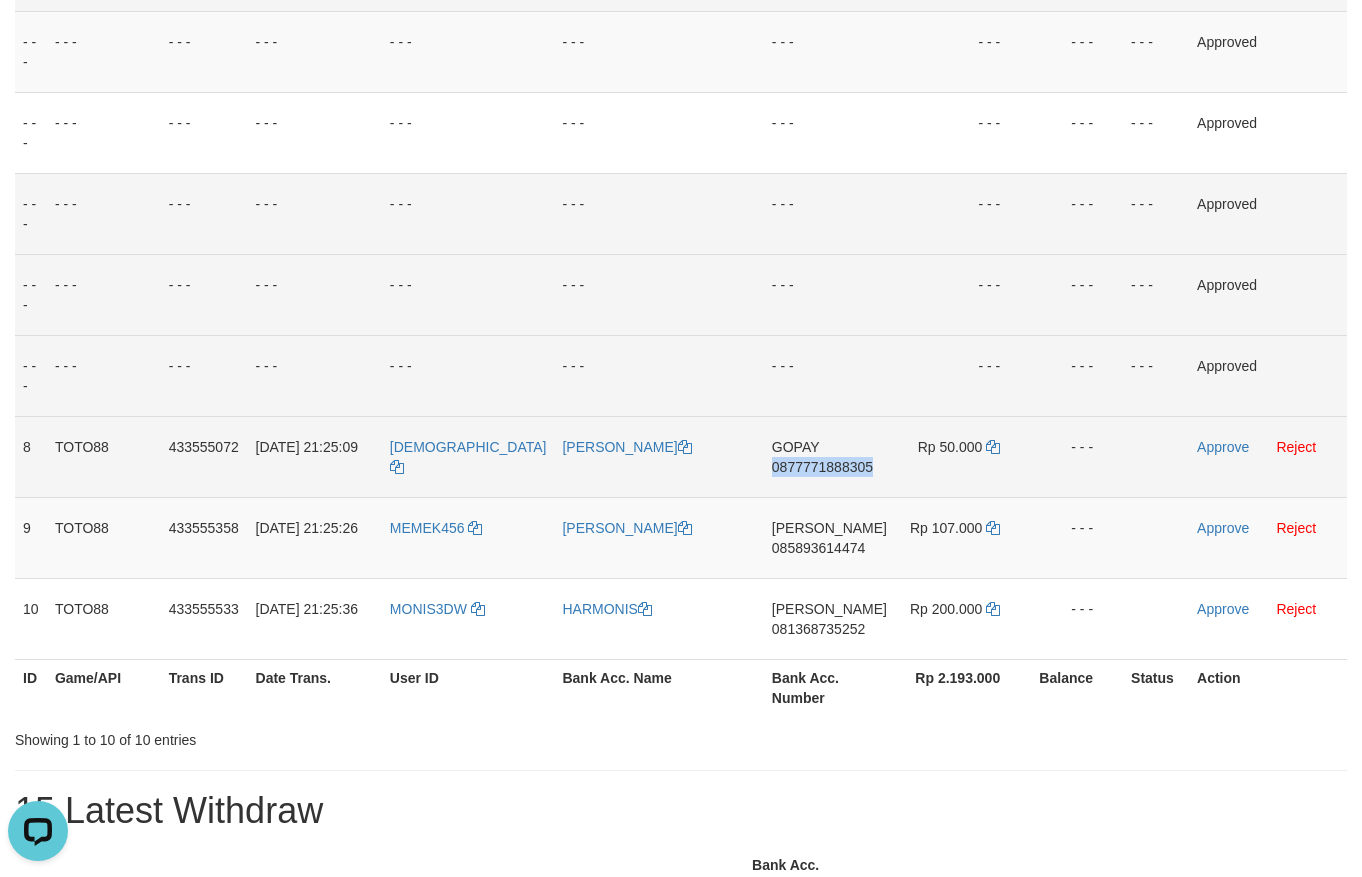 click on "0877771888305" at bounding box center [822, 467] 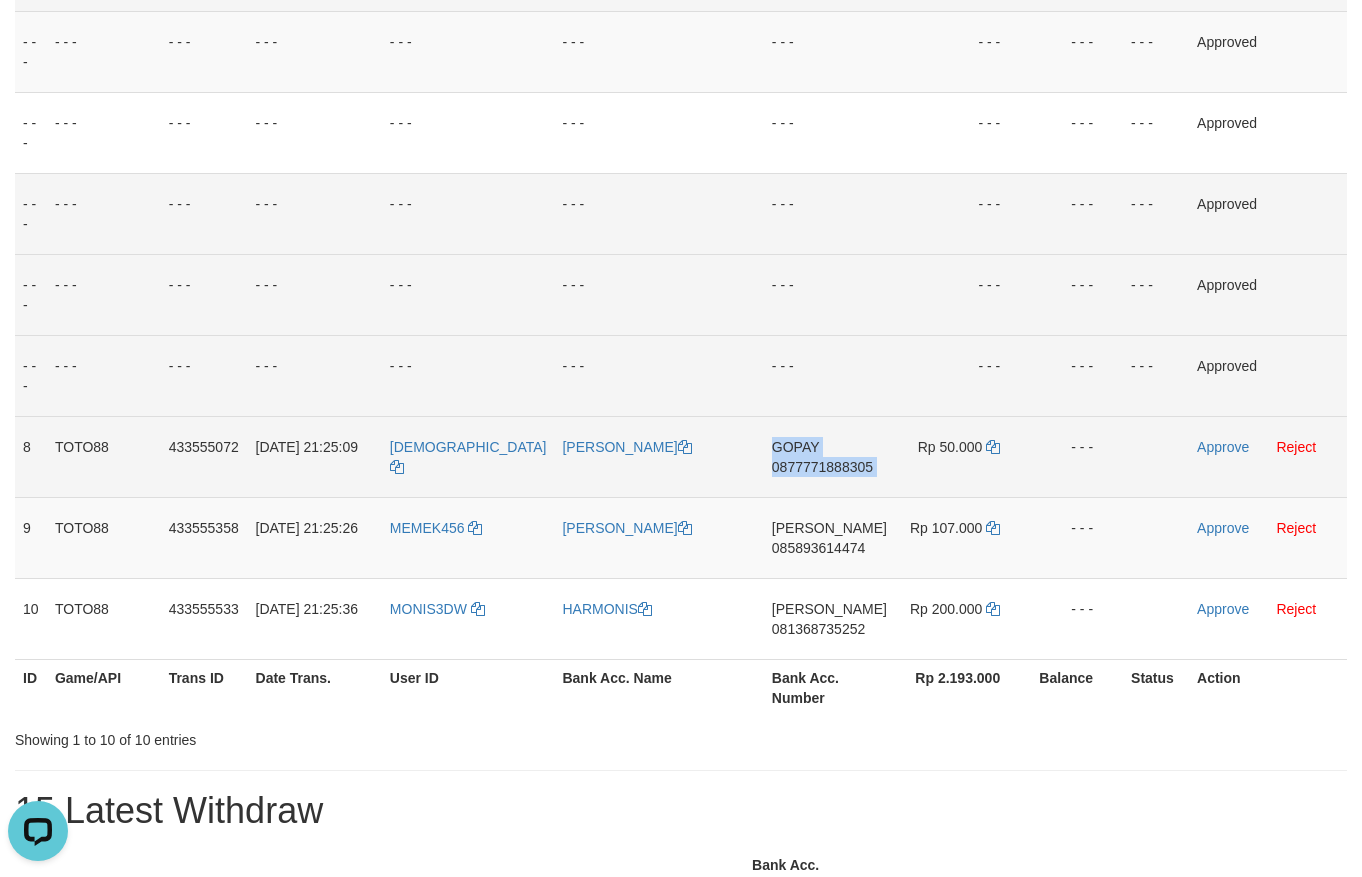 click on "0877771888305" at bounding box center (822, 467) 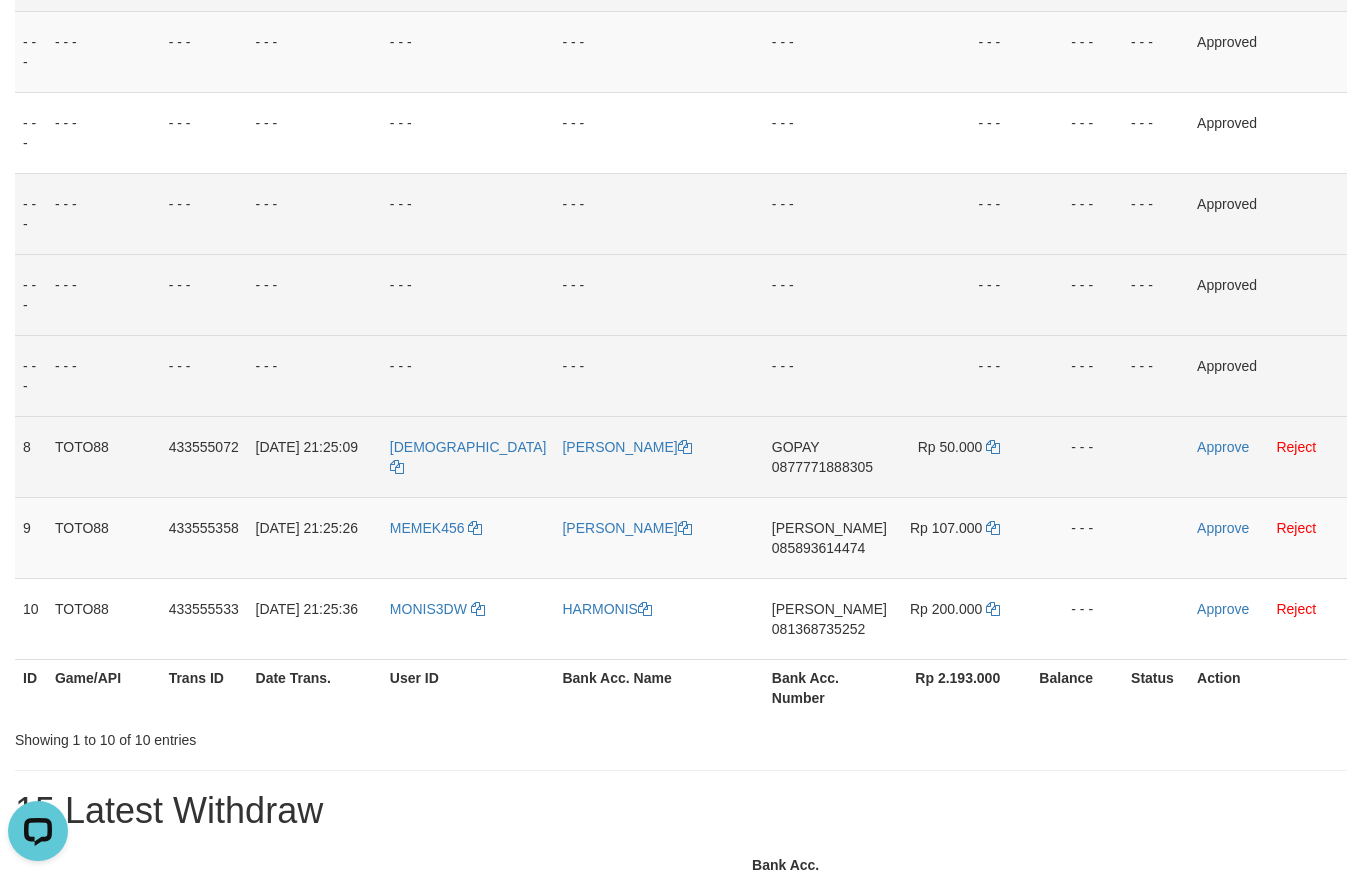click on "0877771888305" at bounding box center (822, 467) 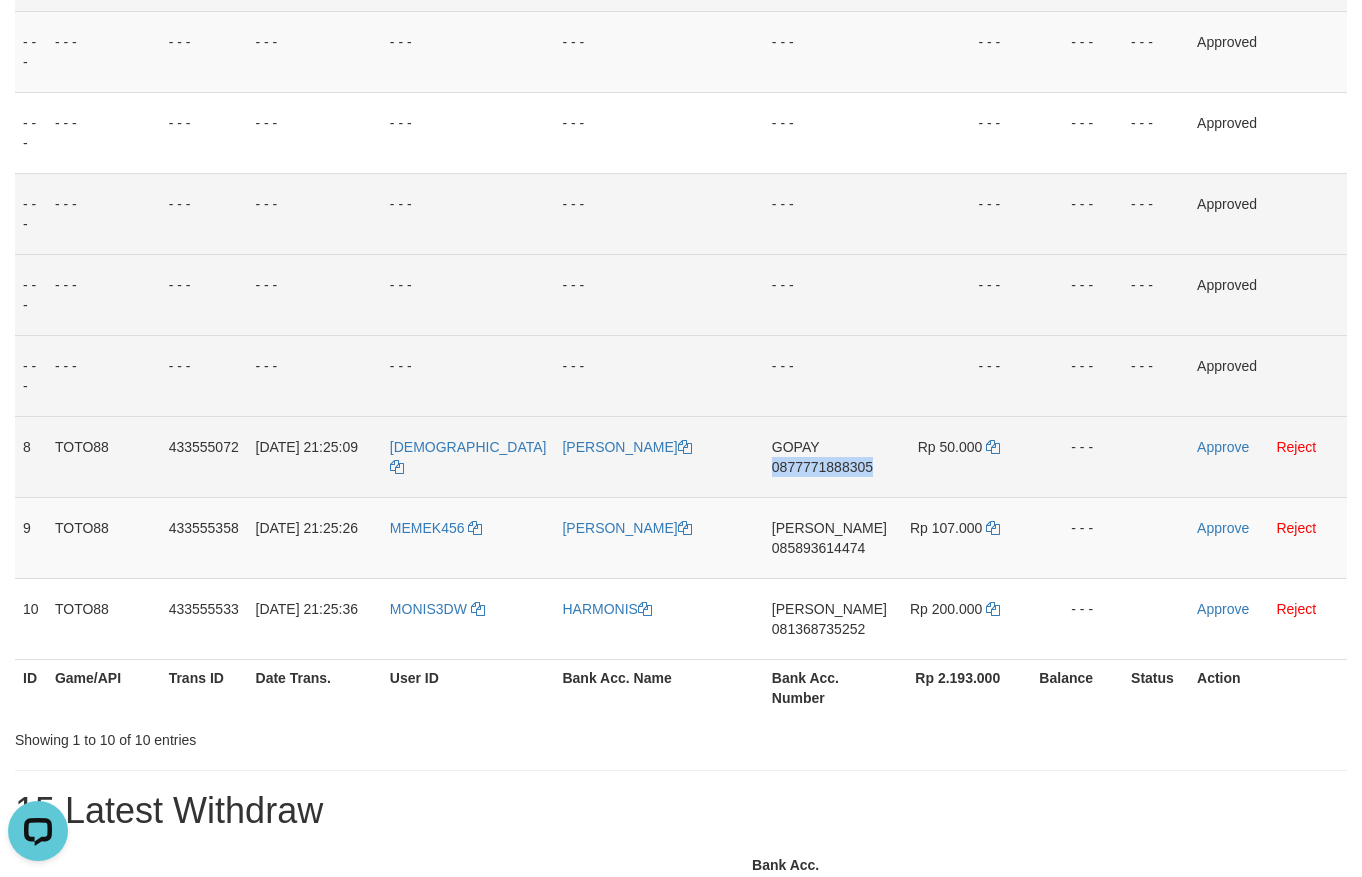 click on "0877771888305" at bounding box center (822, 467) 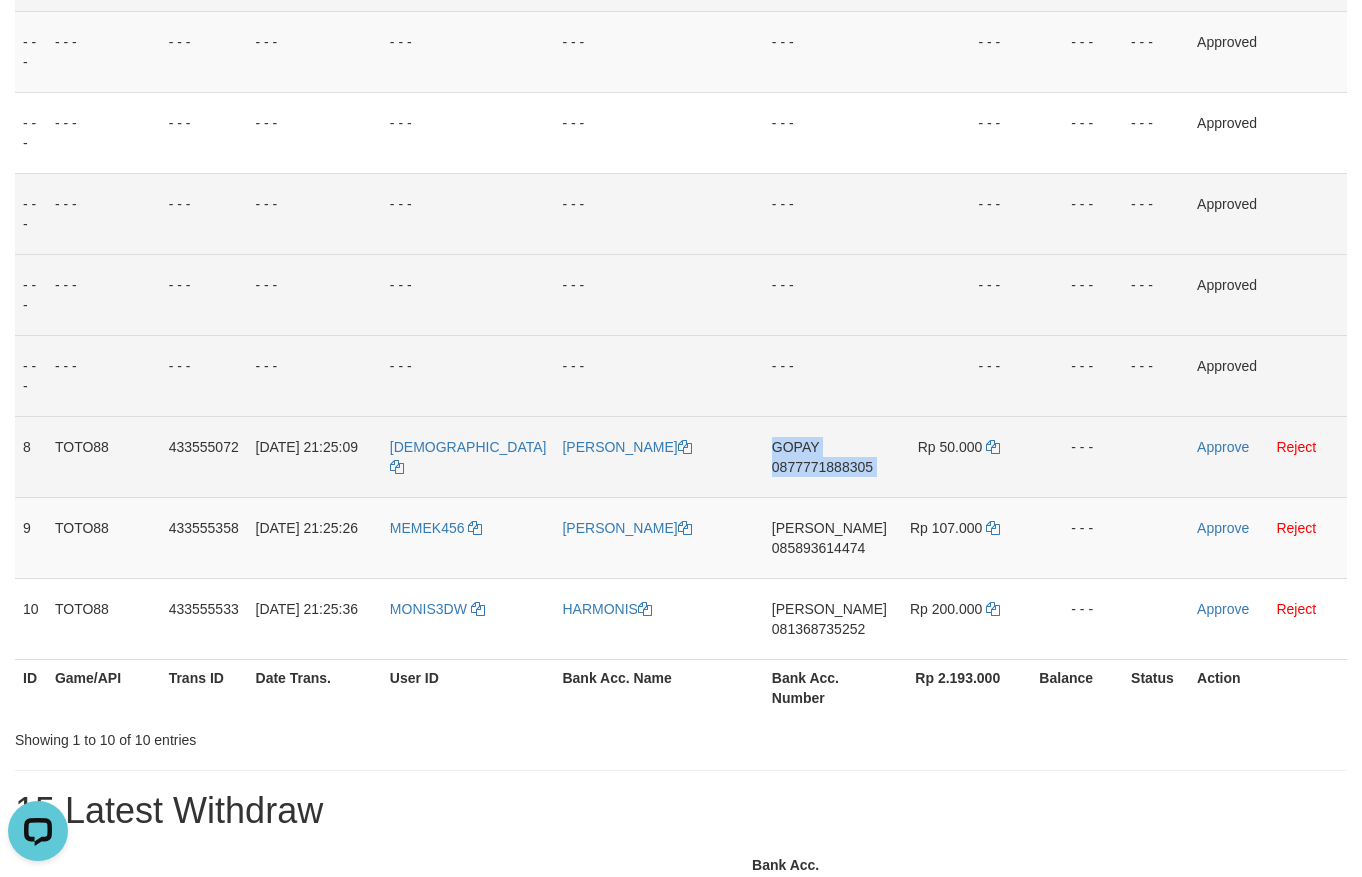 click on "0877771888305" at bounding box center [822, 467] 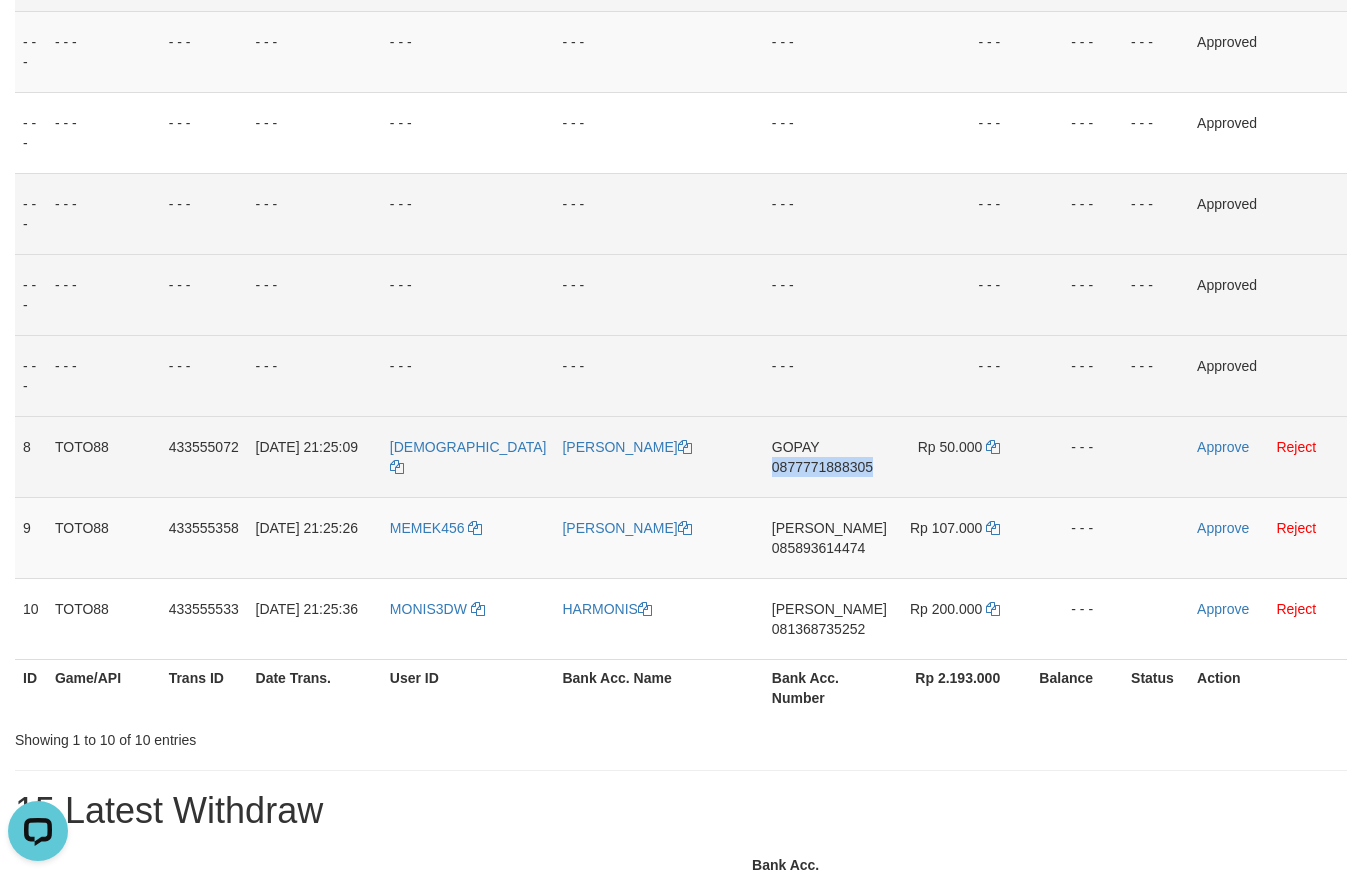 click on "0877771888305" at bounding box center [822, 467] 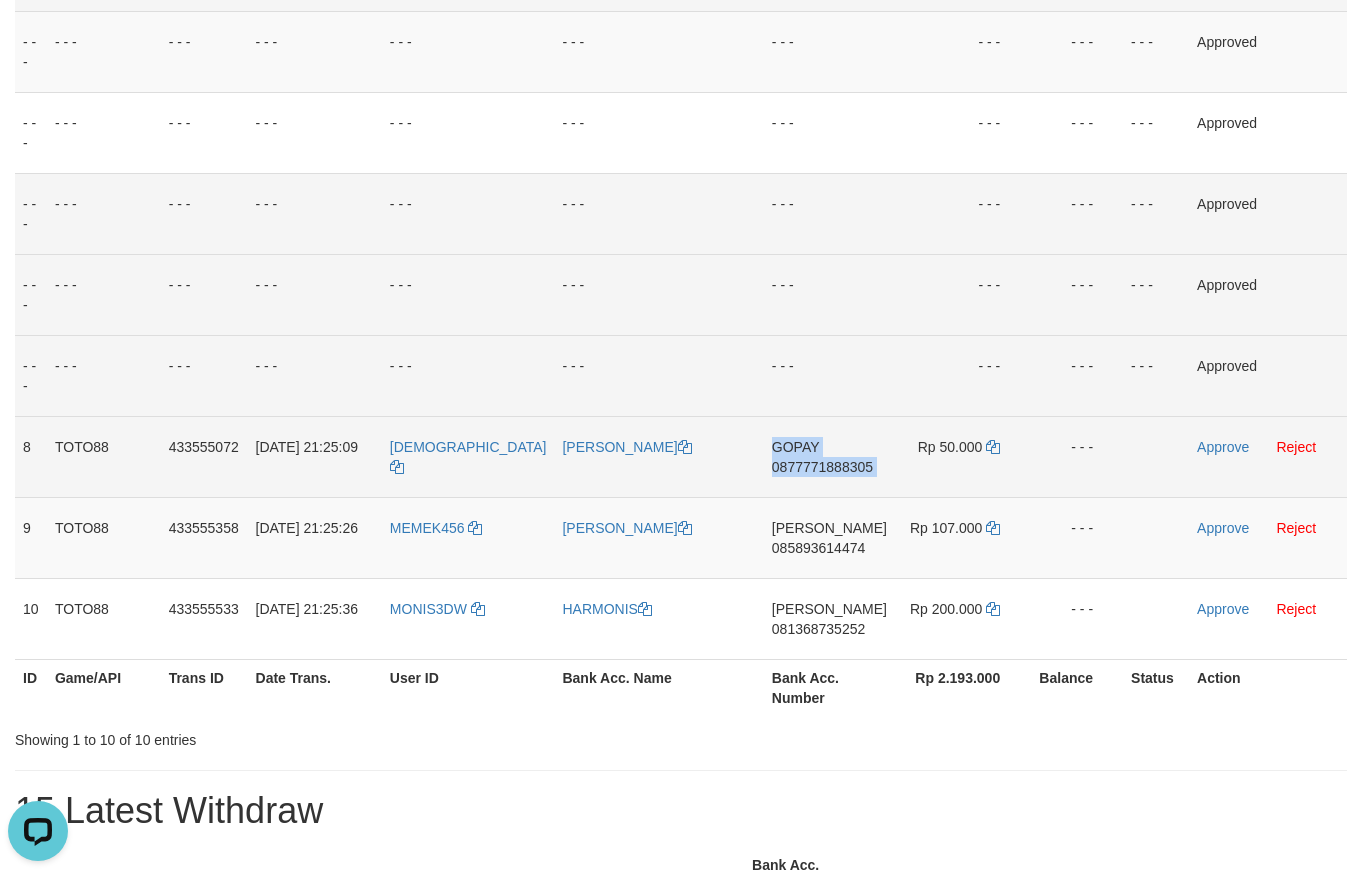 click on "0877771888305" at bounding box center [822, 467] 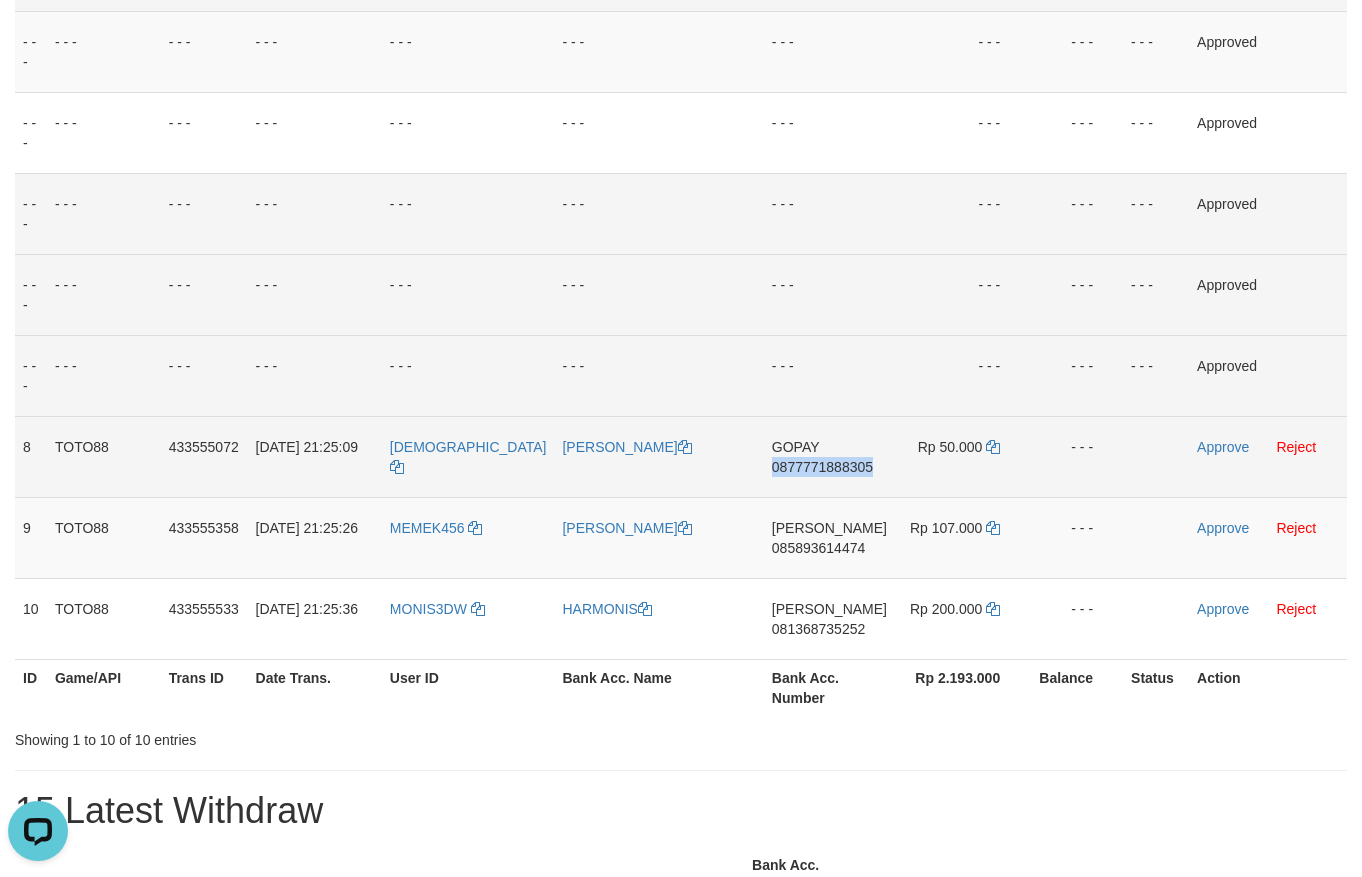 click on "0877771888305" at bounding box center [822, 467] 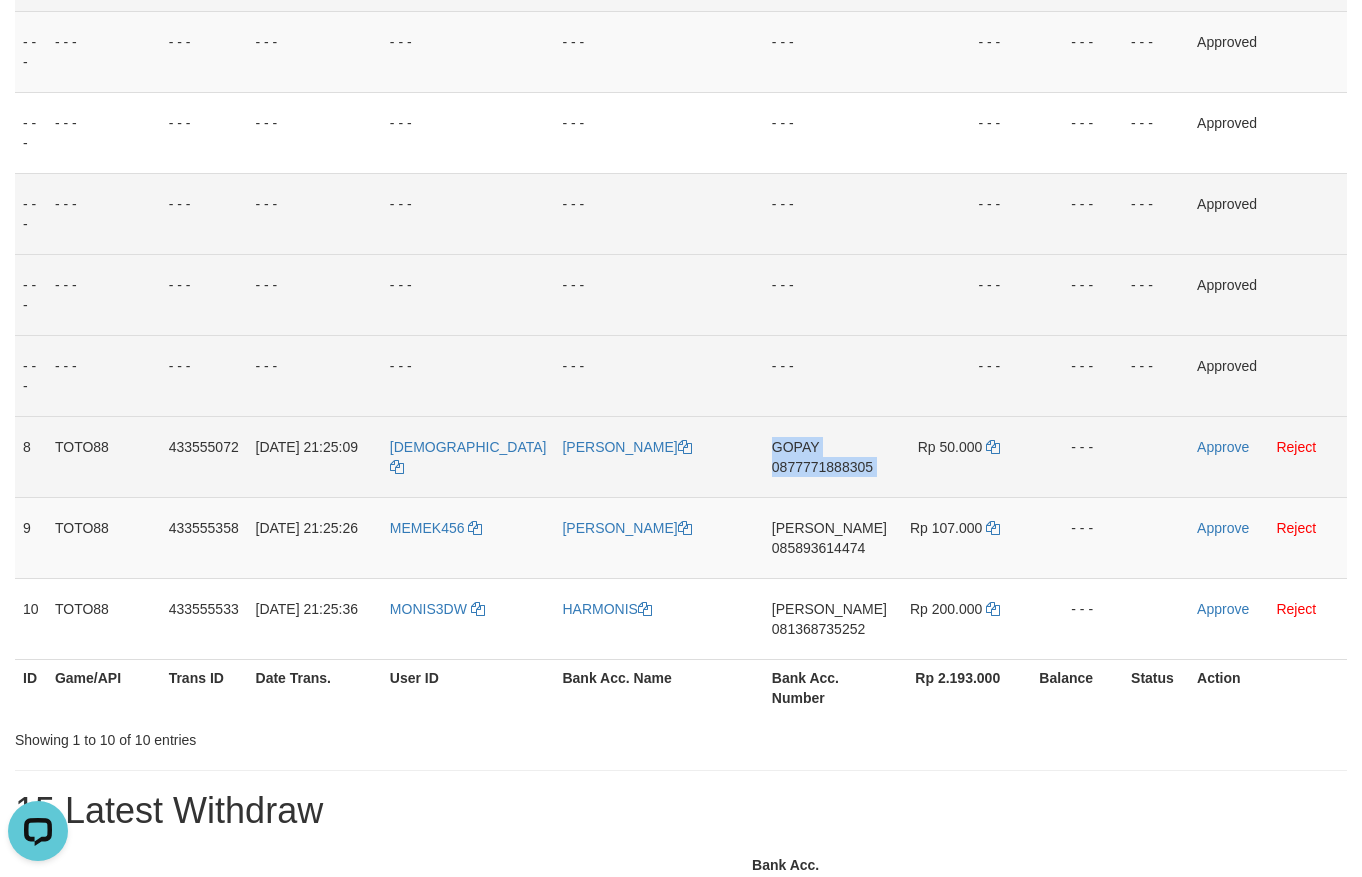 click on "0877771888305" at bounding box center [822, 467] 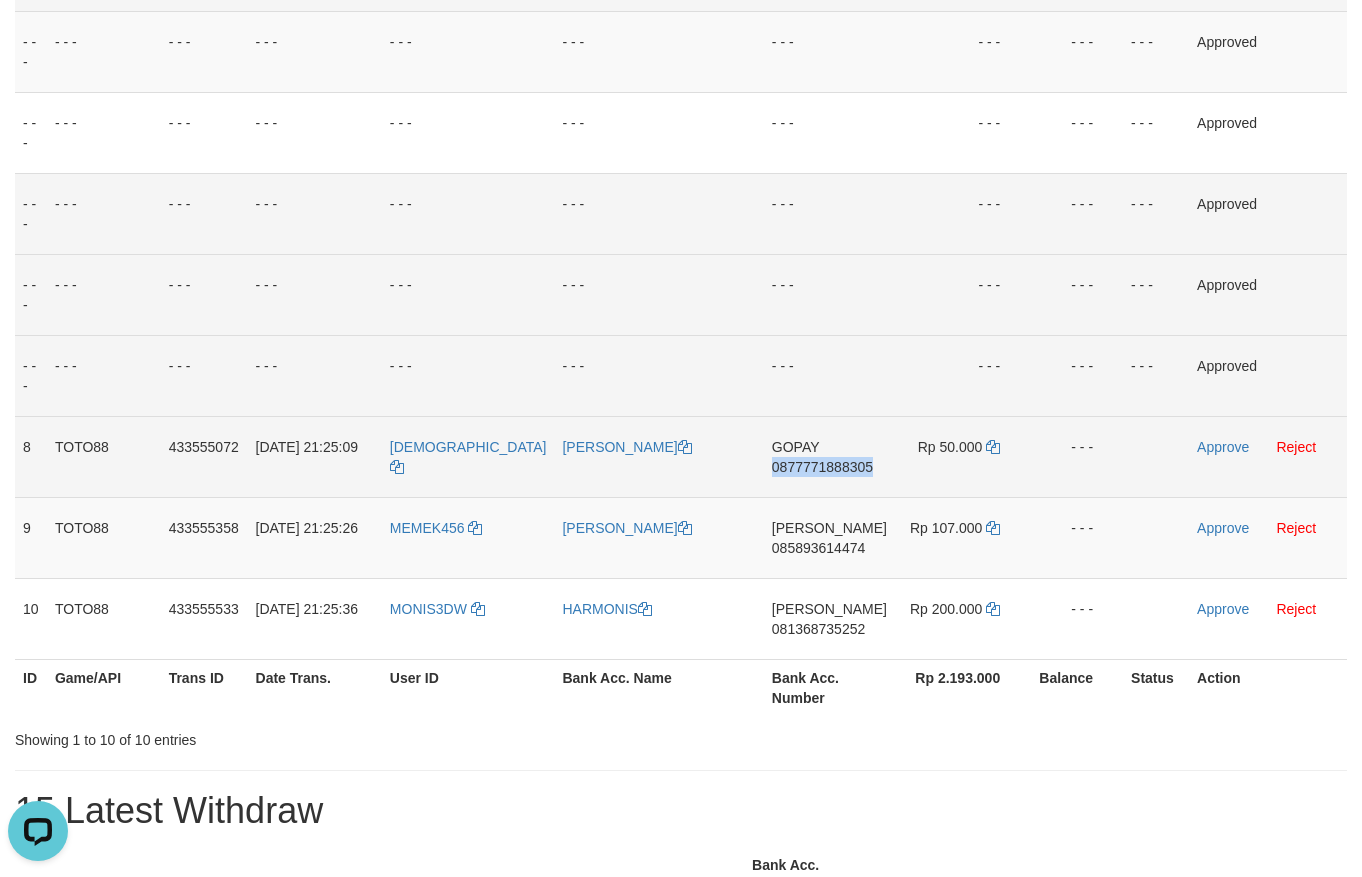 click on "0877771888305" at bounding box center (822, 467) 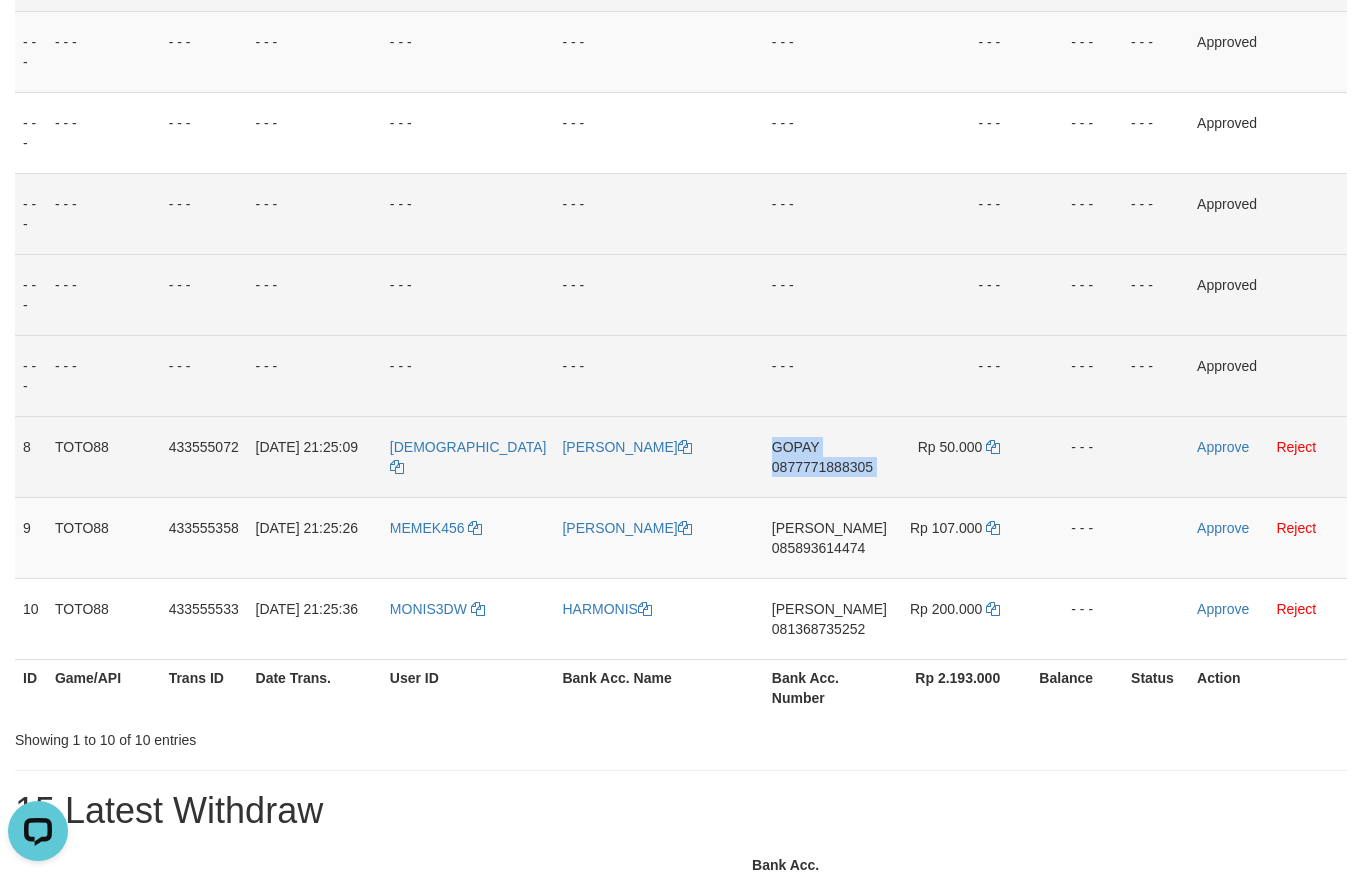 click on "0877771888305" at bounding box center [822, 467] 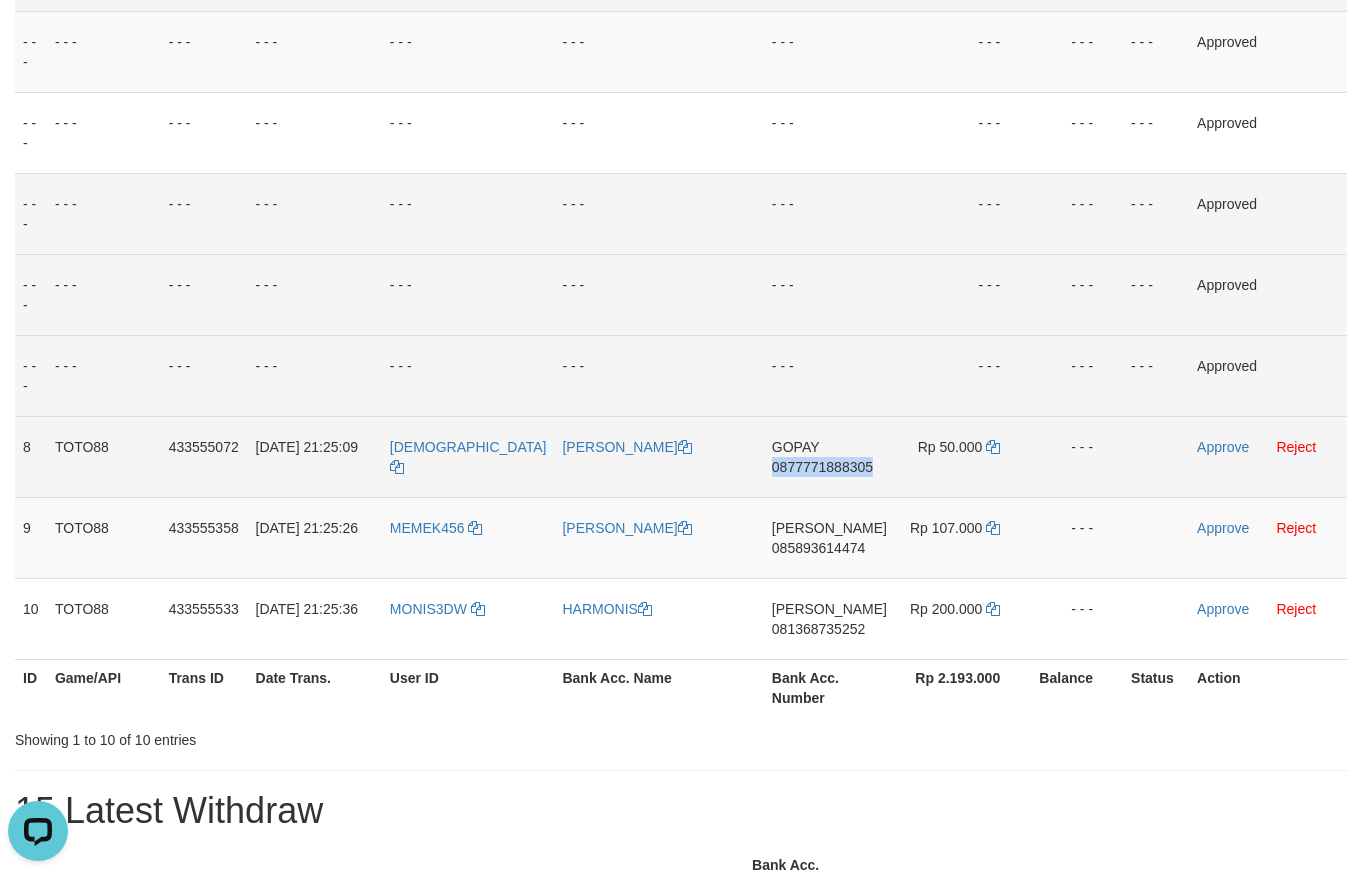 click on "0877771888305" at bounding box center [822, 467] 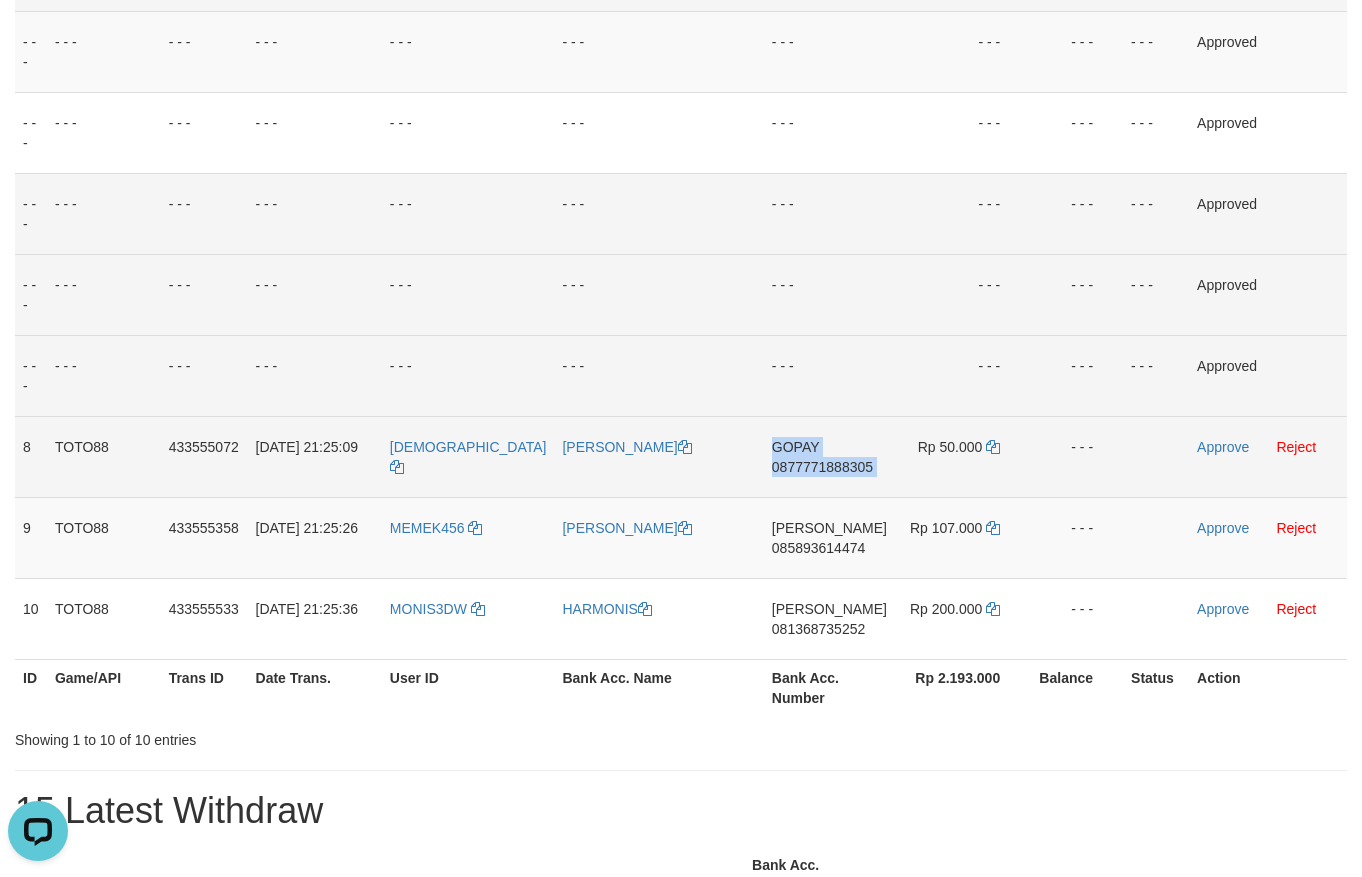 click on "0877771888305" at bounding box center [822, 467] 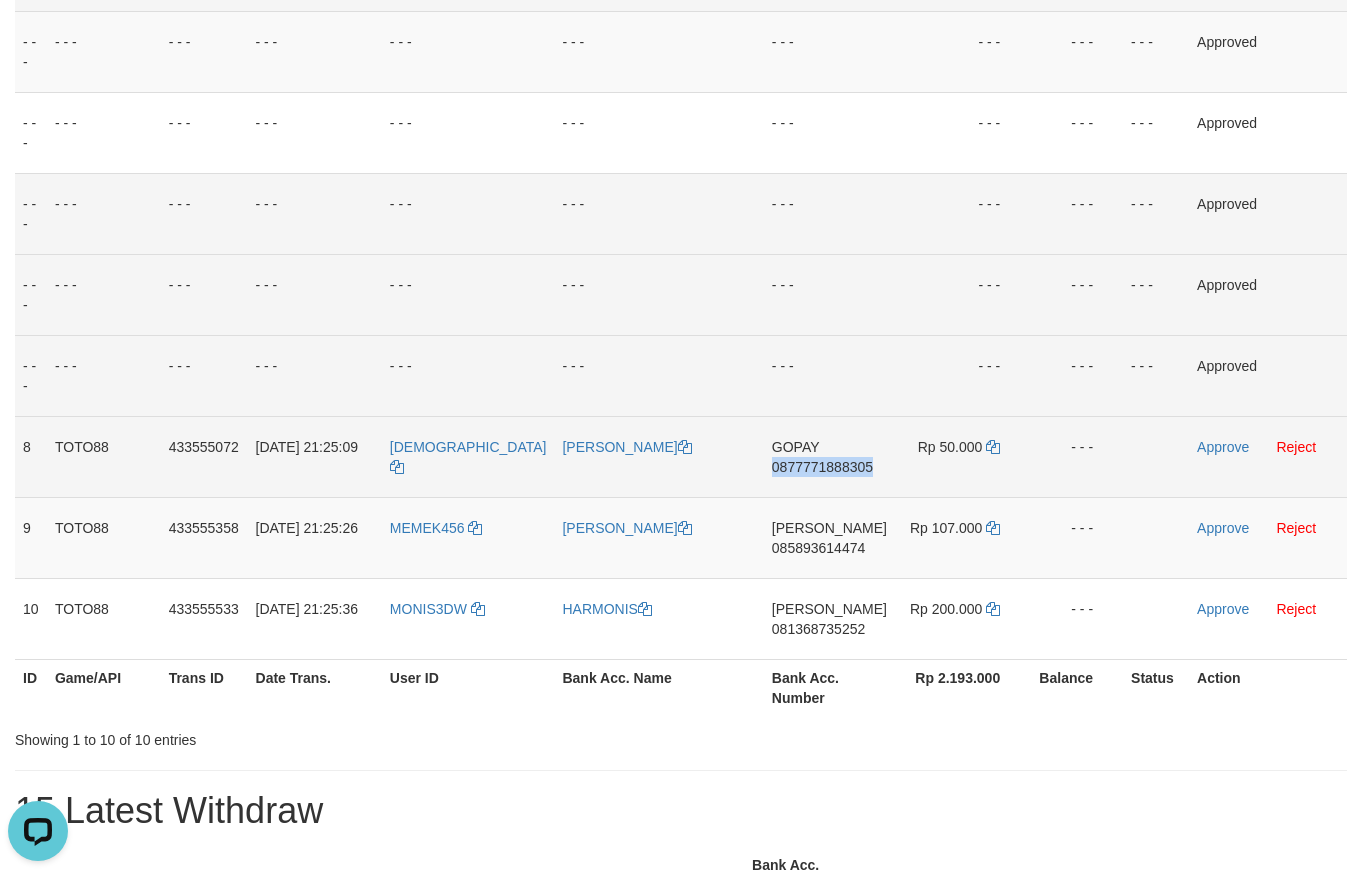 click on "0877771888305" at bounding box center [822, 467] 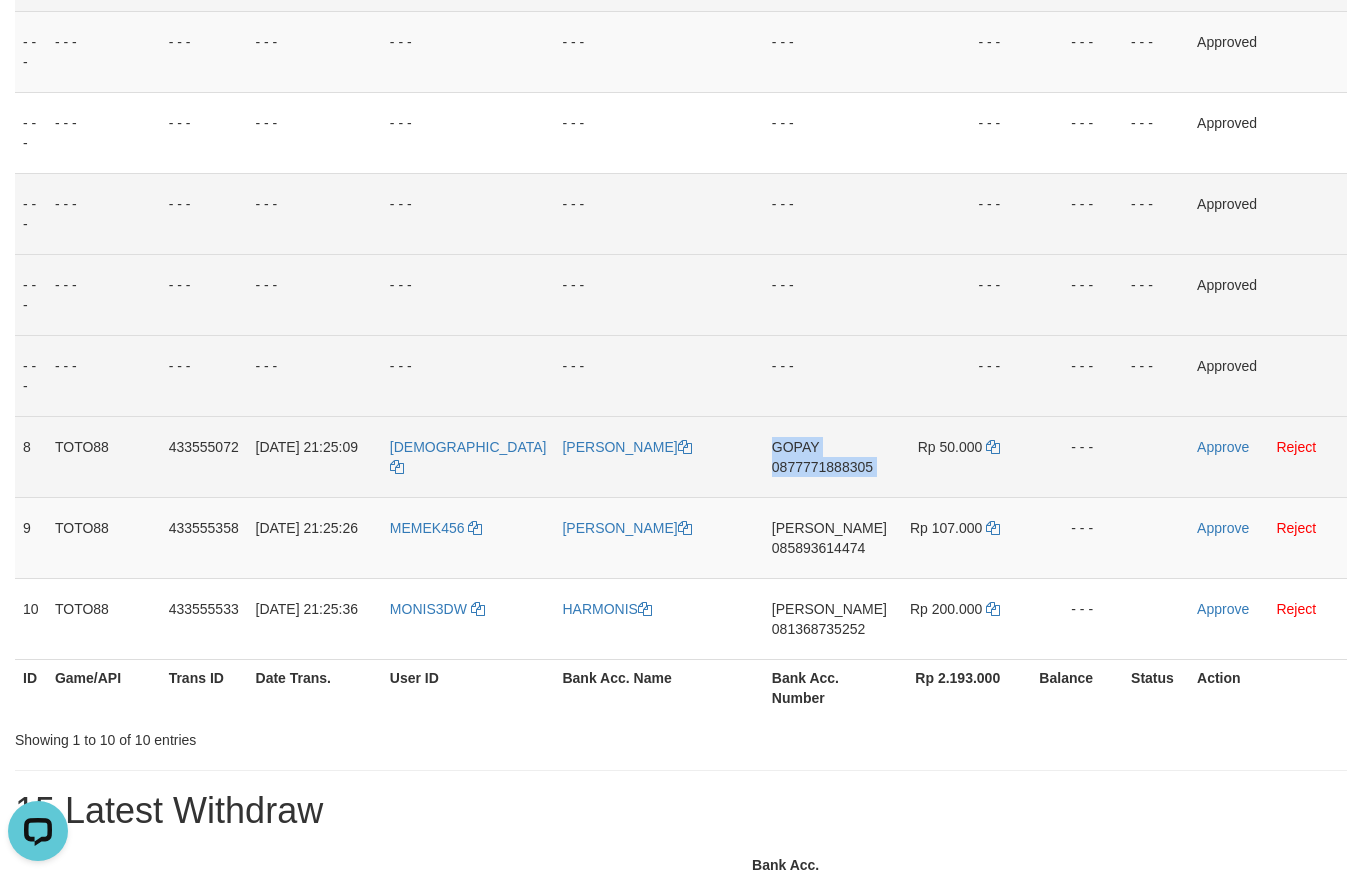 click on "0877771888305" at bounding box center (822, 467) 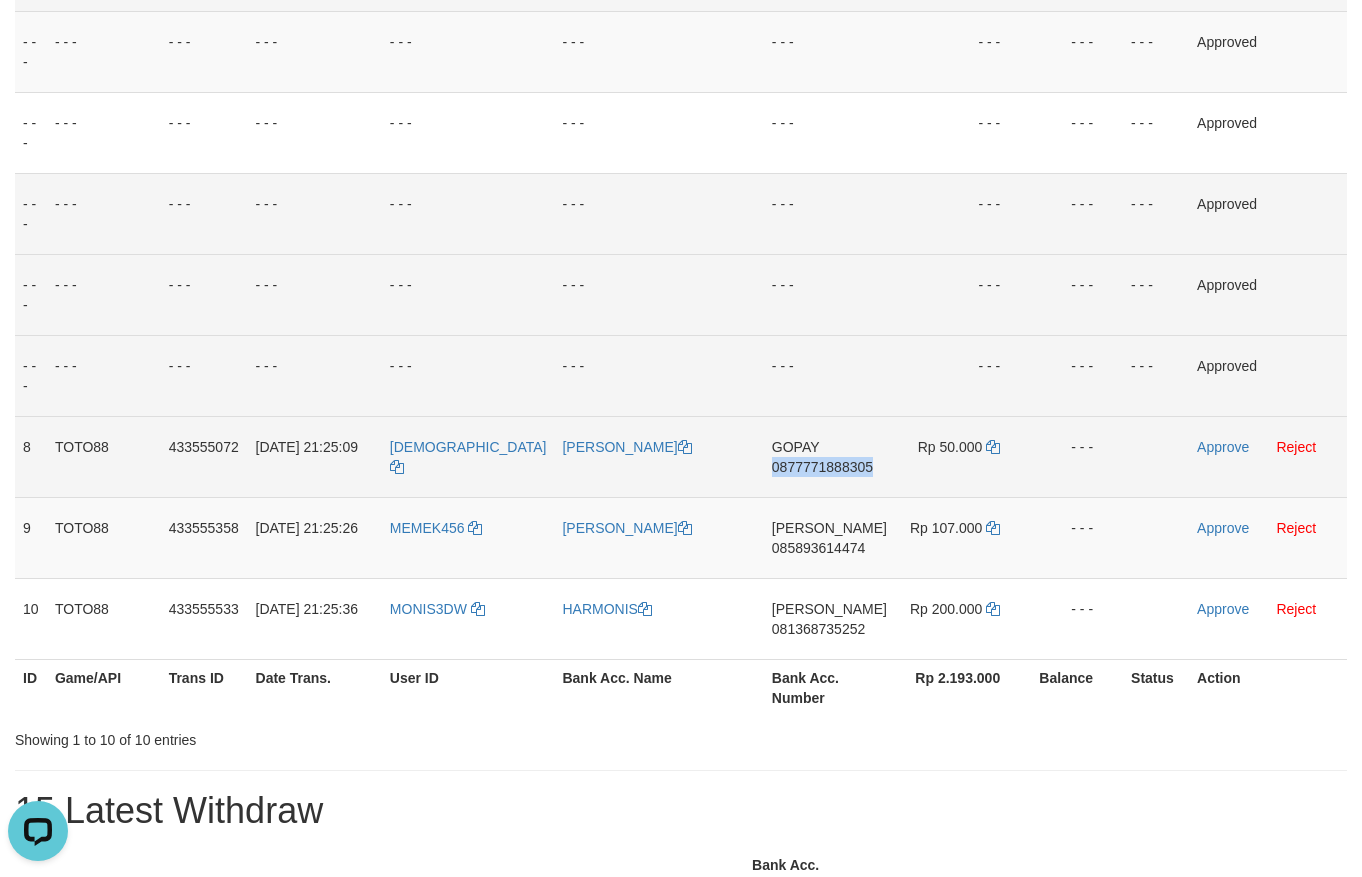 click on "0877771888305" at bounding box center [822, 467] 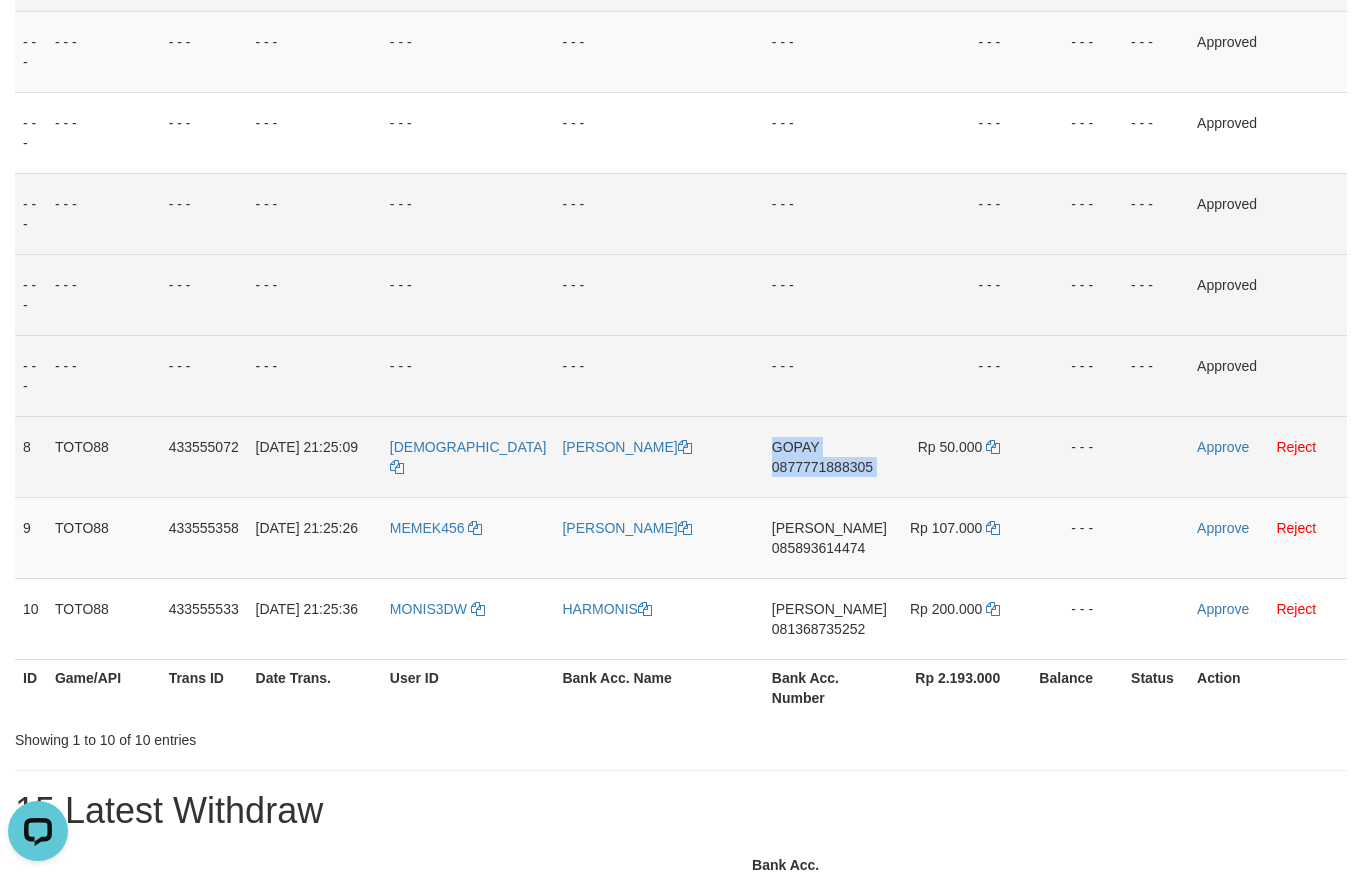 click on "0877771888305" at bounding box center [822, 467] 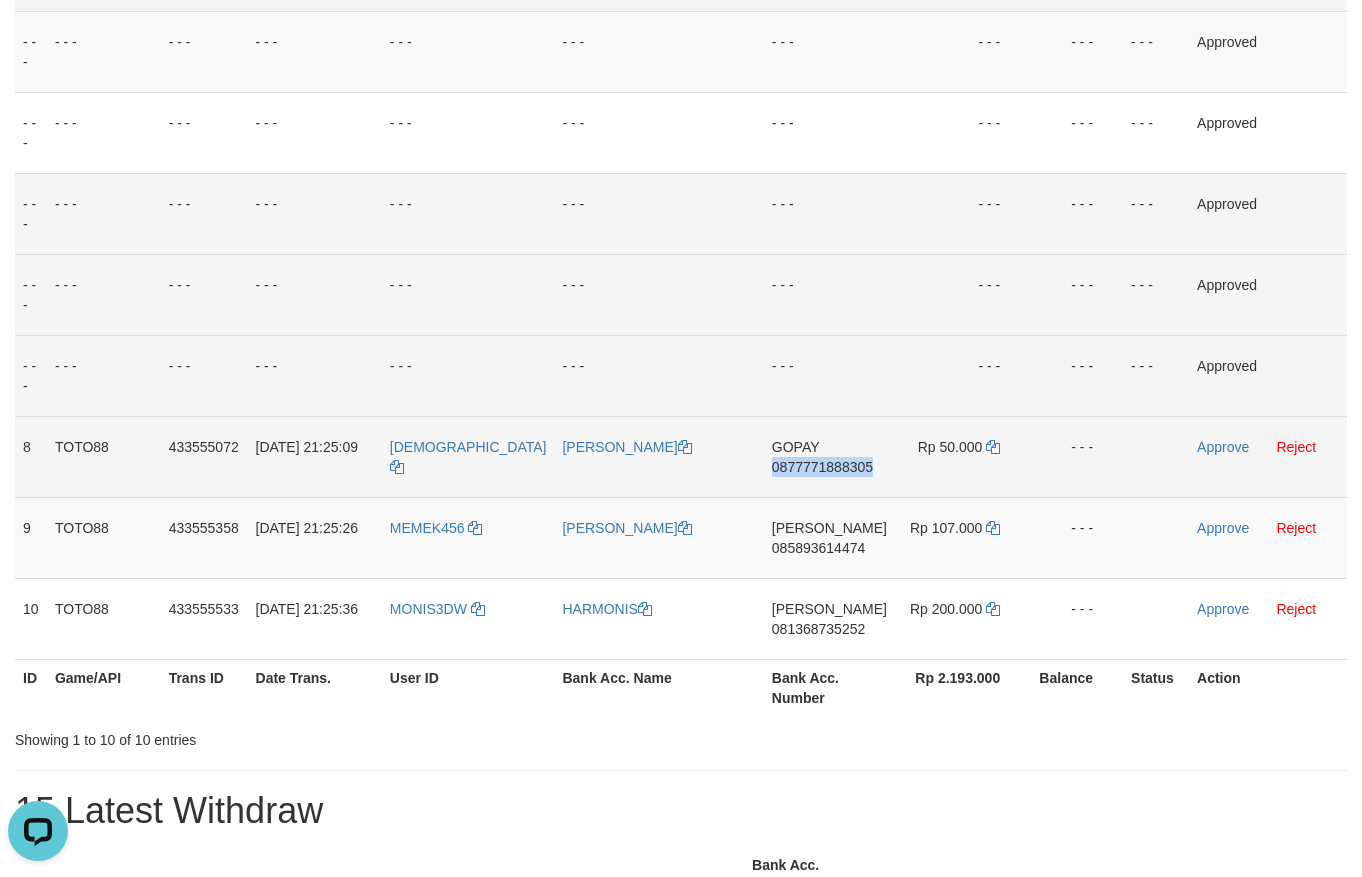 click on "0877771888305" at bounding box center [822, 467] 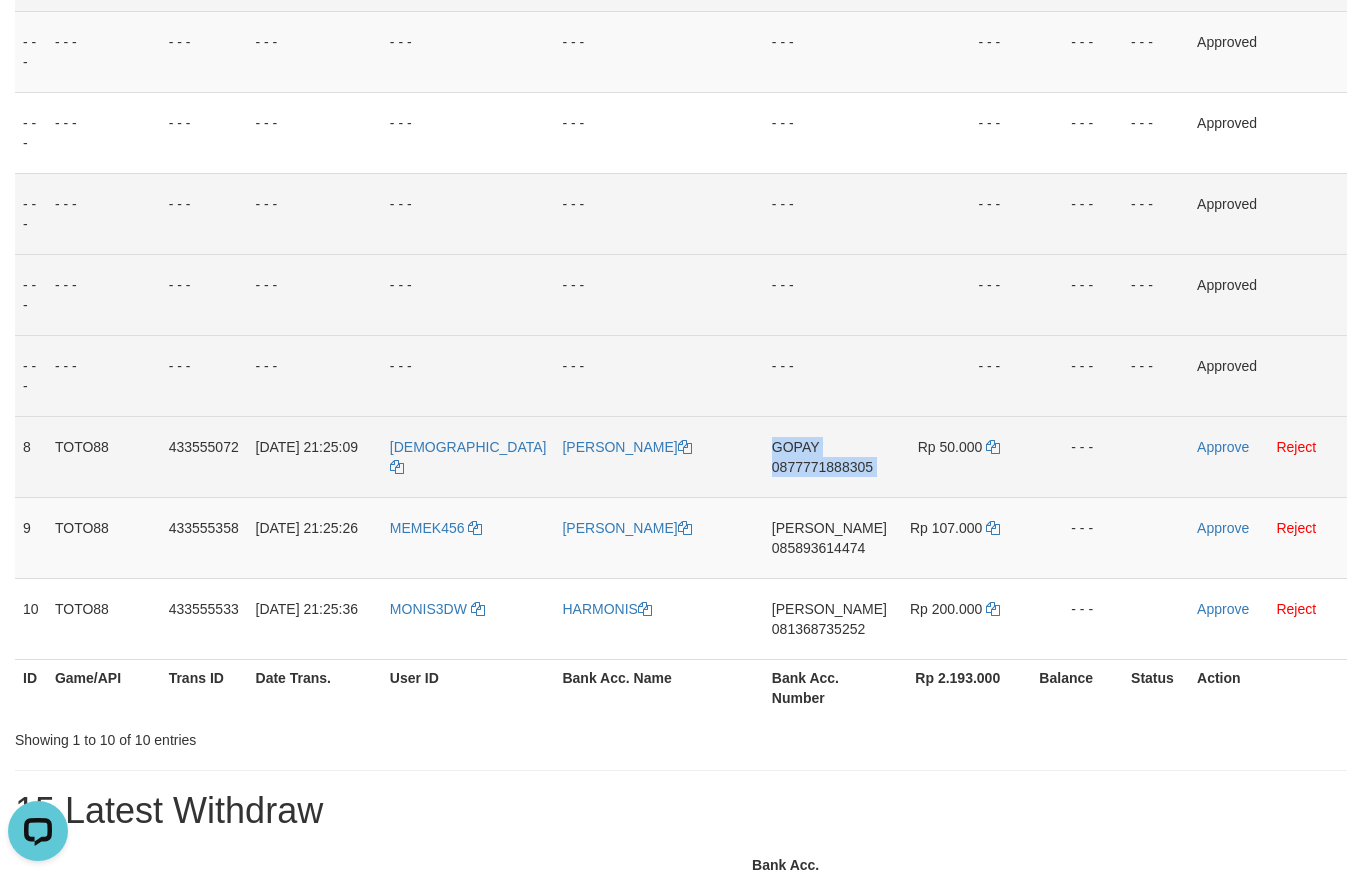 click on "0877771888305" at bounding box center (822, 467) 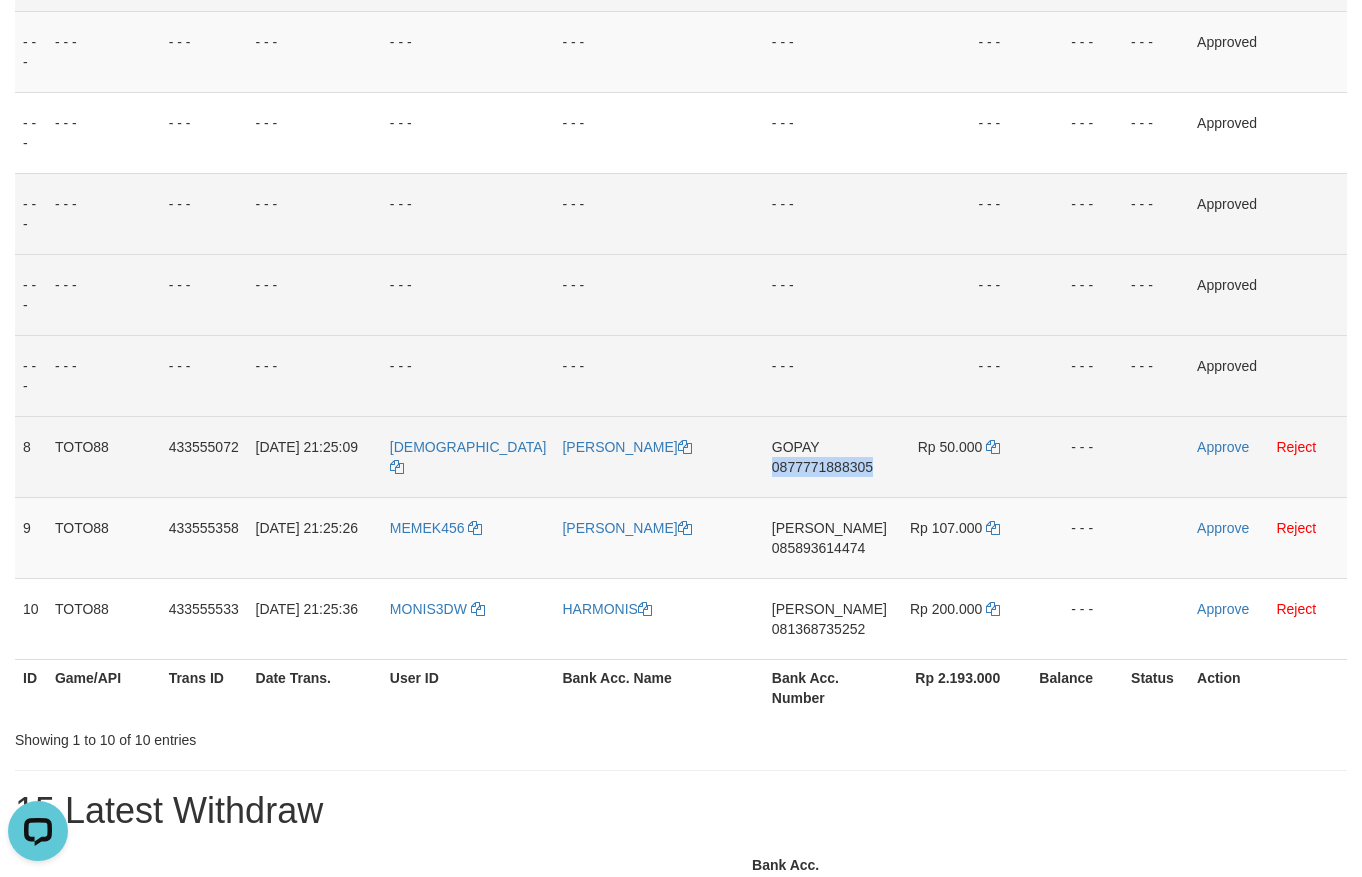 click on "0877771888305" at bounding box center [822, 467] 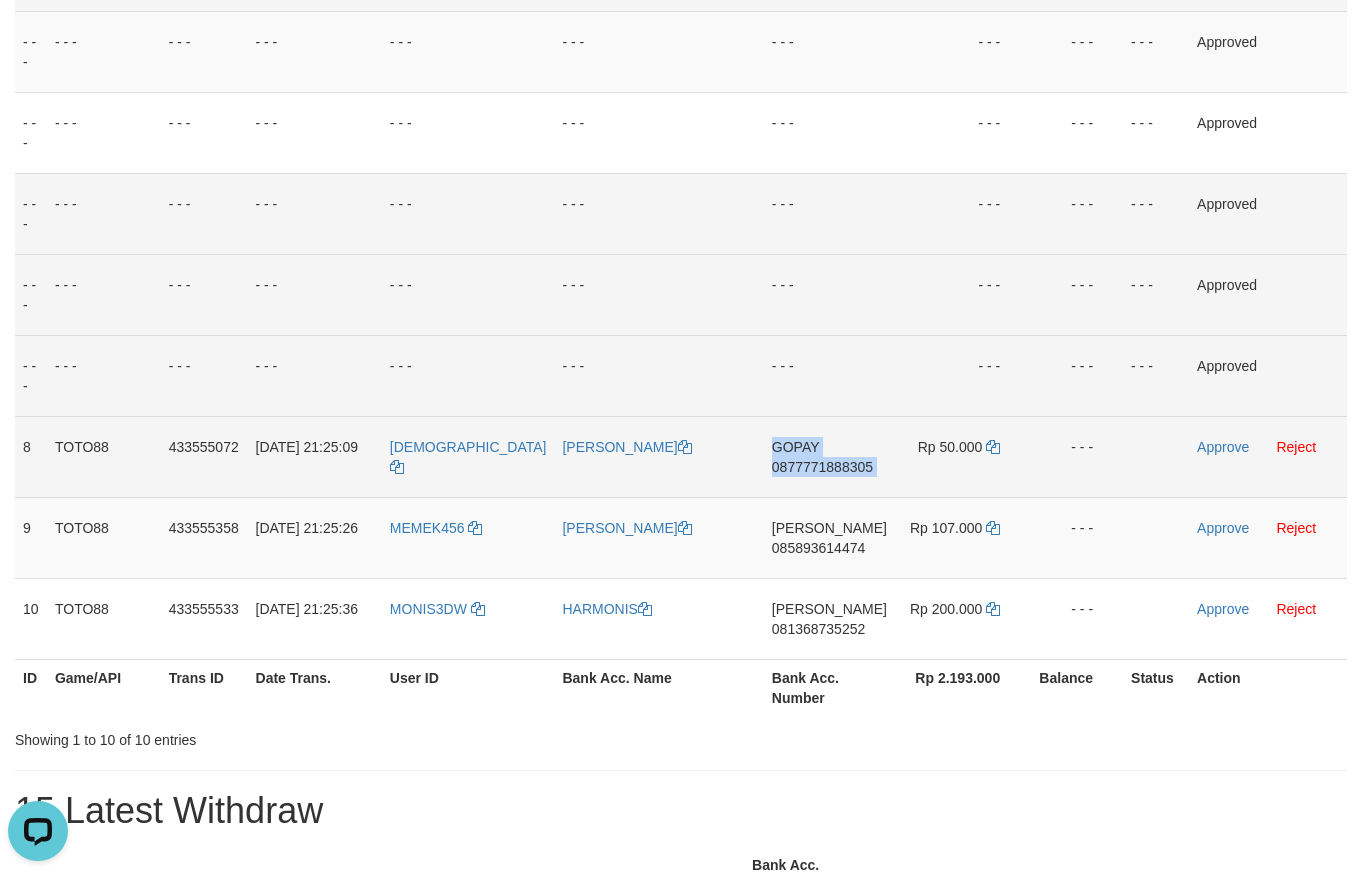 click on "0877771888305" at bounding box center [822, 467] 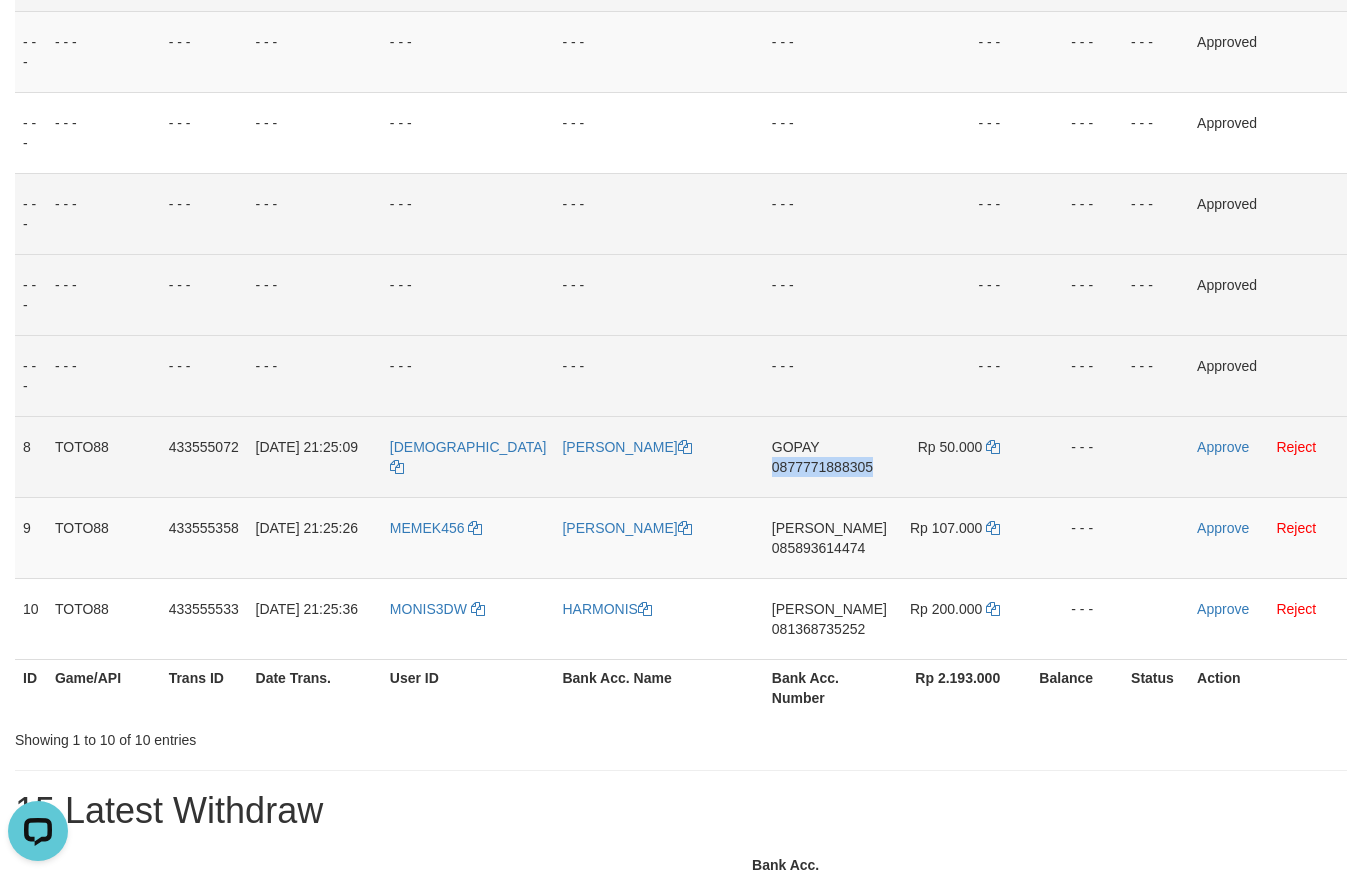 click on "0877771888305" at bounding box center (822, 467) 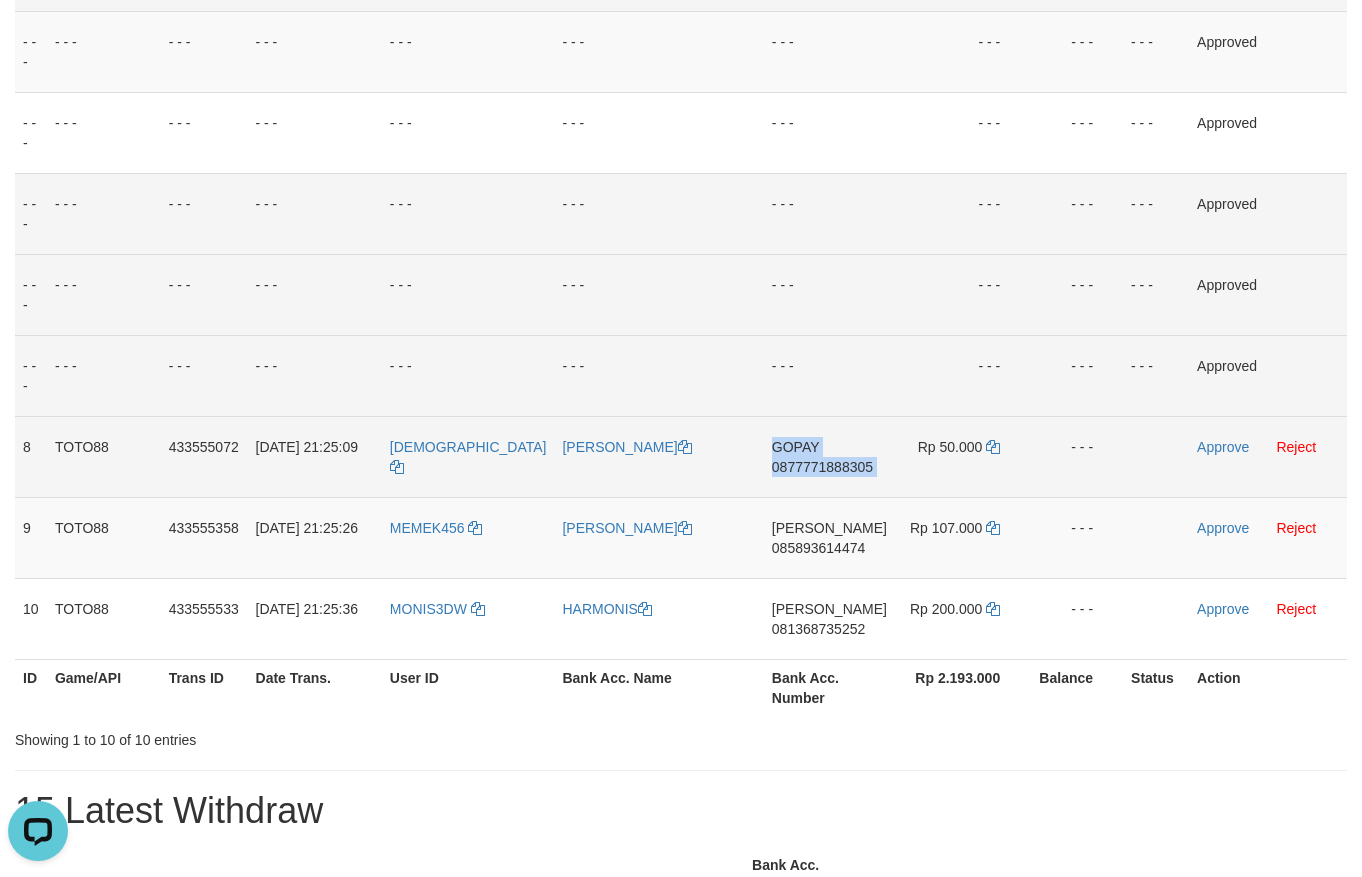 click on "0877771888305" at bounding box center [822, 467] 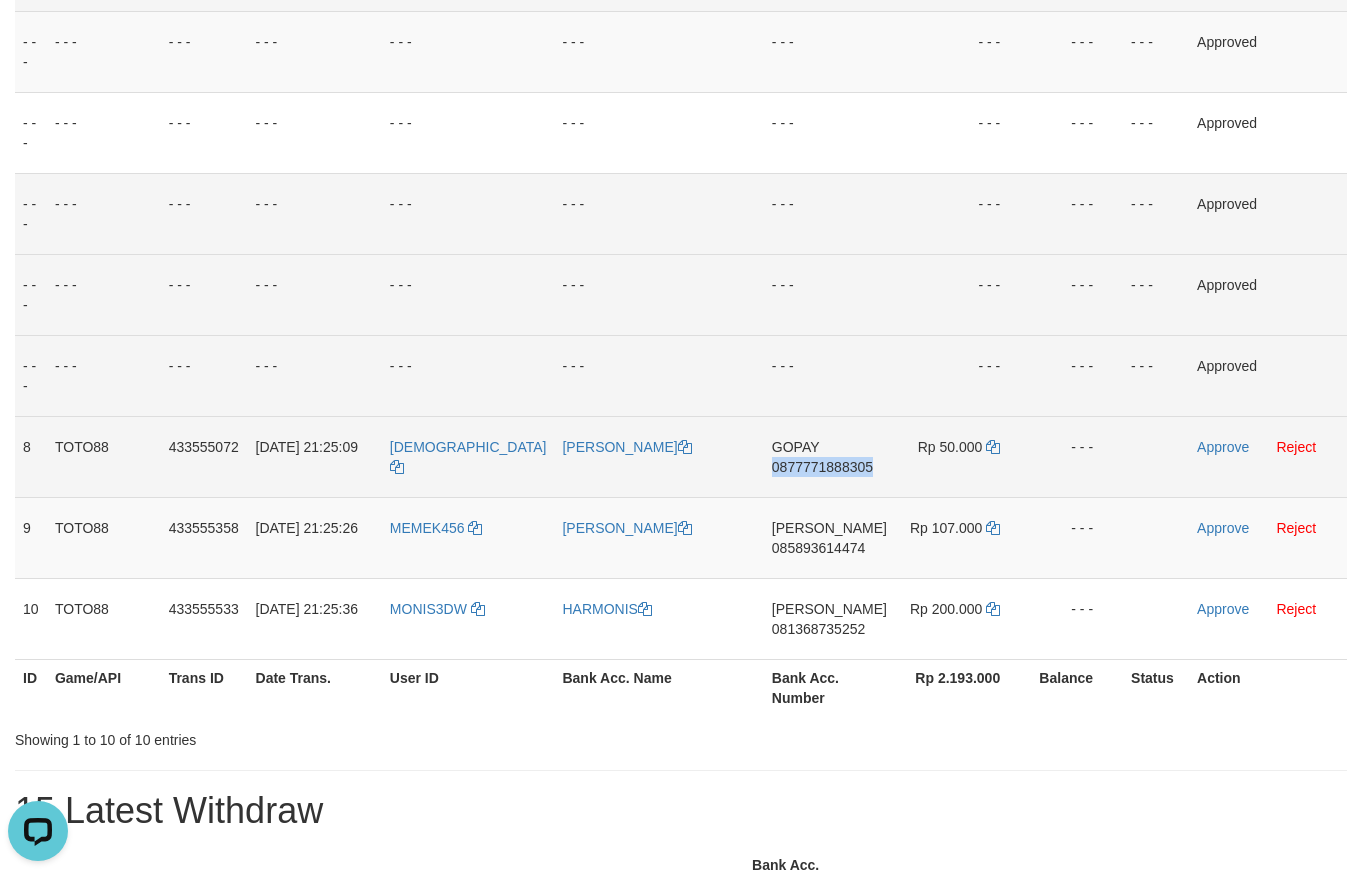 click on "0877771888305" at bounding box center [822, 467] 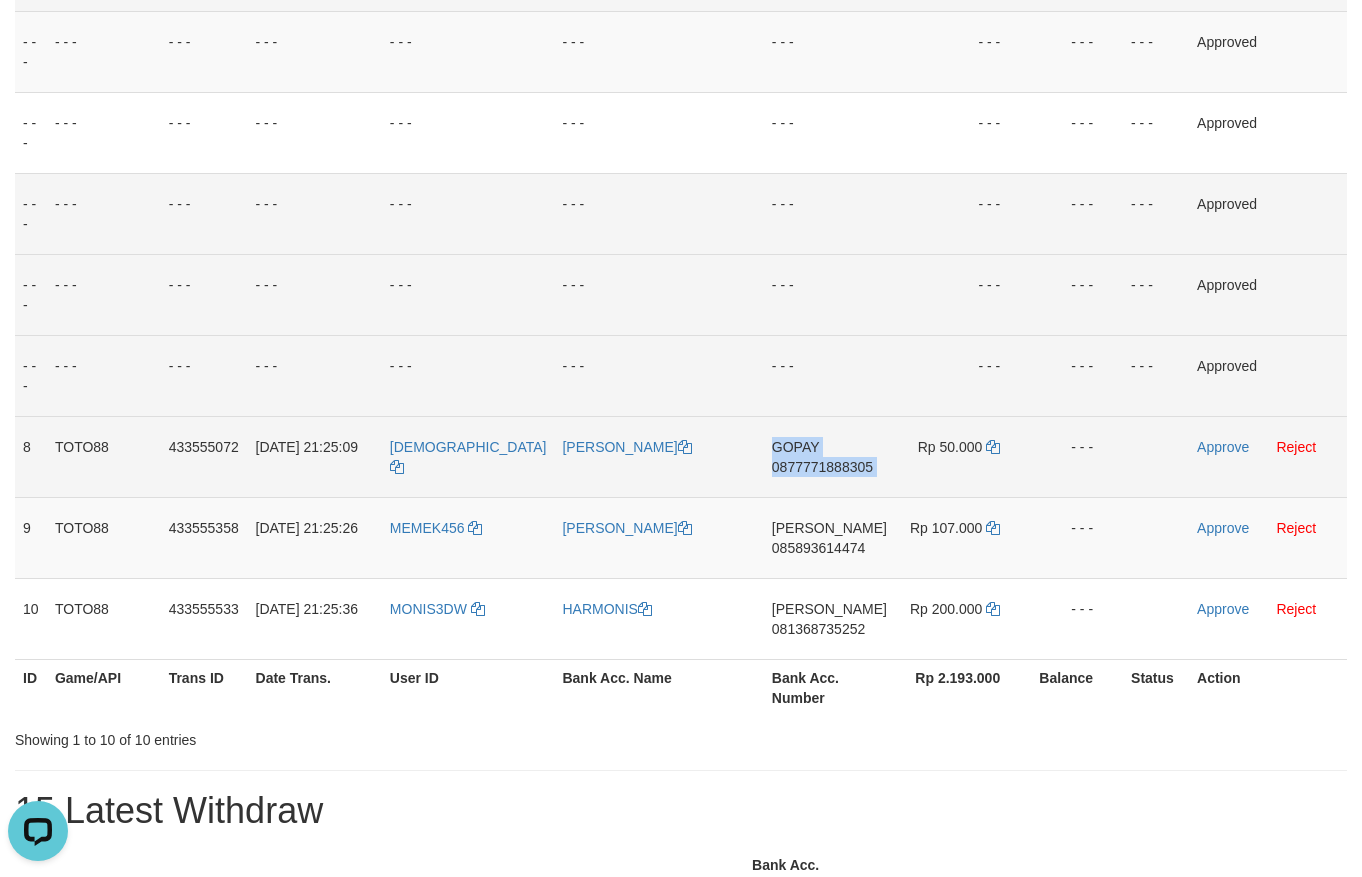 click on "0877771888305" at bounding box center (822, 467) 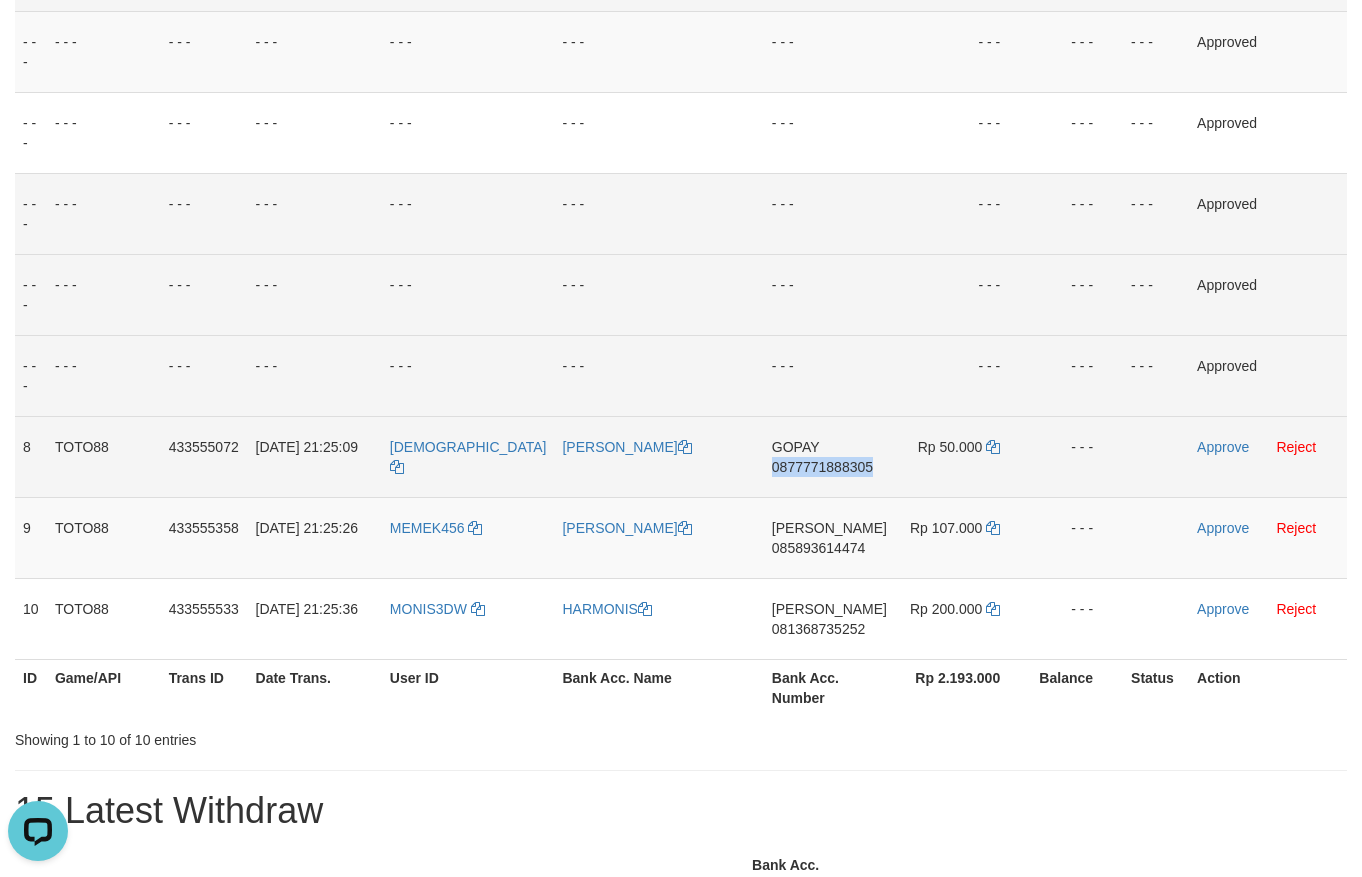 click on "0877771888305" at bounding box center [822, 467] 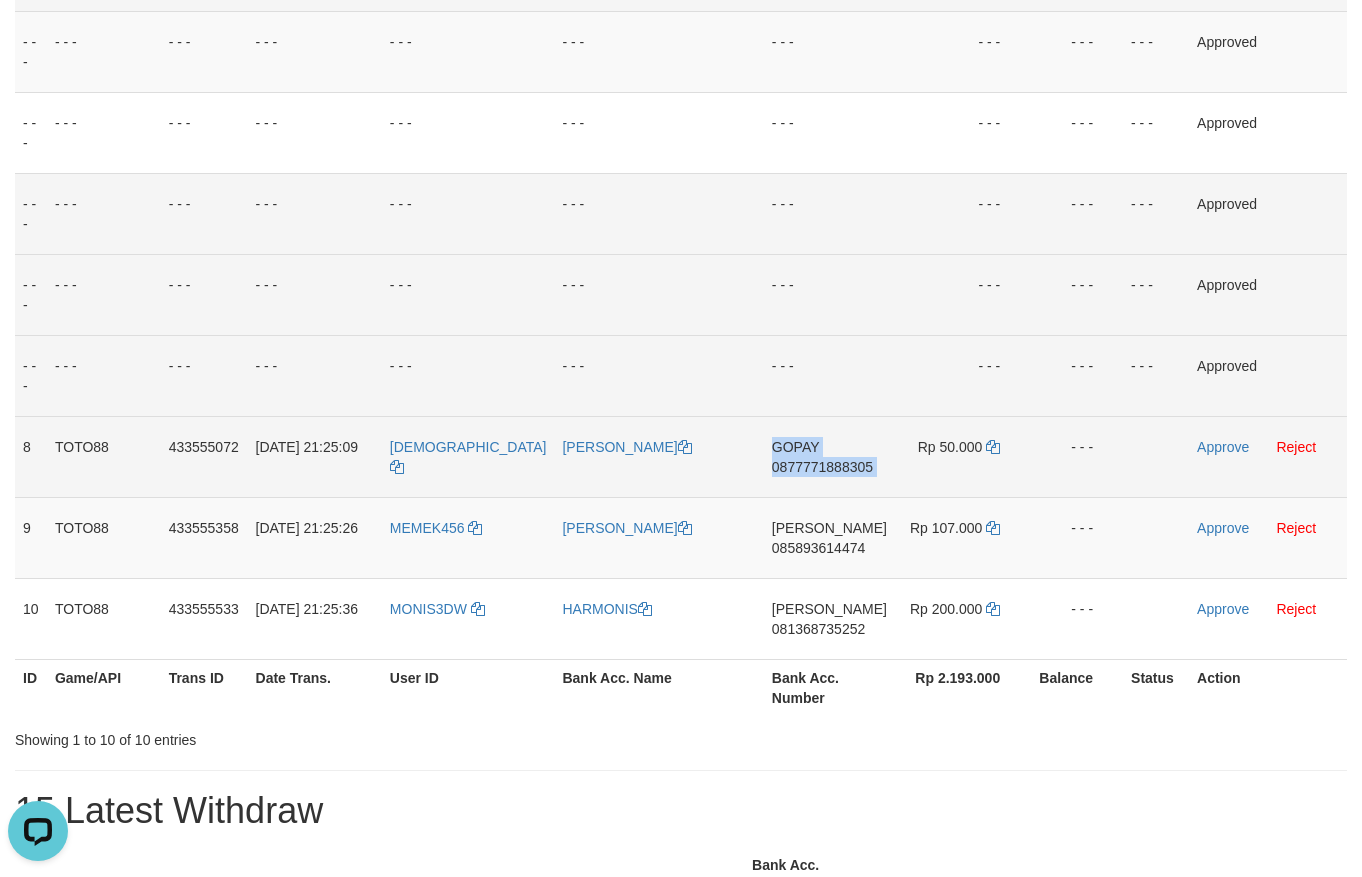 click on "0877771888305" at bounding box center (822, 467) 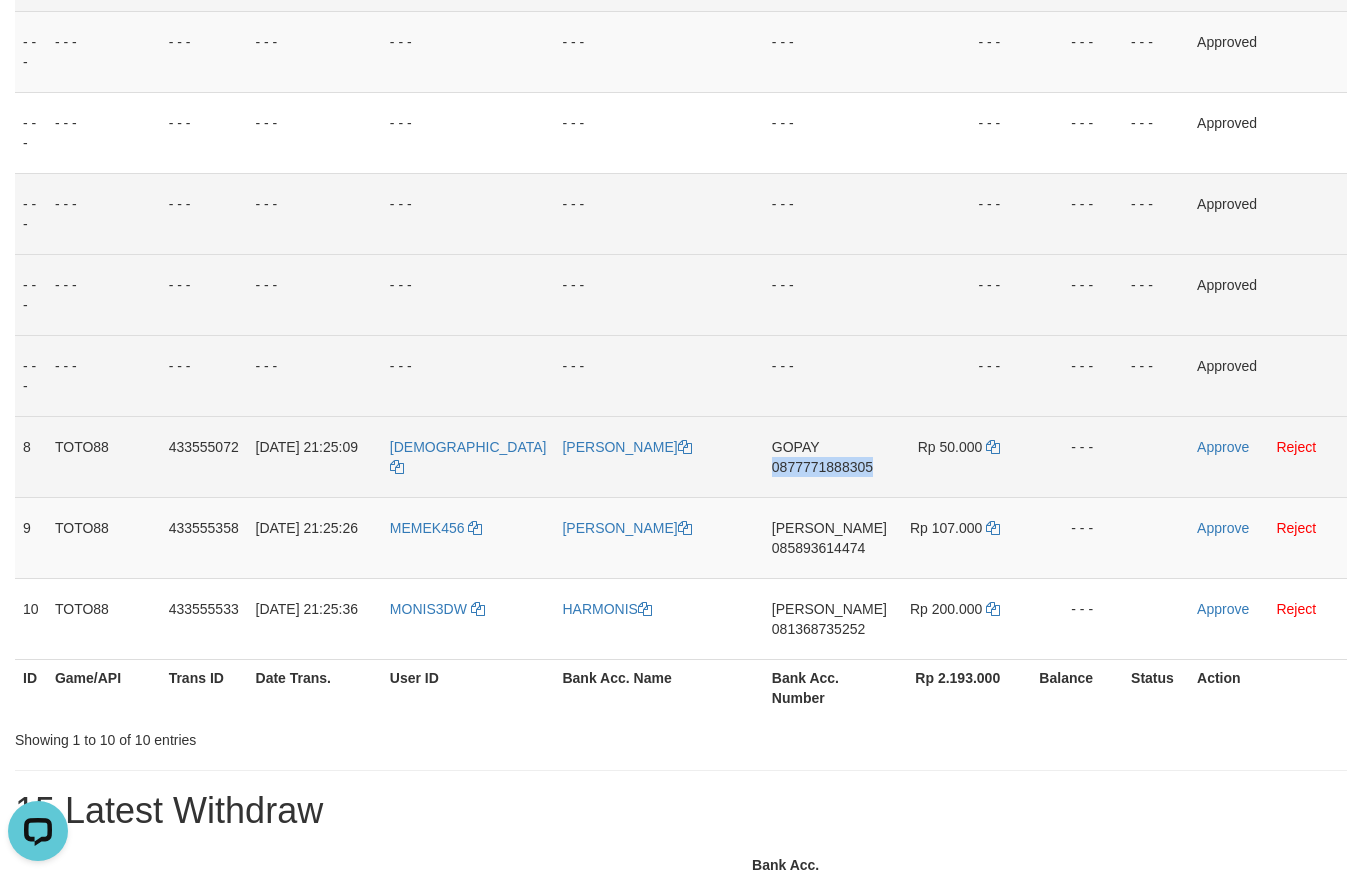 click on "0877771888305" at bounding box center (822, 467) 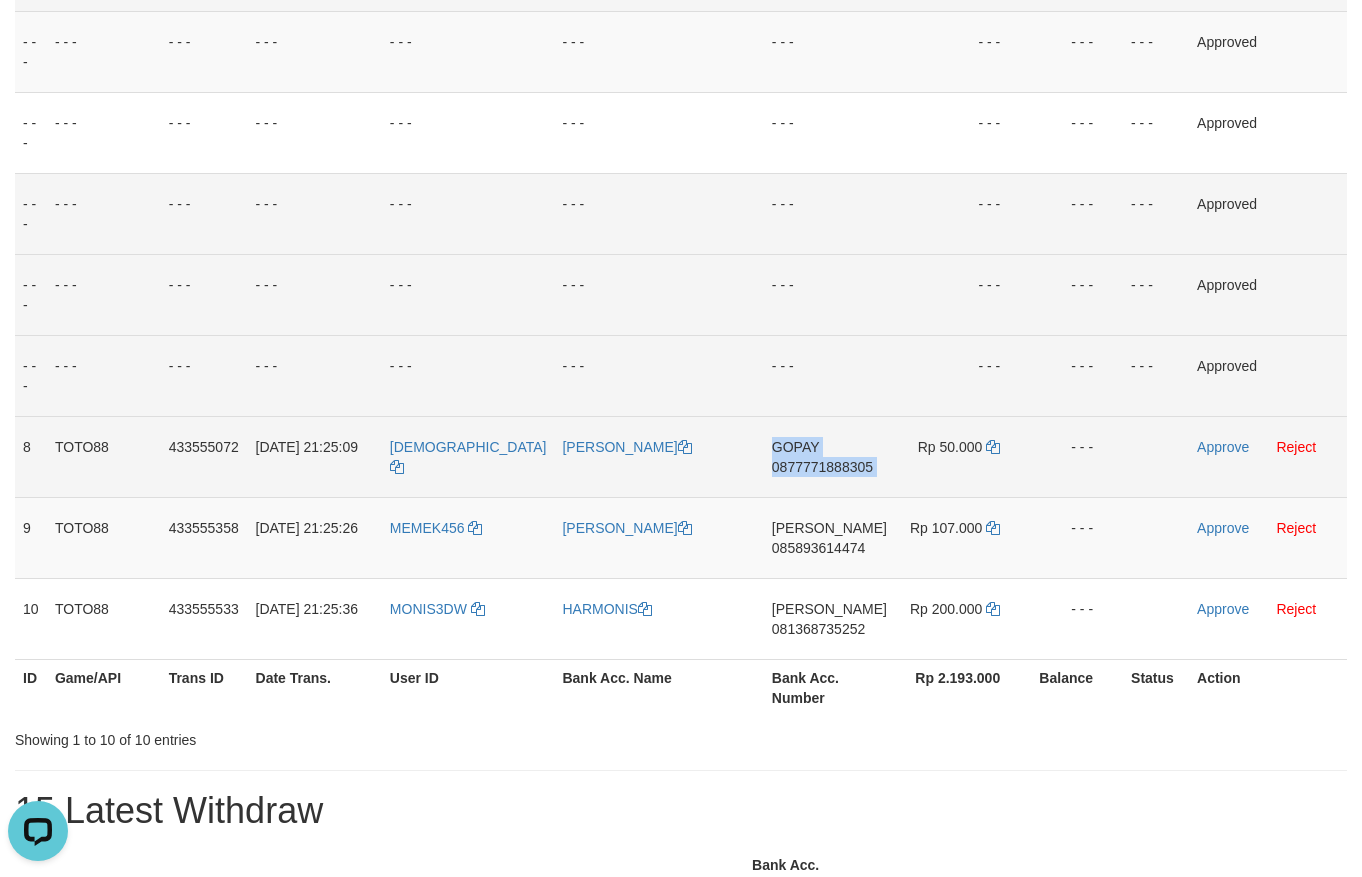click on "0877771888305" at bounding box center (822, 467) 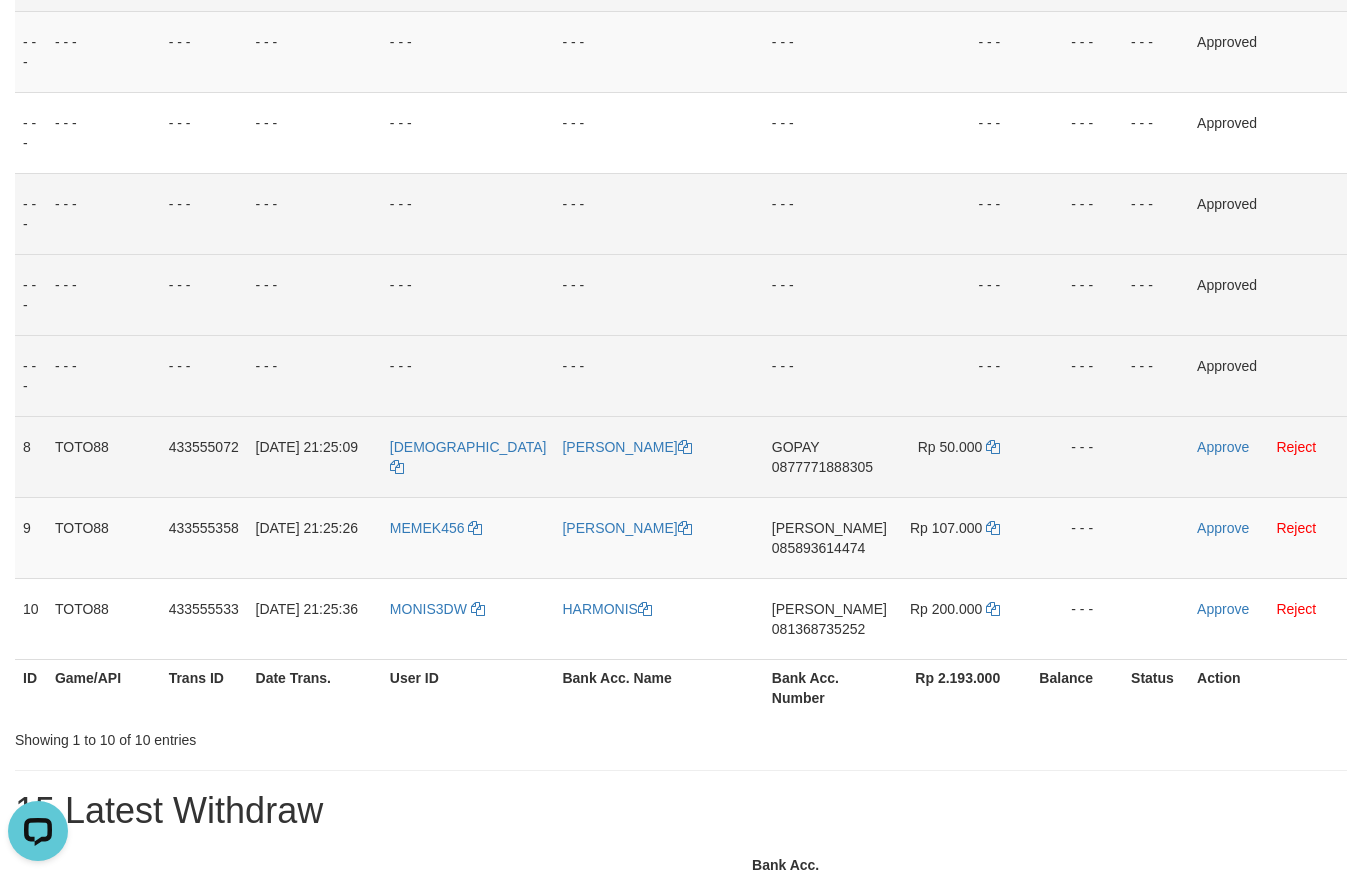 click on "0877771888305" at bounding box center [822, 467] 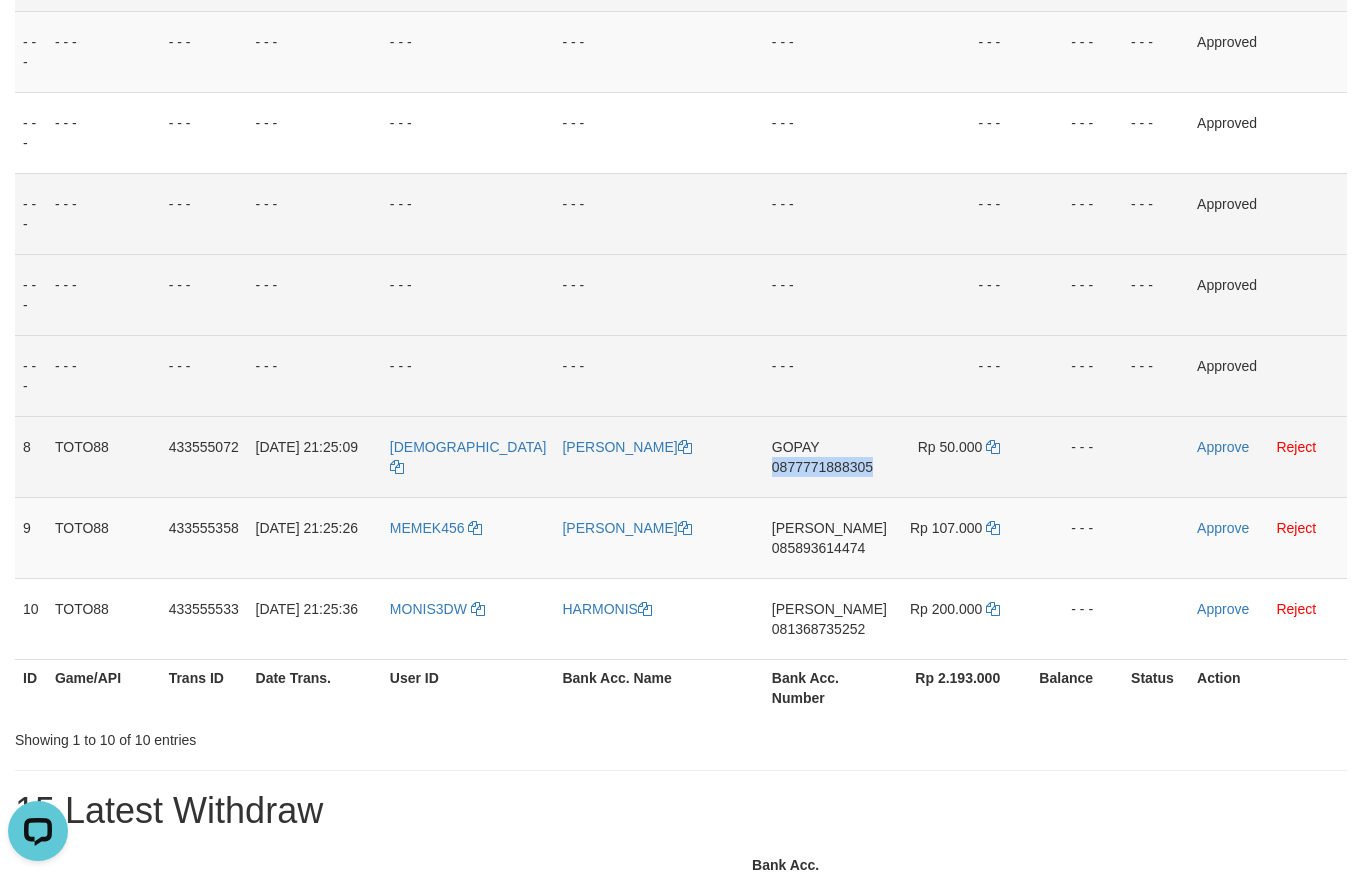 click on "0877771888305" at bounding box center (822, 467) 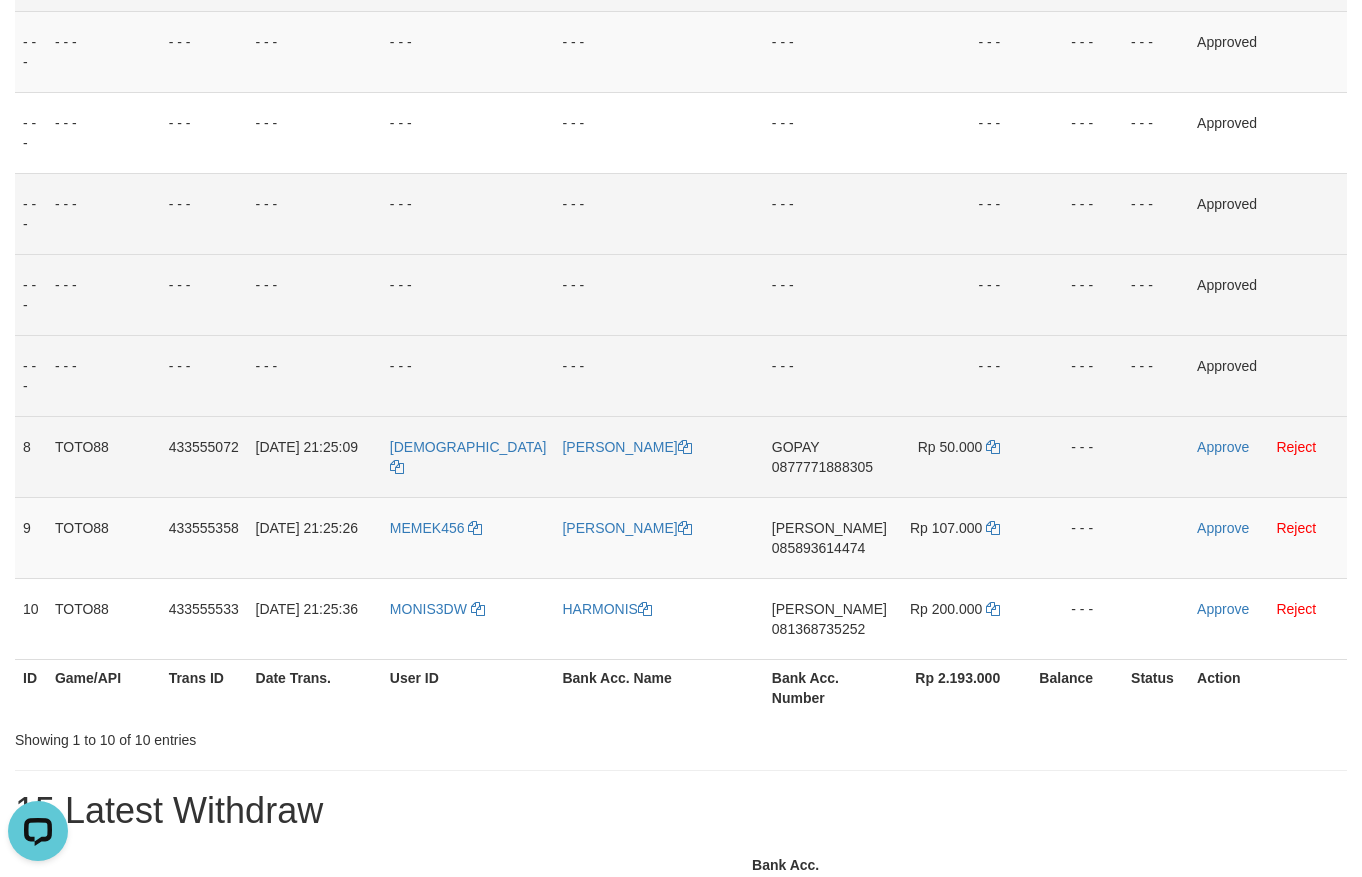 click on "0877771888305" at bounding box center [822, 467] 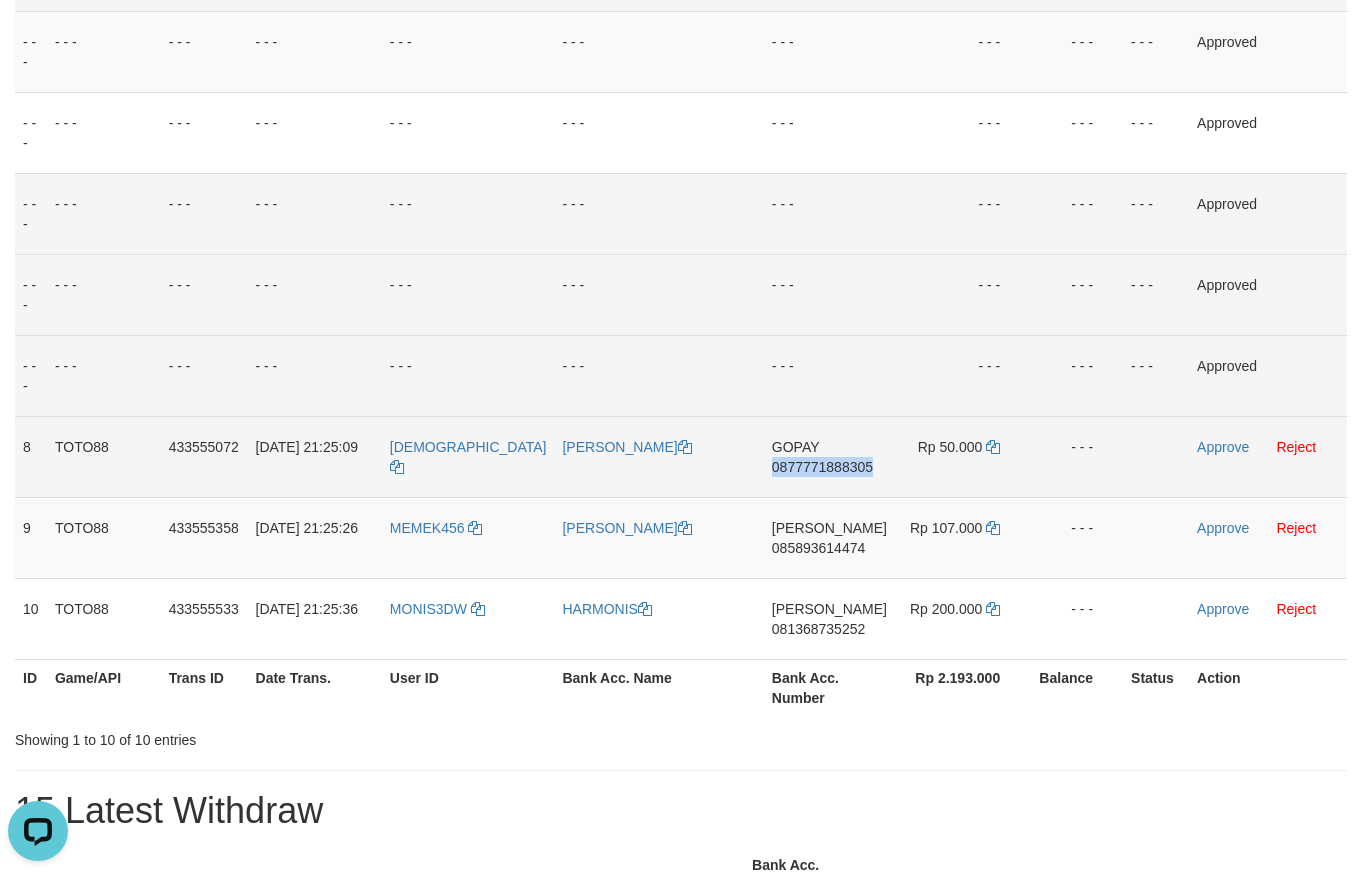 click on "0877771888305" at bounding box center [822, 467] 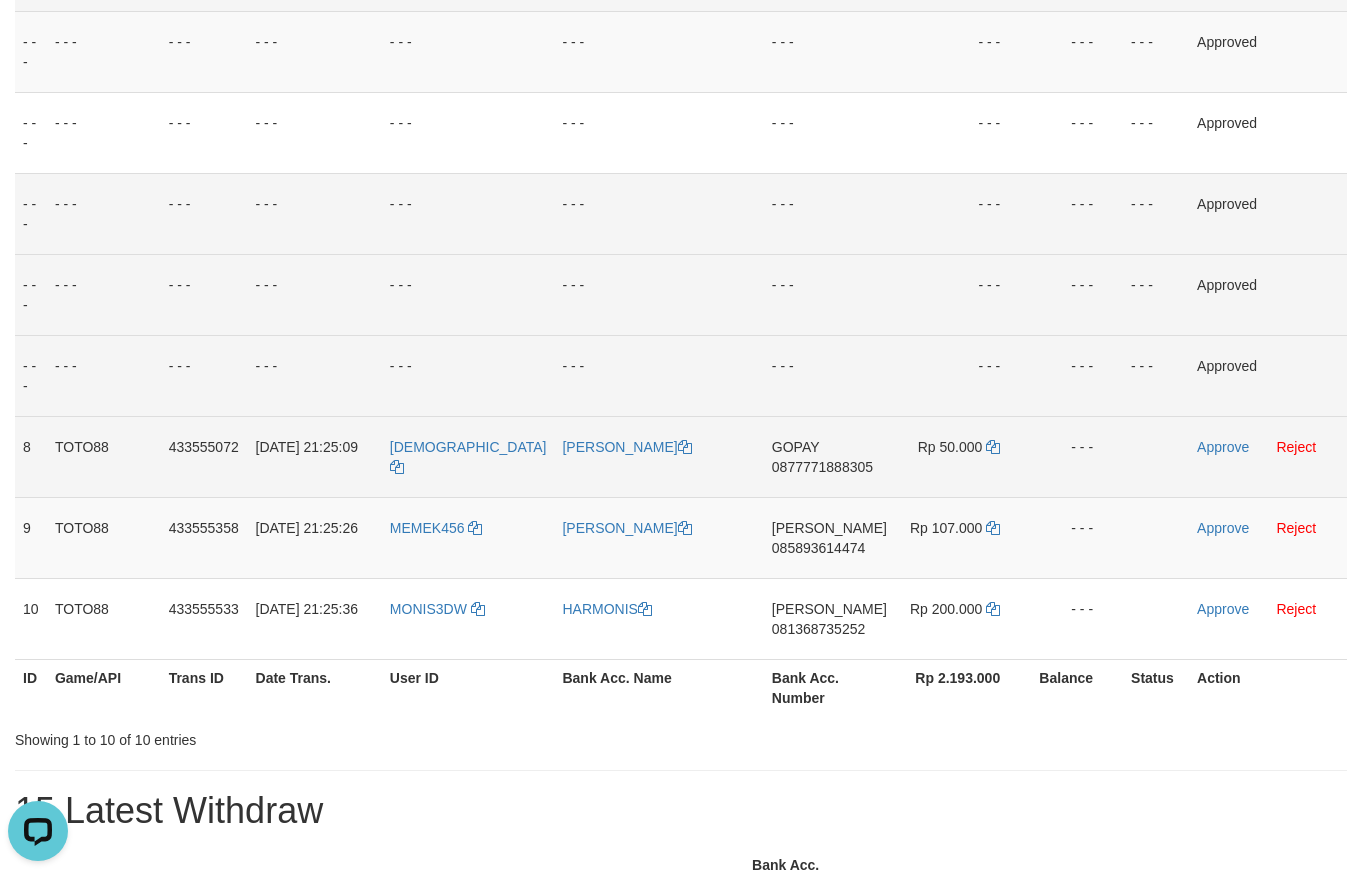 click on "[DEMOGRAPHIC_DATA]" at bounding box center (468, 456) 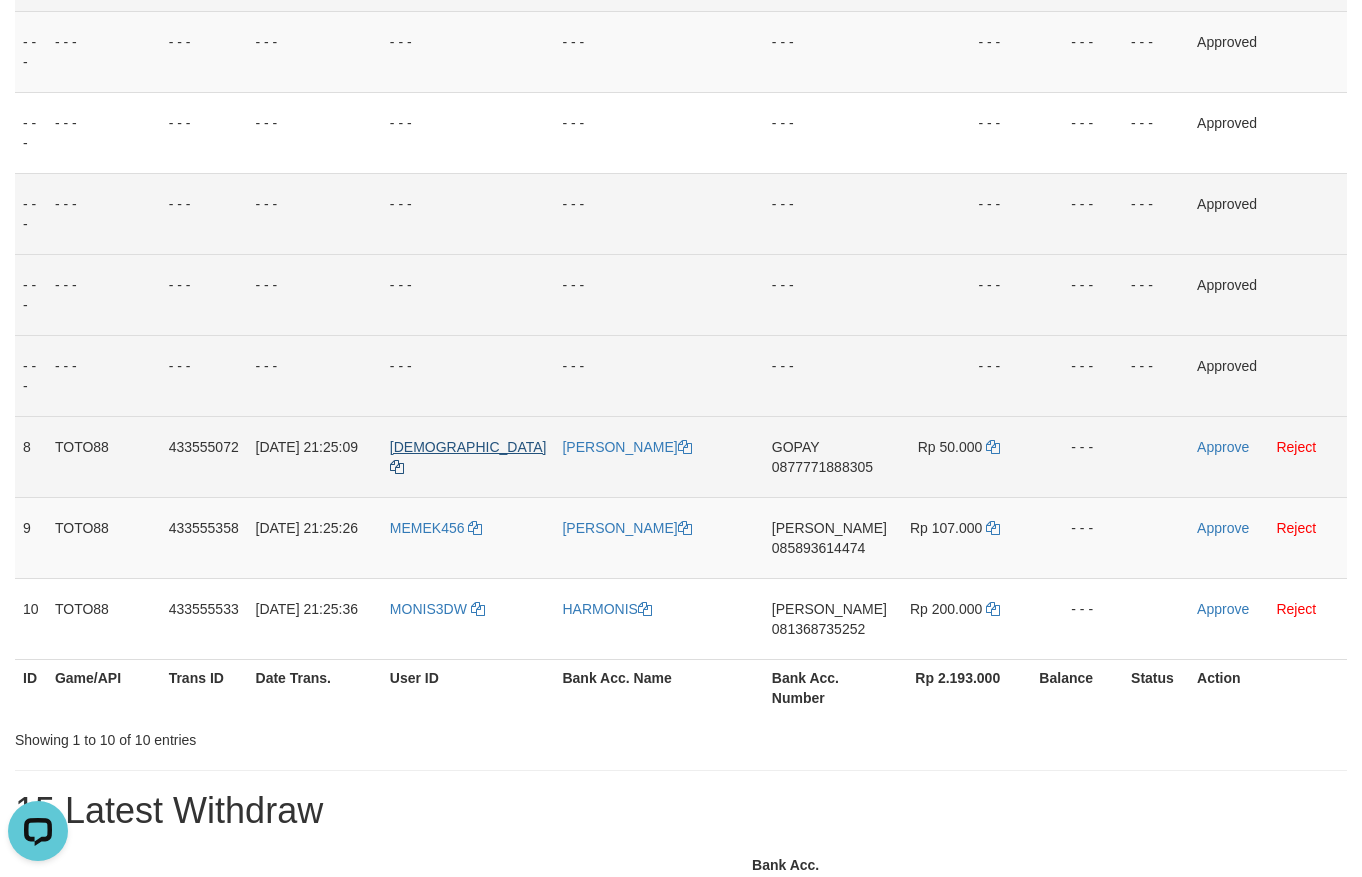 click on "[DEMOGRAPHIC_DATA]" at bounding box center (468, 456) 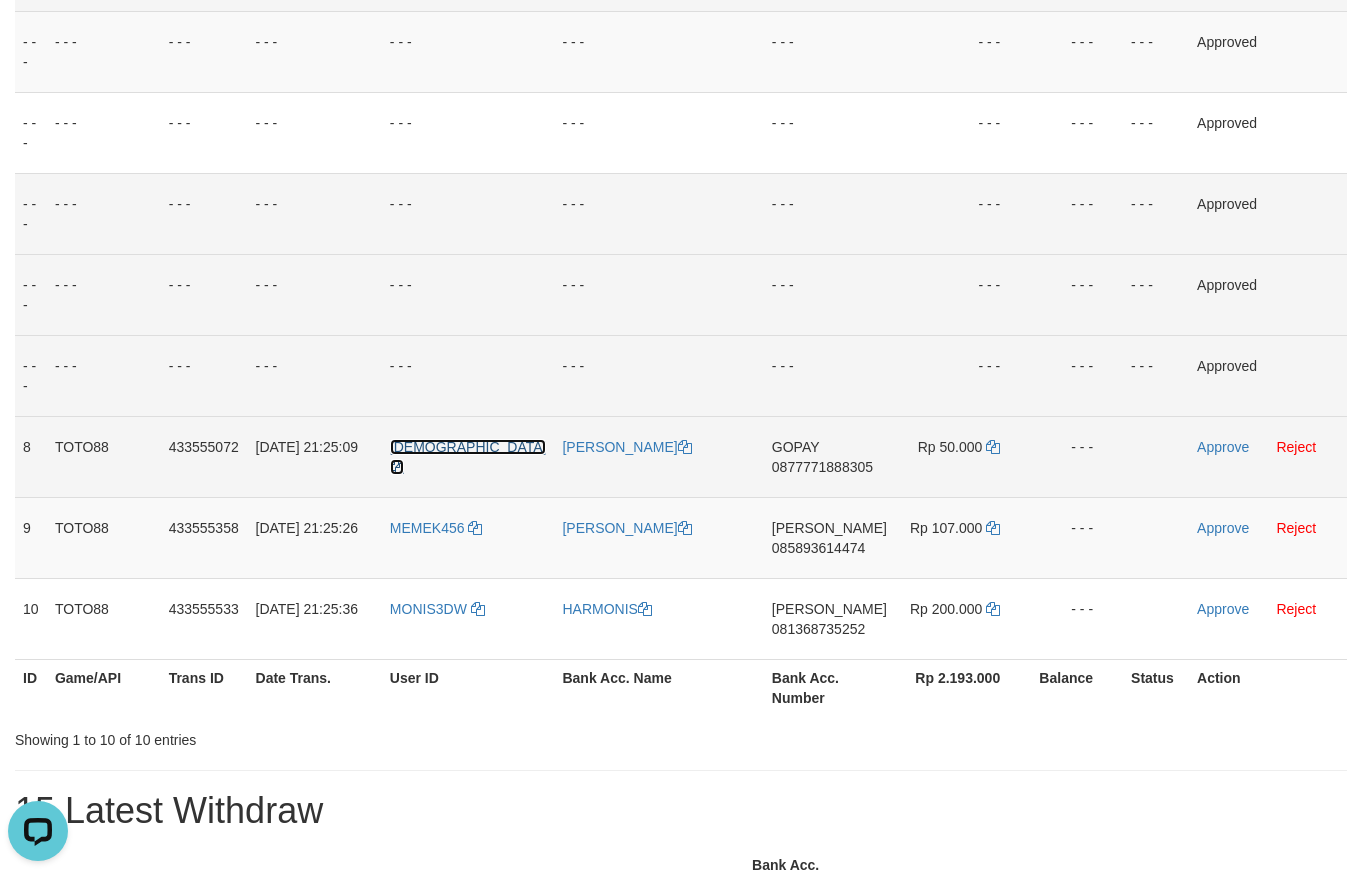 click on "[DEMOGRAPHIC_DATA]" at bounding box center [468, 447] 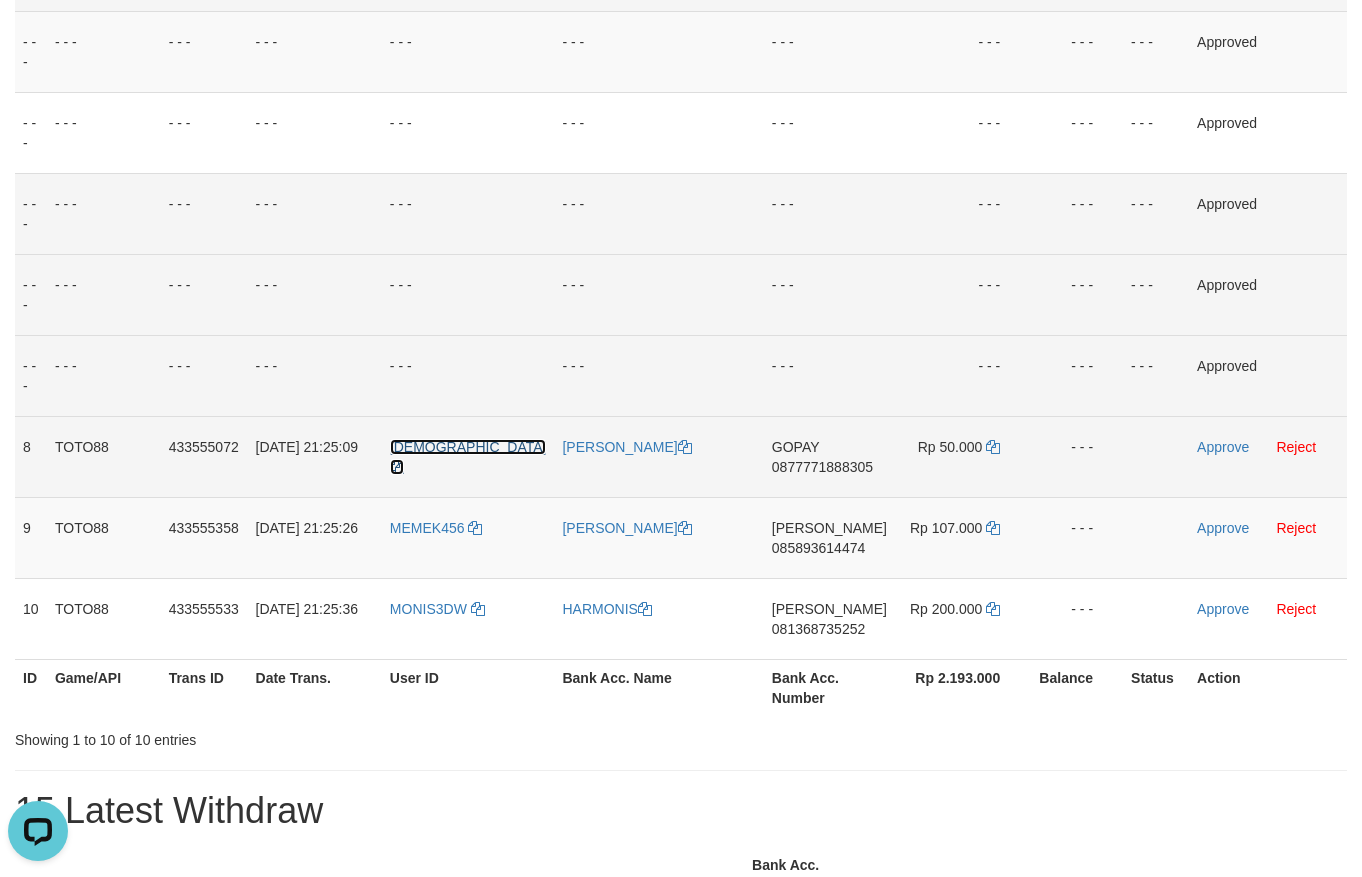 click on "[DEMOGRAPHIC_DATA]" at bounding box center [468, 457] 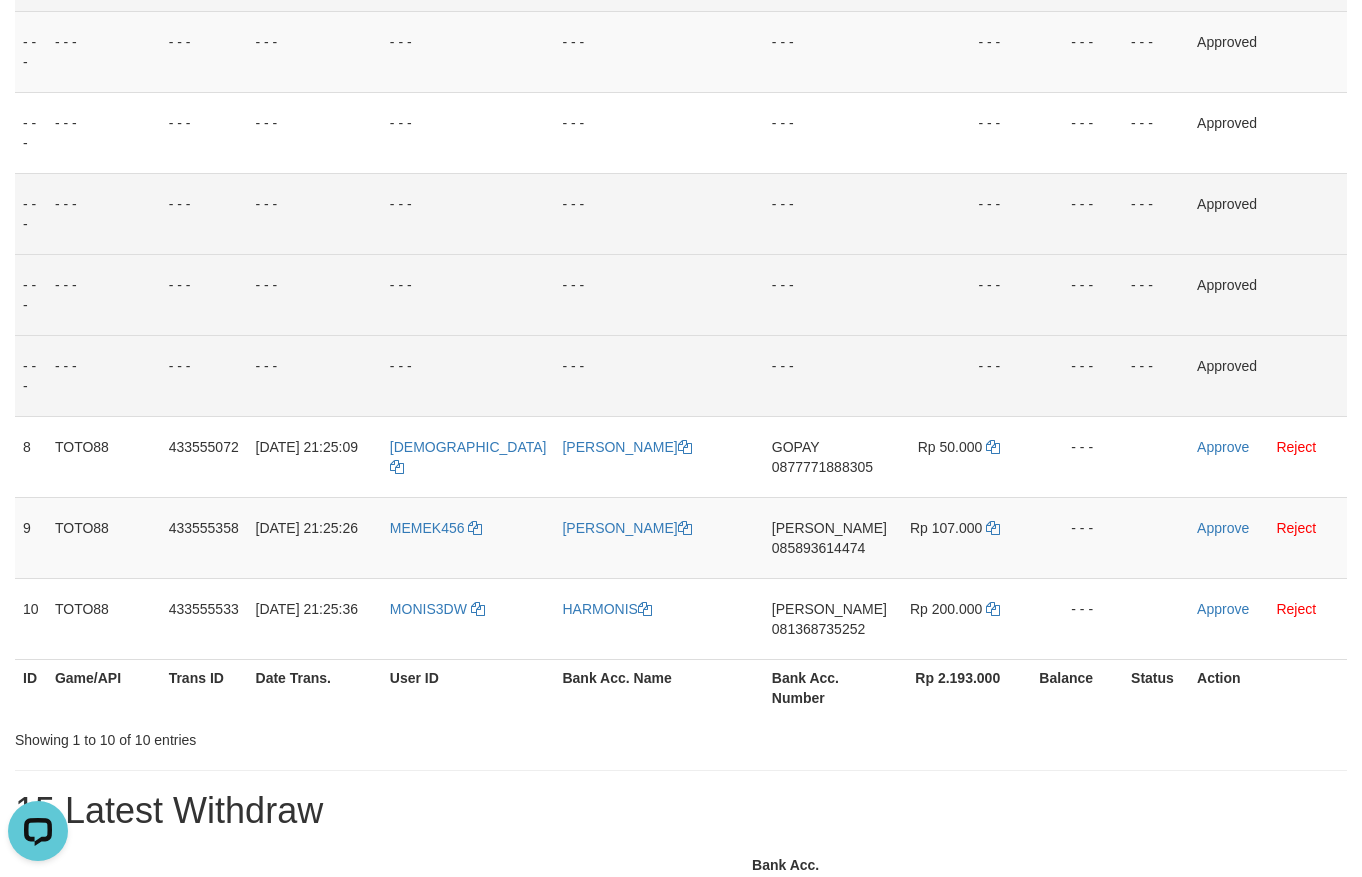 drag, startPoint x: 496, startPoint y: 461, endPoint x: 696, endPoint y: 343, distance: 232.21542 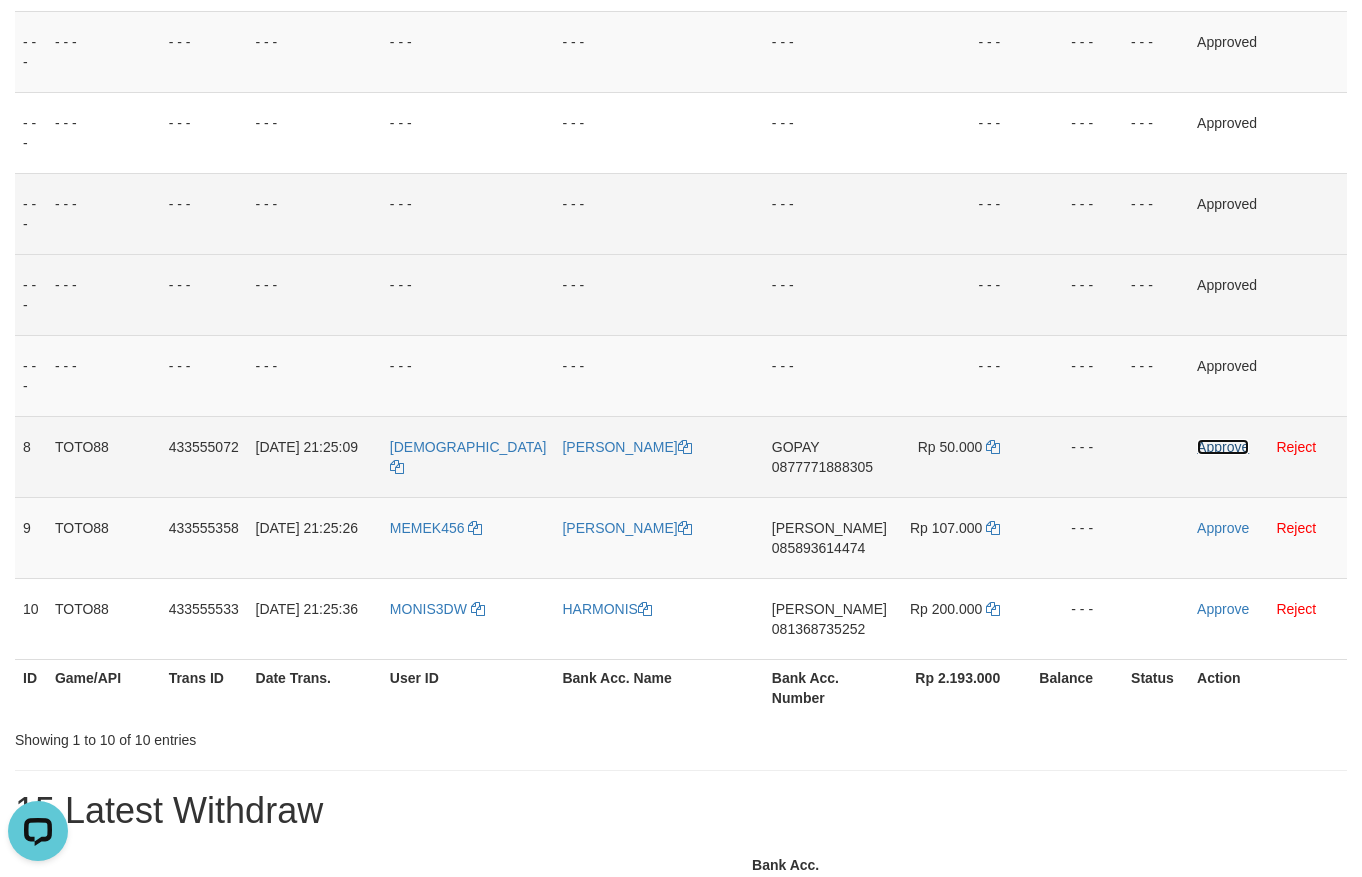 click on "Approve" at bounding box center [1223, 447] 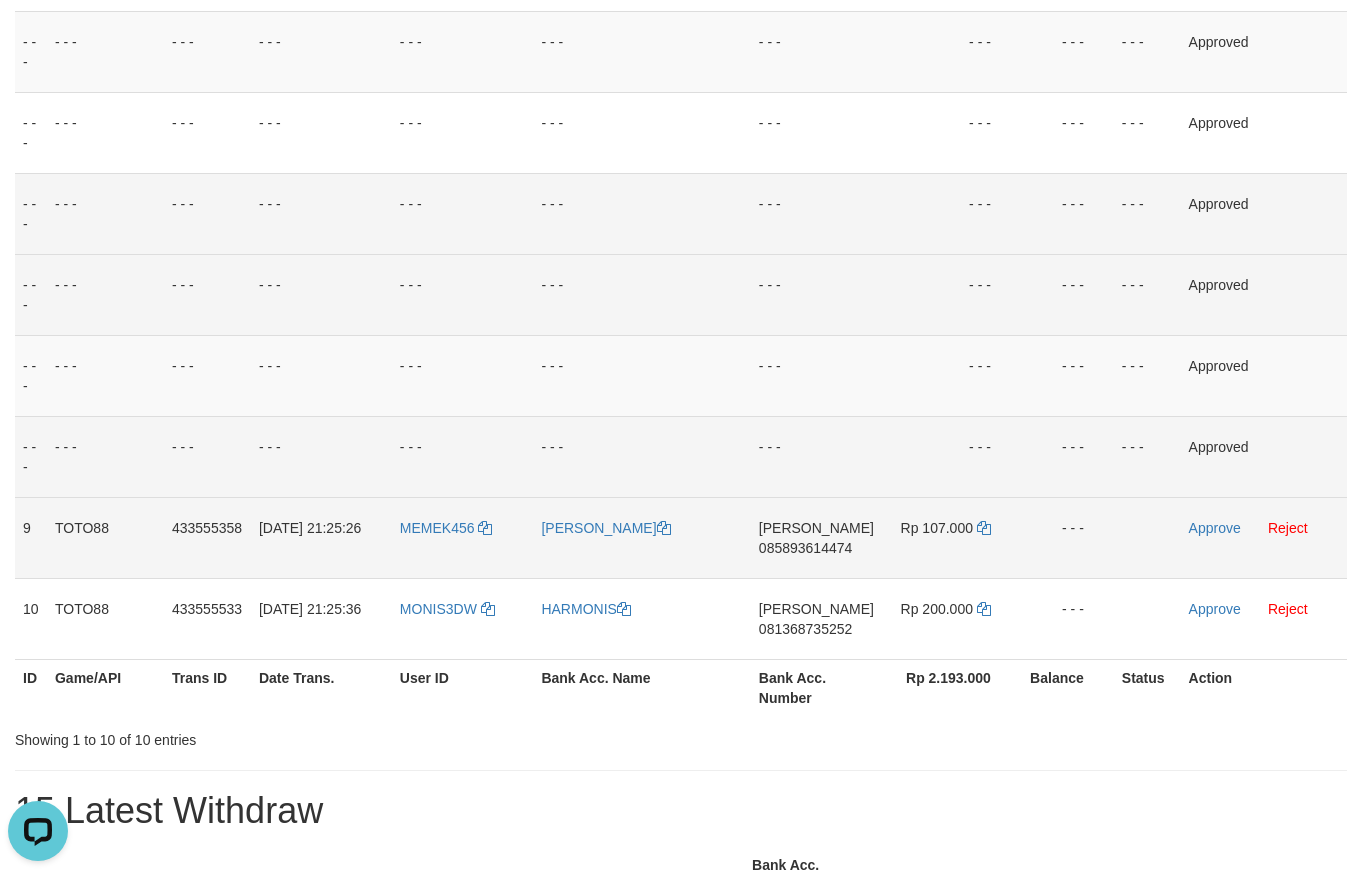 click on "[PERSON_NAME]
085893614474" at bounding box center (816, 537) 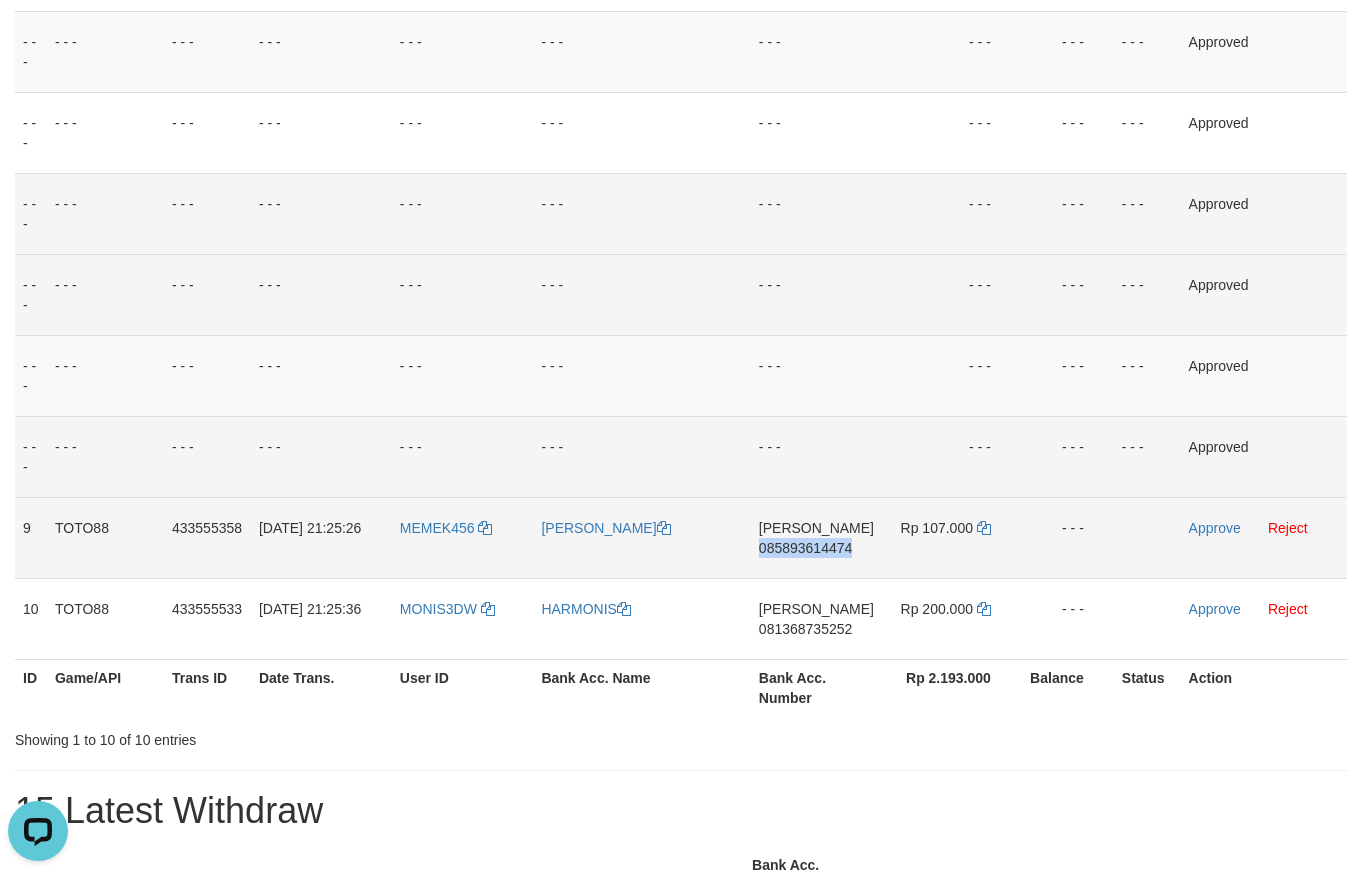 click on "[PERSON_NAME]
085893614474" at bounding box center (816, 537) 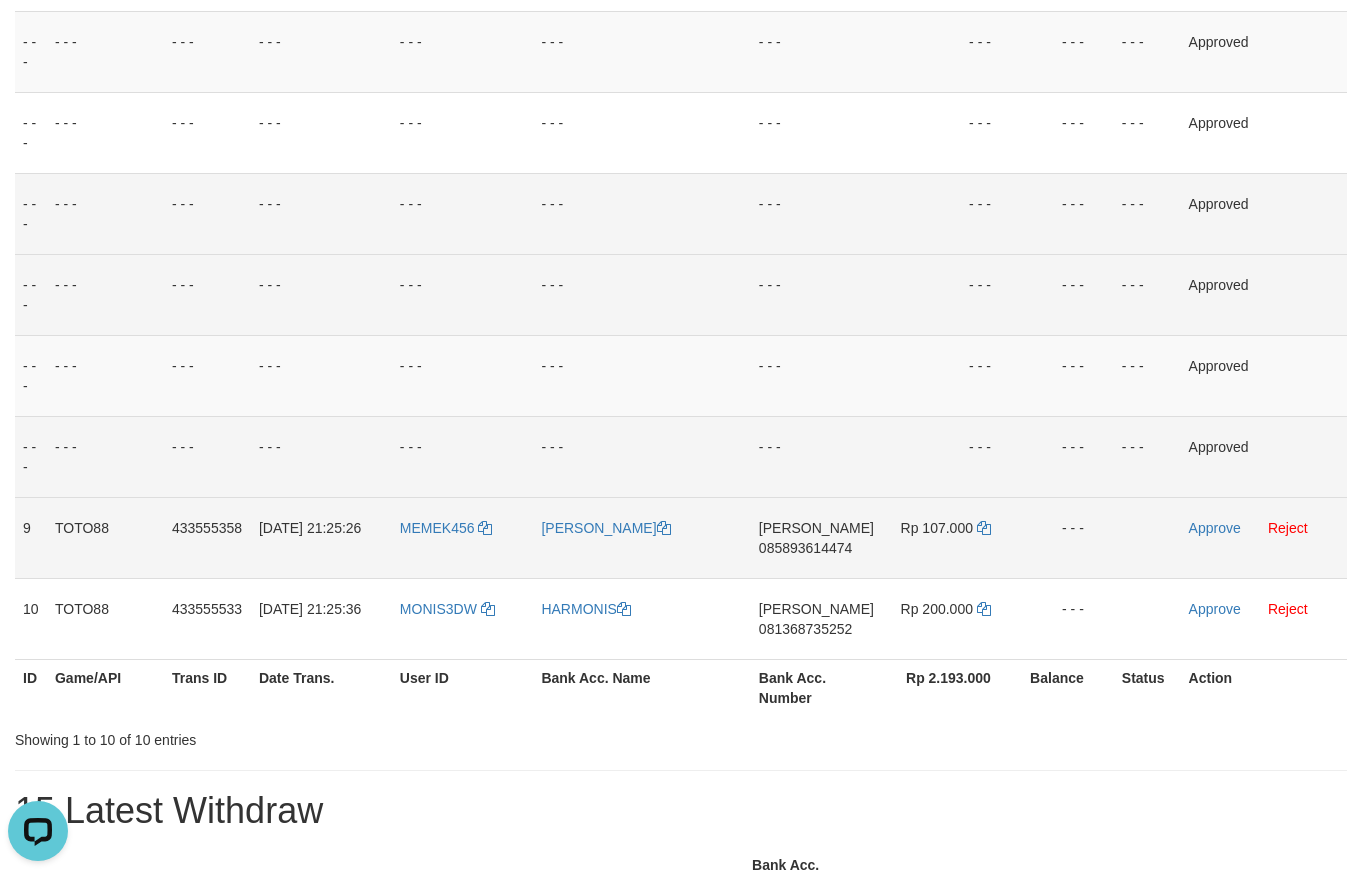 click on "[PERSON_NAME]
085893614474" at bounding box center [816, 537] 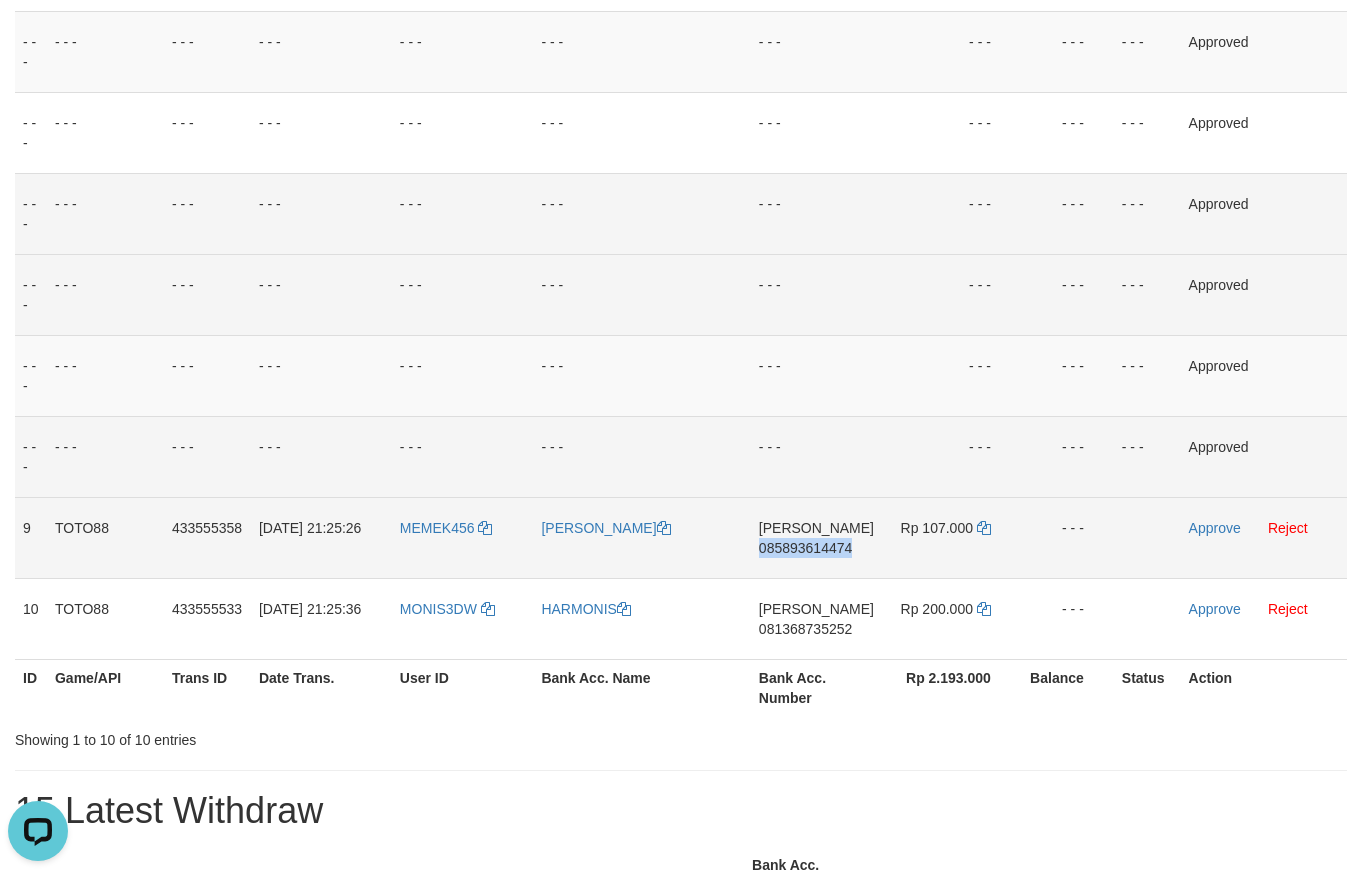 drag, startPoint x: 834, startPoint y: 559, endPoint x: 830, endPoint y: 541, distance: 18.439089 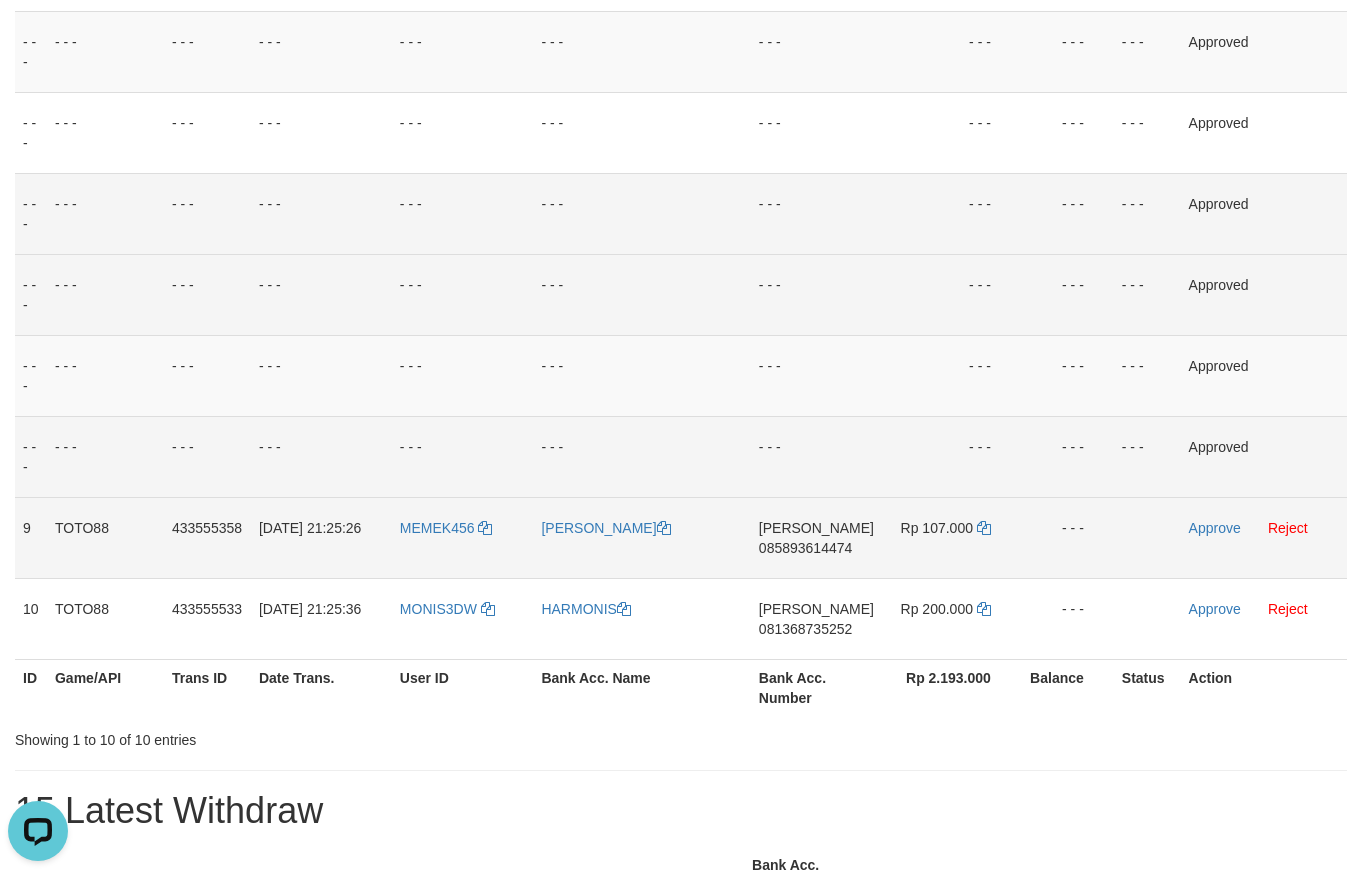 click on "[PERSON_NAME]
085893614474" at bounding box center [816, 537] 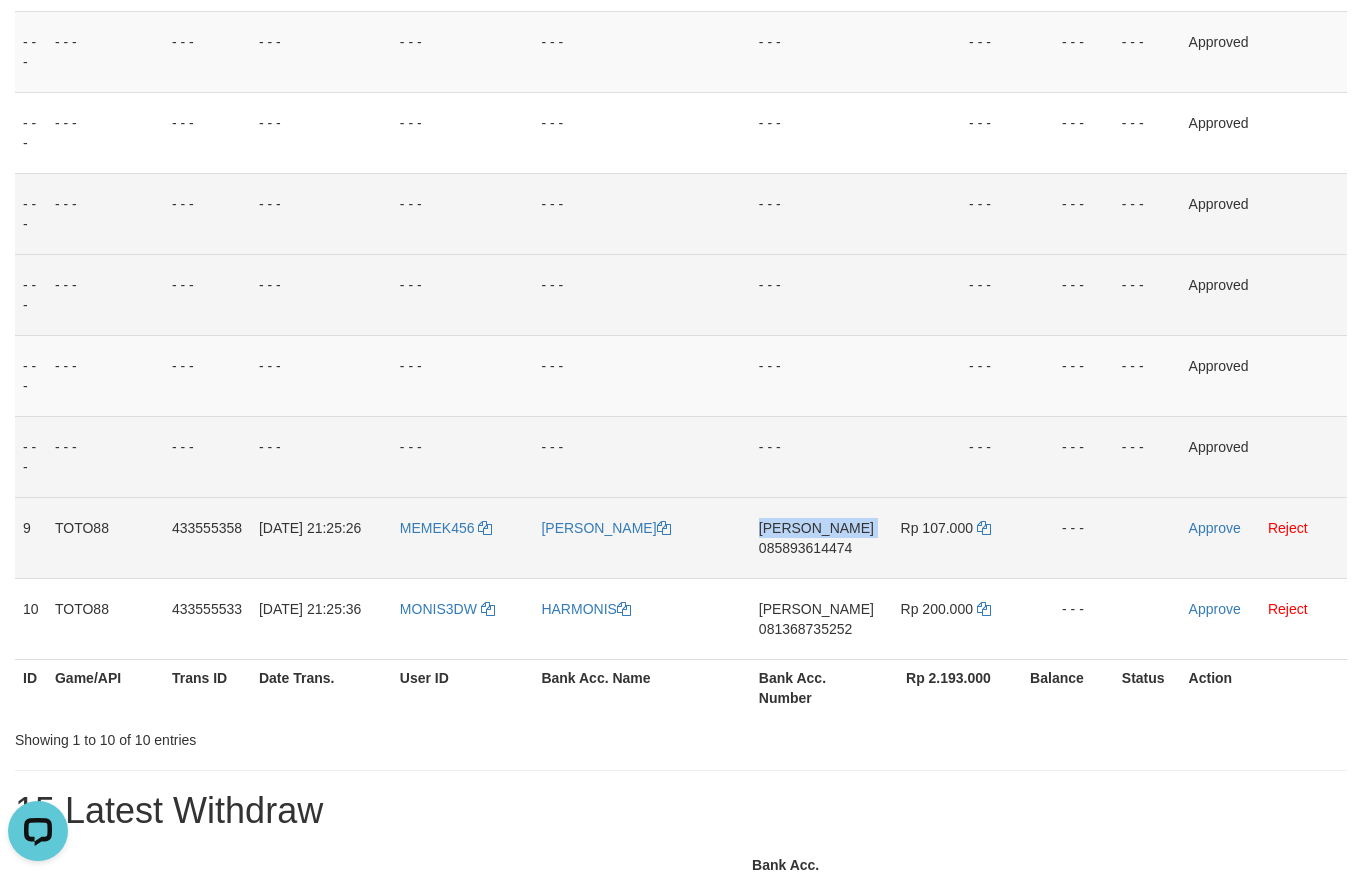 drag, startPoint x: 832, startPoint y: 537, endPoint x: 830, endPoint y: 553, distance: 16.124516 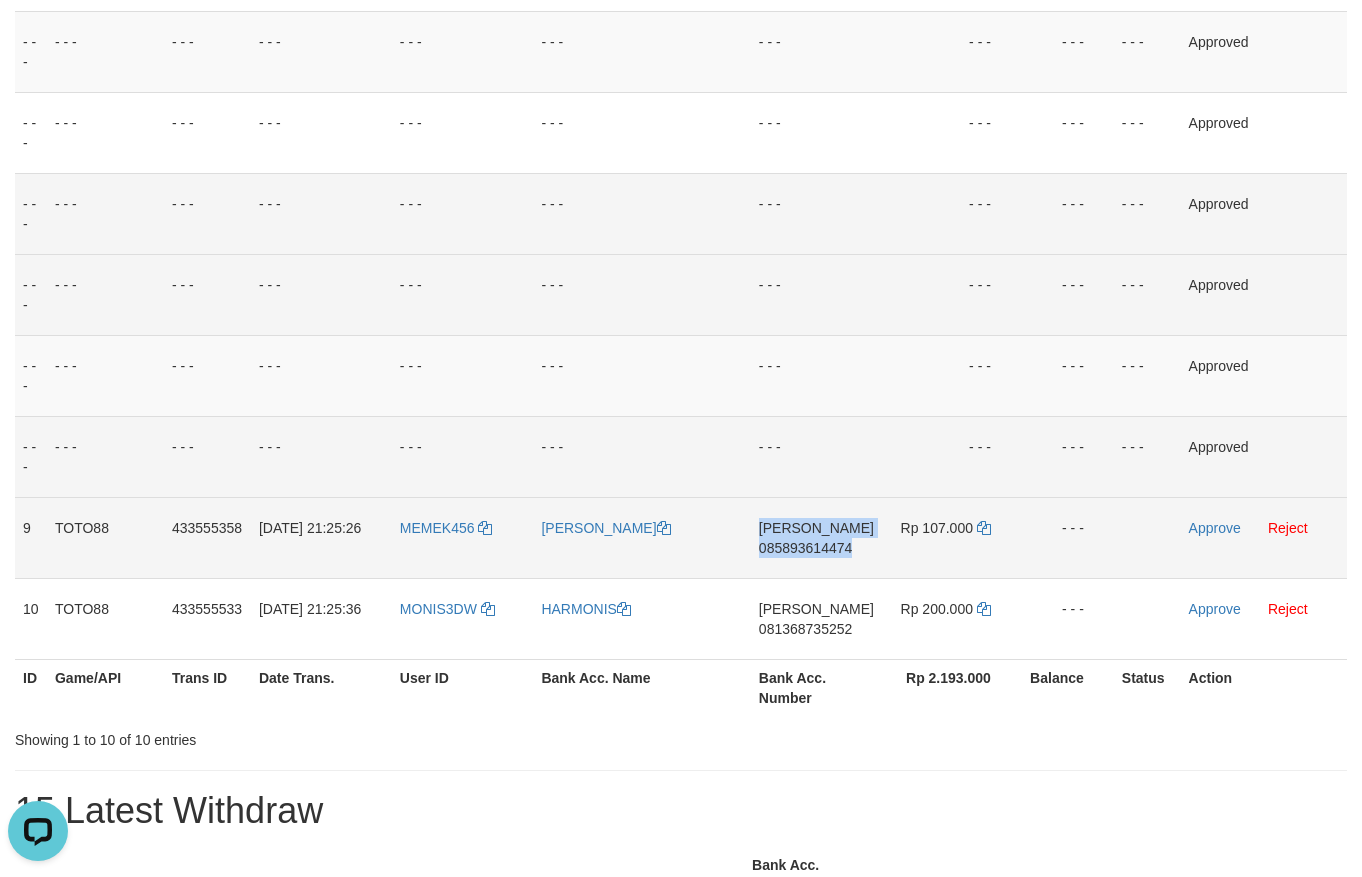 click on "085893614474" at bounding box center [805, 548] 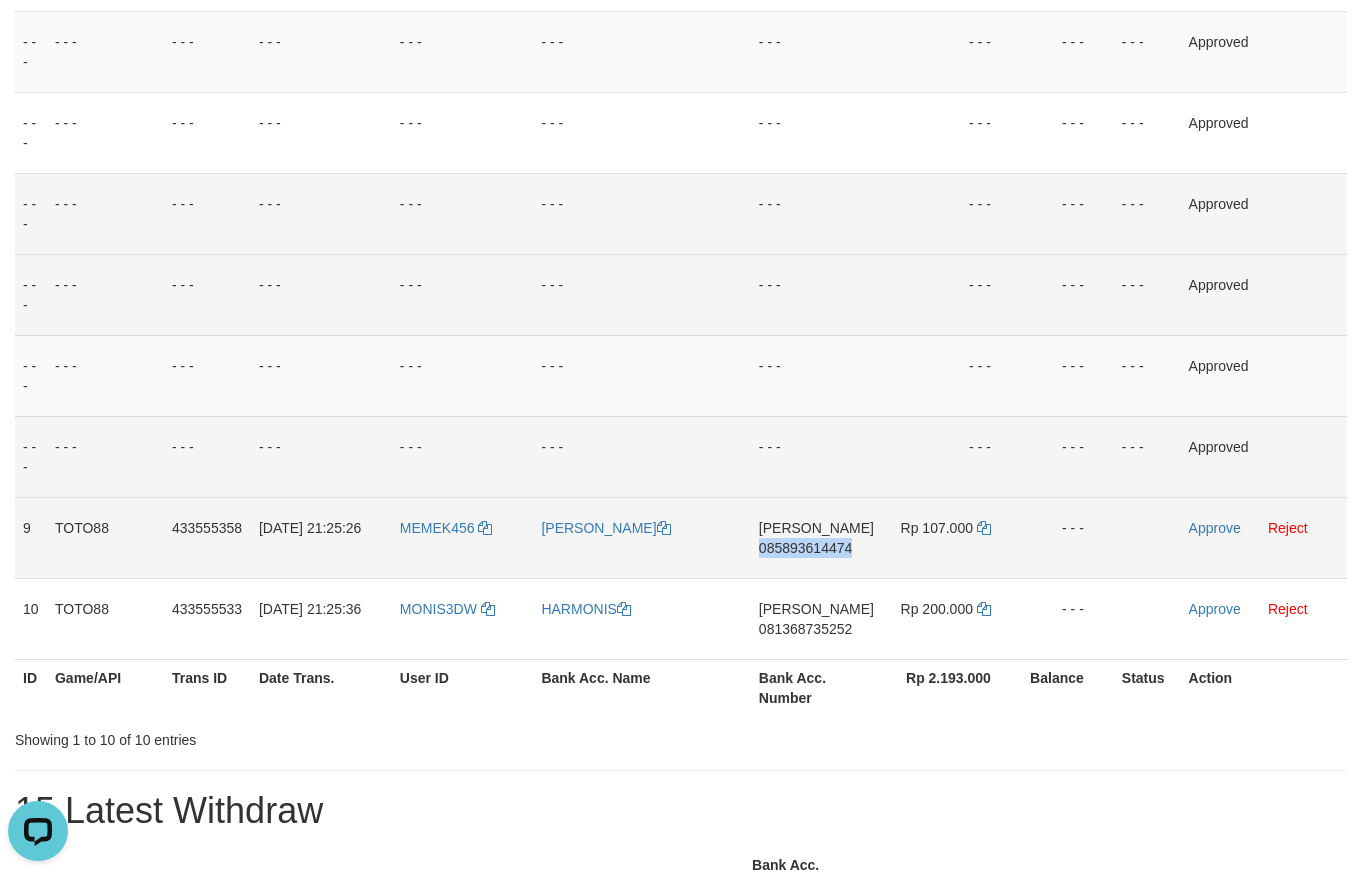 click on "085893614474" at bounding box center (805, 548) 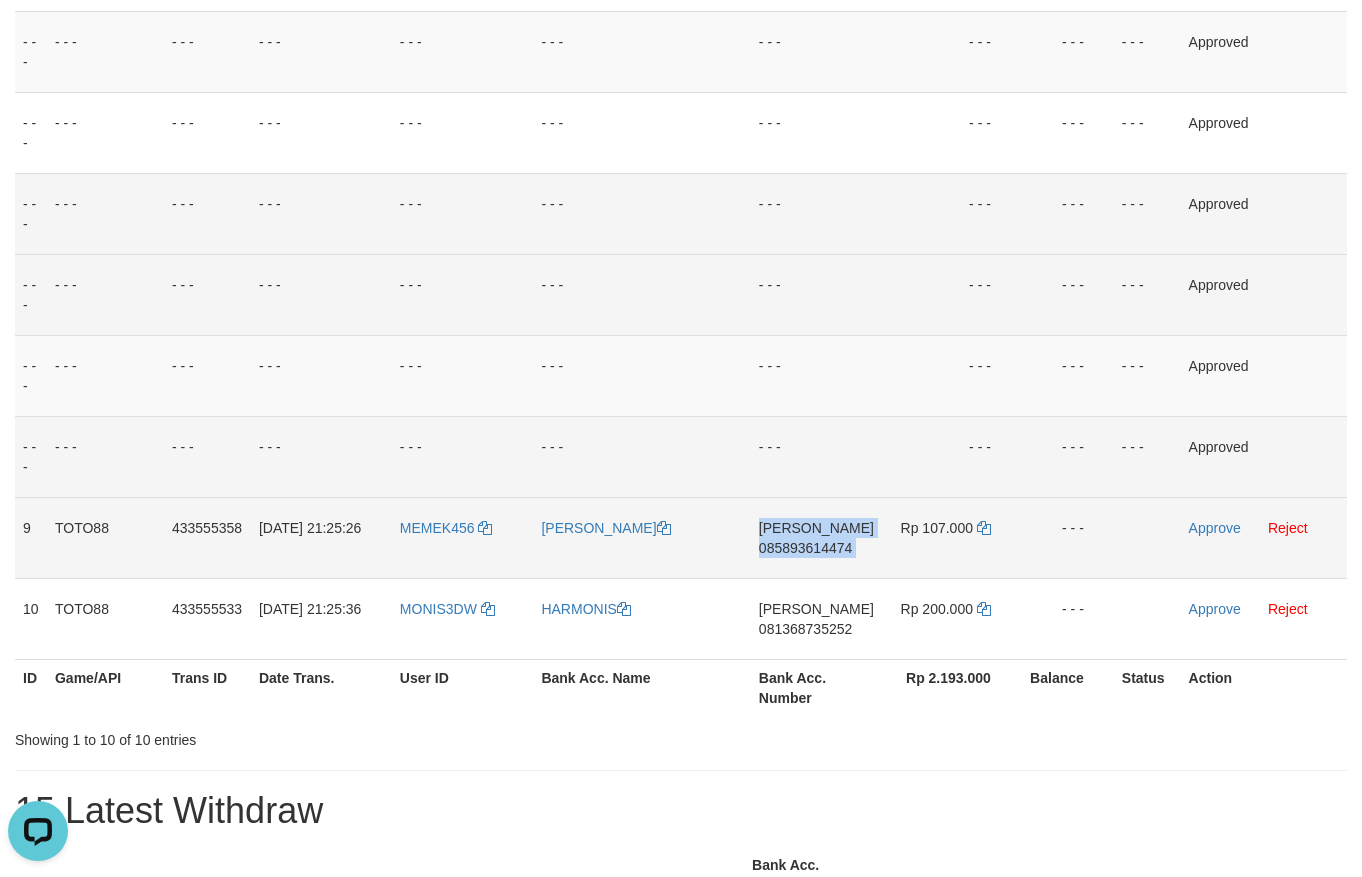 click on "085893614474" at bounding box center (805, 548) 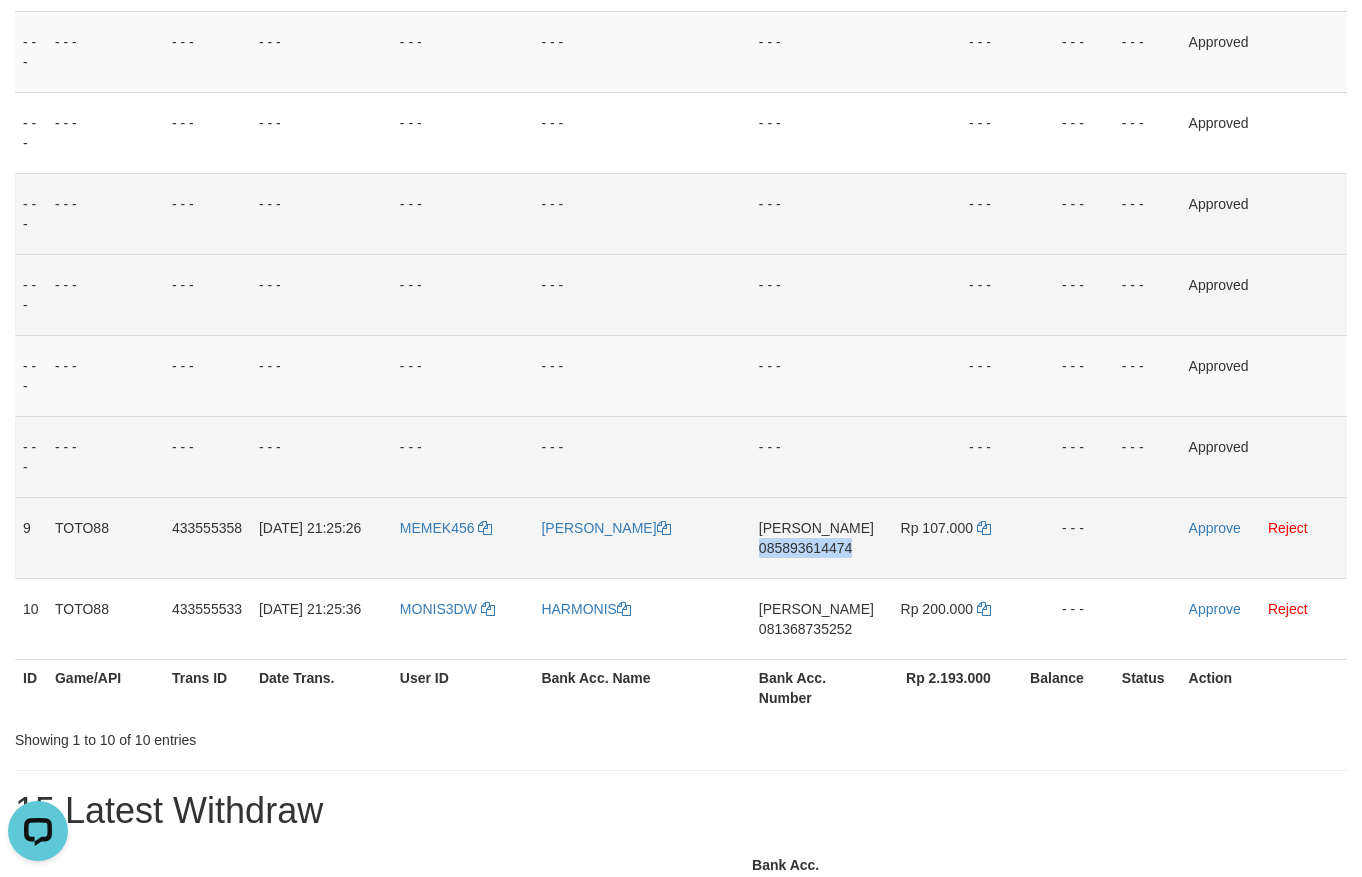 click on "085893614474" at bounding box center [805, 548] 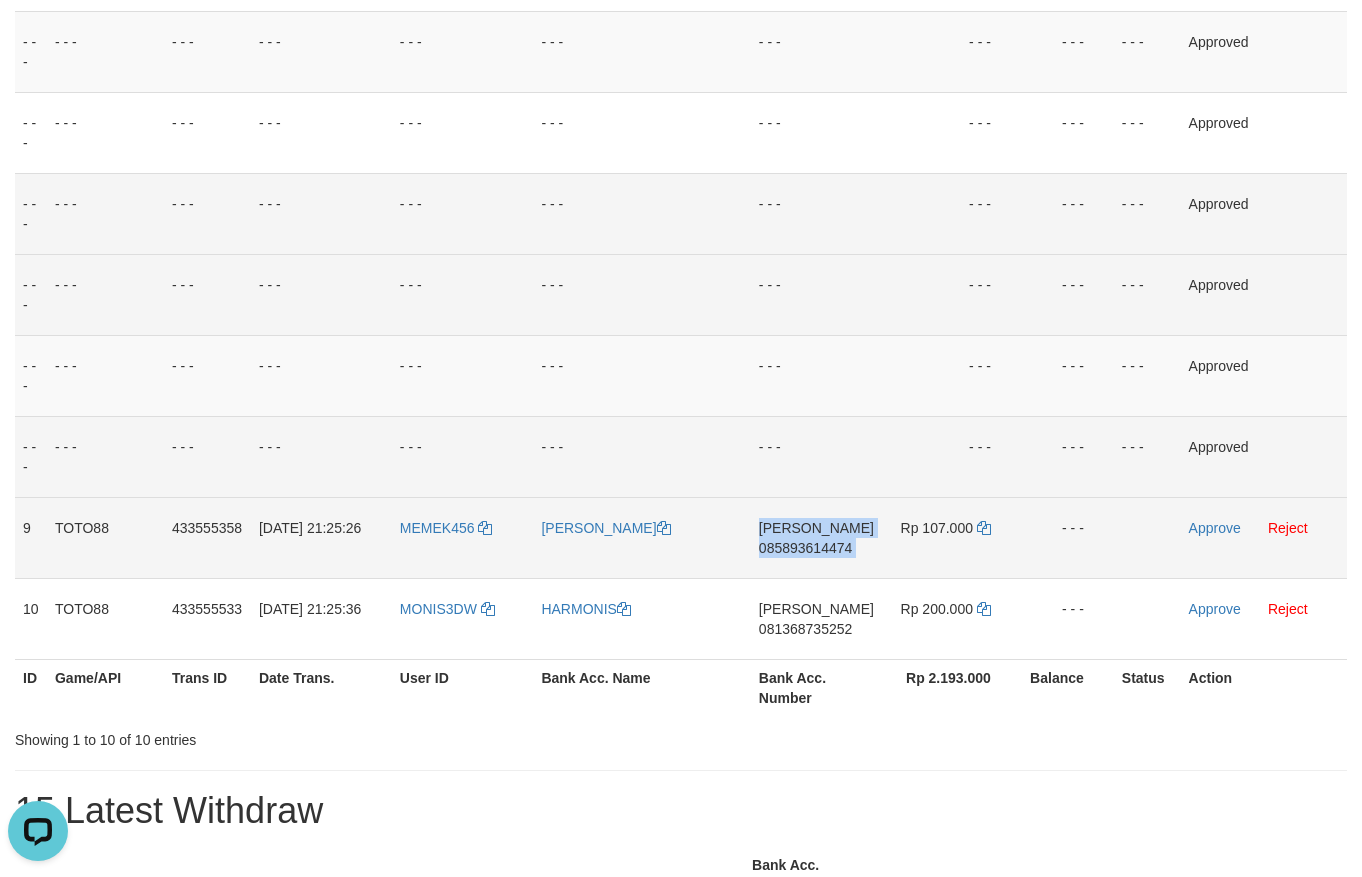 click on "085893614474" at bounding box center [805, 548] 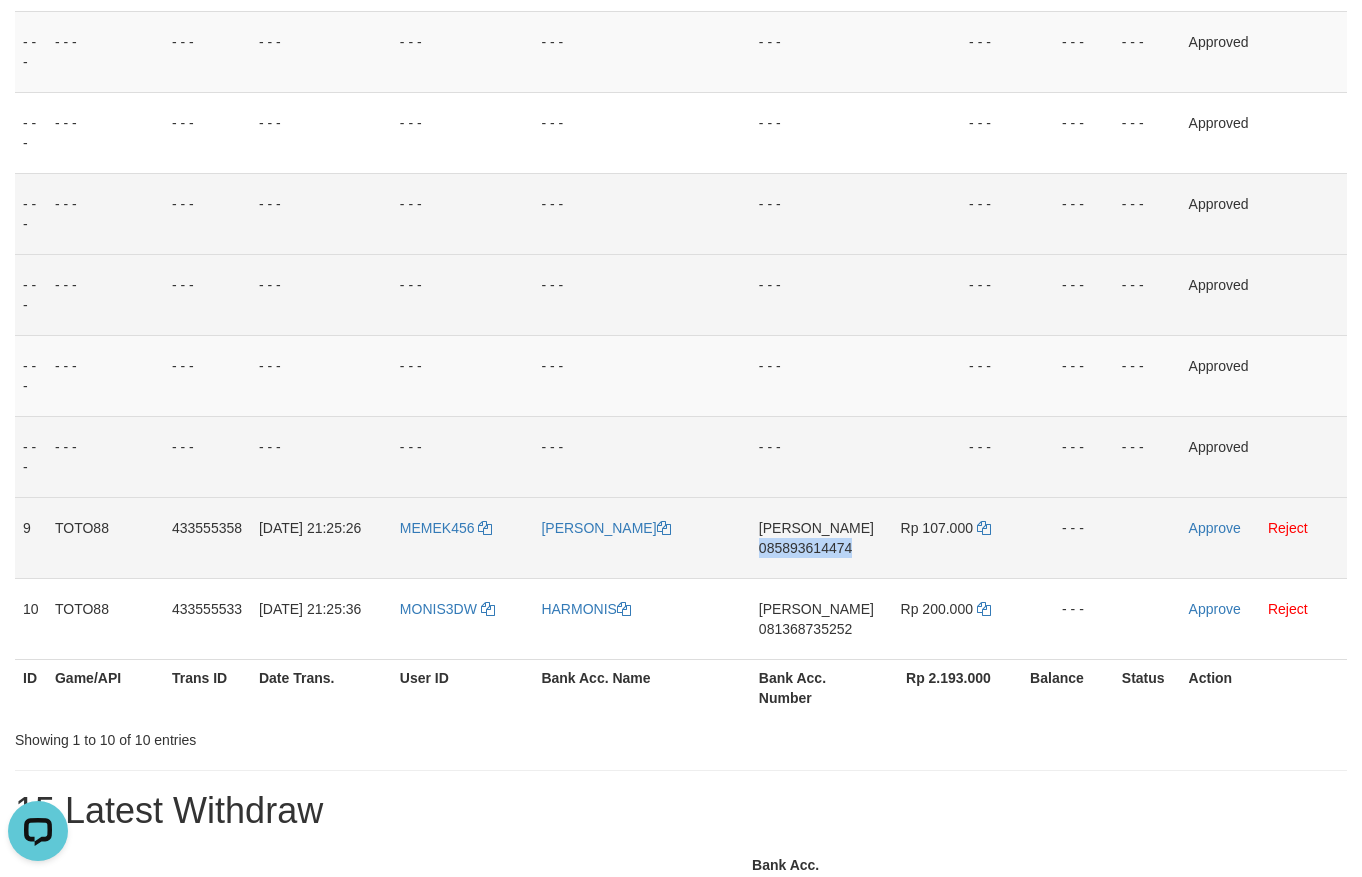 click on "085893614474" at bounding box center (805, 548) 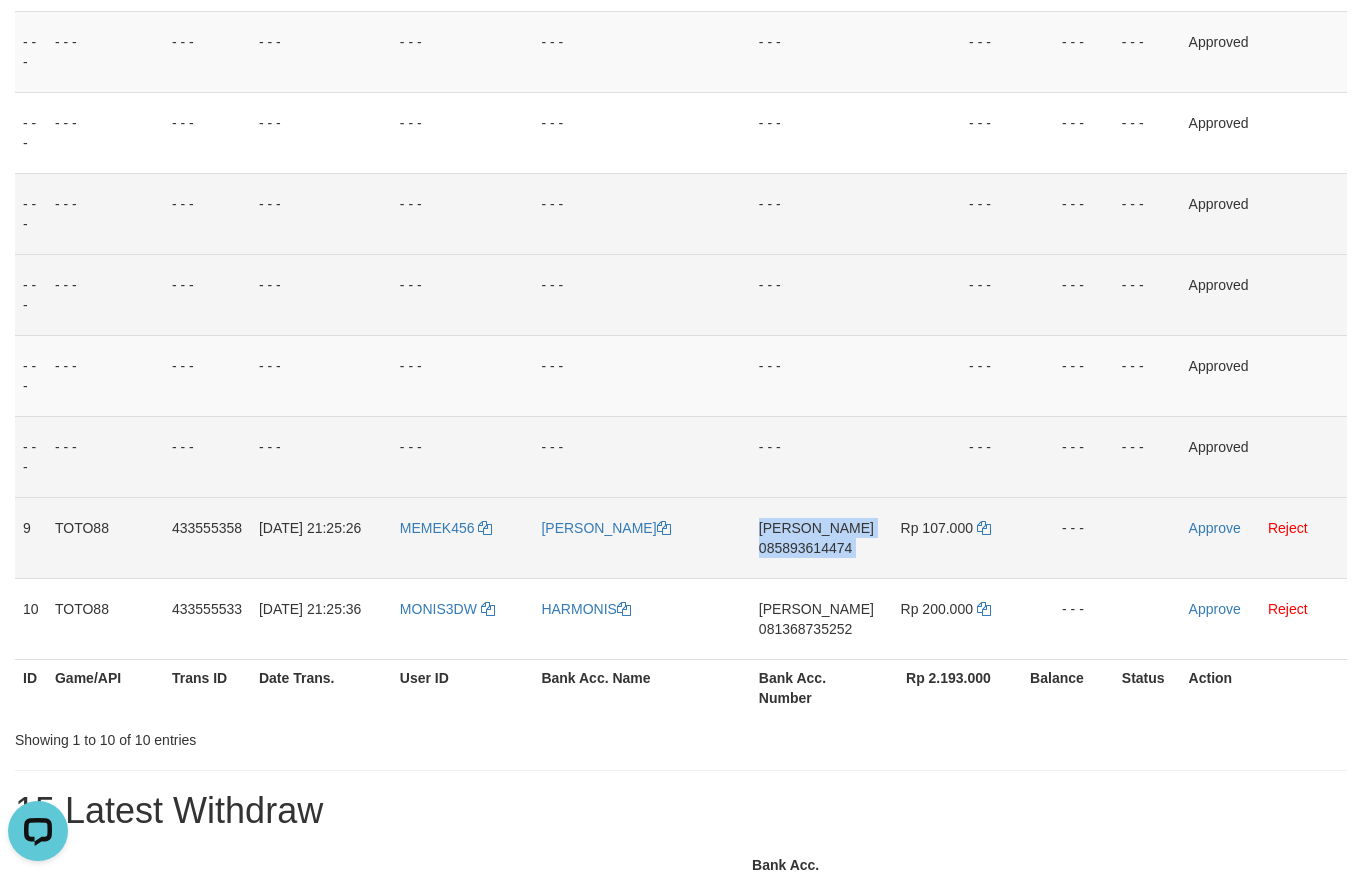 click on "085893614474" at bounding box center (805, 548) 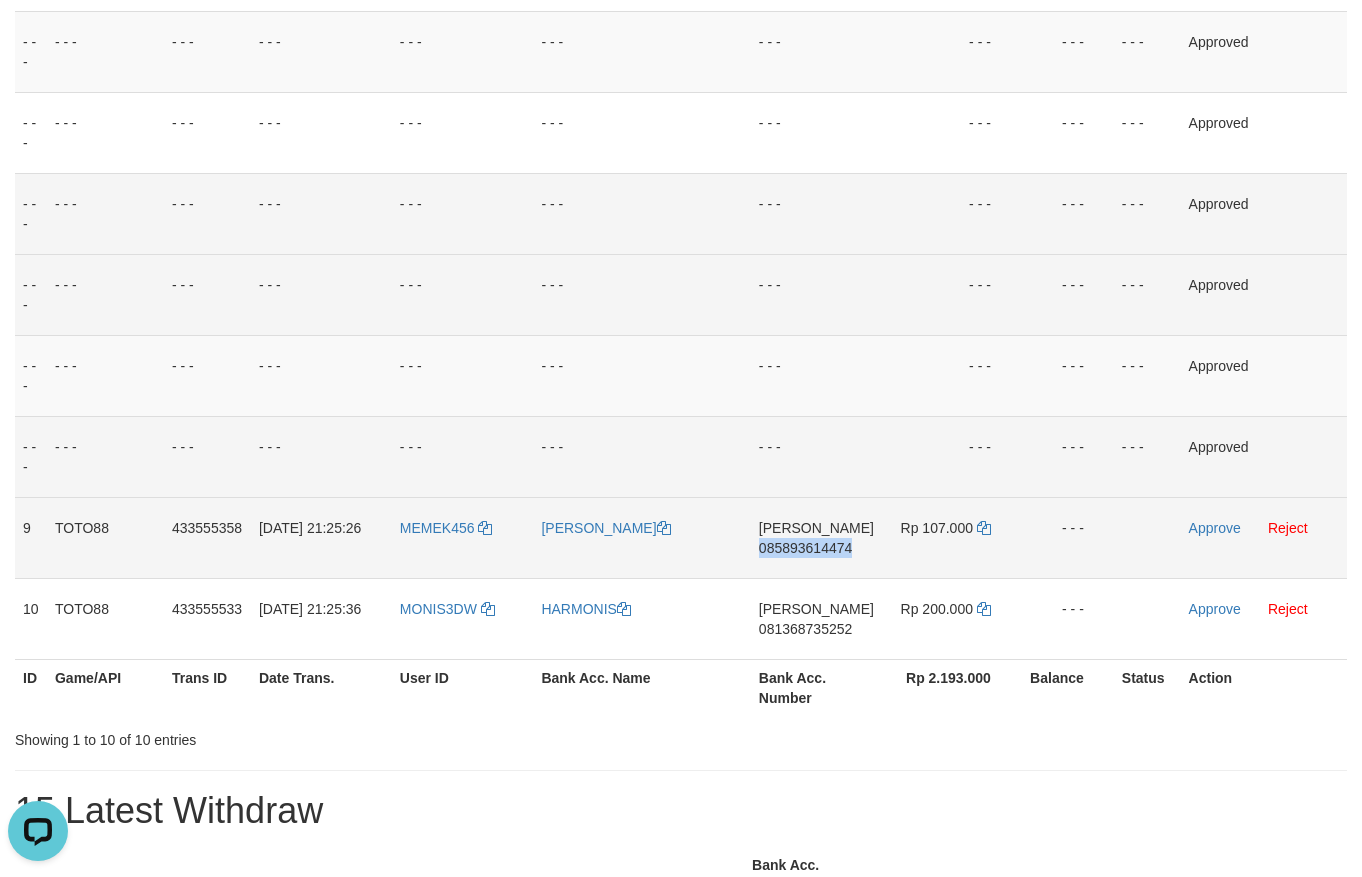 click on "085893614474" at bounding box center (805, 548) 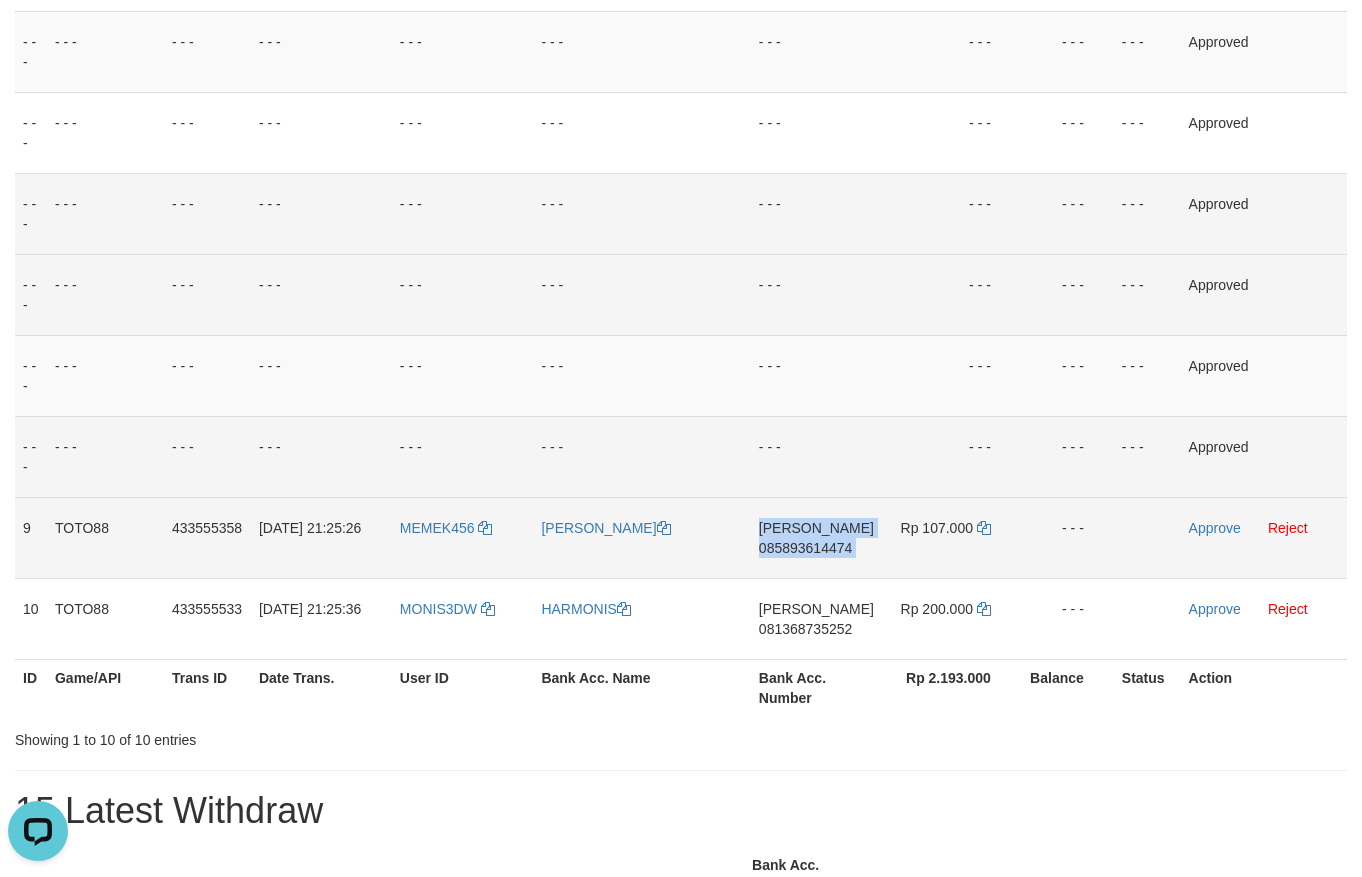 click on "085893614474" at bounding box center [805, 548] 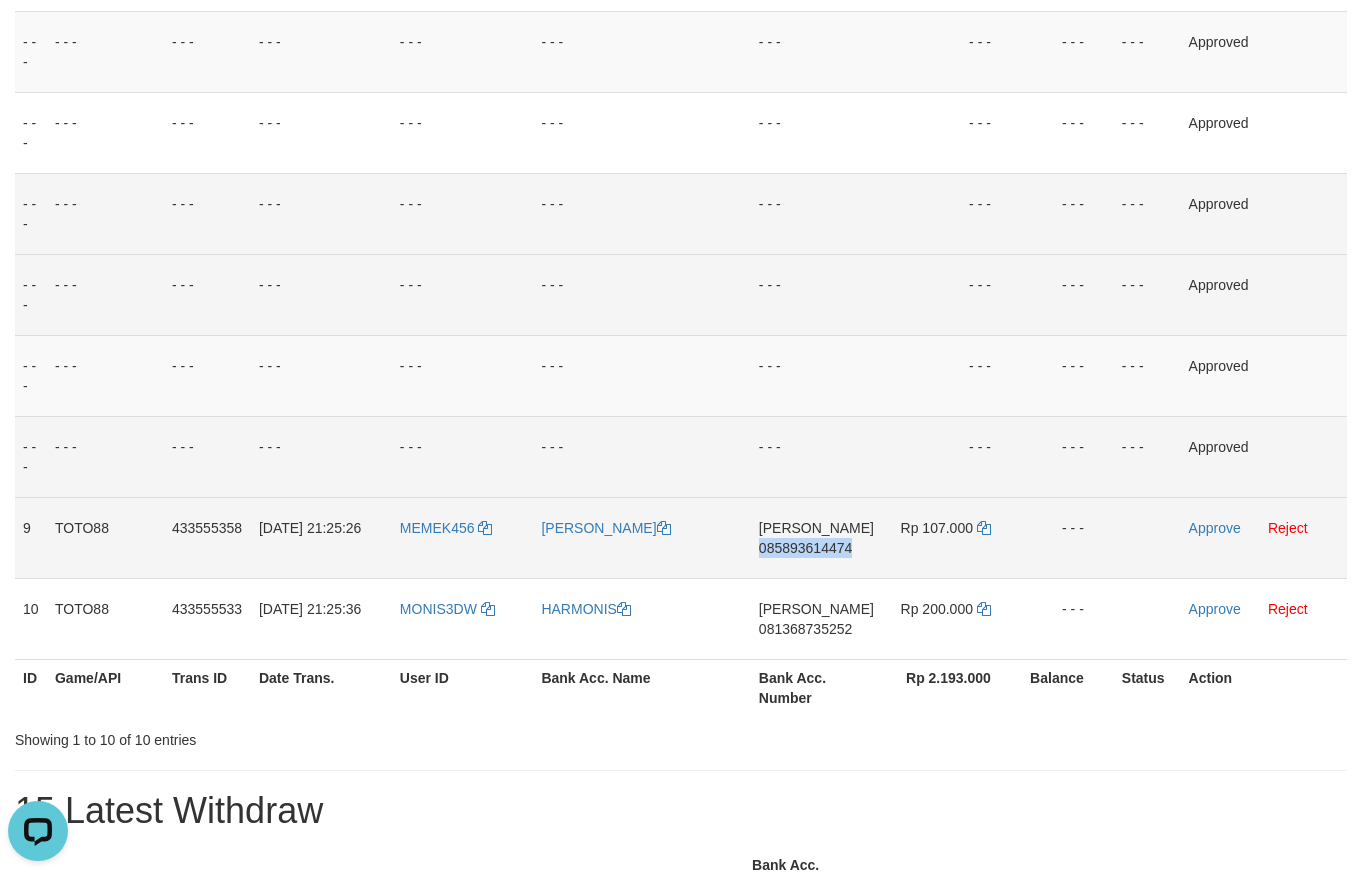 click on "085893614474" at bounding box center [805, 548] 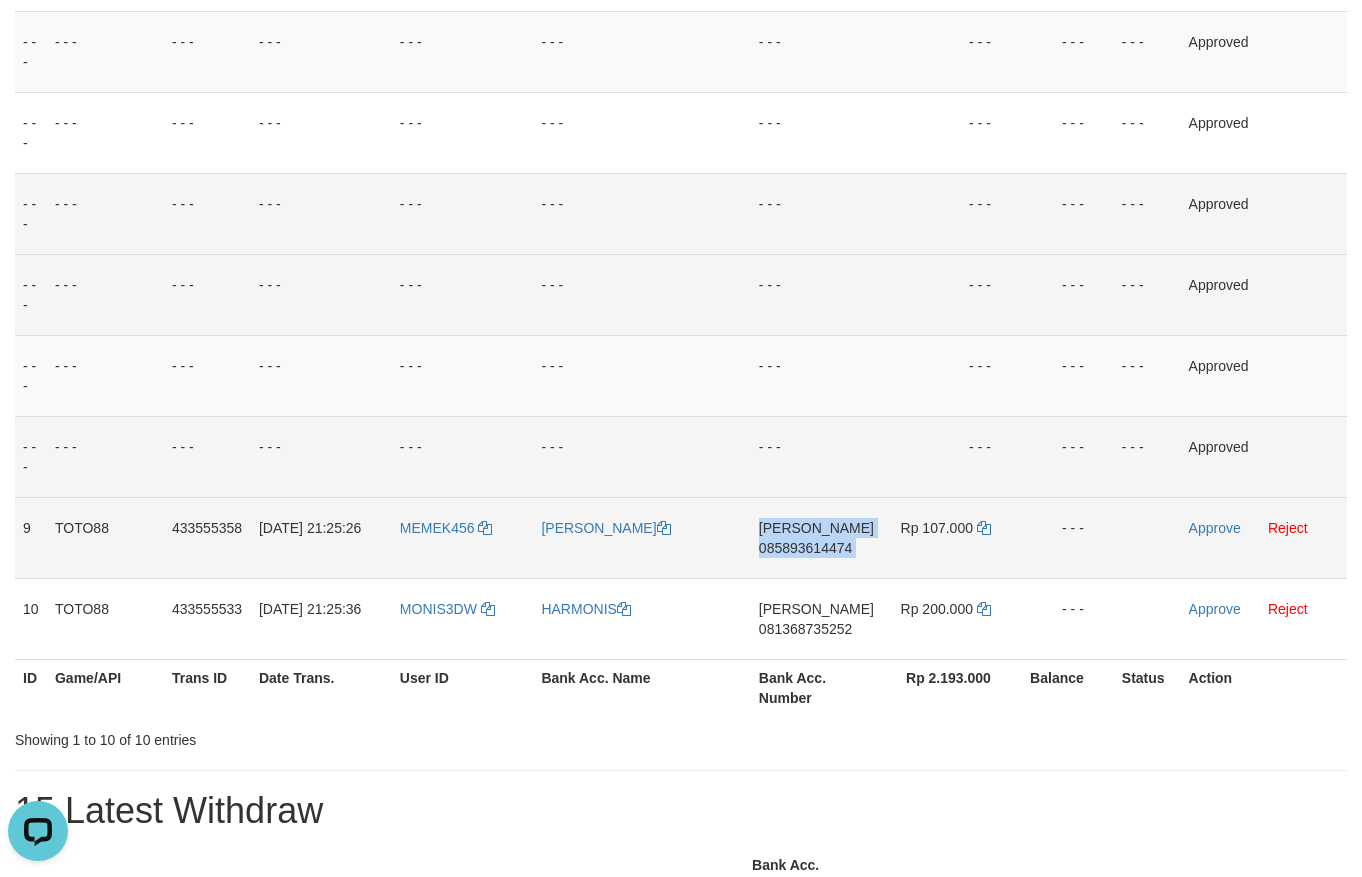 click on "085893614474" at bounding box center (805, 548) 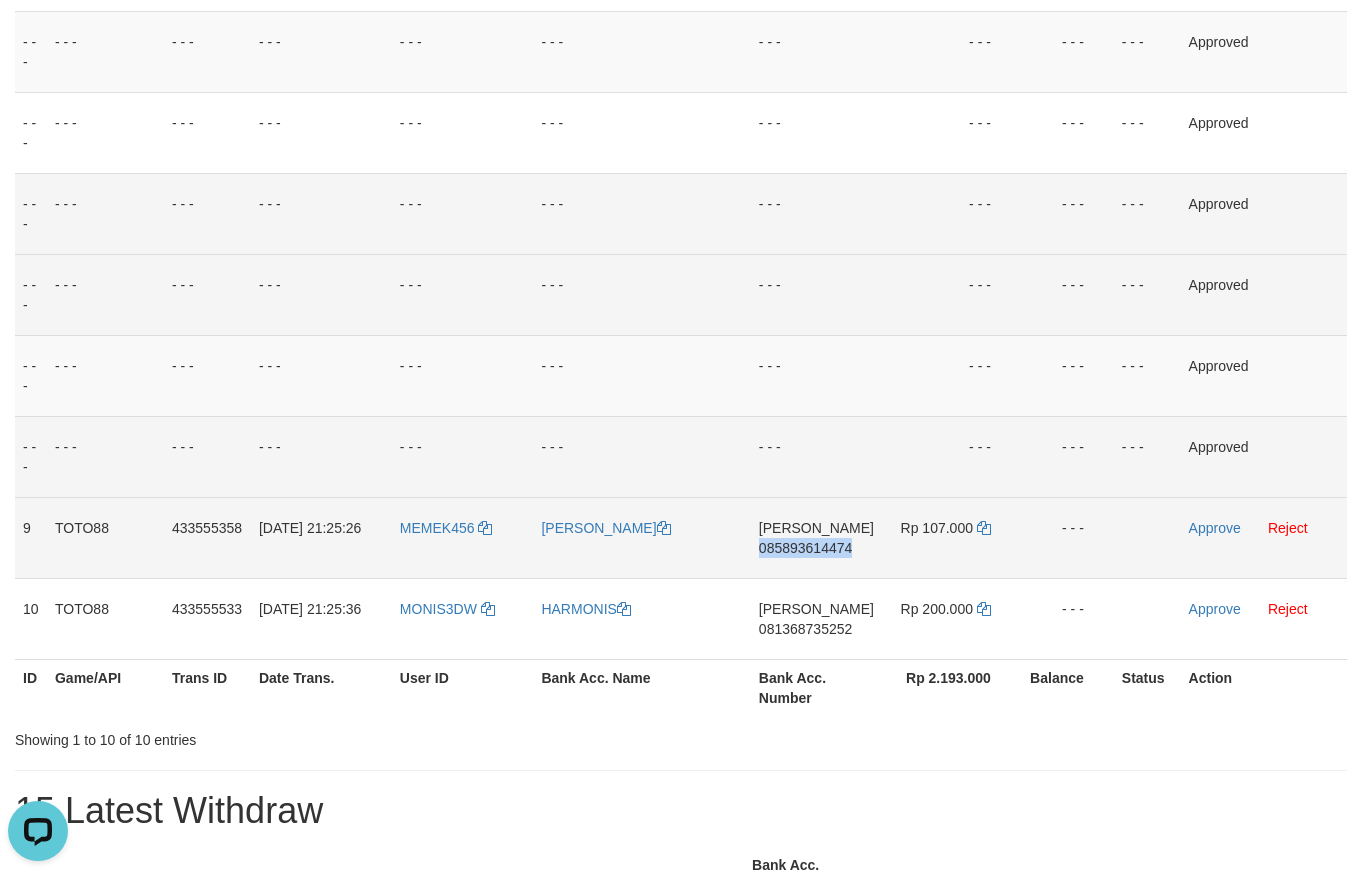 click on "085893614474" at bounding box center (805, 548) 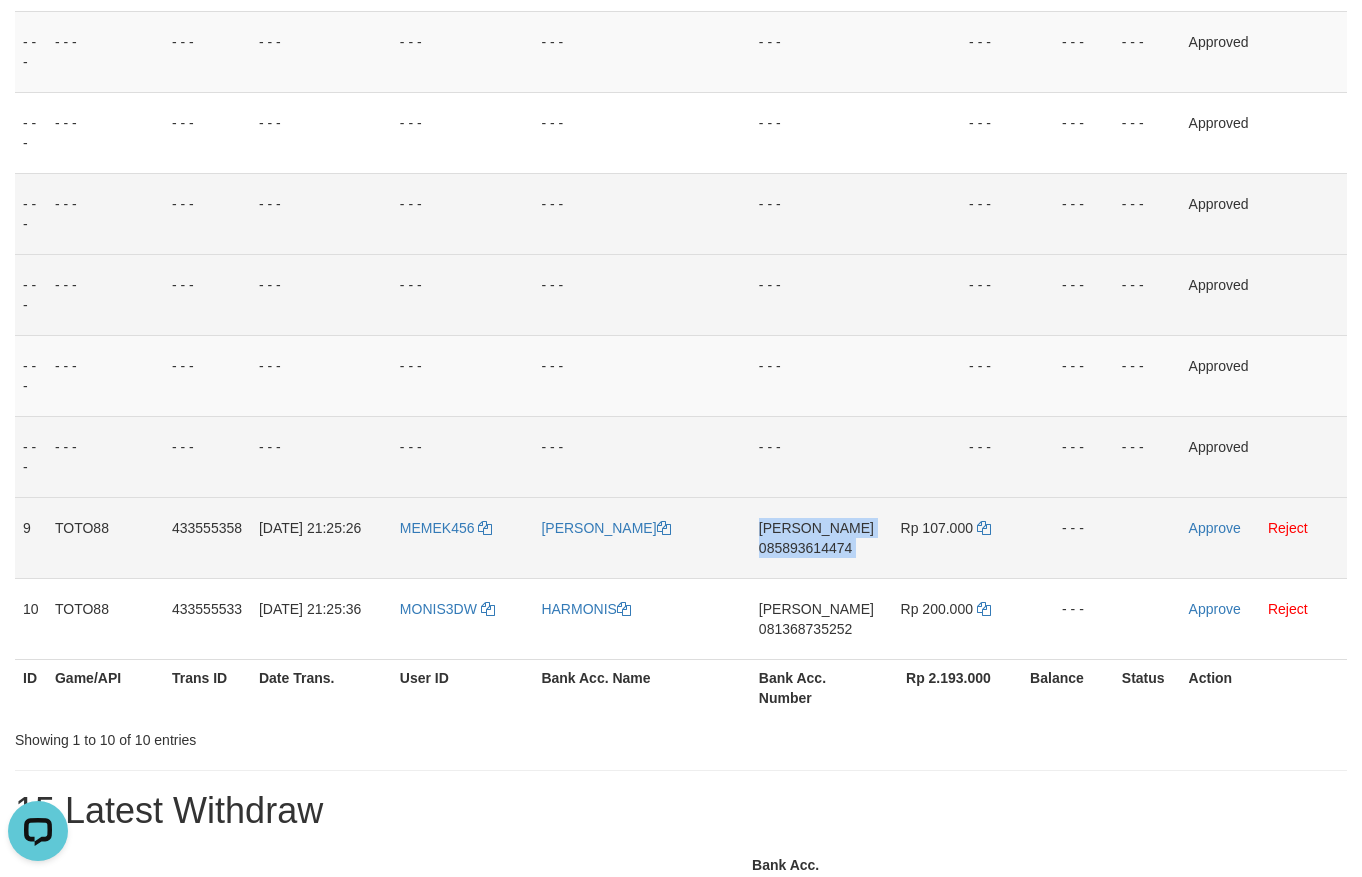 click on "085893614474" at bounding box center (805, 548) 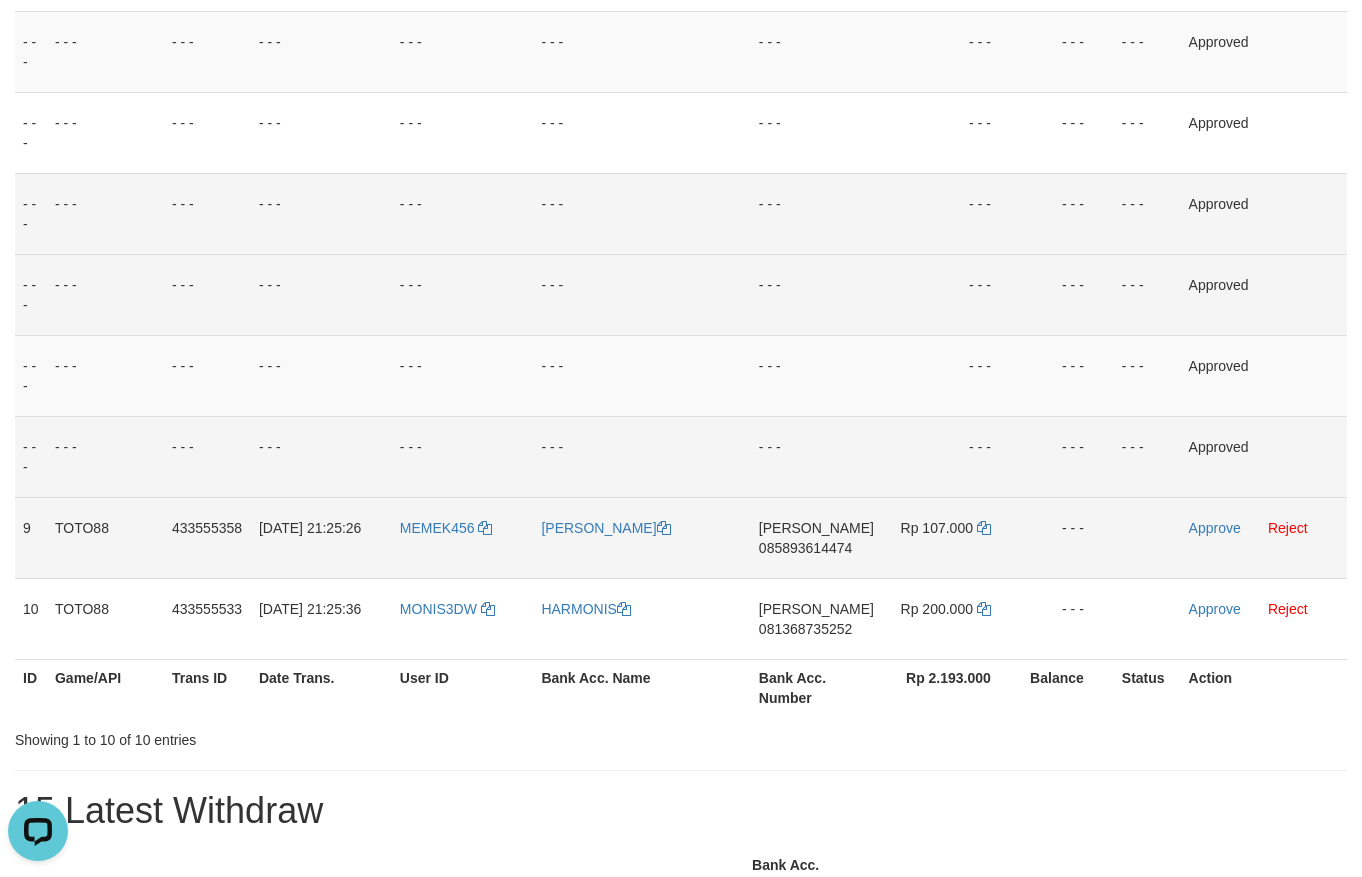 click on "Rp 107.000" at bounding box center [951, 537] 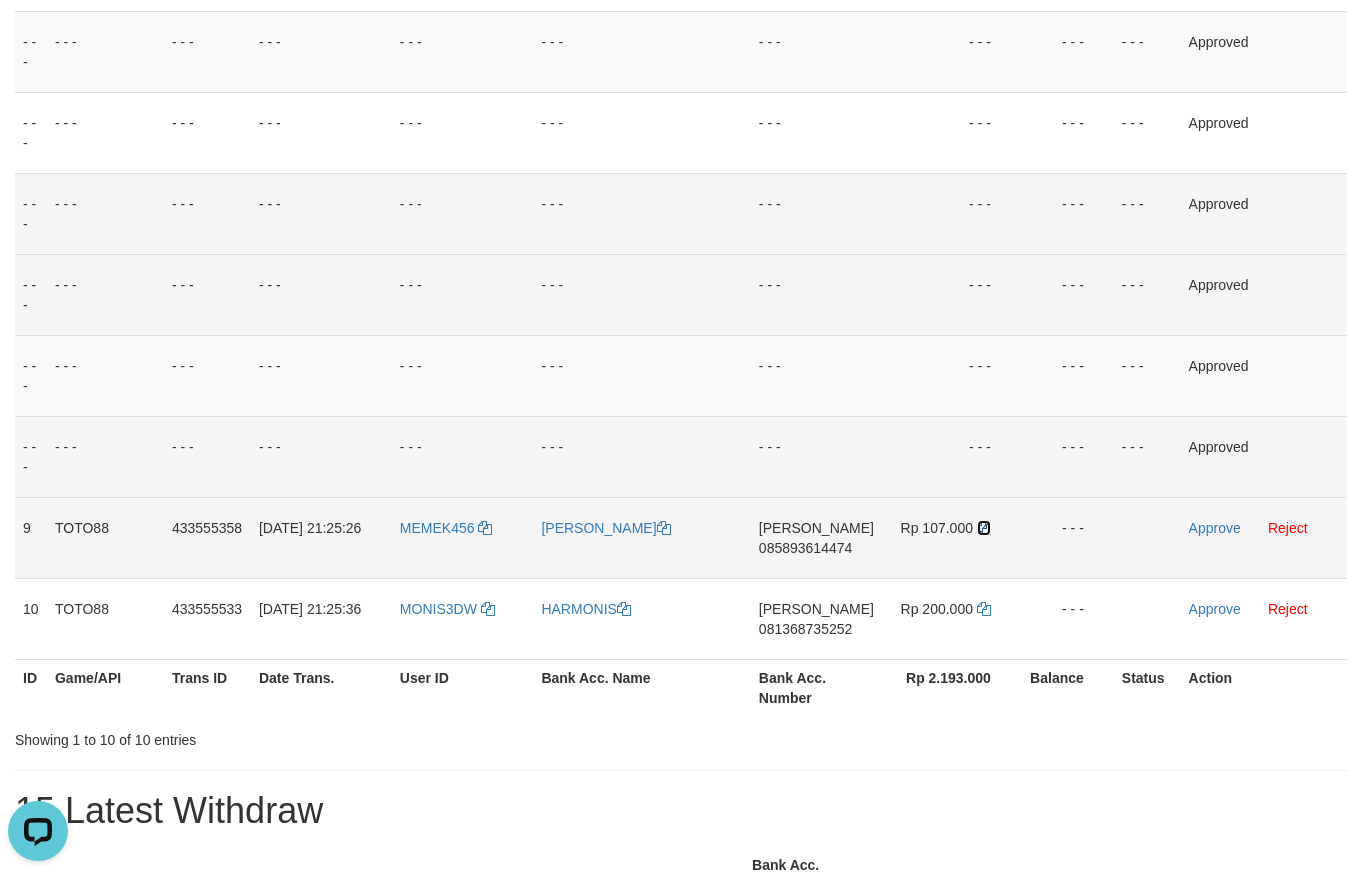 click at bounding box center [984, 528] 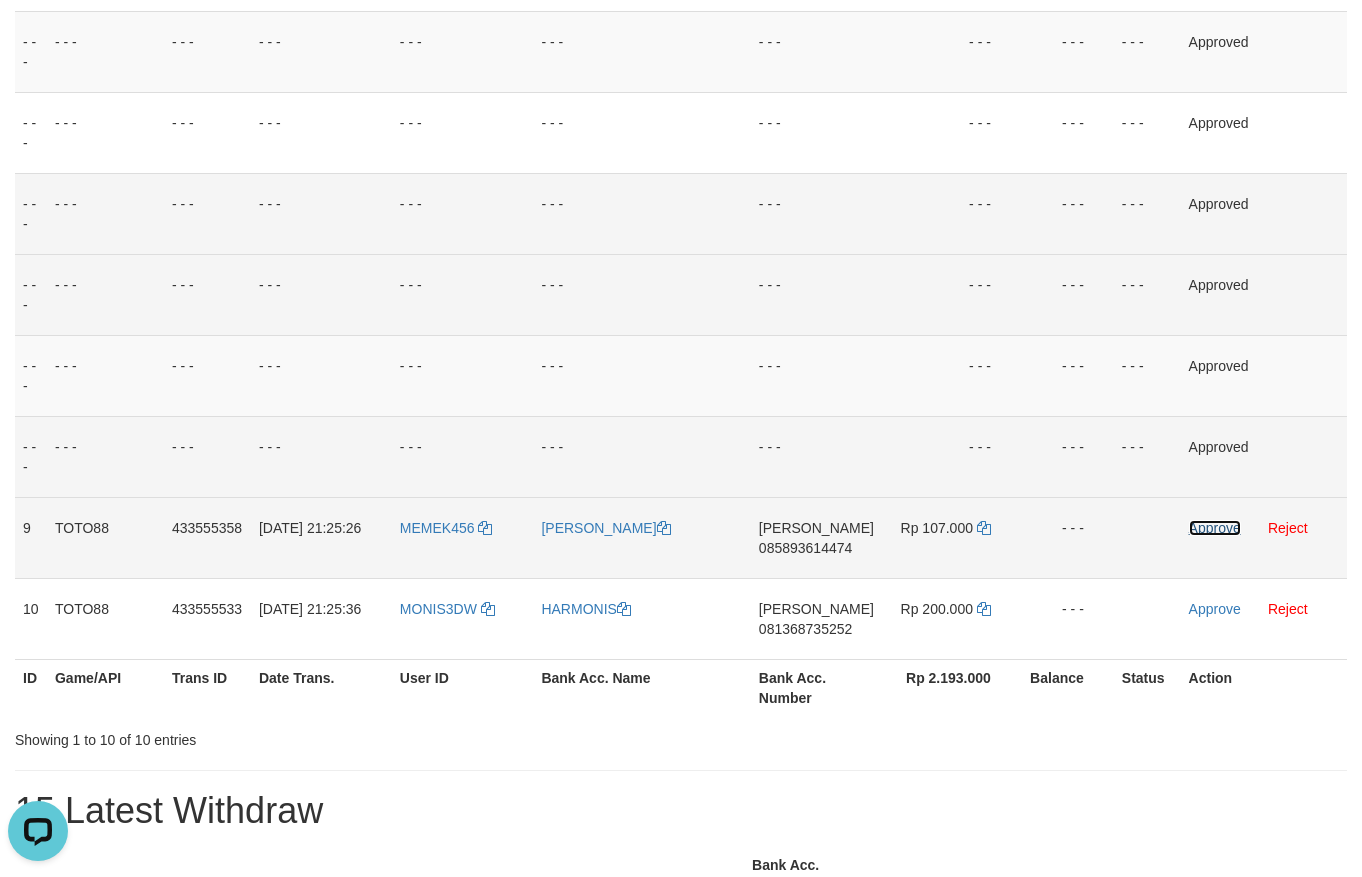 click on "Approve" at bounding box center (1215, 528) 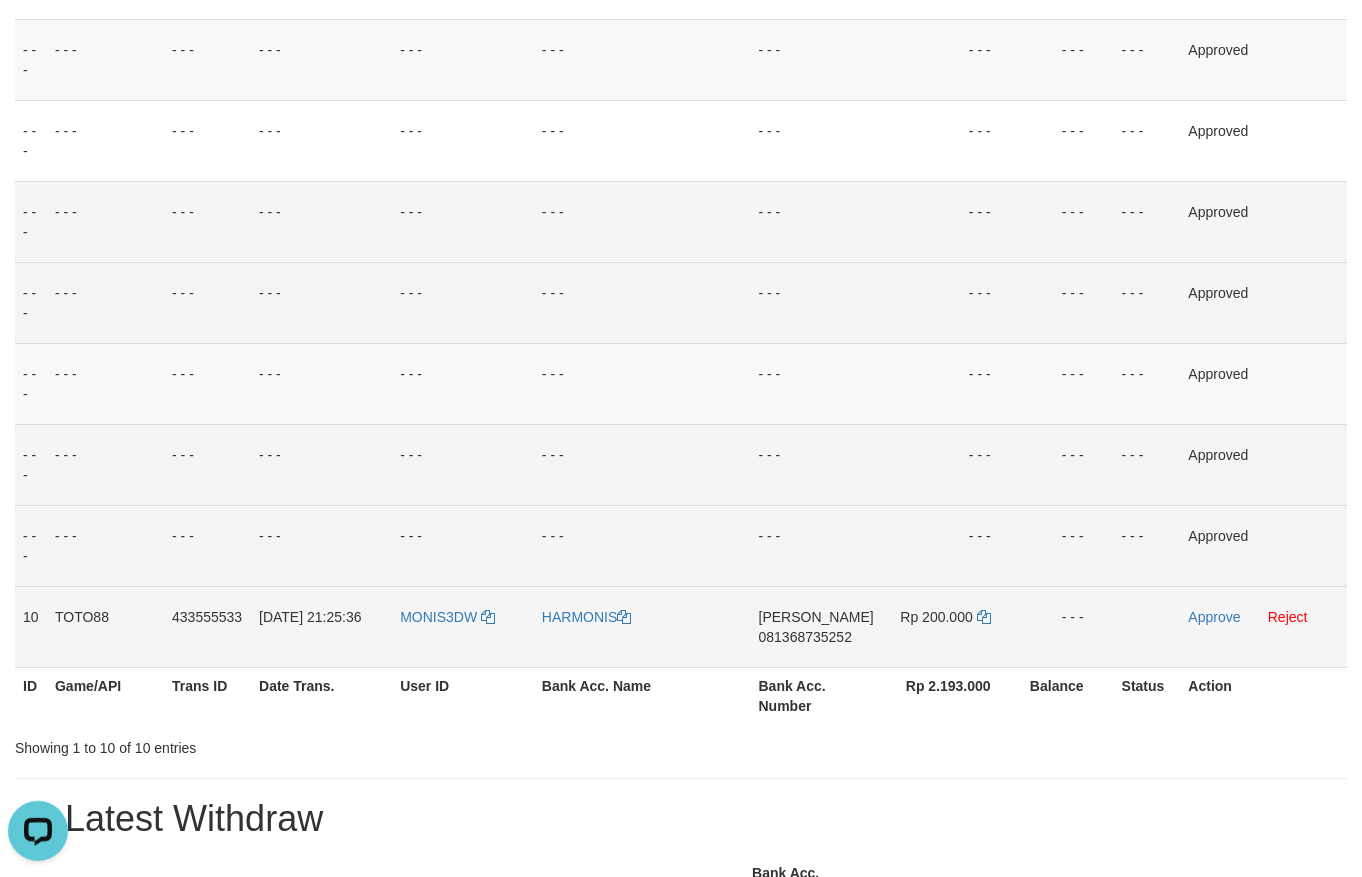 scroll, scrollTop: 496, scrollLeft: 0, axis: vertical 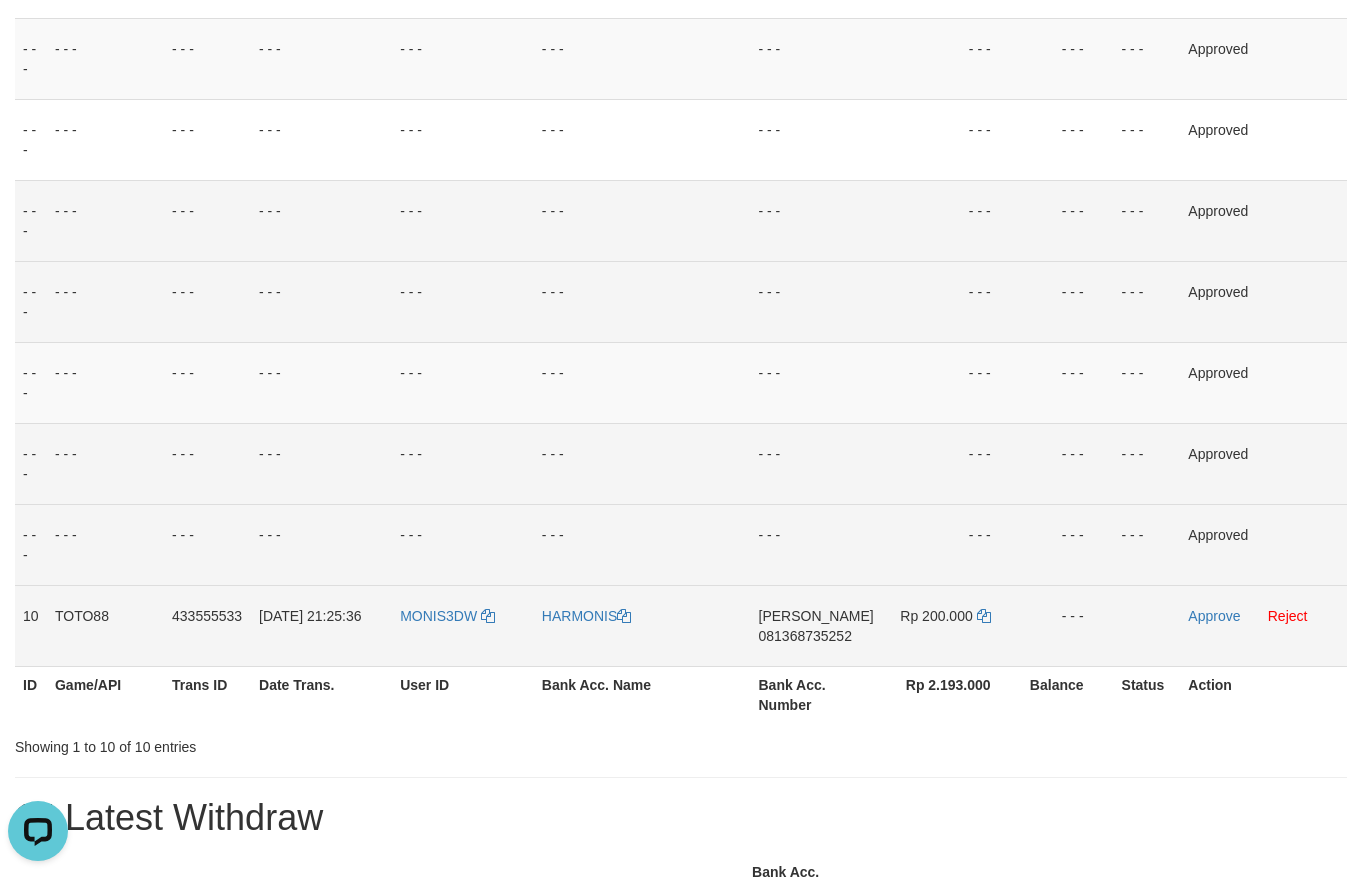 click on "[PERSON_NAME]
081368735252" at bounding box center [816, 625] 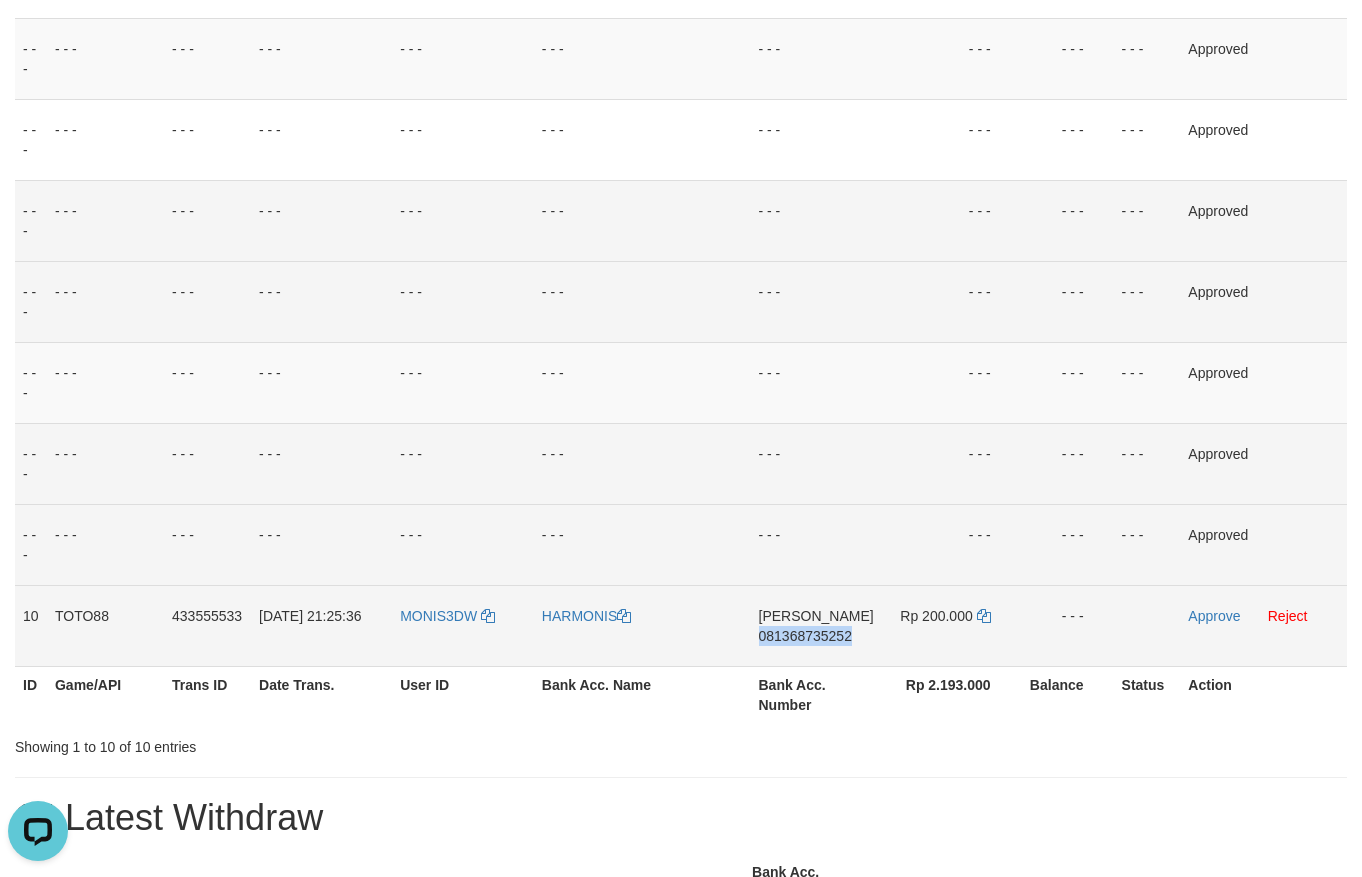 click on "081368735252" at bounding box center [805, 636] 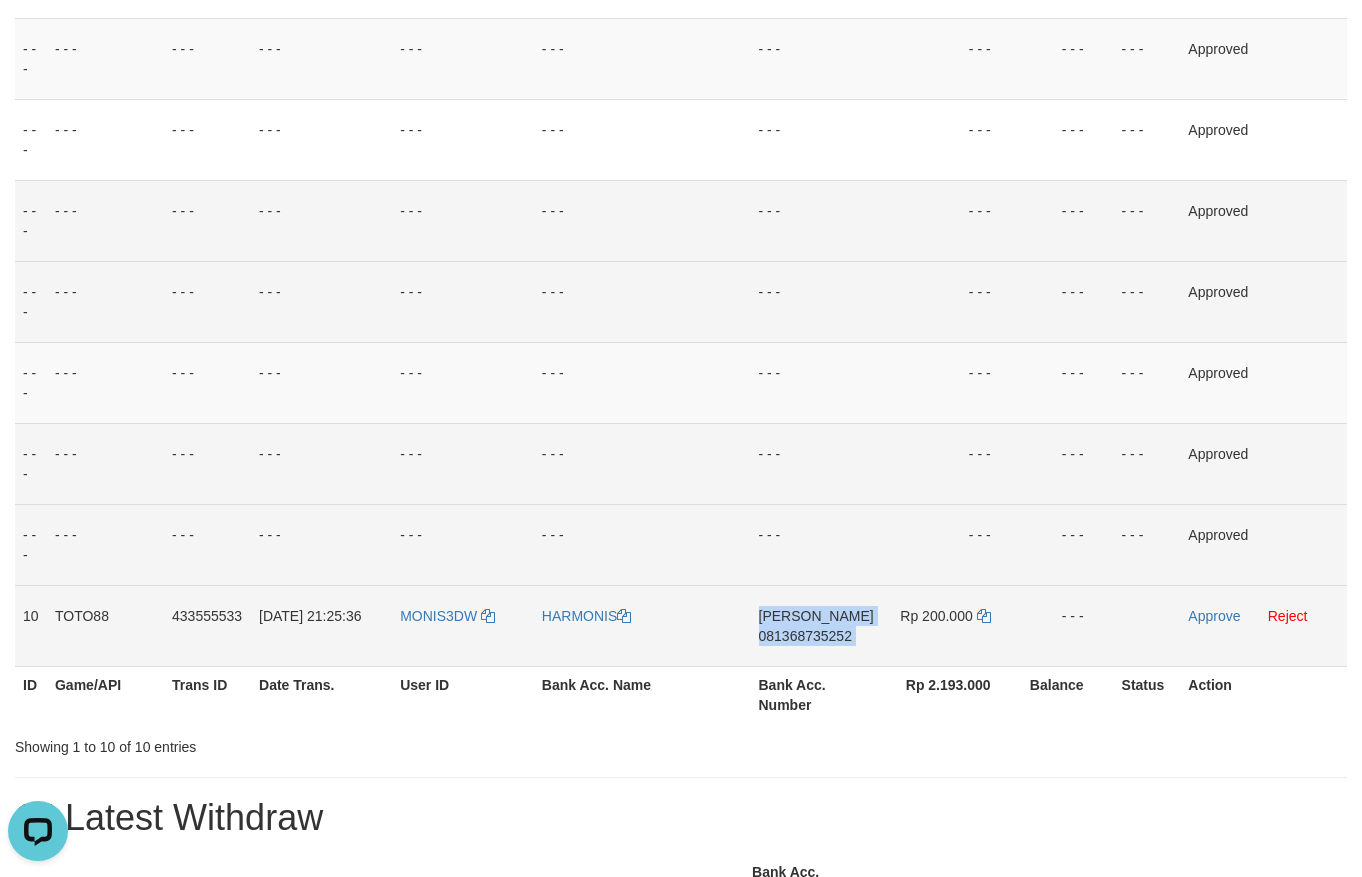 click on "081368735252" at bounding box center [805, 636] 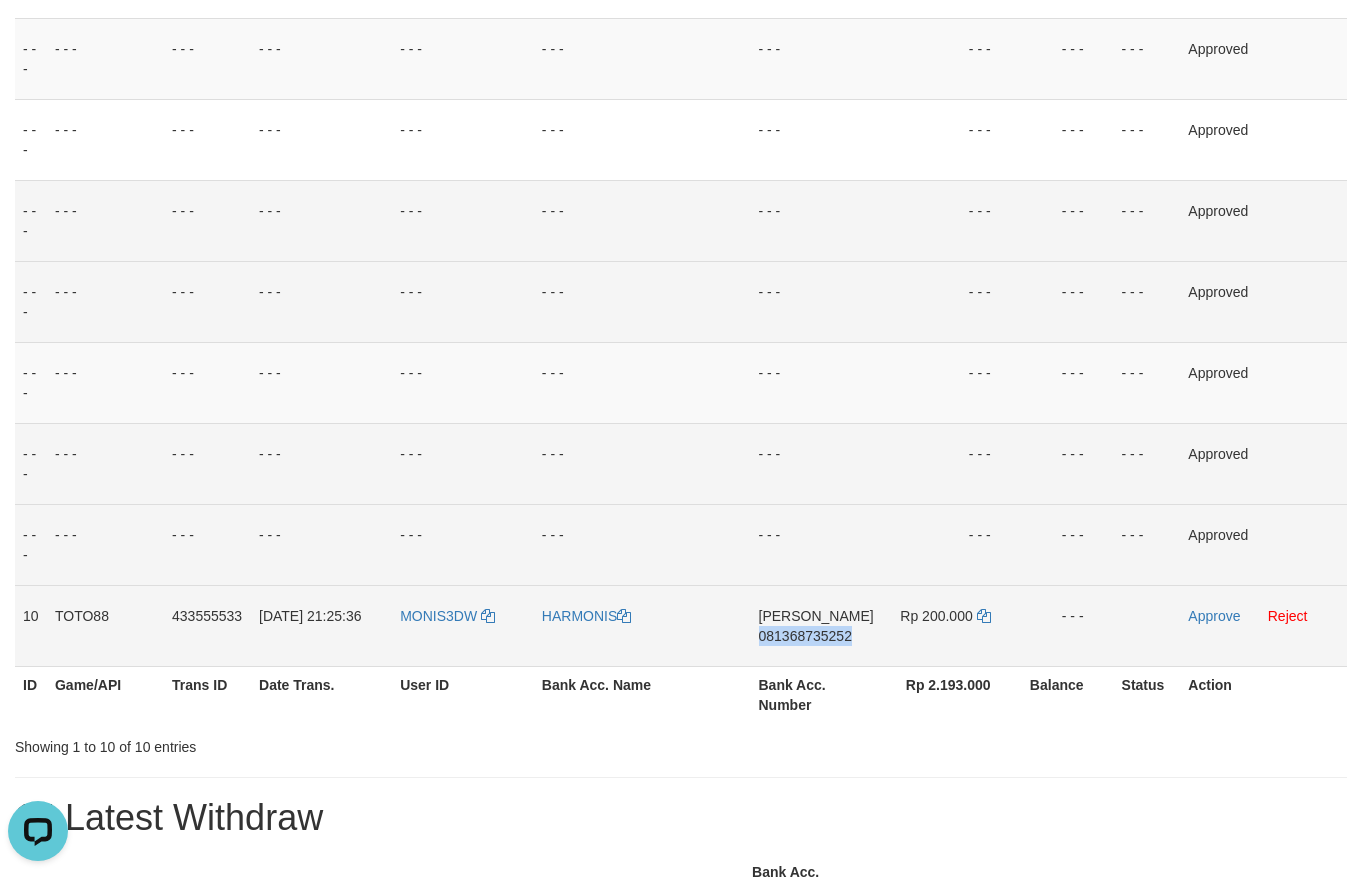 click on "081368735252" at bounding box center (805, 636) 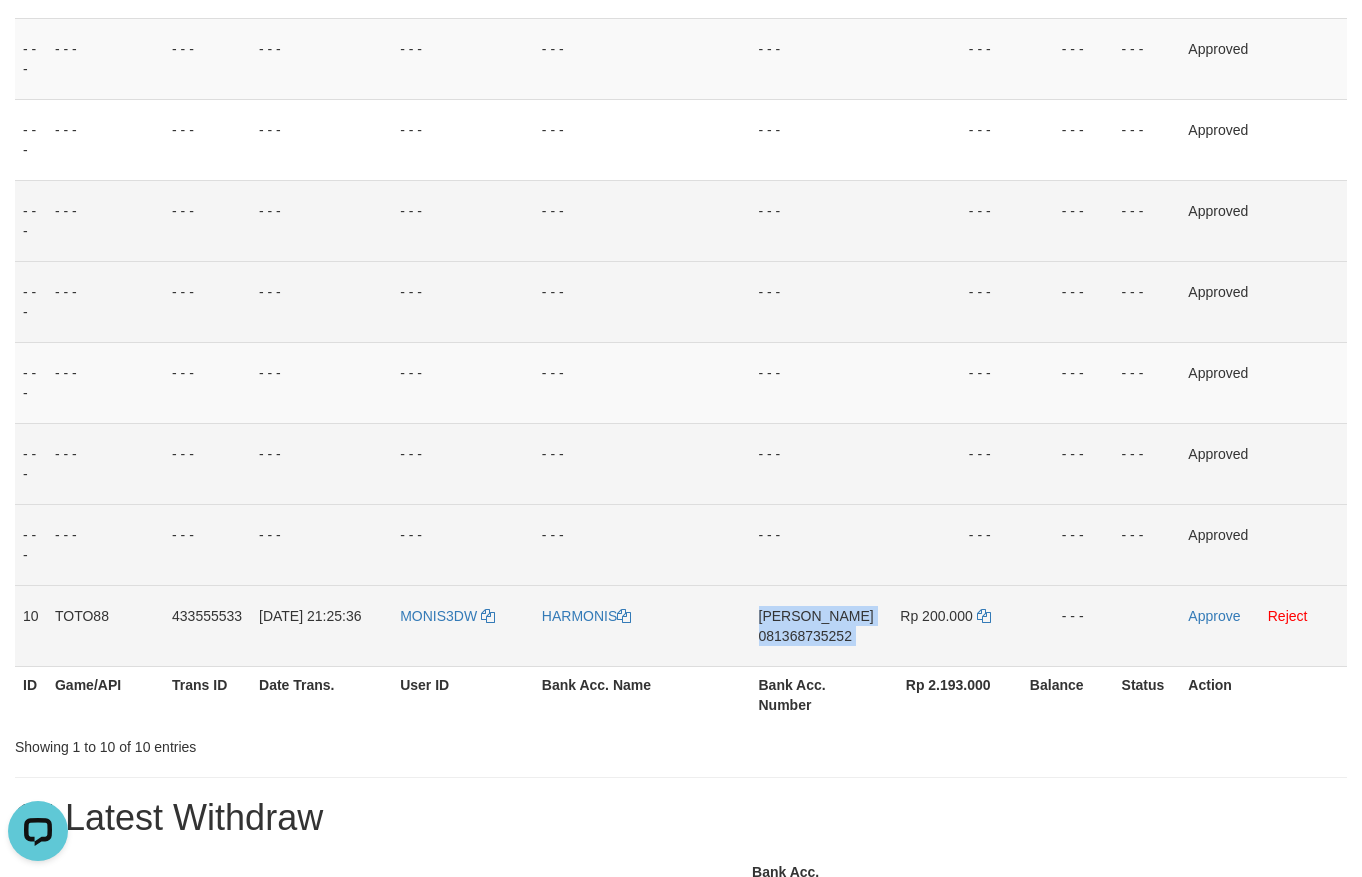 click on "081368735252" at bounding box center [805, 636] 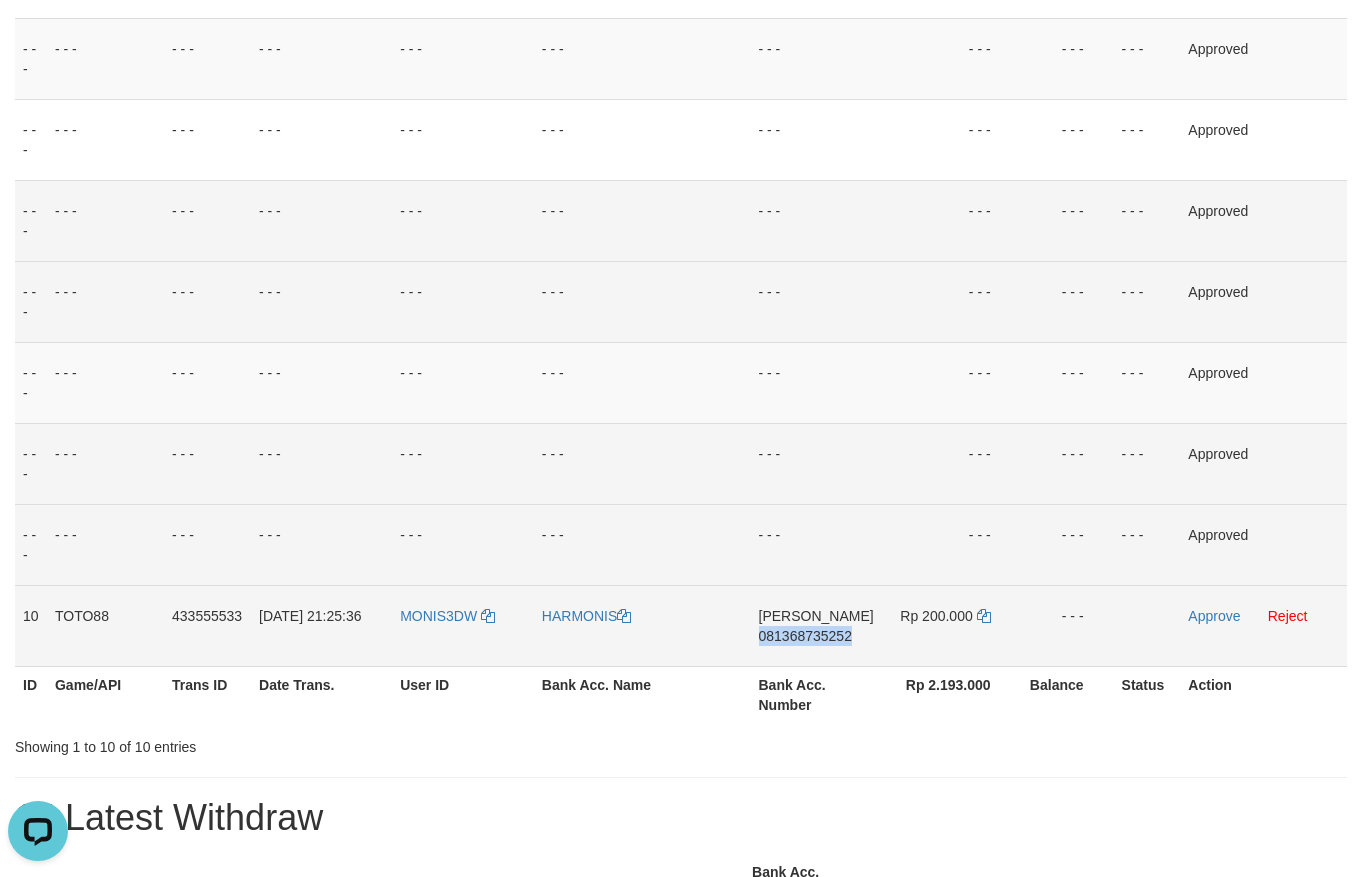 click on "081368735252" at bounding box center (805, 636) 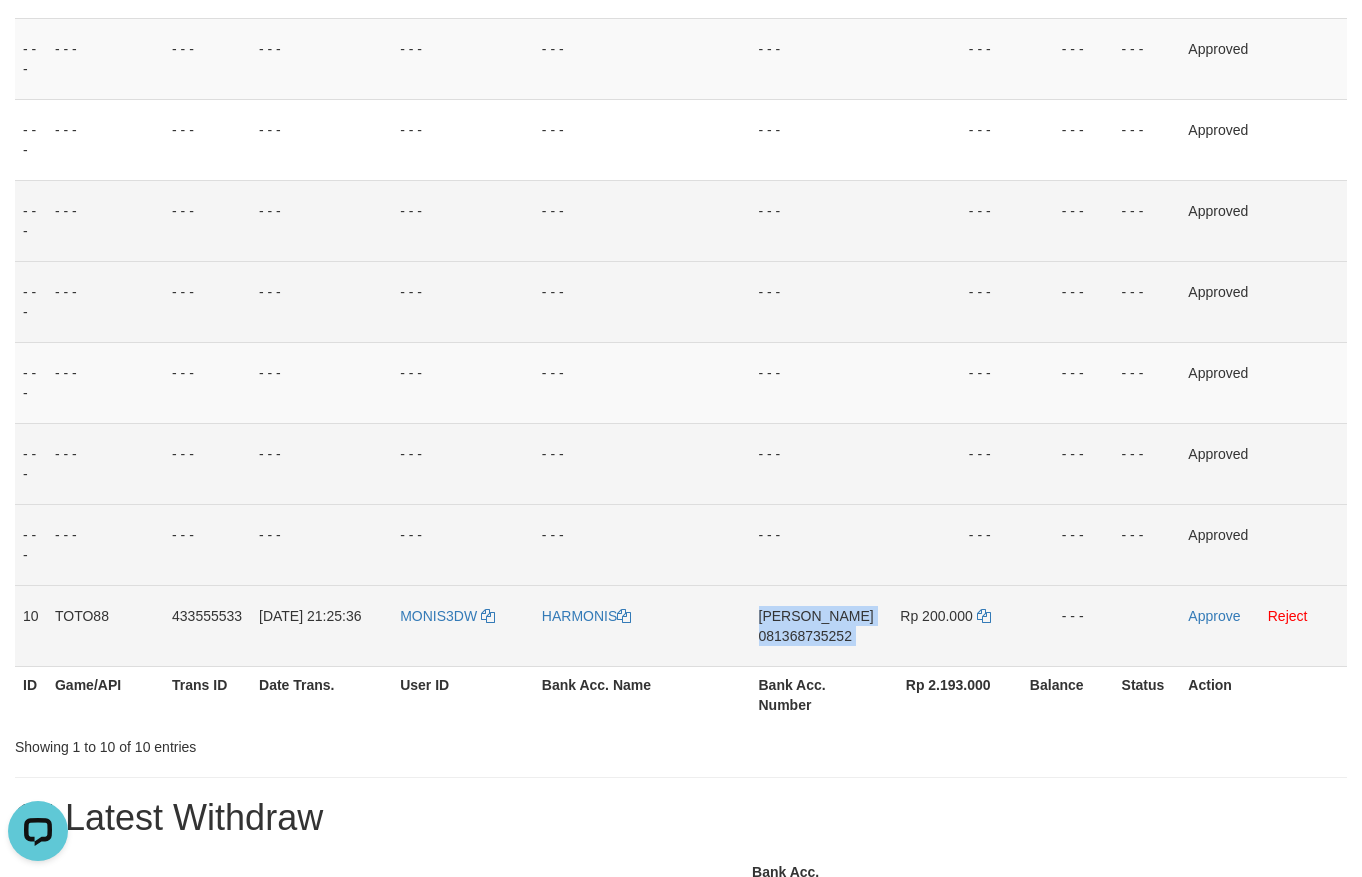 click on "081368735252" at bounding box center (805, 636) 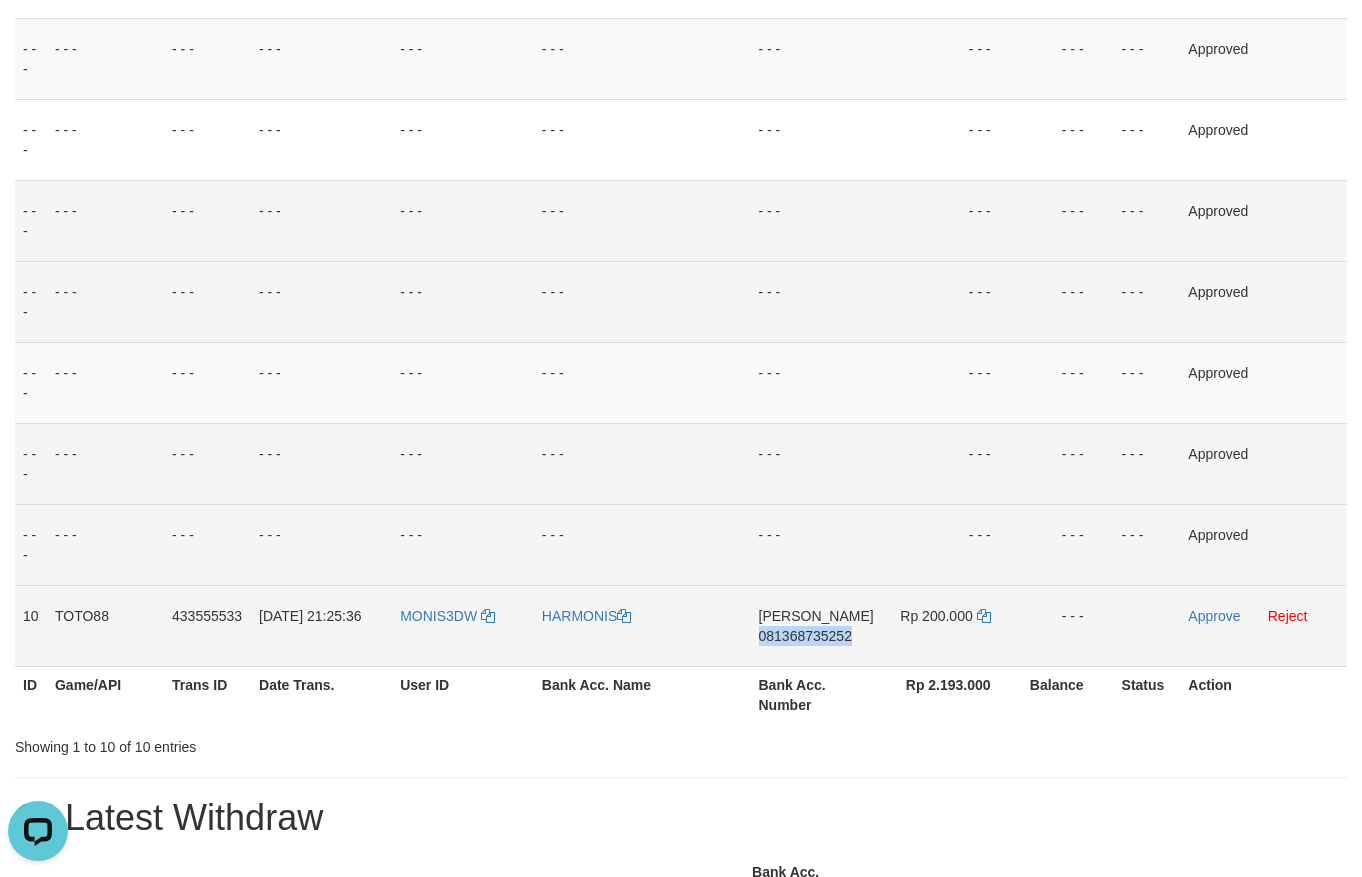 click on "081368735252" at bounding box center [805, 636] 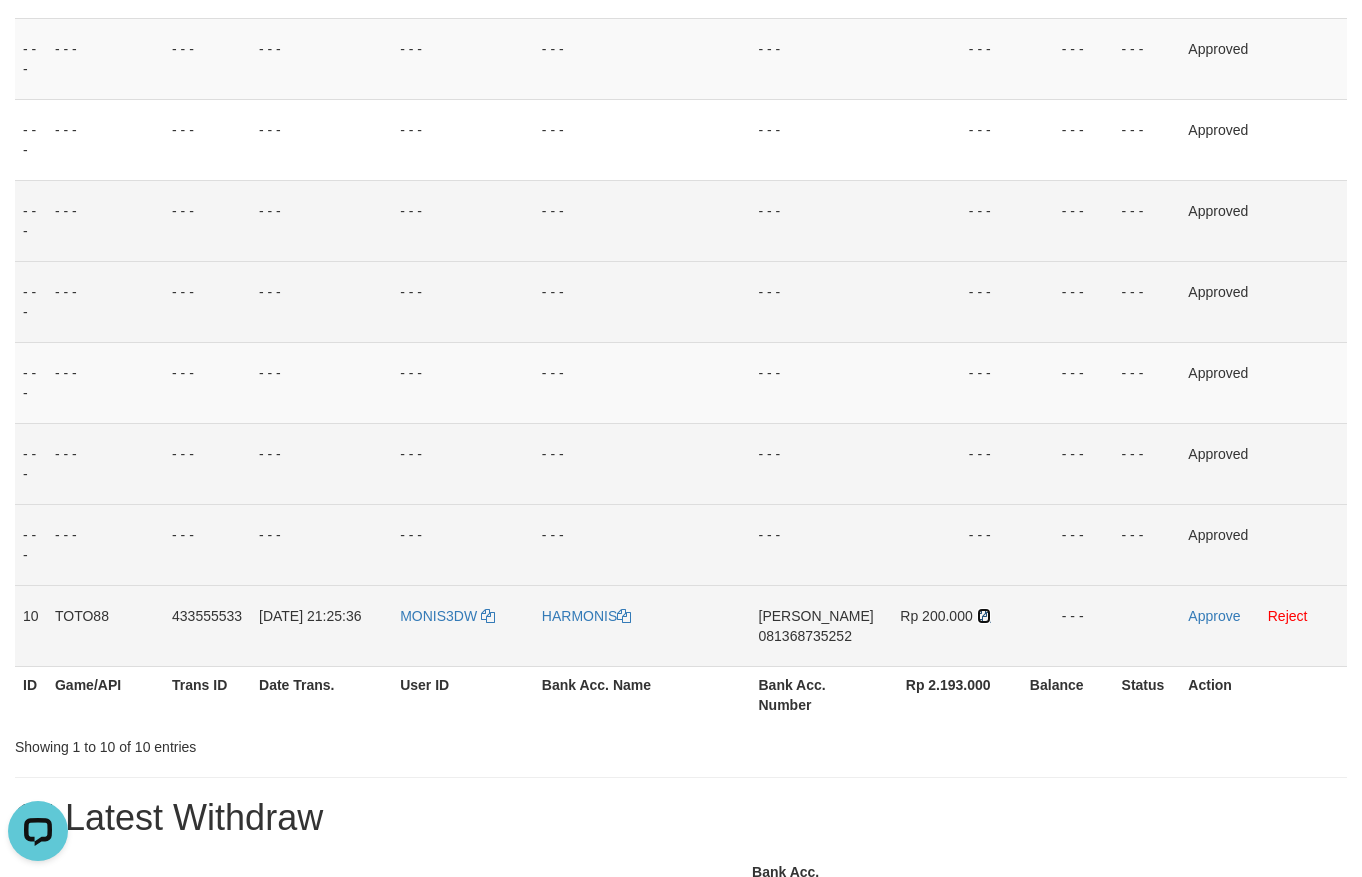 click at bounding box center (984, 616) 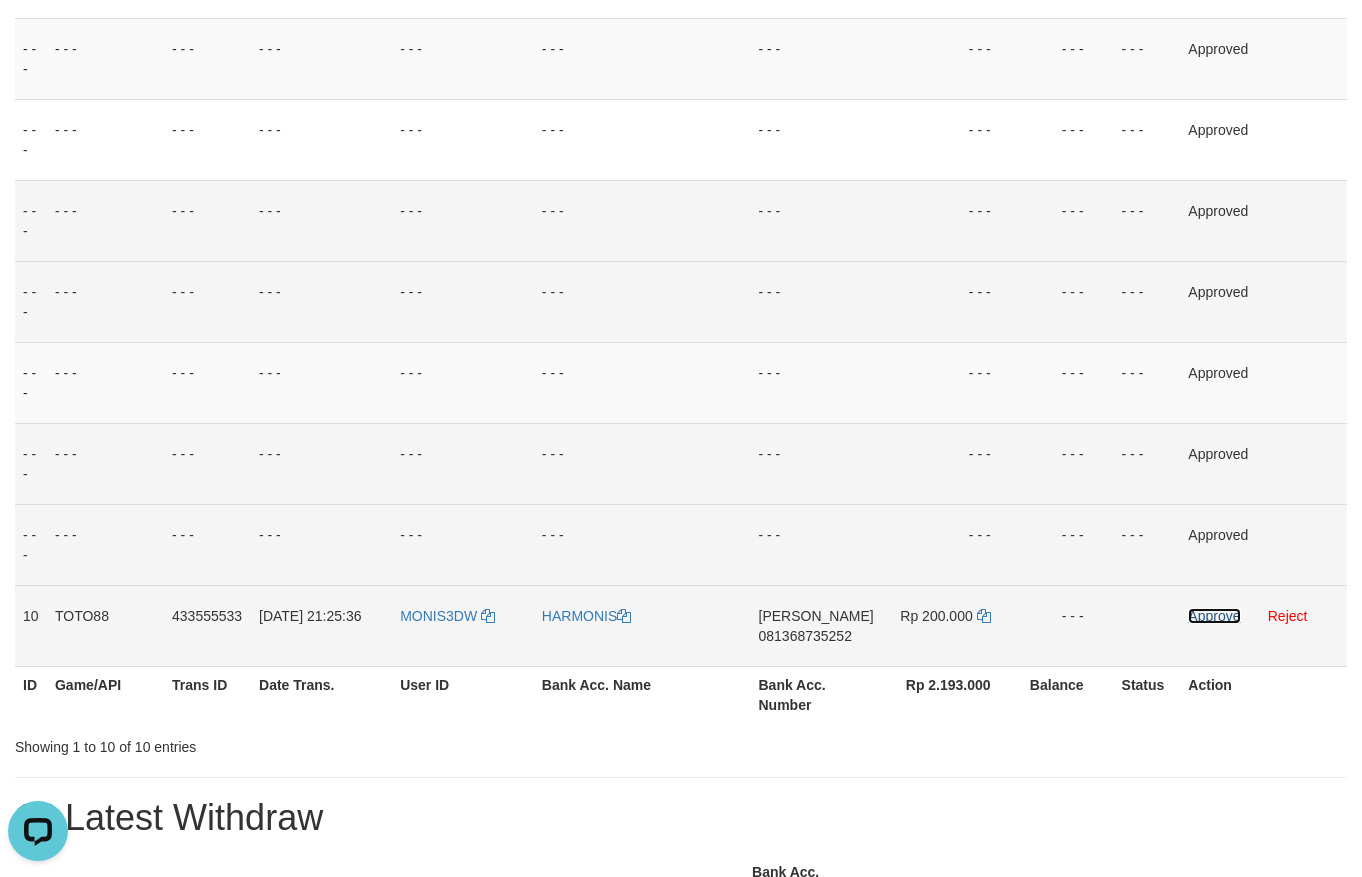 click on "Approve" at bounding box center [1214, 616] 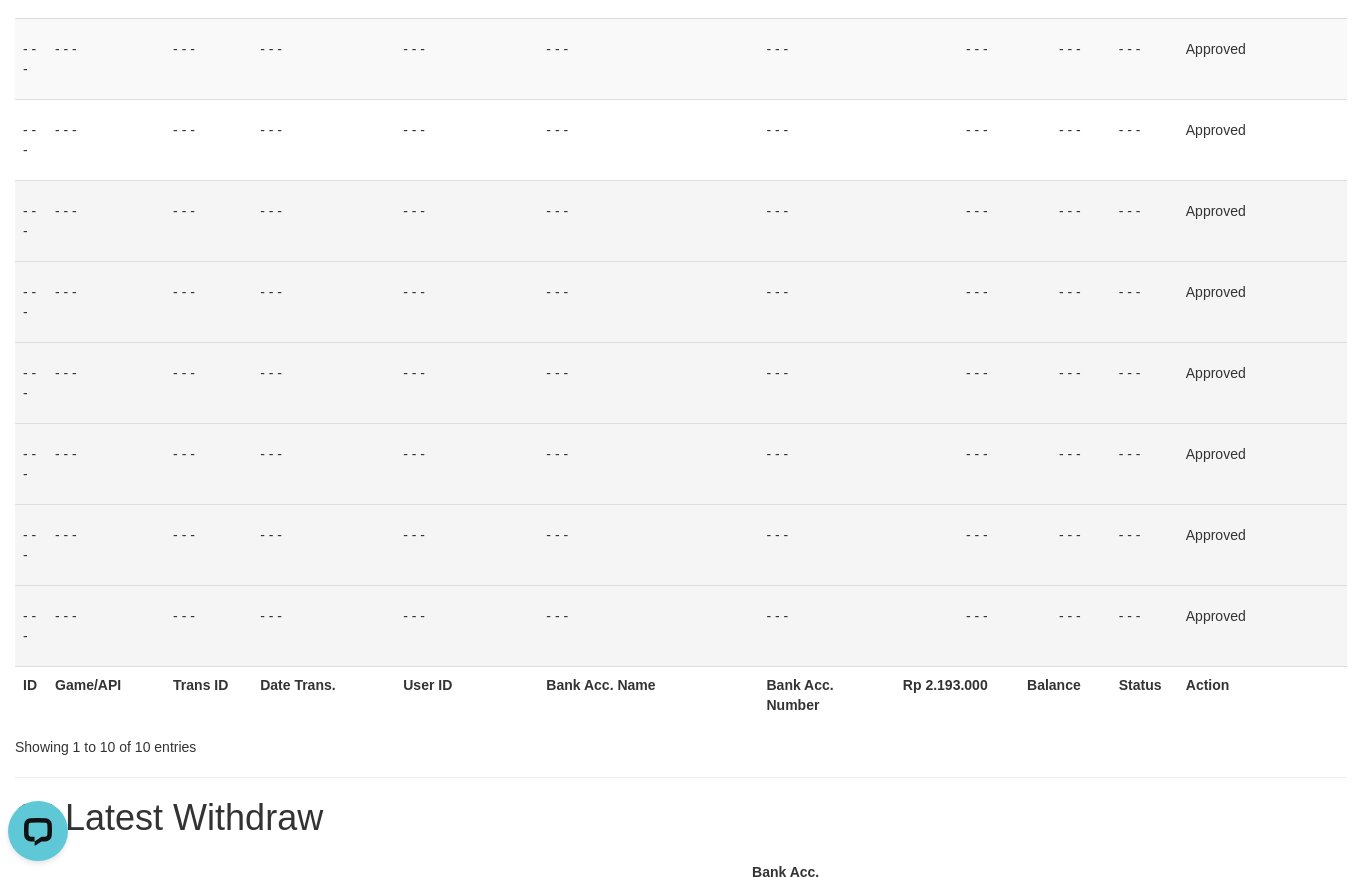 scroll, scrollTop: 0, scrollLeft: 0, axis: both 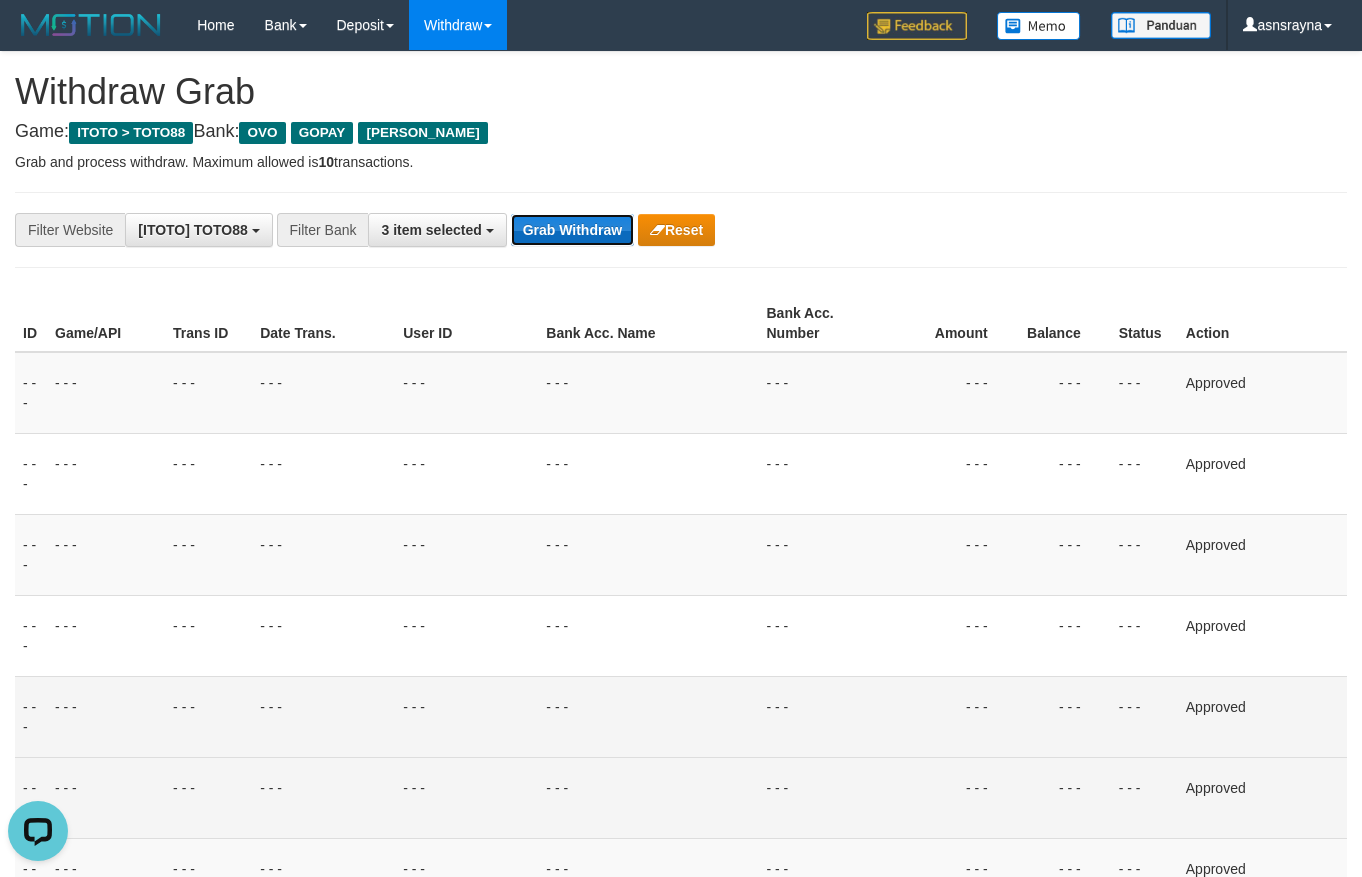 click on "Grab Withdraw" at bounding box center [572, 230] 